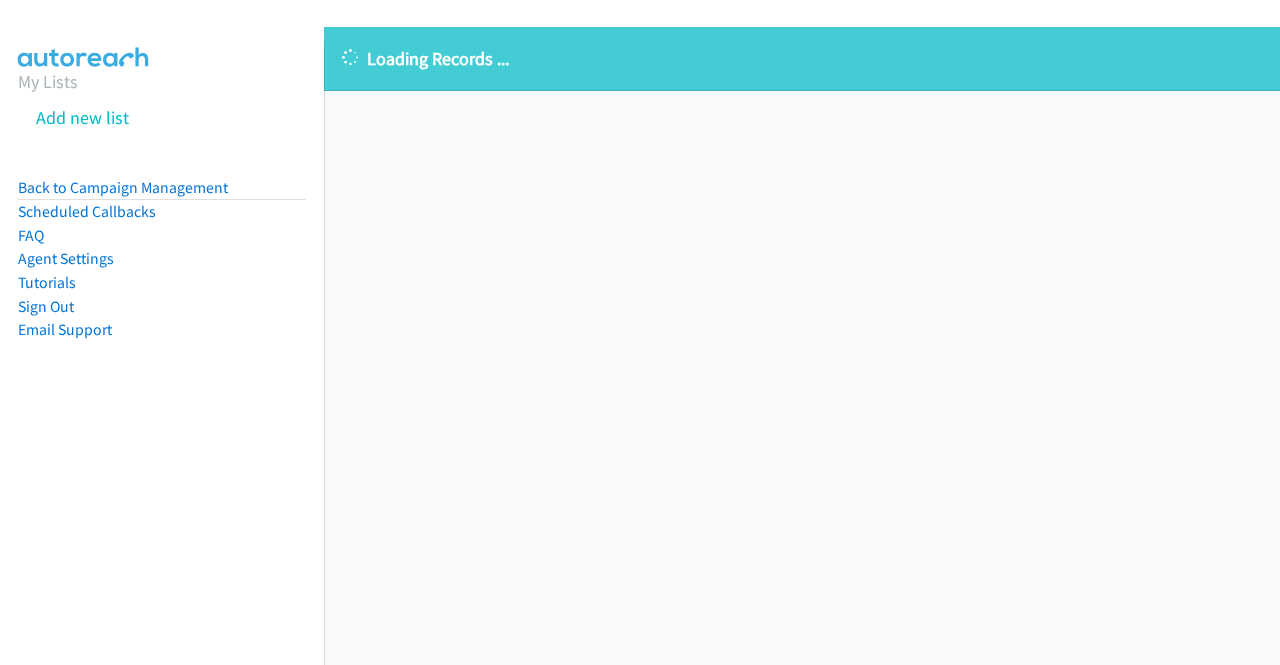 scroll, scrollTop: 0, scrollLeft: 0, axis: both 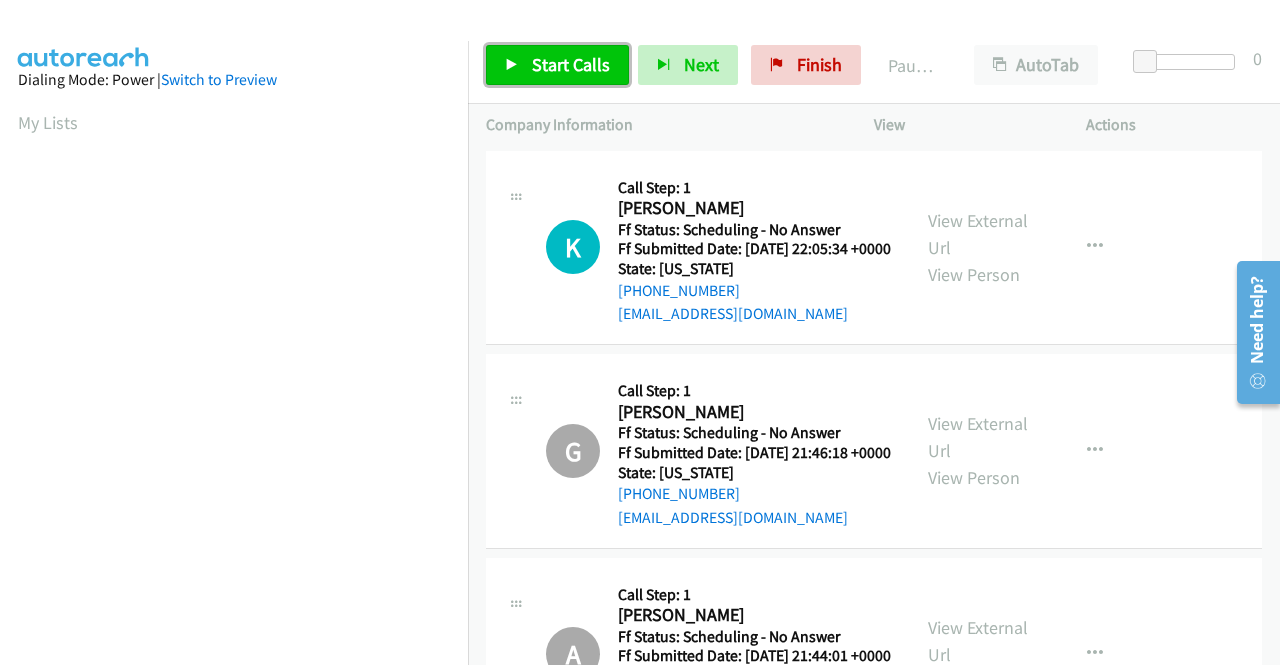 click on "Start Calls" at bounding box center [571, 64] 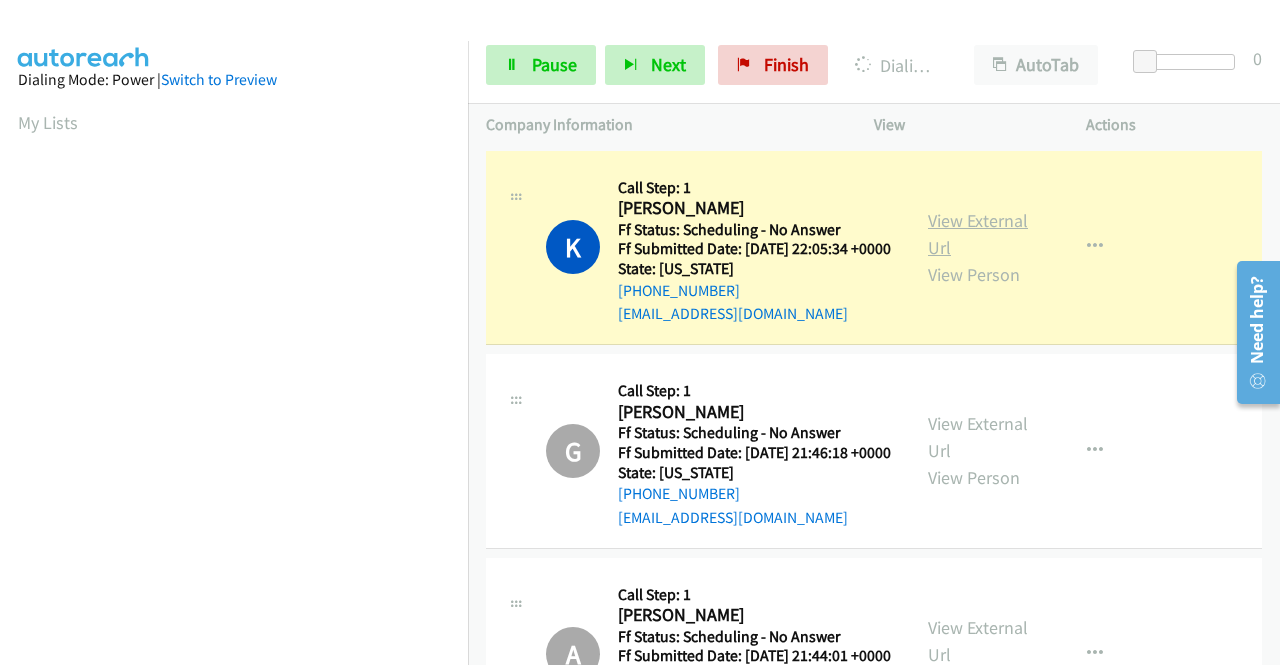 click on "View External Url" at bounding box center (978, 234) 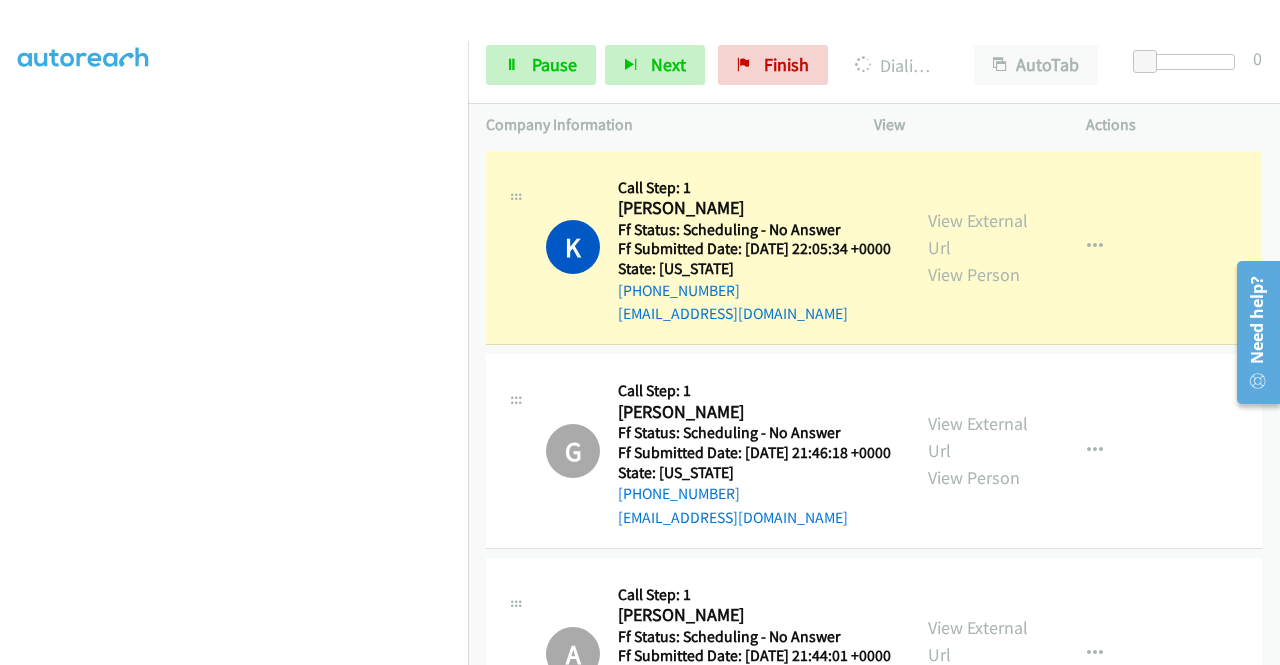 scroll, scrollTop: 456, scrollLeft: 0, axis: vertical 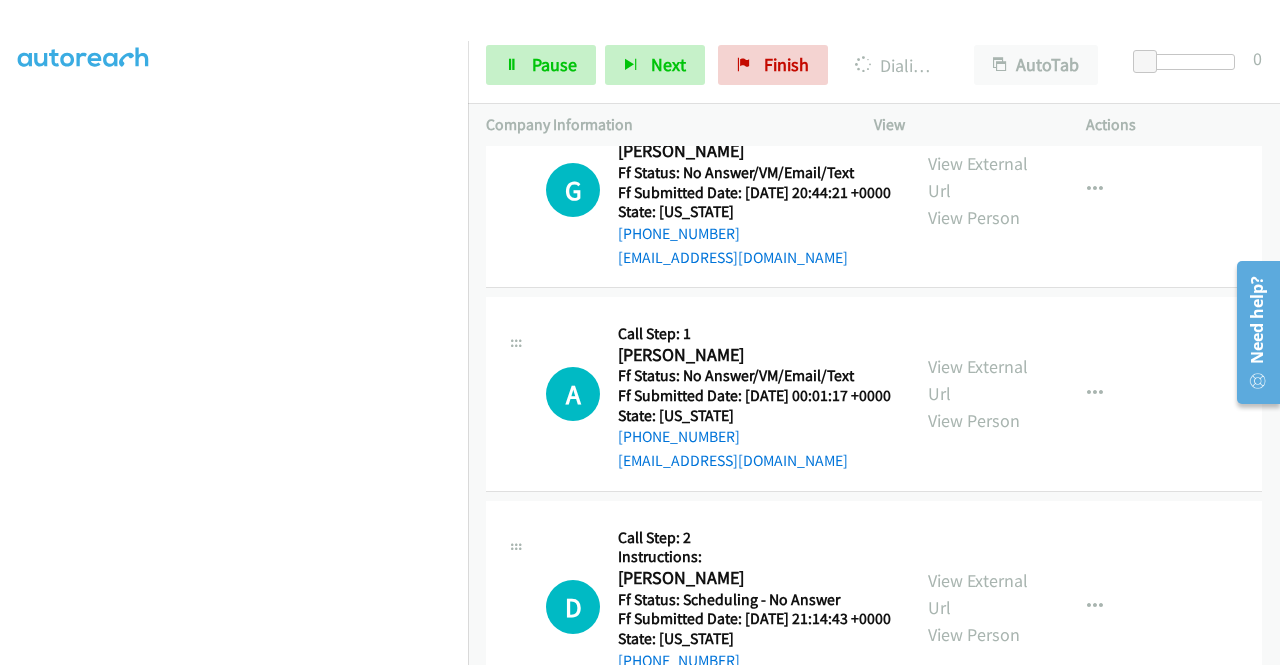 click on "View External Url" at bounding box center (978, -27) 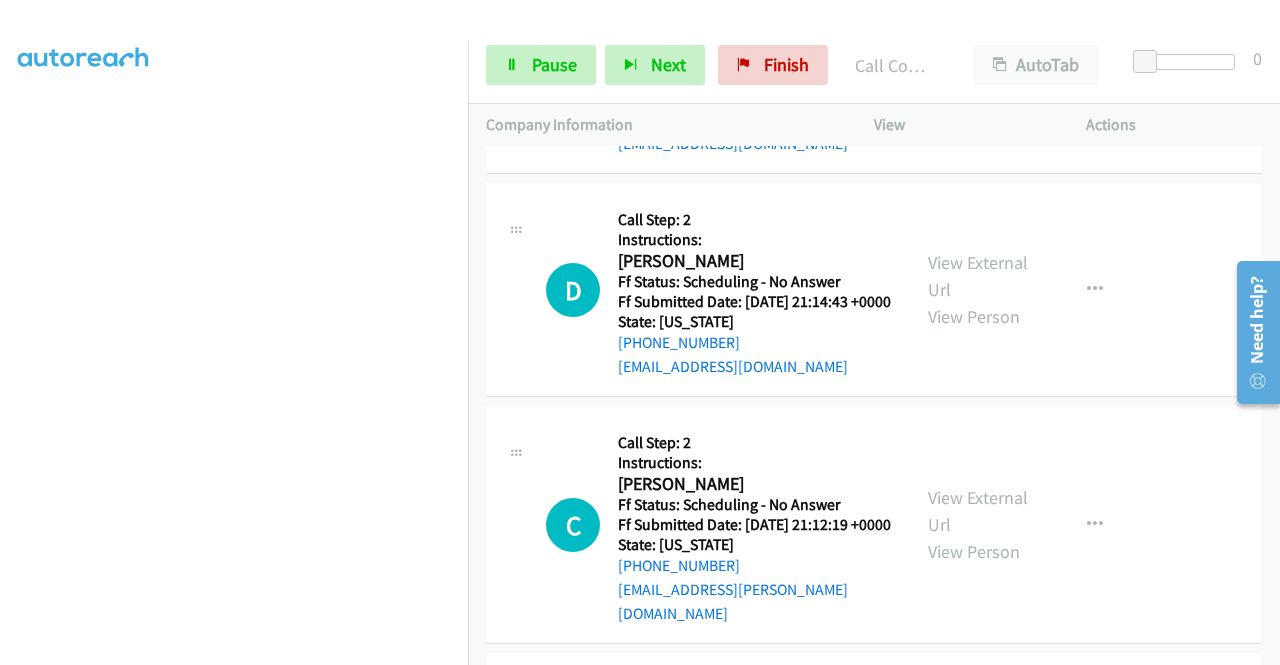 scroll, scrollTop: 4760, scrollLeft: 0, axis: vertical 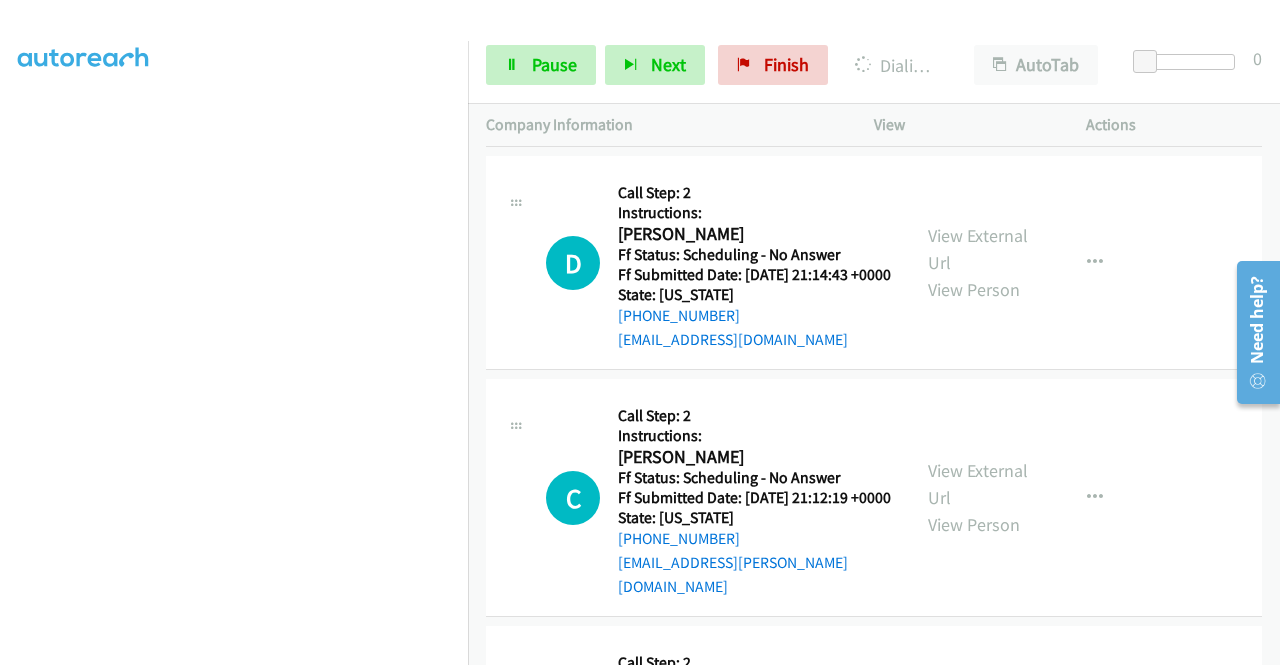 click on "View External Url" at bounding box center [978, -167] 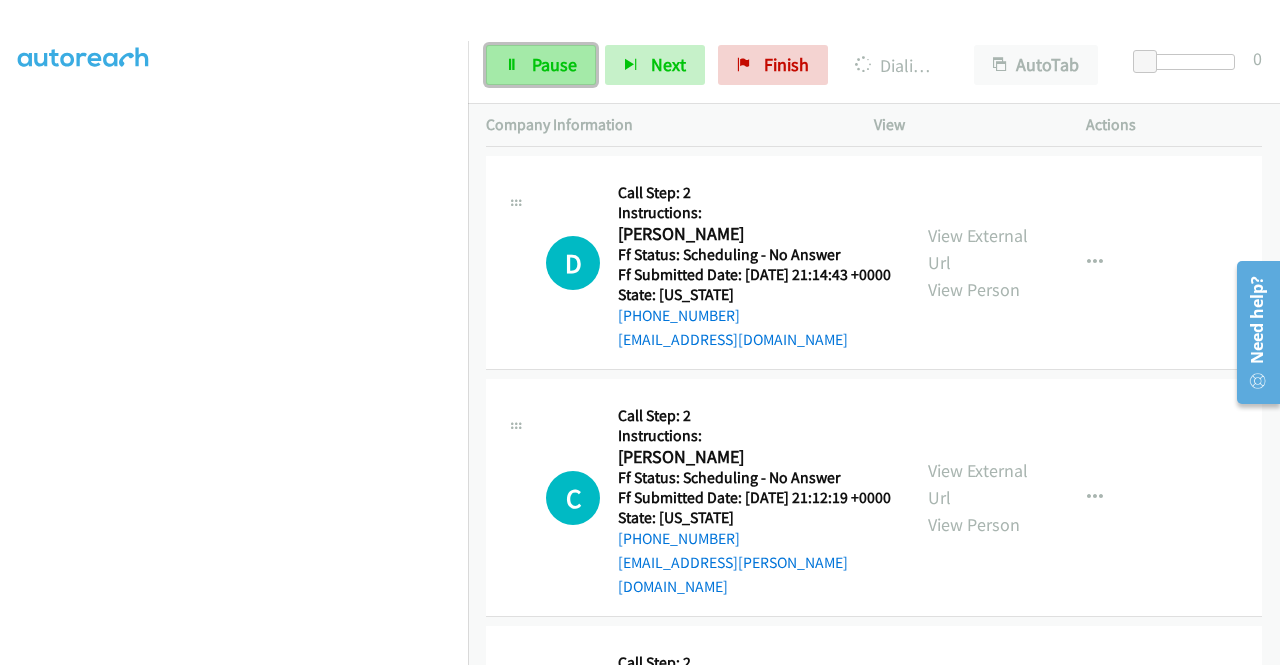 click on "Pause" at bounding box center (554, 64) 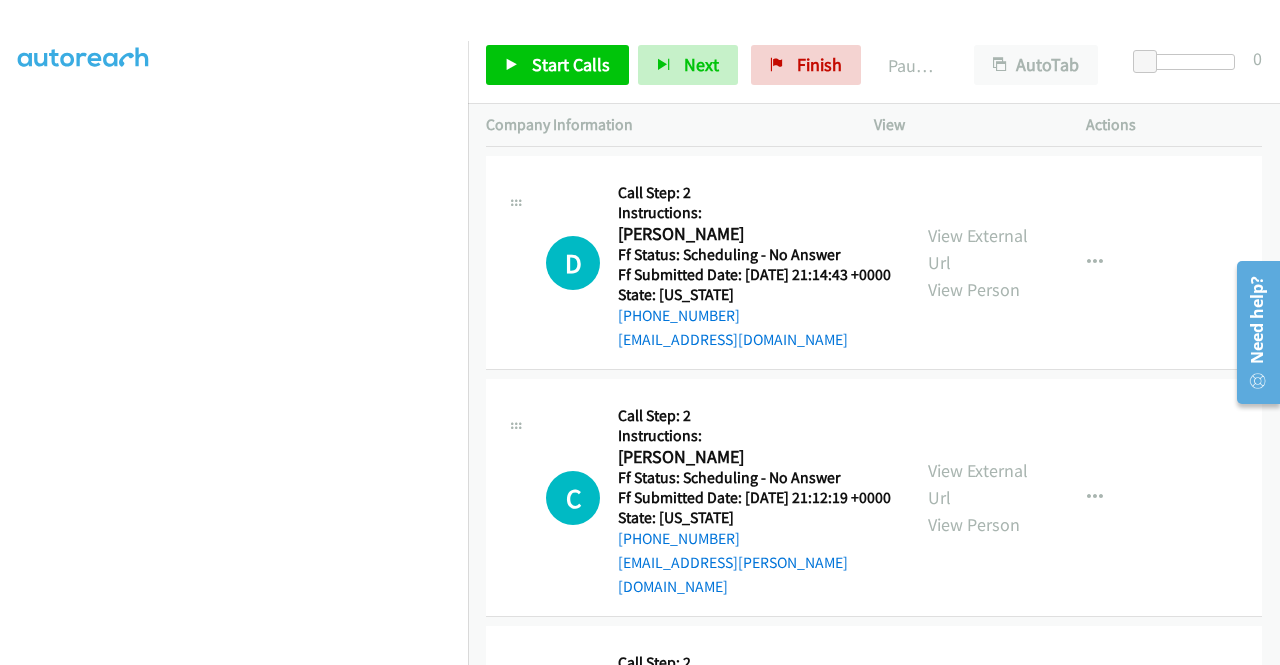 scroll, scrollTop: 451, scrollLeft: 0, axis: vertical 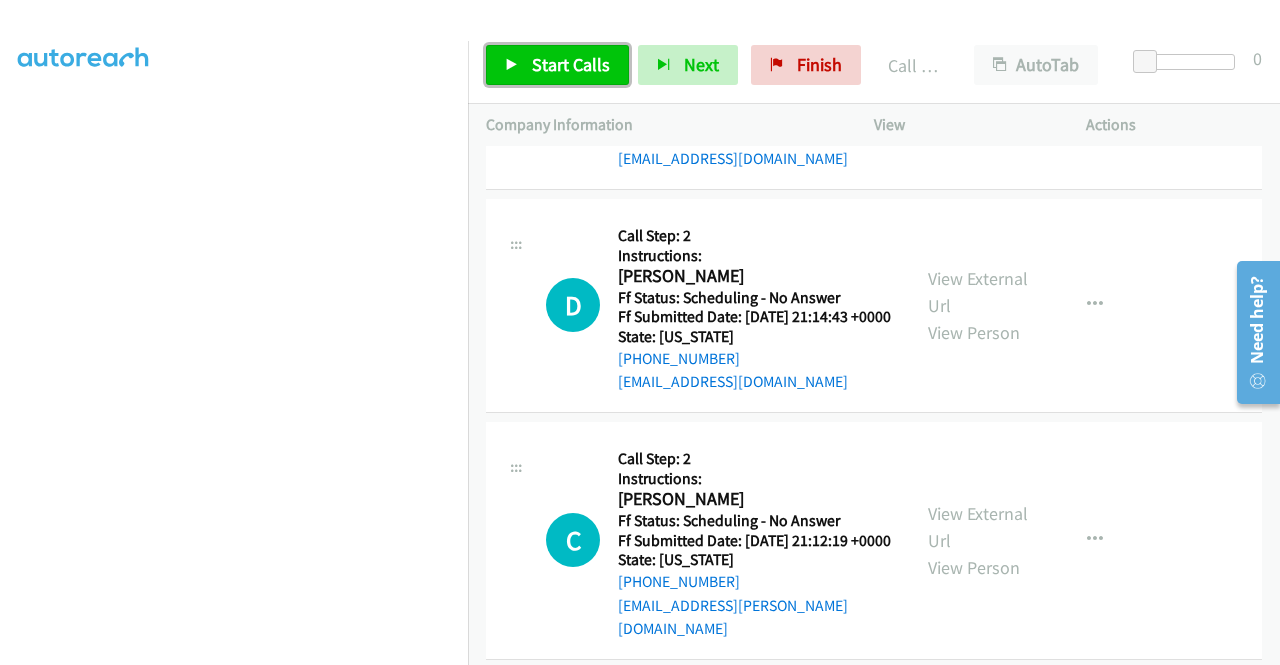 click on "Start Calls" at bounding box center (557, 65) 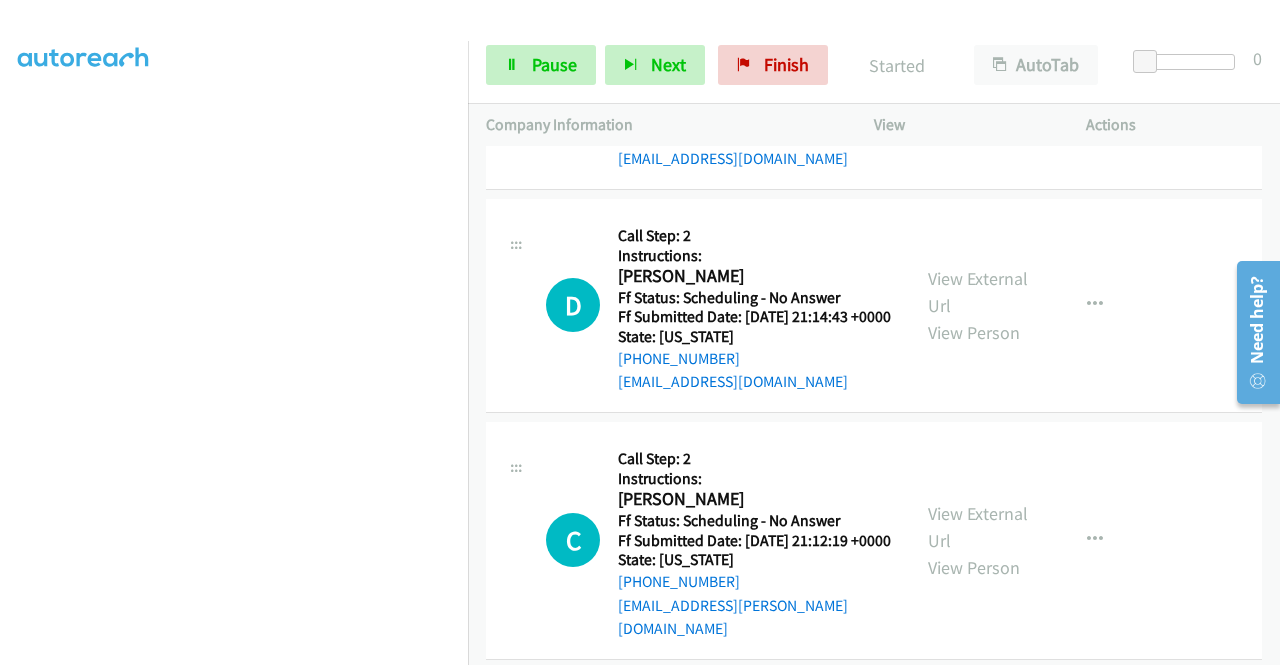 click on "Call was successful?" at bounding box center (685, -45) 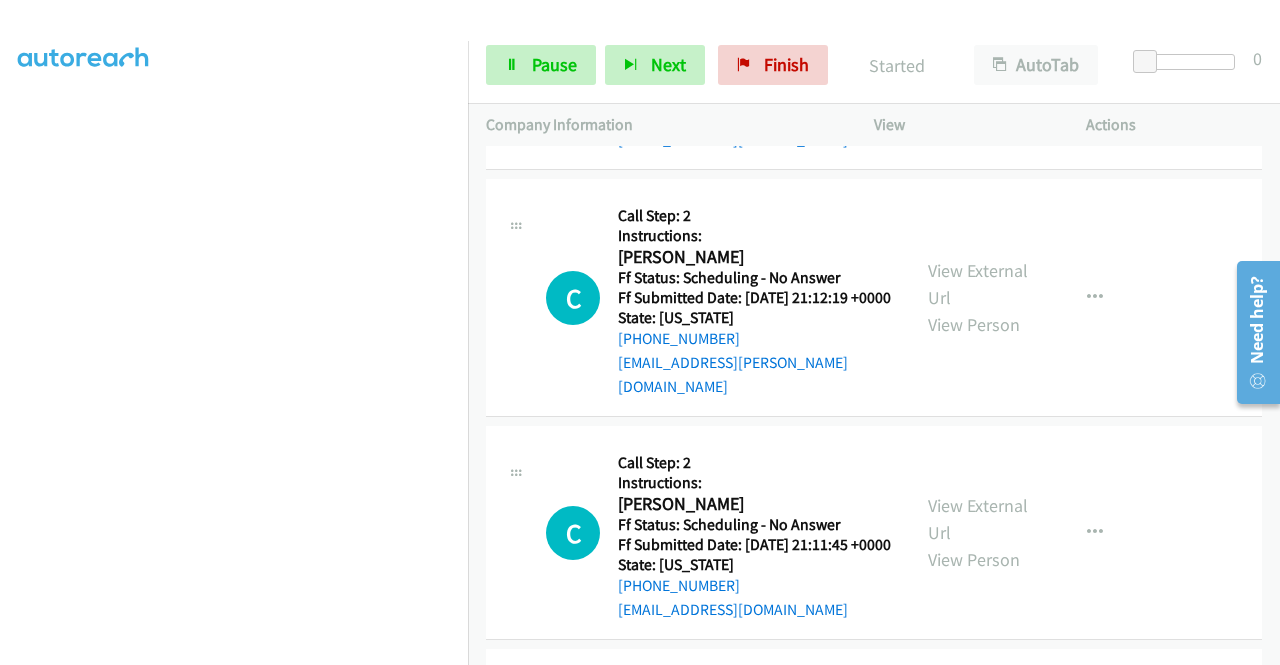 scroll, scrollTop: 5000, scrollLeft: 0, axis: vertical 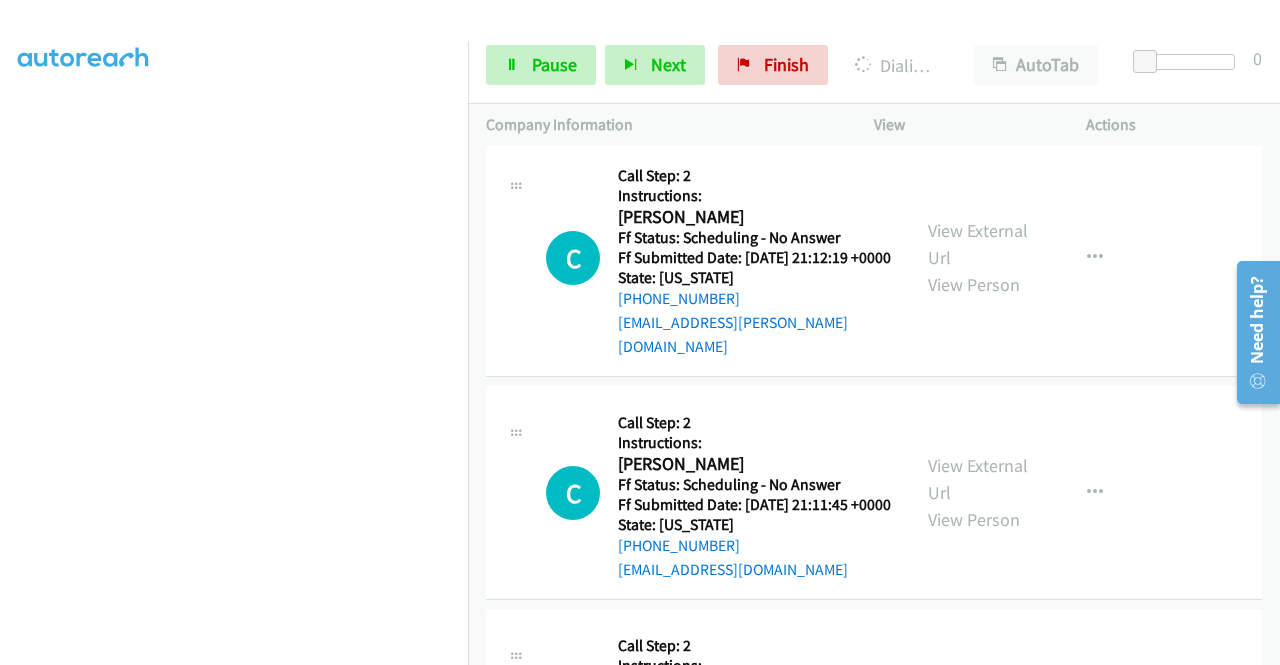 click on "View External Url" at bounding box center [978, -204] 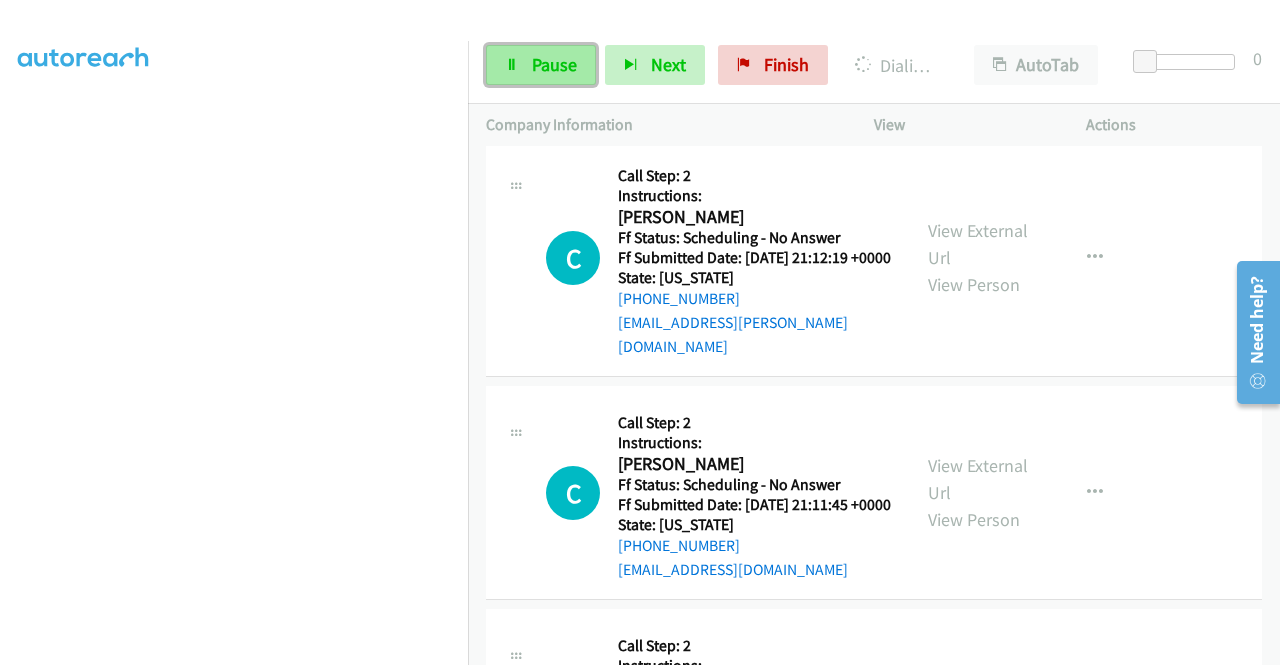 click on "Pause" at bounding box center (541, 65) 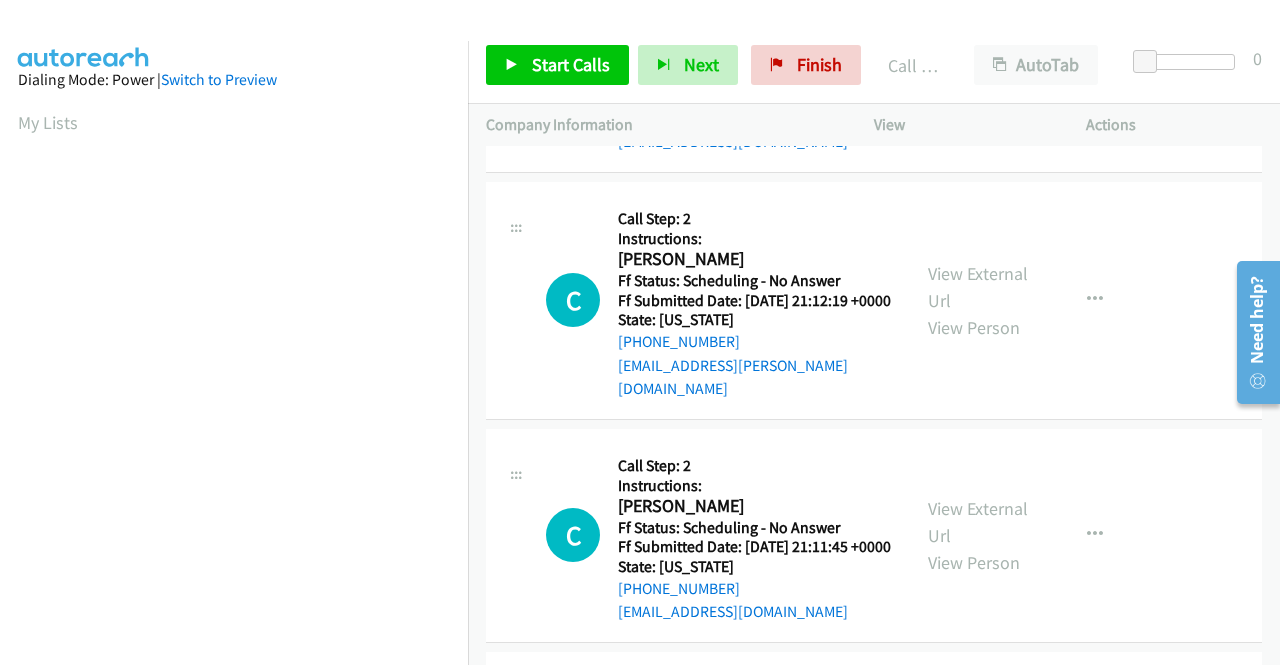 scroll, scrollTop: 456, scrollLeft: 0, axis: vertical 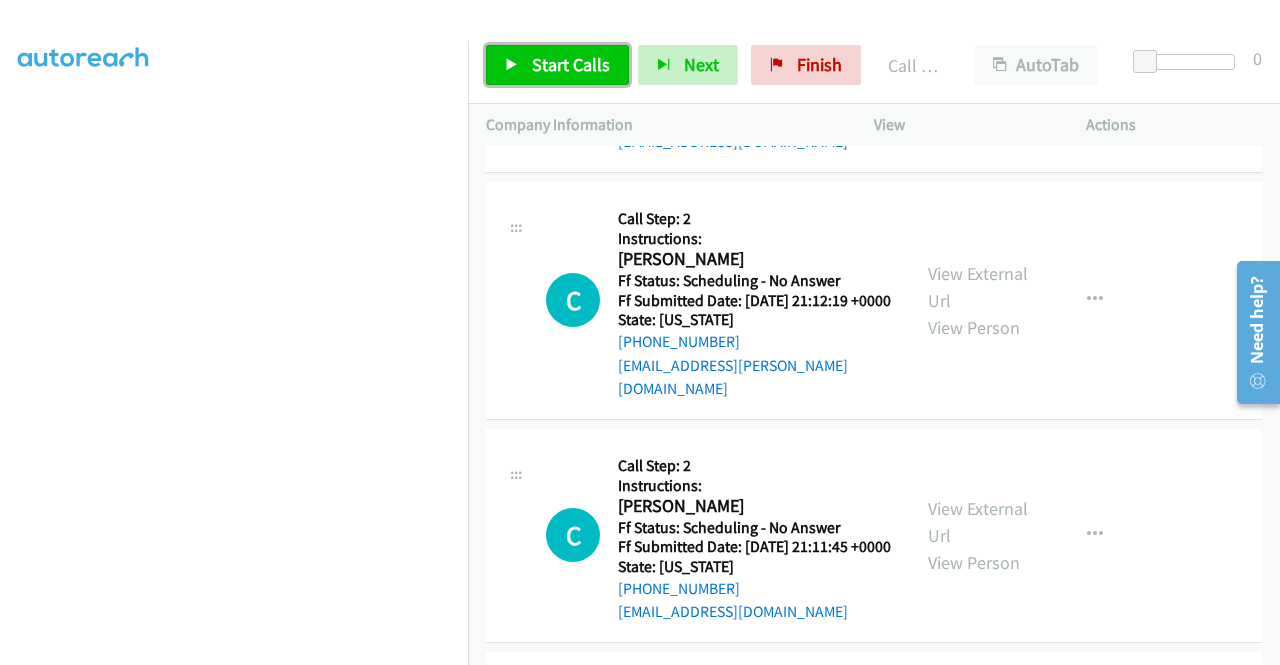 click on "Start Calls" at bounding box center (571, 64) 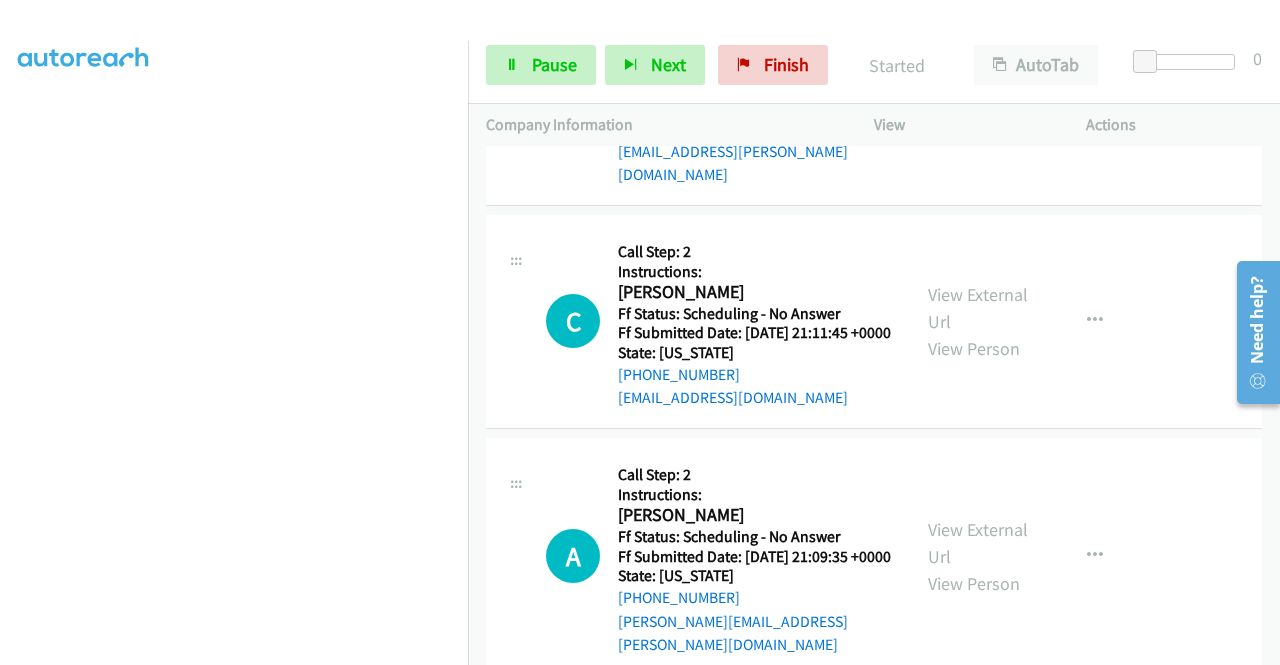 scroll, scrollTop: 5253, scrollLeft: 0, axis: vertical 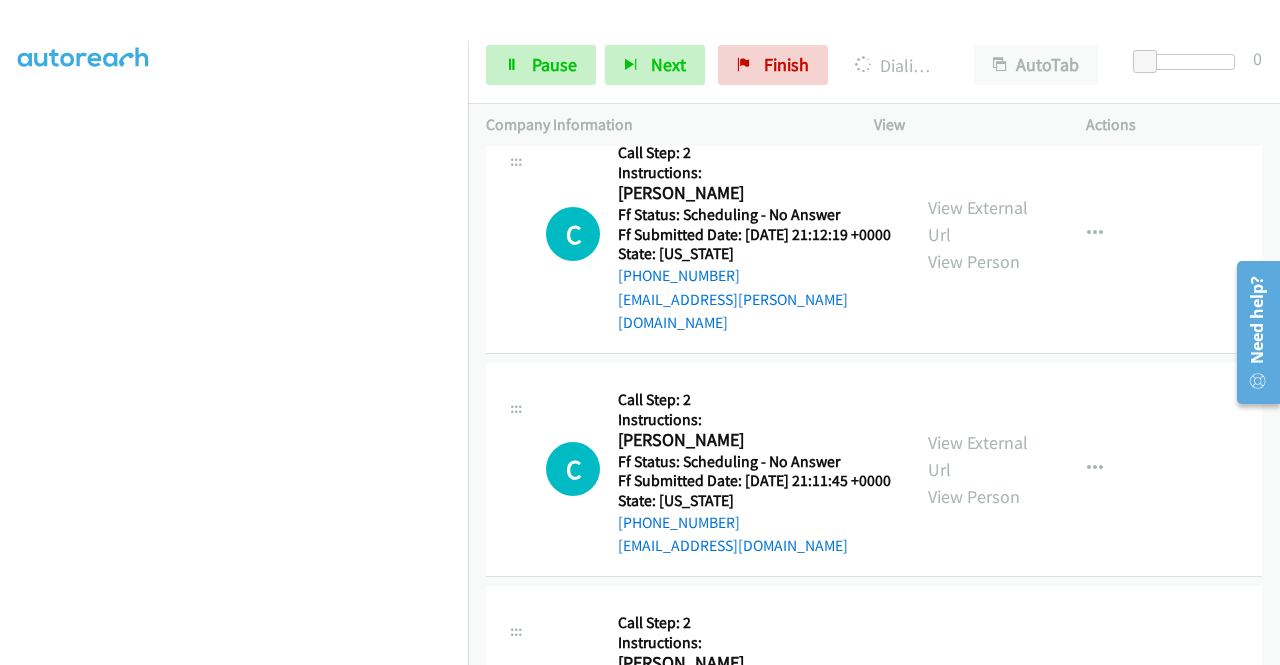 click on "Call was successful?" at bounding box center (685, -148) 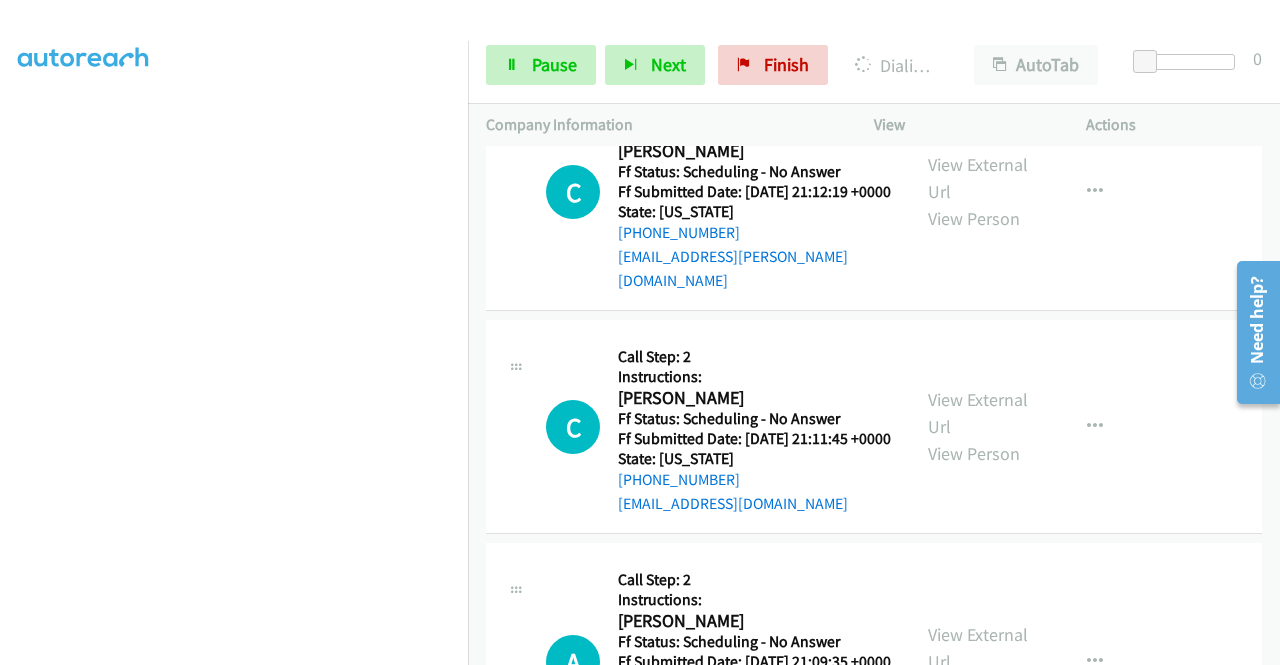 scroll, scrollTop: 5045, scrollLeft: 0, axis: vertical 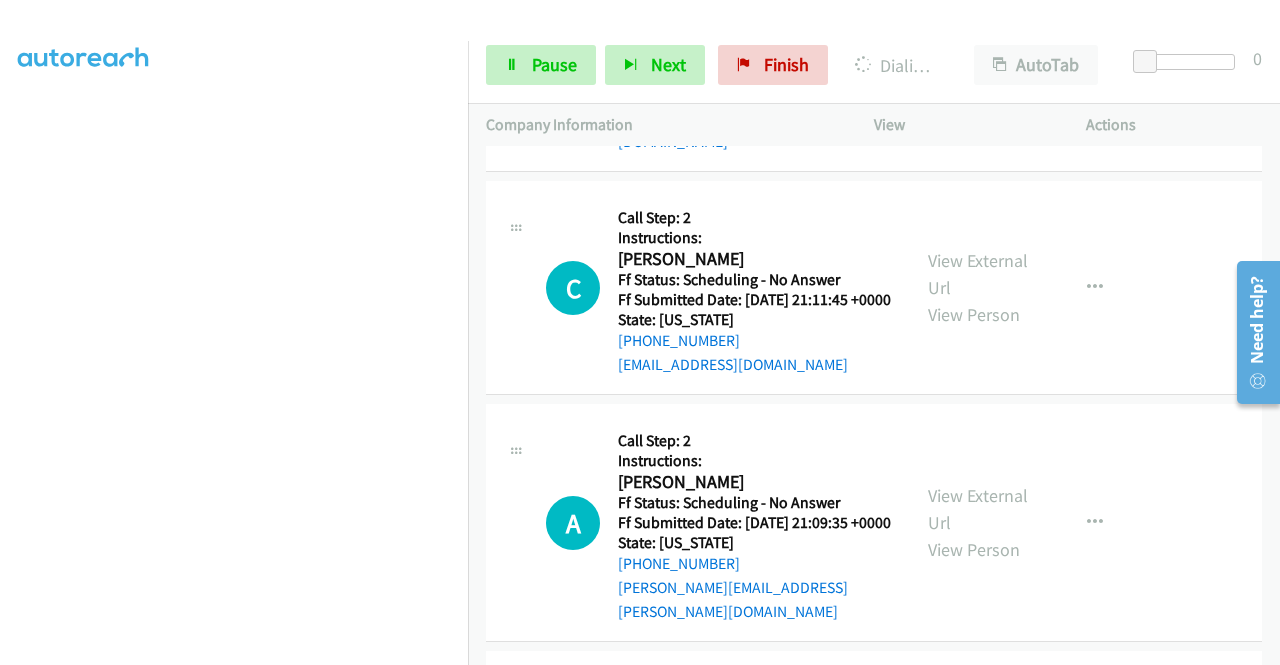 click on "View External Url" at bounding box center [978, -196] 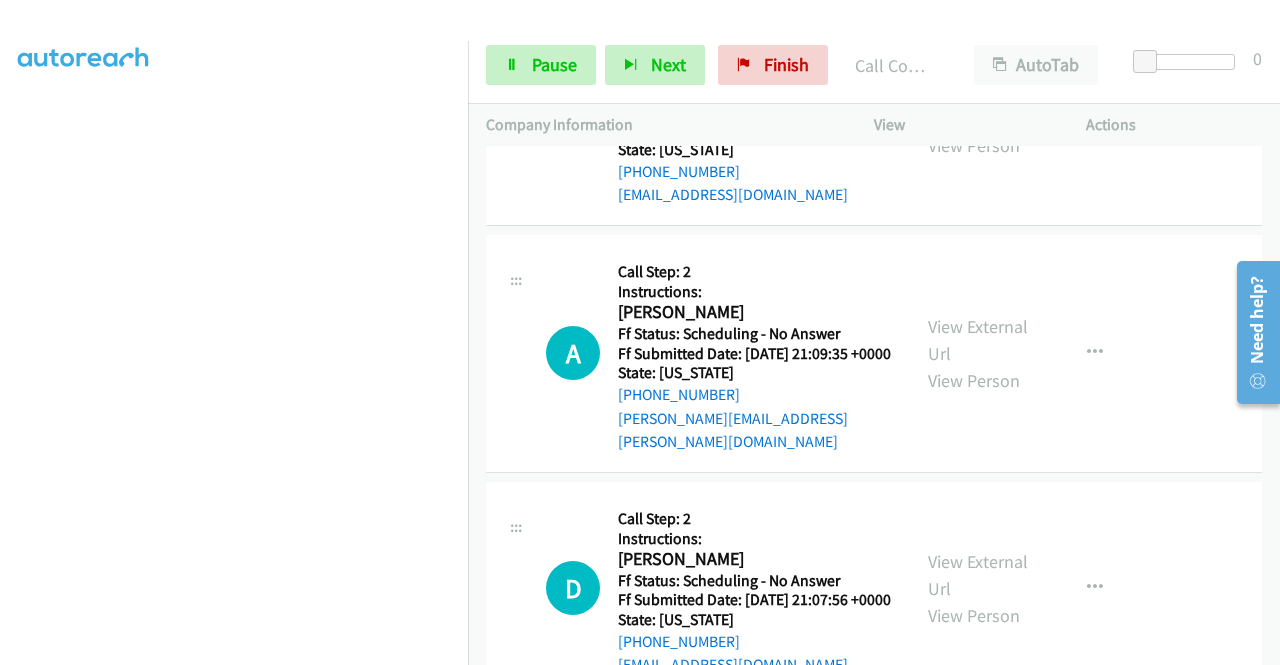 scroll, scrollTop: 5445, scrollLeft: 0, axis: vertical 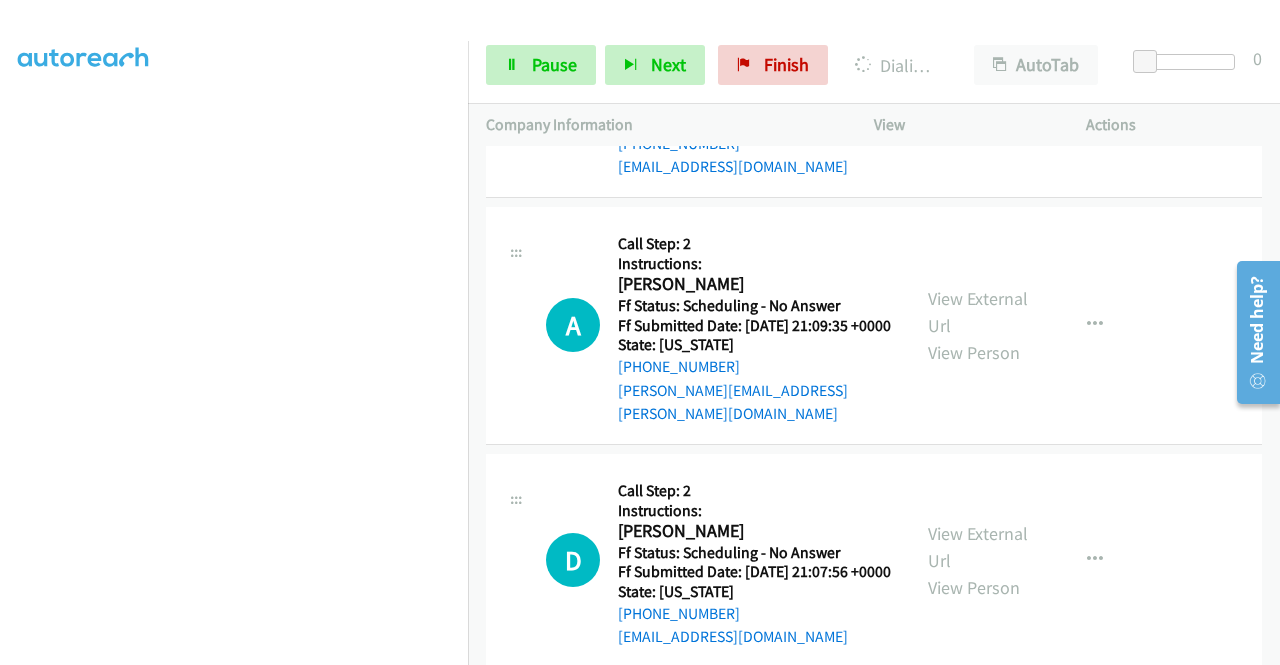 click on "View External Url" at bounding box center [978, -158] 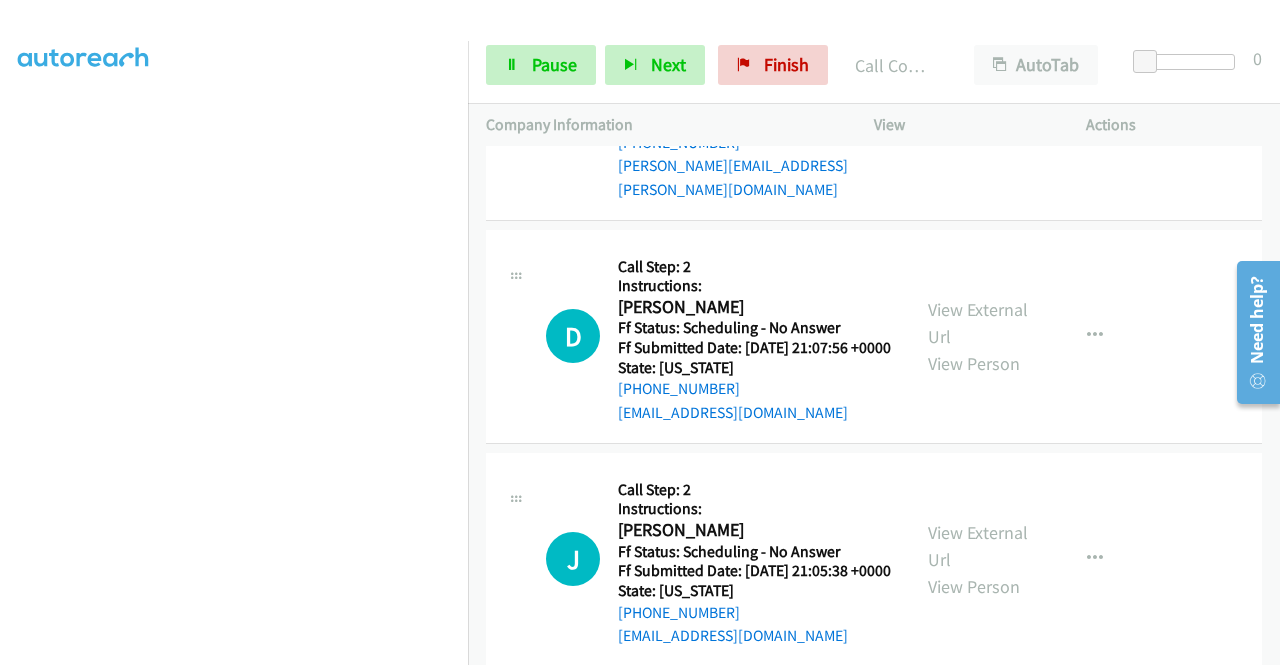 scroll, scrollTop: 5752, scrollLeft: 0, axis: vertical 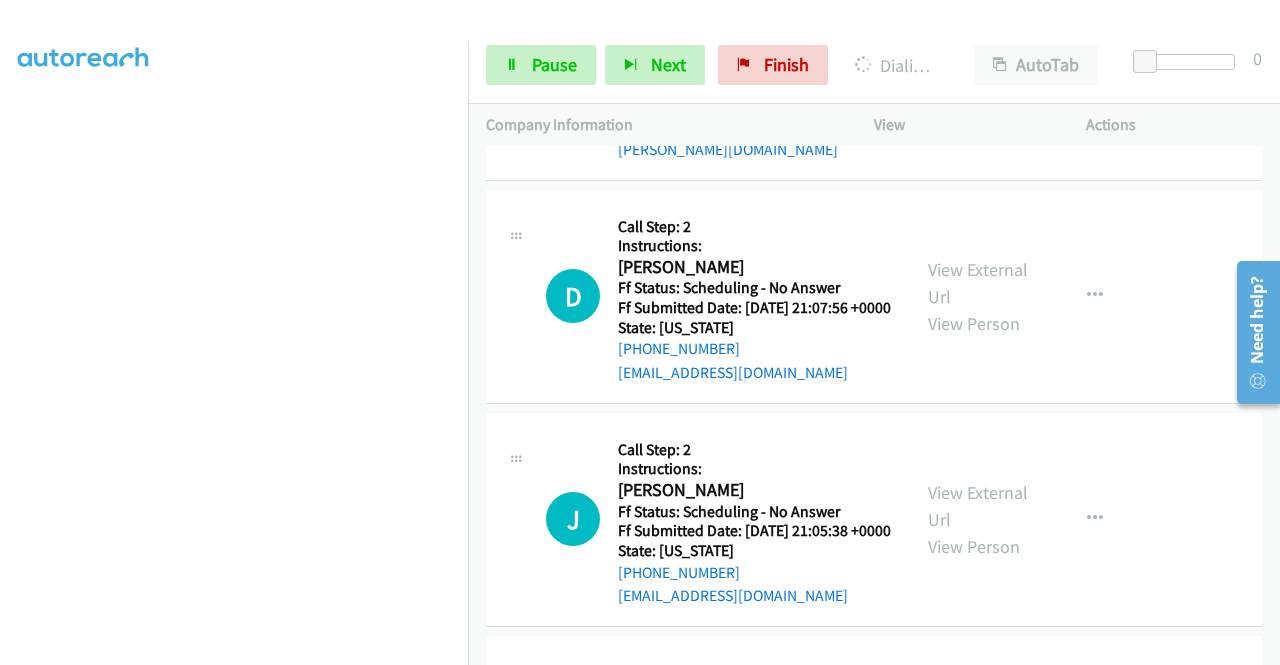 click on "View External Url" at bounding box center (978, -187) 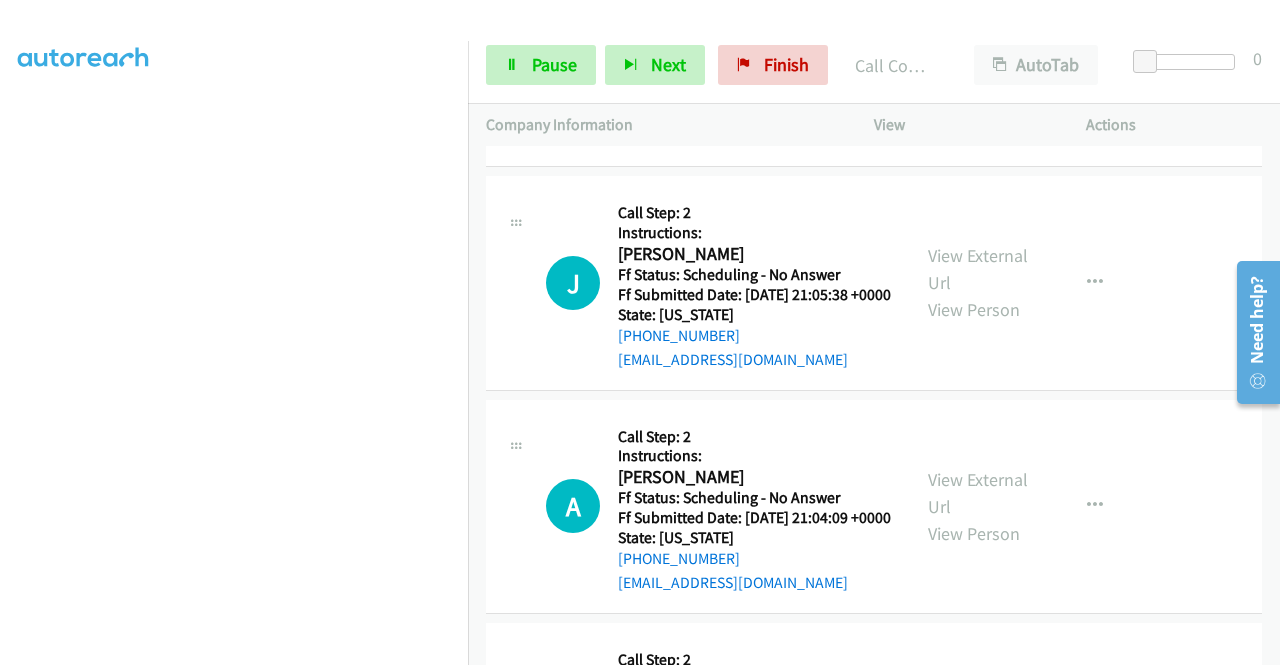 scroll, scrollTop: 6032, scrollLeft: 0, axis: vertical 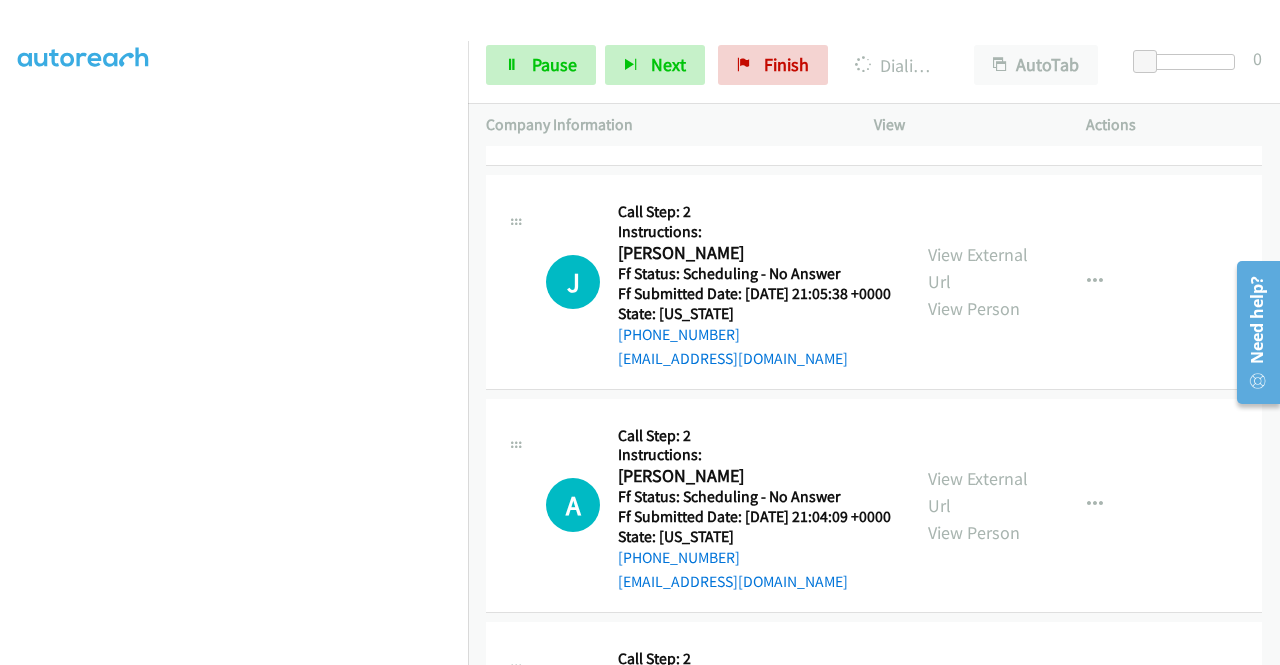 click on "View External Url" at bounding box center (978, -190) 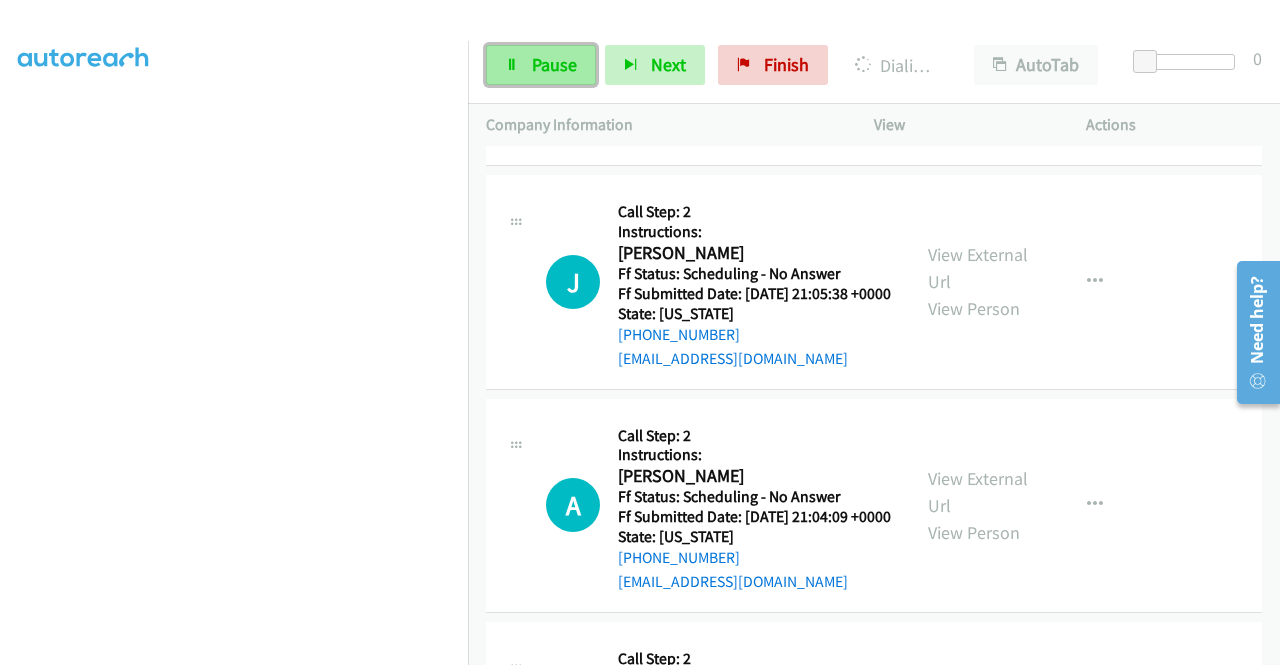 click on "Pause" at bounding box center (541, 65) 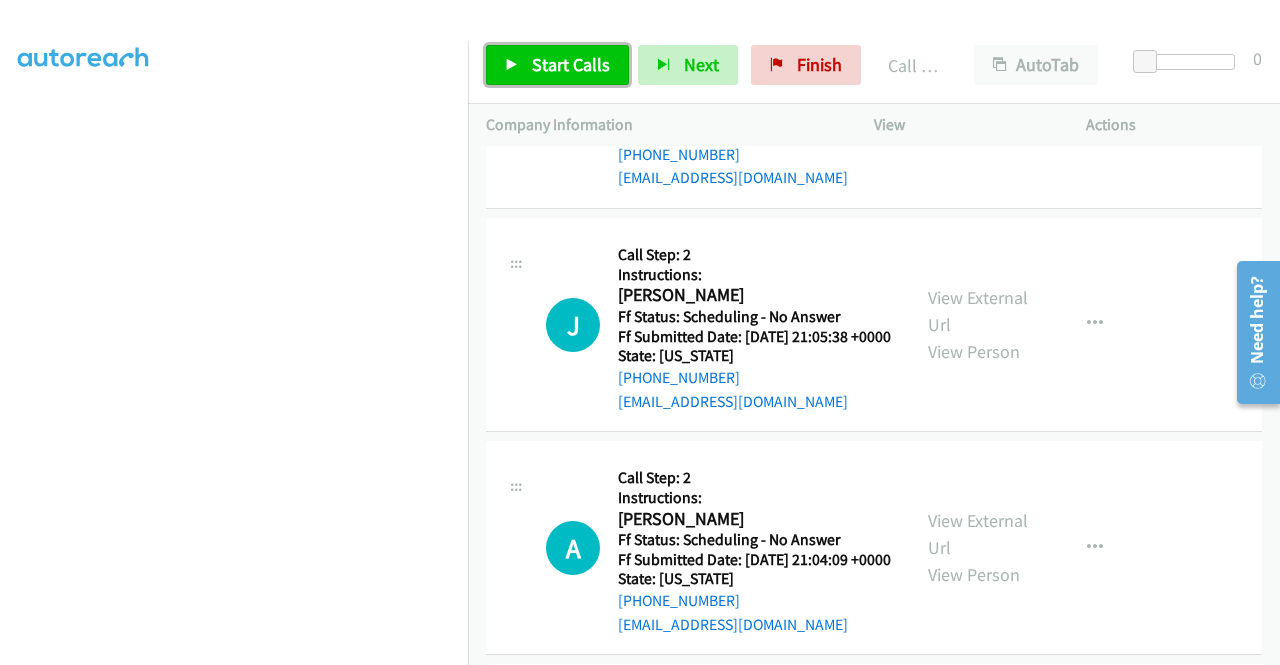 click on "Start Calls" at bounding box center (571, 64) 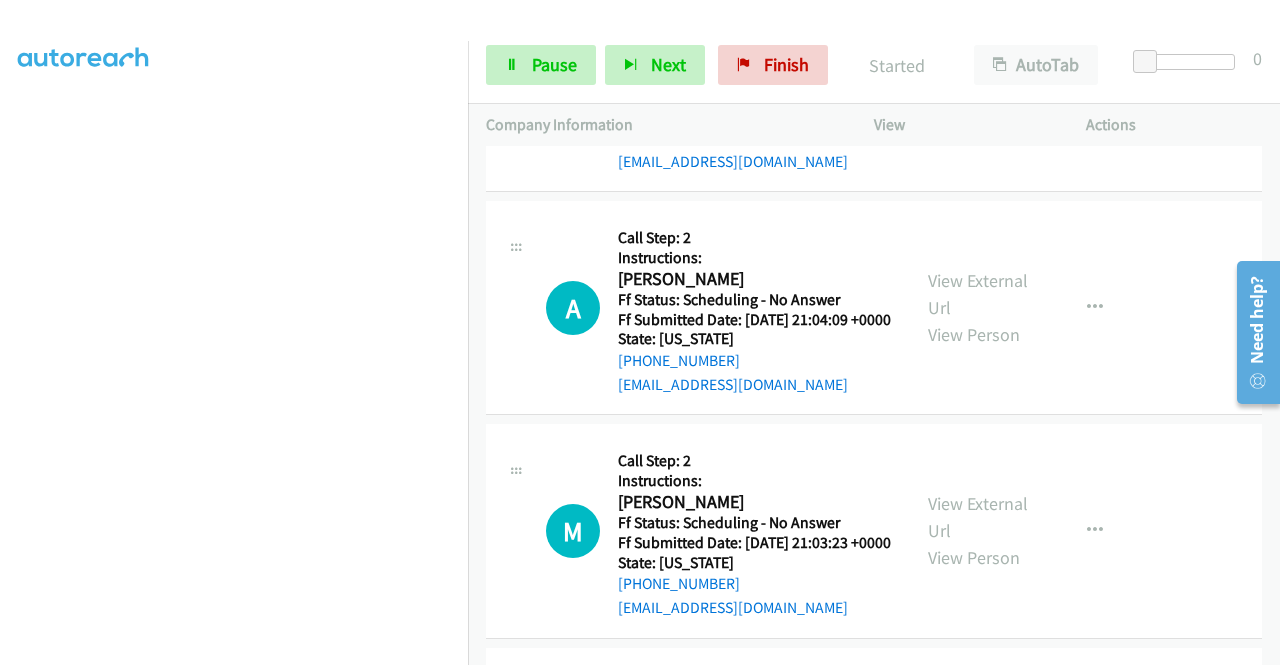 scroll, scrollTop: 6312, scrollLeft: 0, axis: vertical 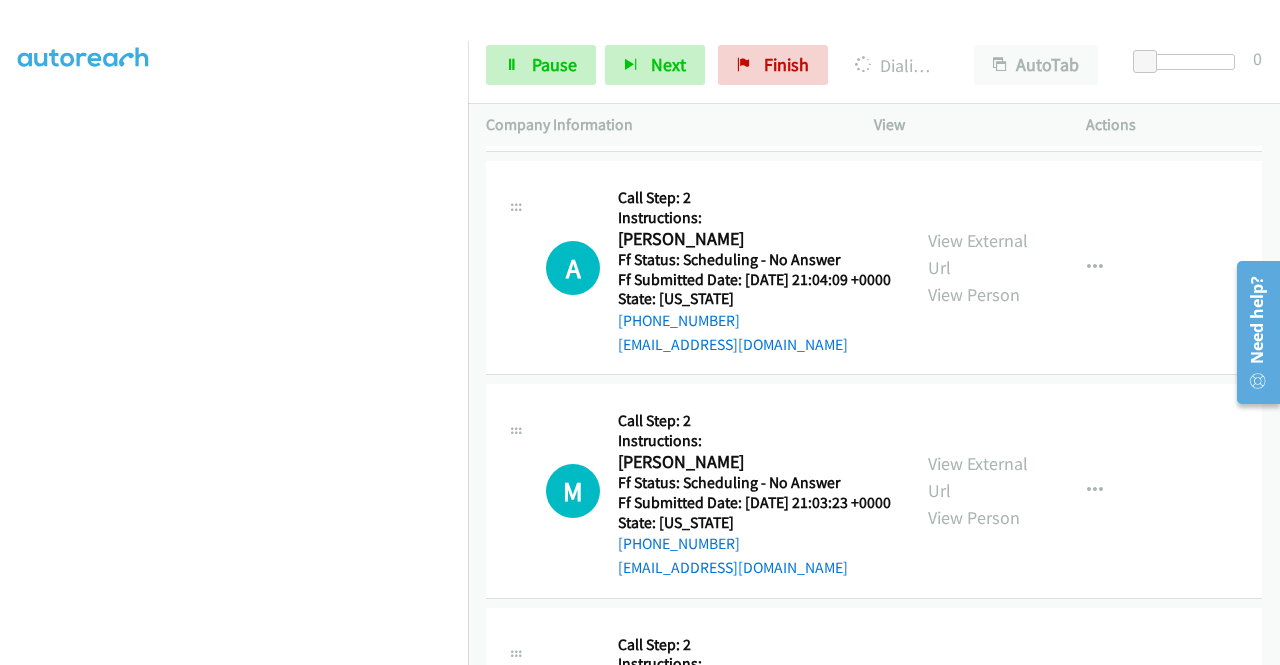 click on "View External Url" at bounding box center (978, -192) 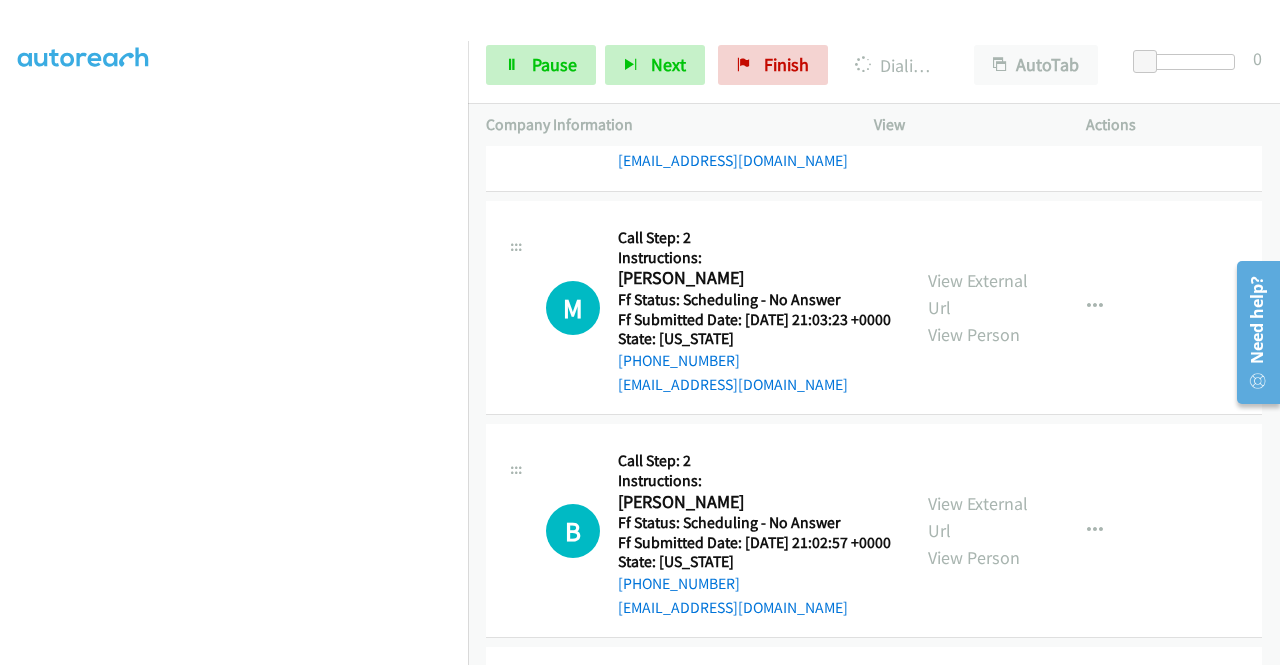 scroll, scrollTop: 6565, scrollLeft: 0, axis: vertical 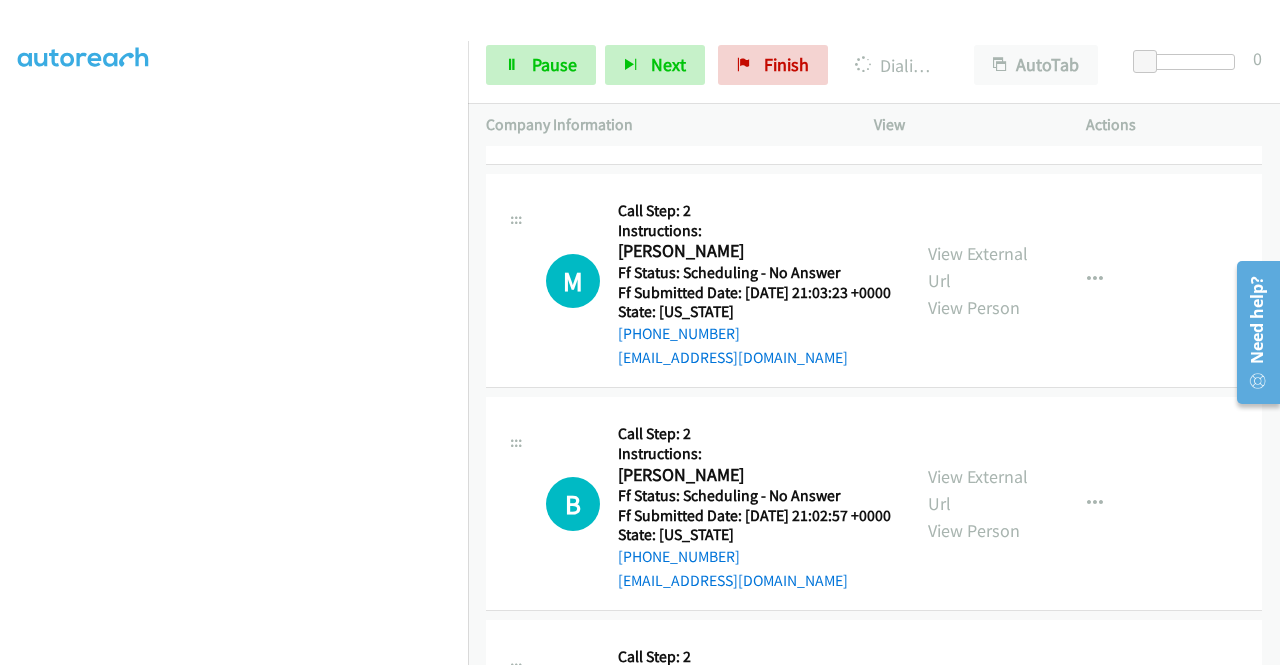 click on "View External Url" at bounding box center [978, -179] 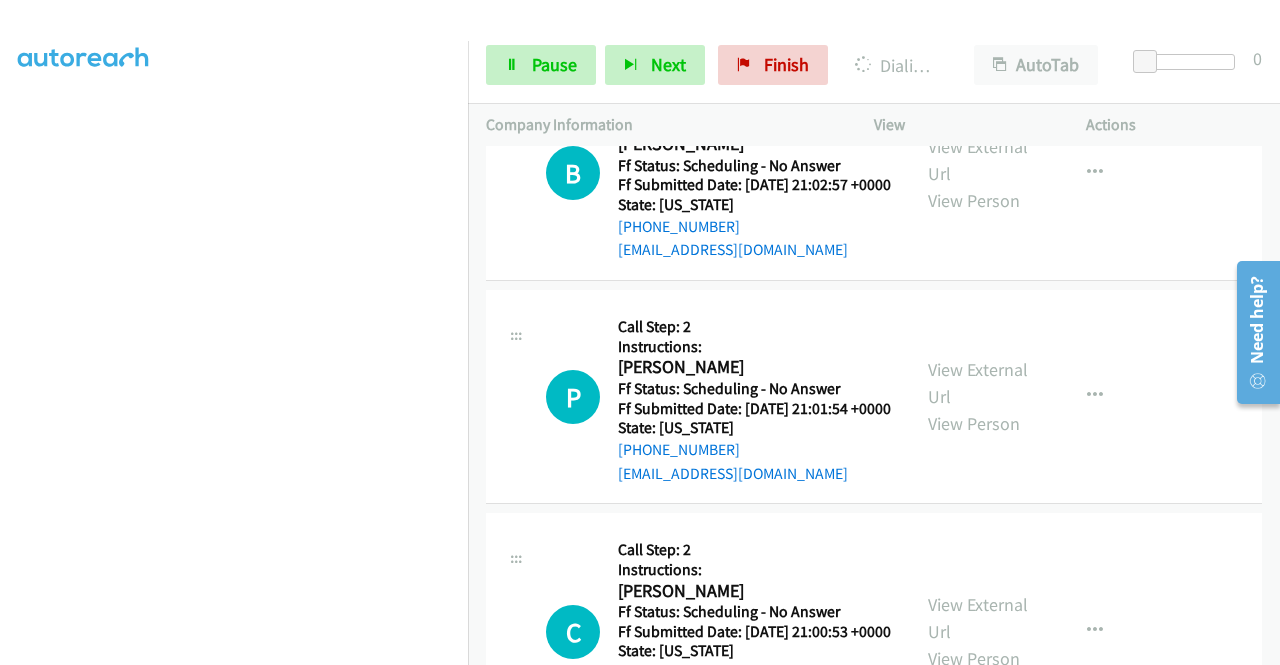 scroll, scrollTop: 6952, scrollLeft: 0, axis: vertical 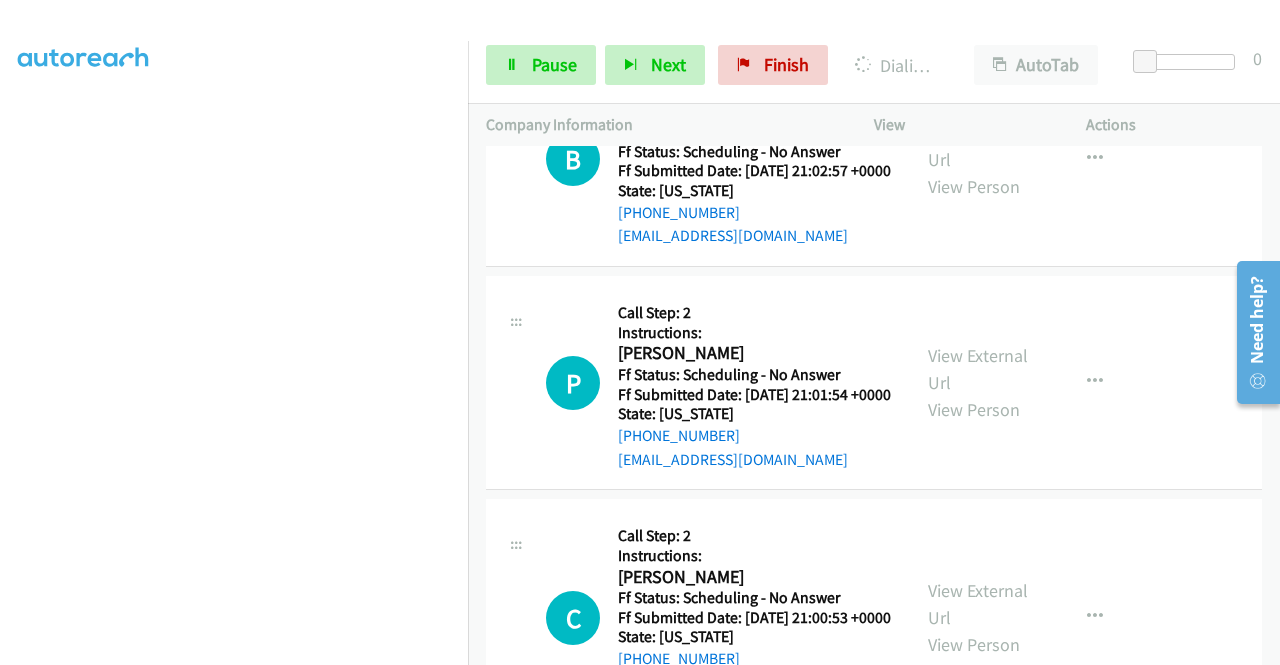 click on "View External Url" at bounding box center (978, -301) 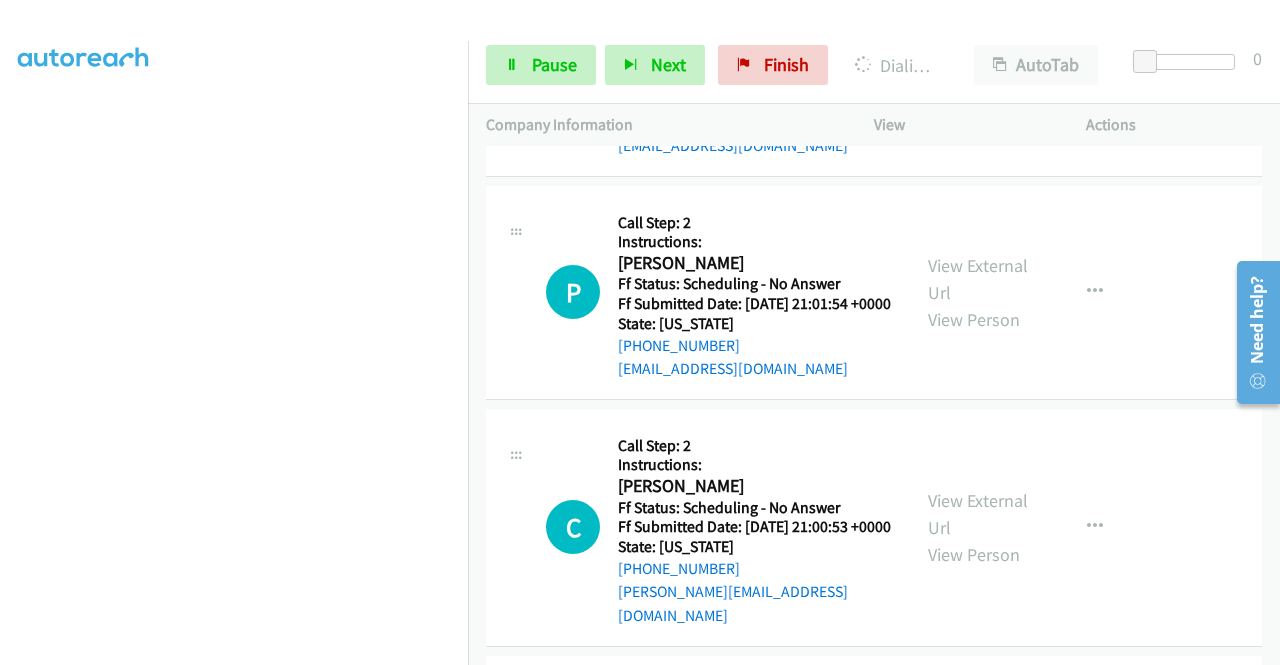 scroll, scrollTop: 7138, scrollLeft: 0, axis: vertical 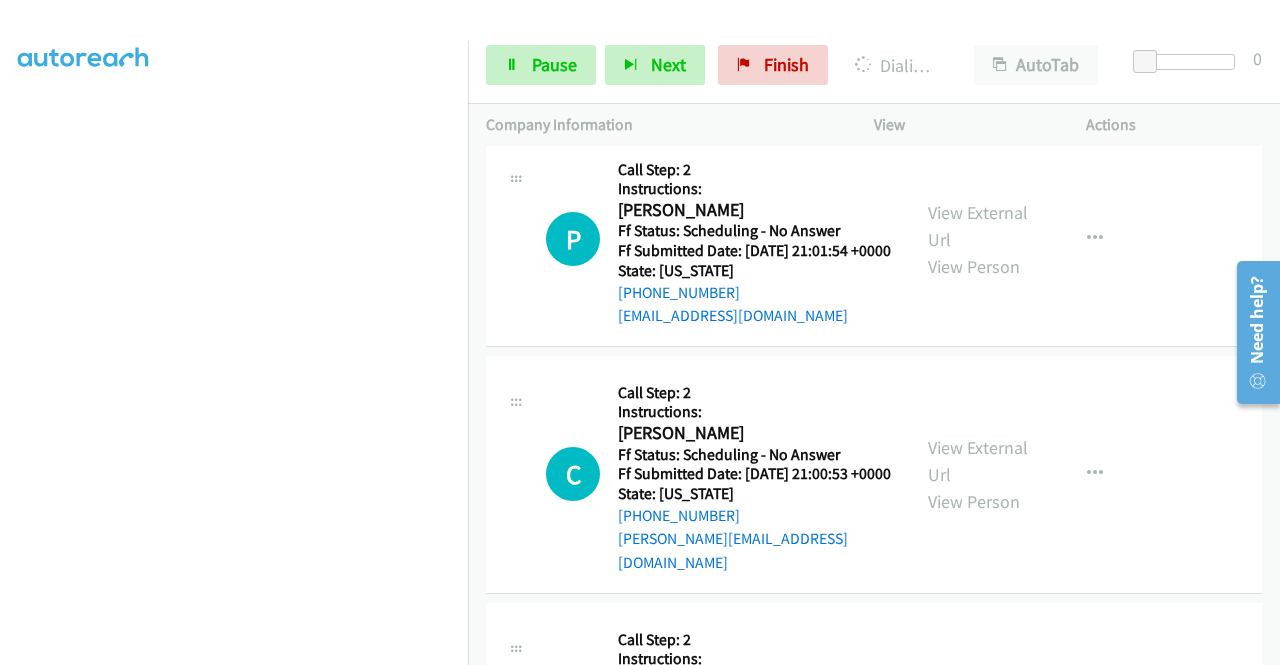 click on "View External Url" at bounding box center (978, -221) 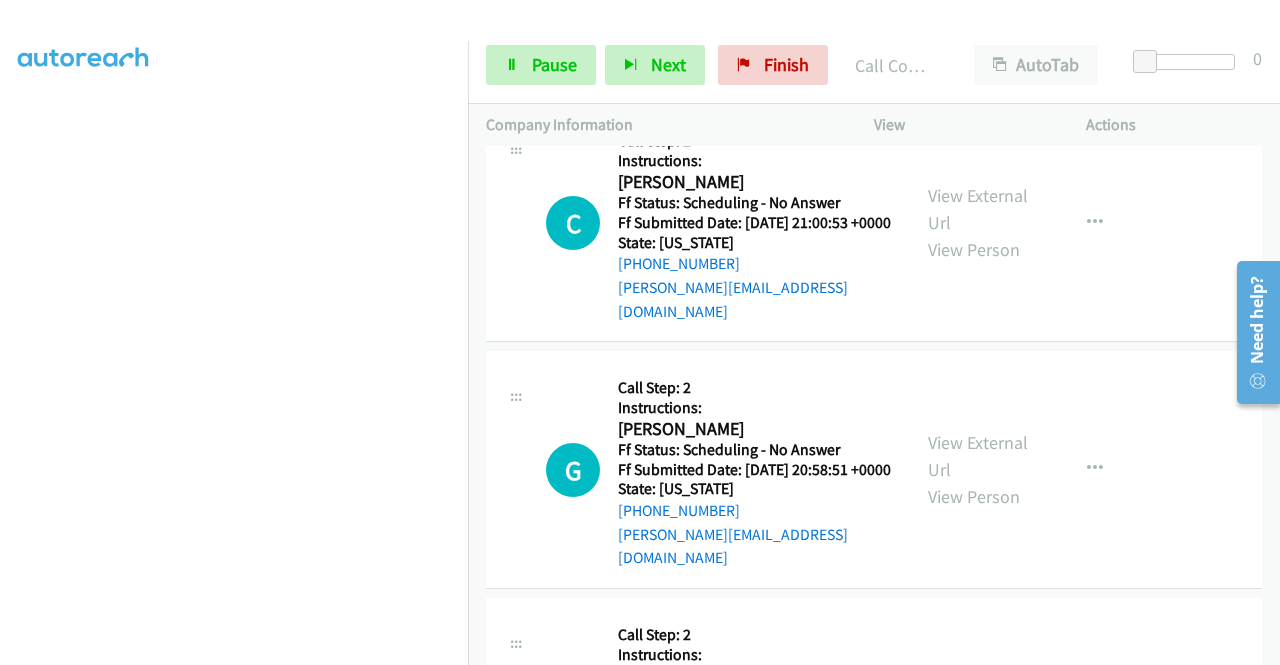 scroll, scrollTop: 7472, scrollLeft: 0, axis: vertical 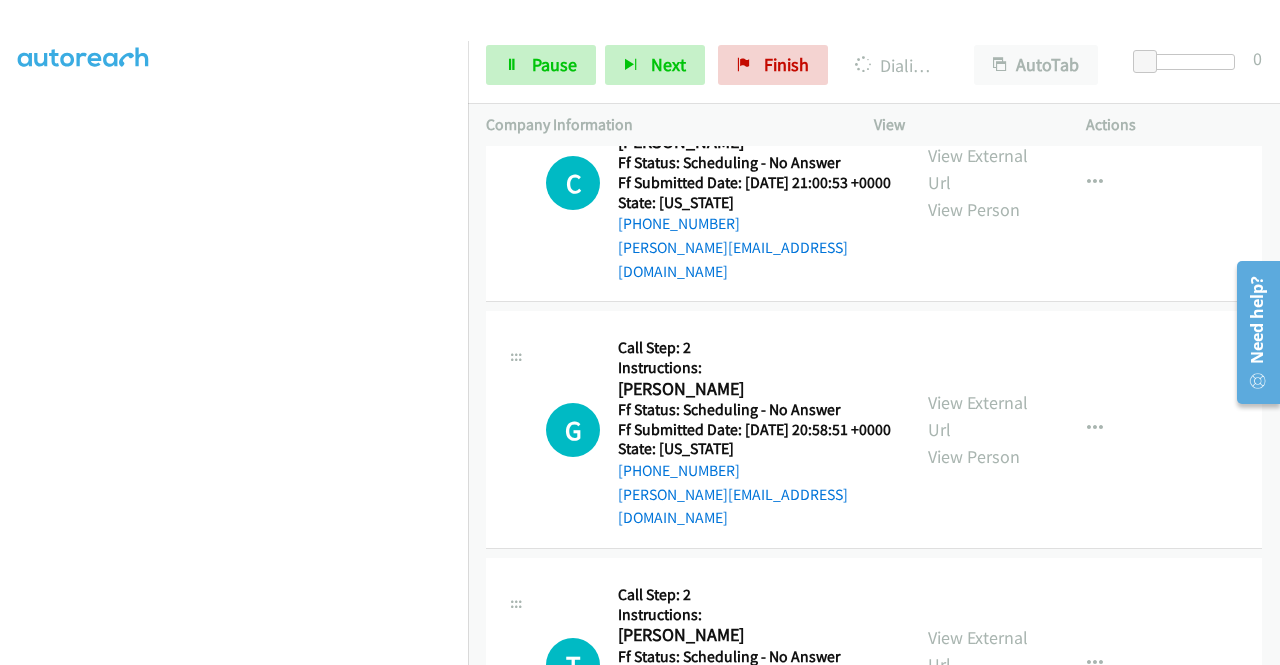 click on "View External Url
View Person
View External Url
Email
Schedule/Manage Callback
Skip Call
Add to do not call list" at bounding box center (1025, -276) 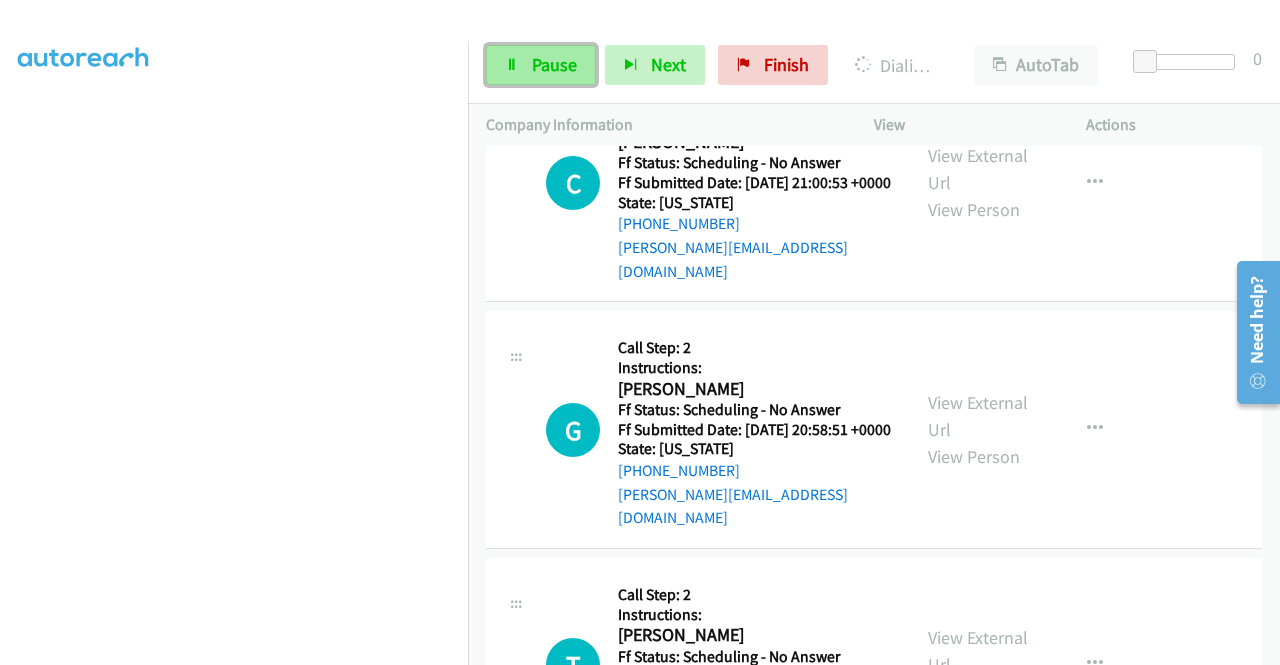 click at bounding box center [512, 66] 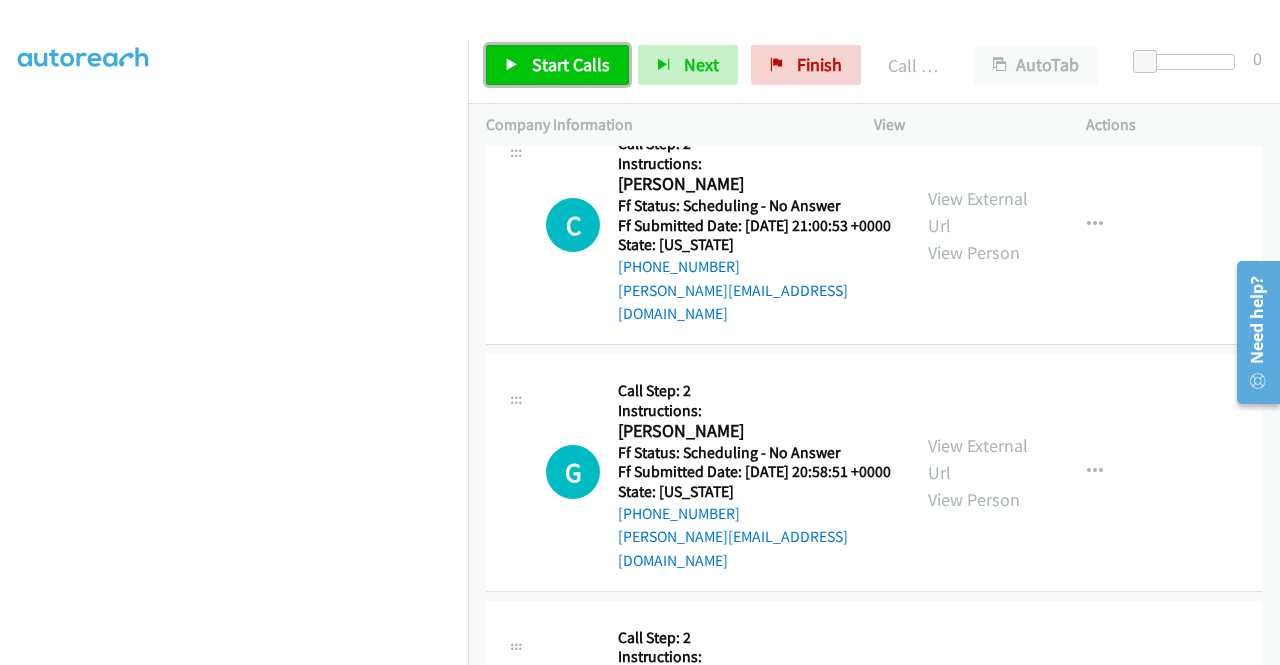 click on "Start Calls" at bounding box center (571, 64) 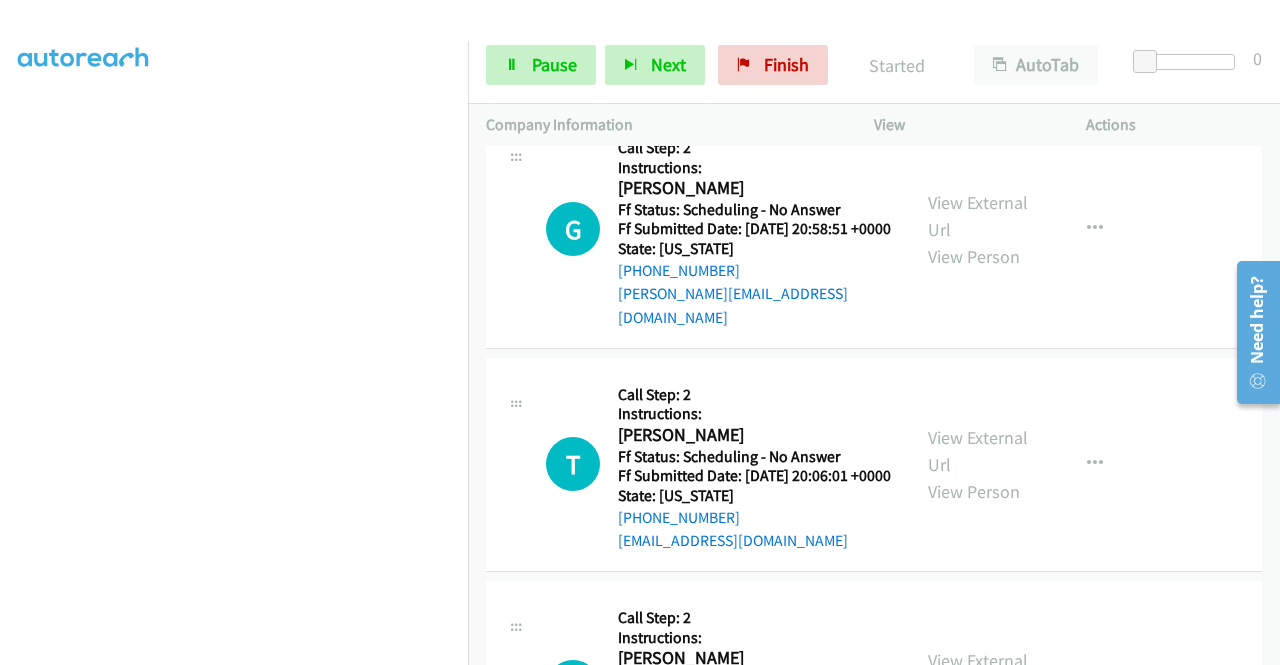 scroll, scrollTop: 7725, scrollLeft: 0, axis: vertical 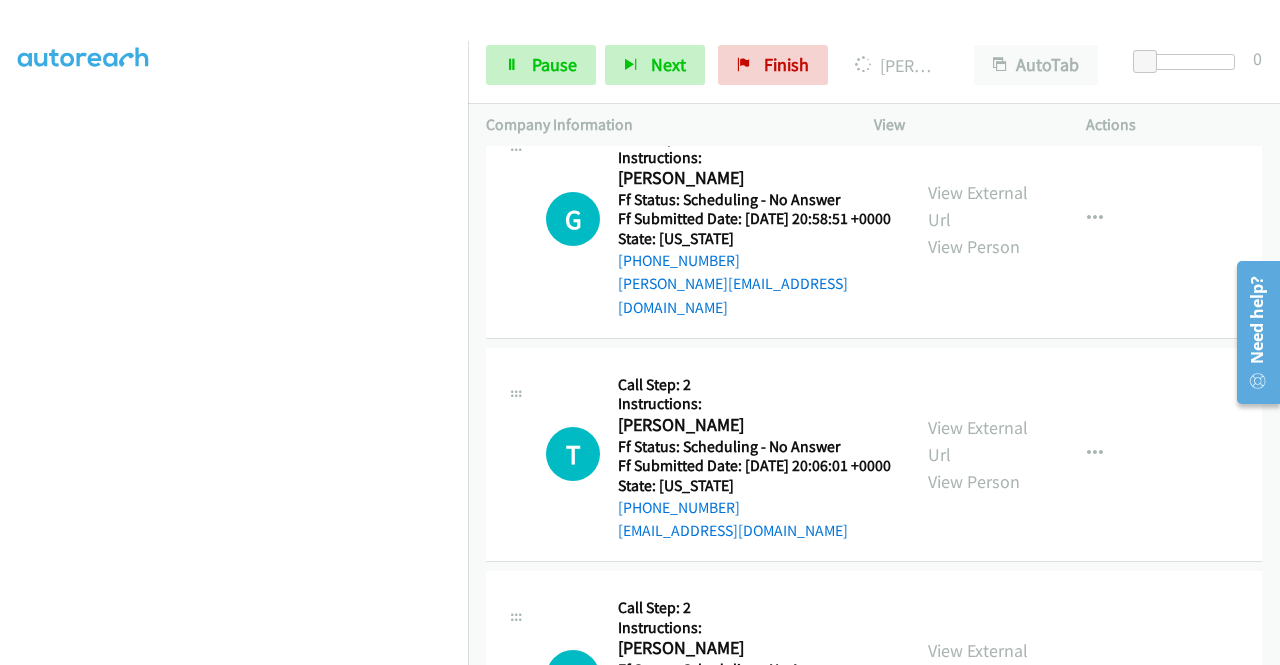 click on "View External Url
View Person" at bounding box center [980, -263] 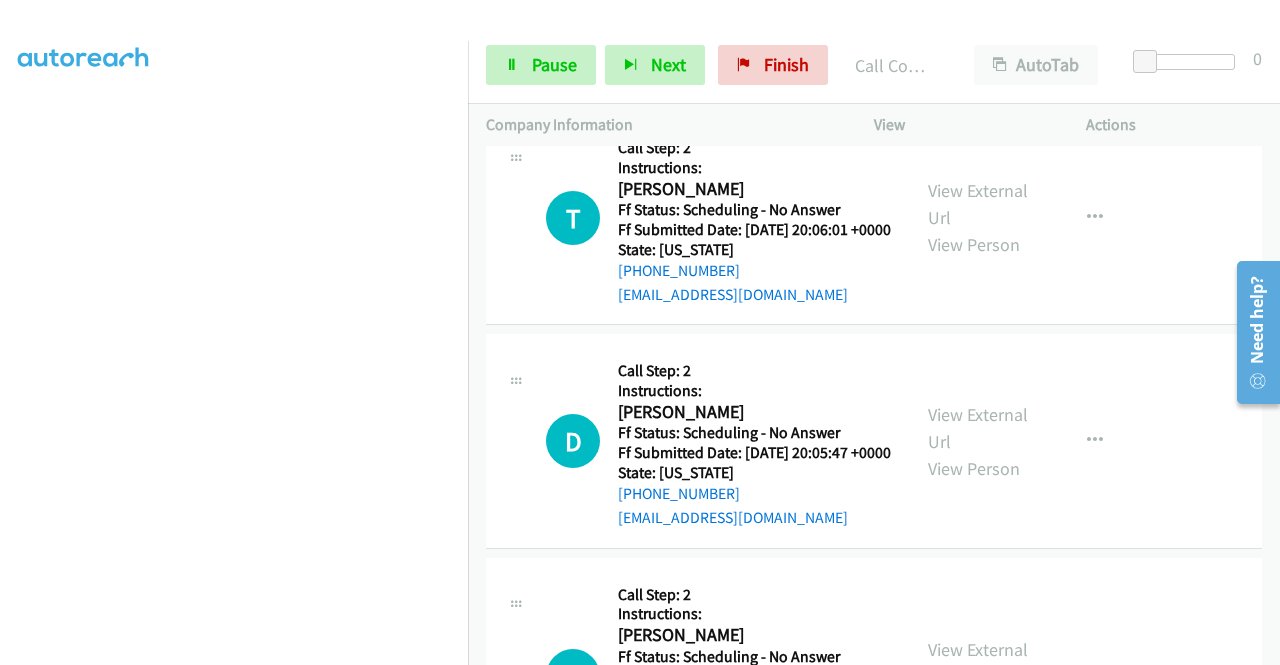 scroll, scrollTop: 8005, scrollLeft: 0, axis: vertical 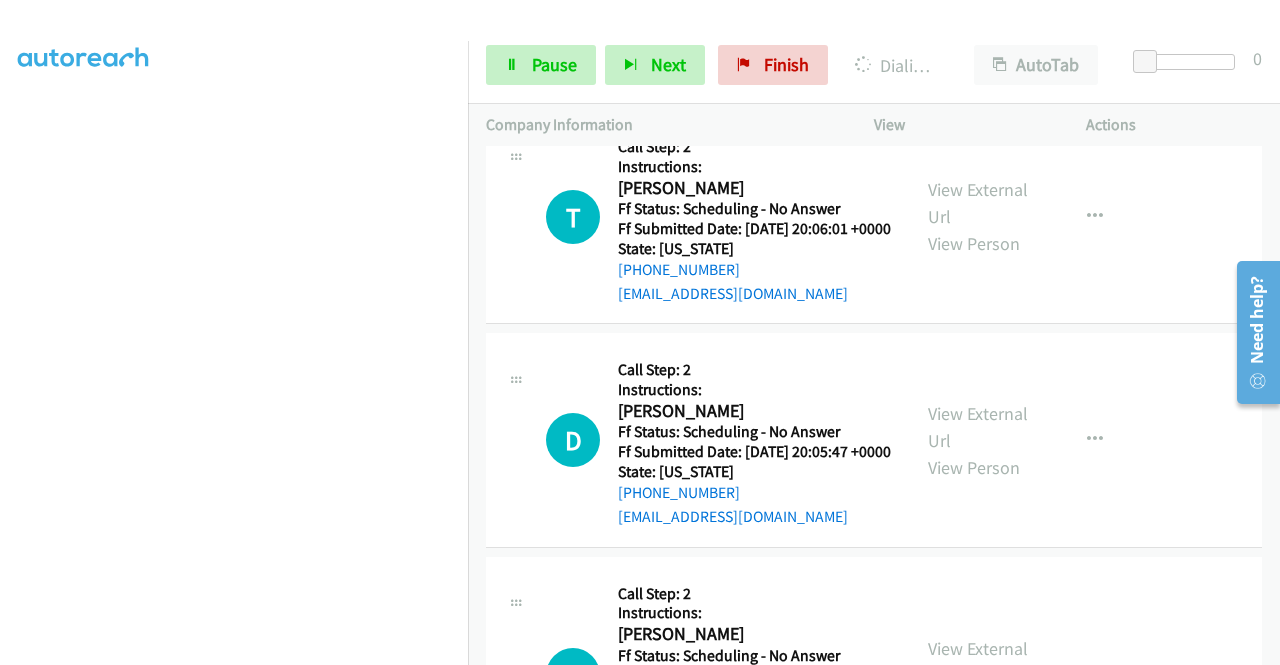 click on "View External Url" at bounding box center (978, -278) 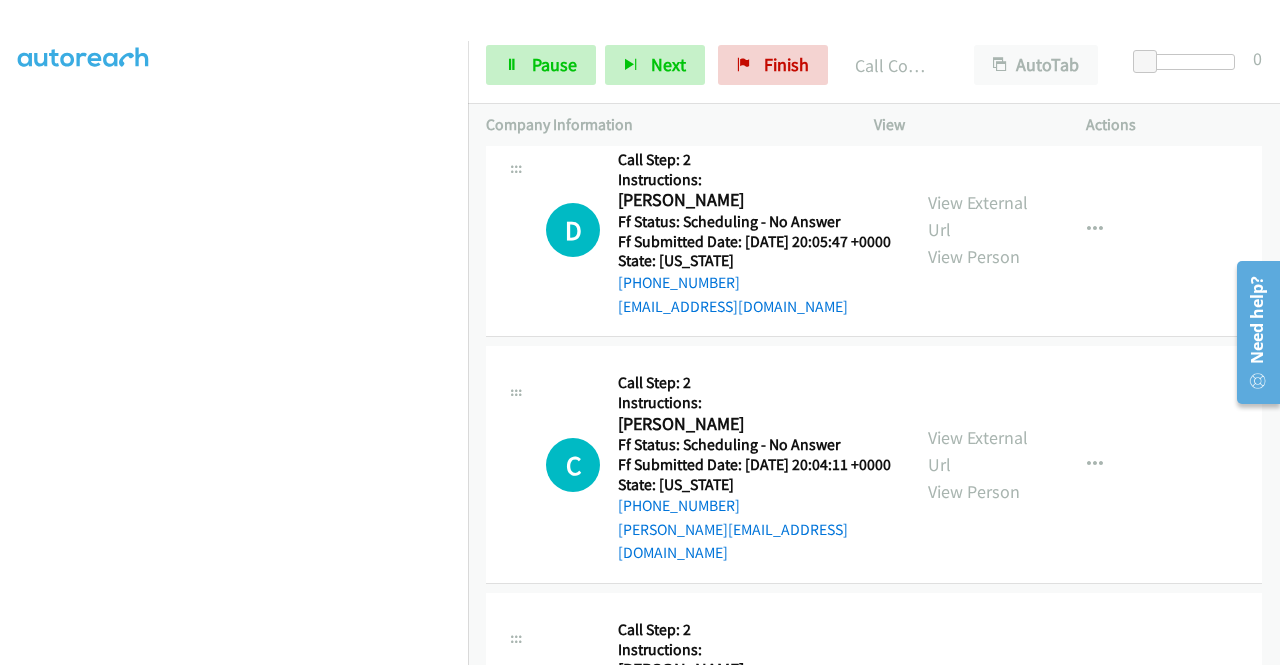 scroll, scrollTop: 8298, scrollLeft: 0, axis: vertical 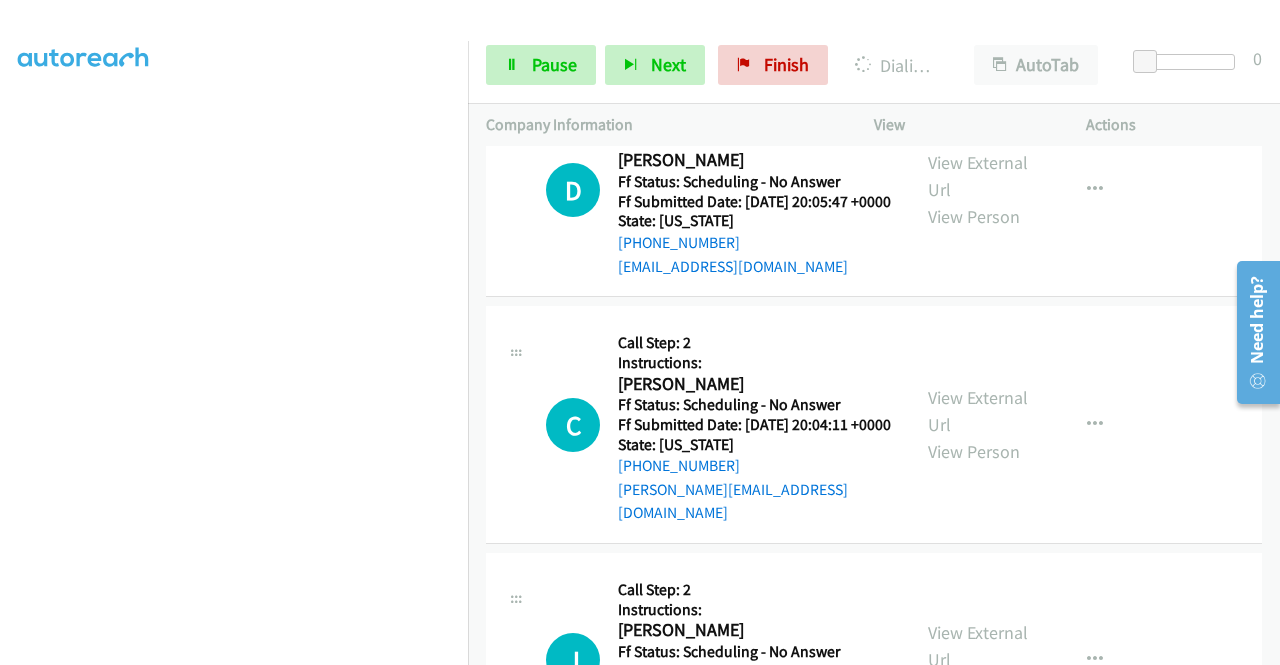 click on "View External Url" at bounding box center [978, -282] 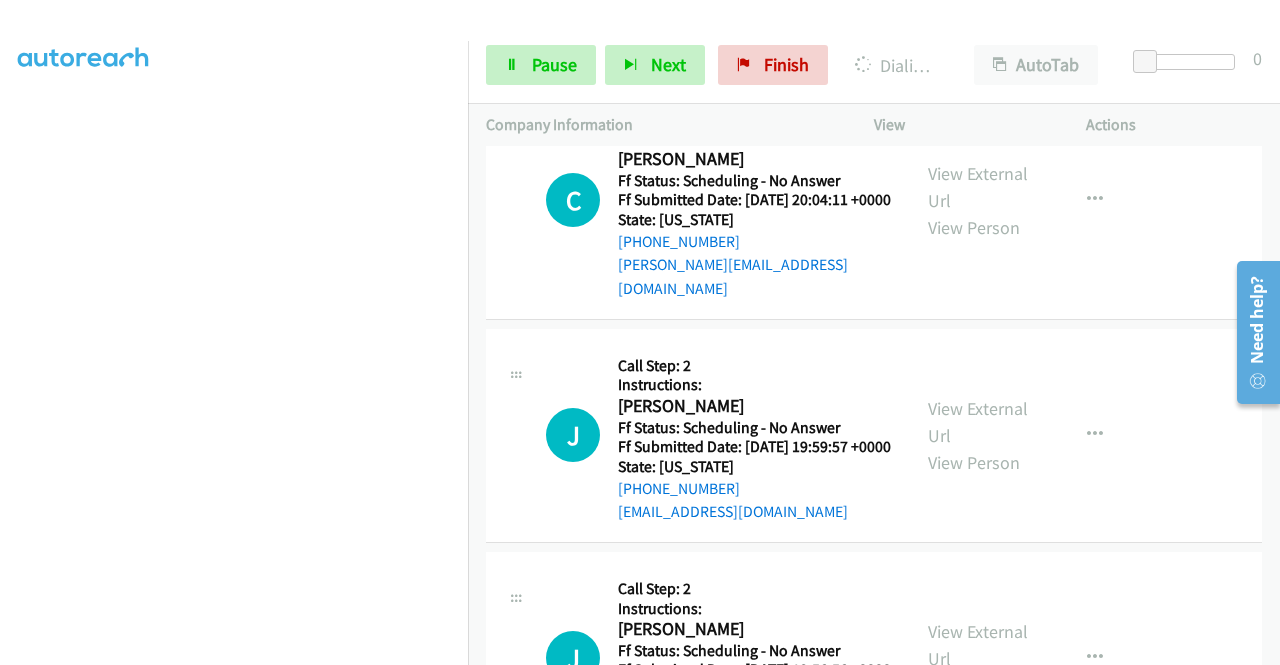 scroll, scrollTop: 8578, scrollLeft: 0, axis: vertical 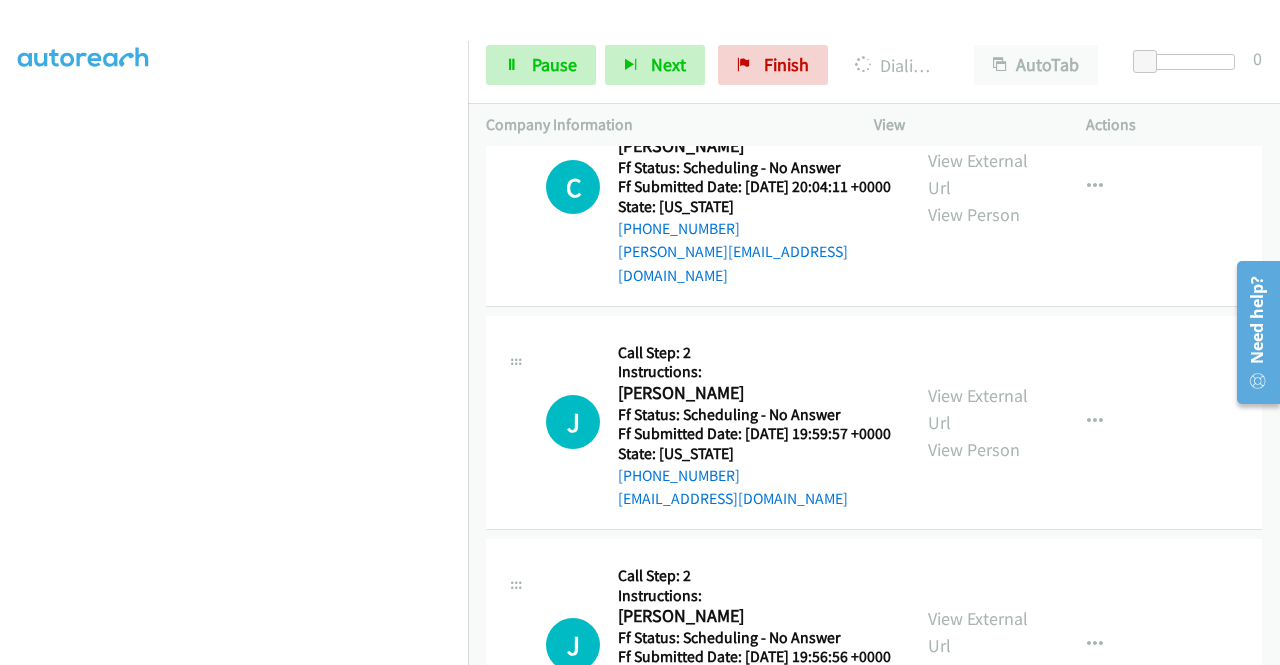 click on "View External Url" at bounding box center [978, -284] 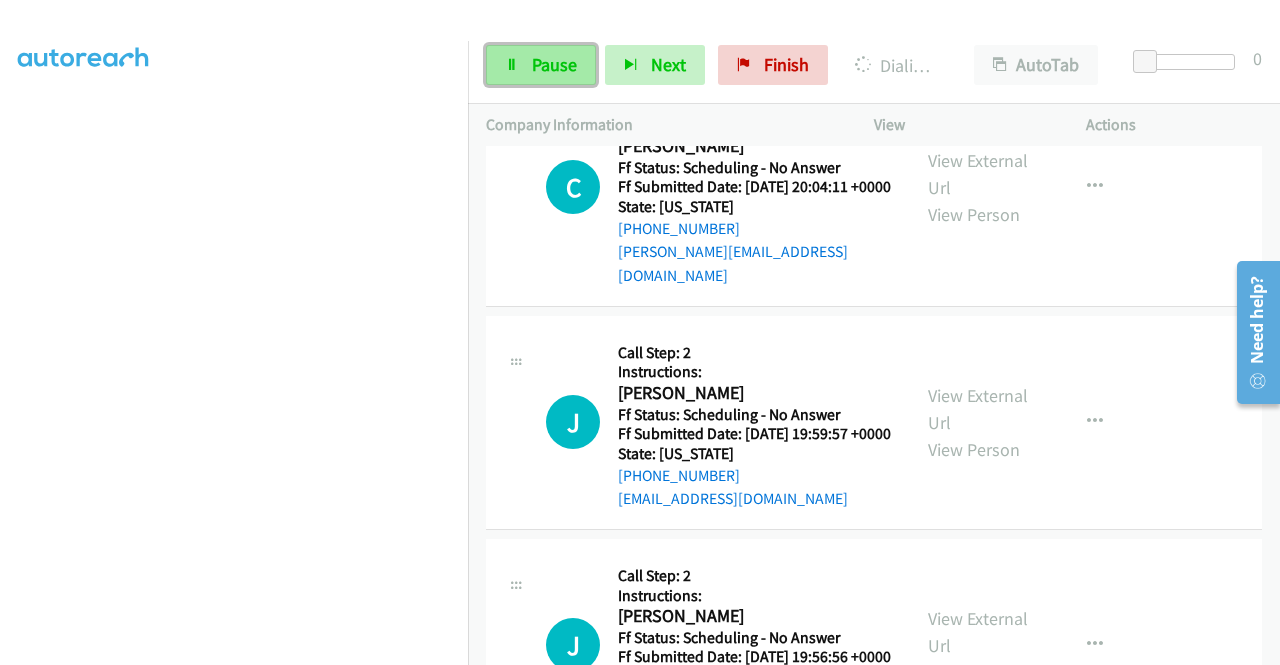 click on "Pause" at bounding box center (554, 64) 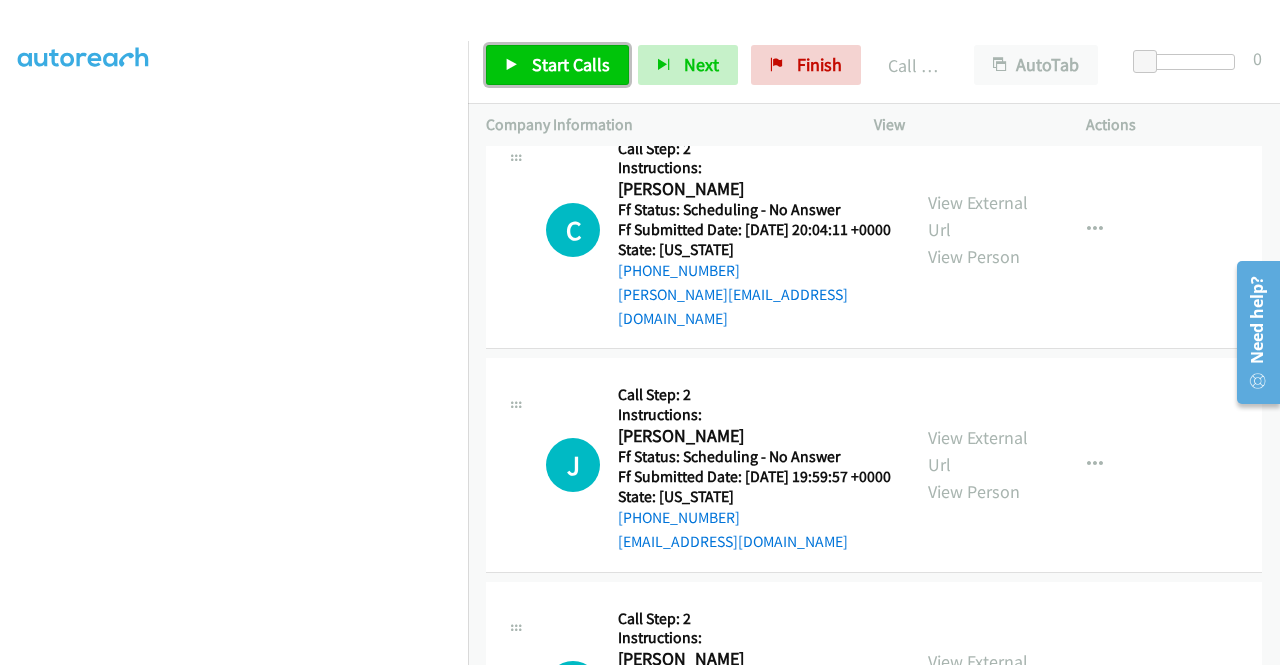 click on "Start Calls" at bounding box center (557, 65) 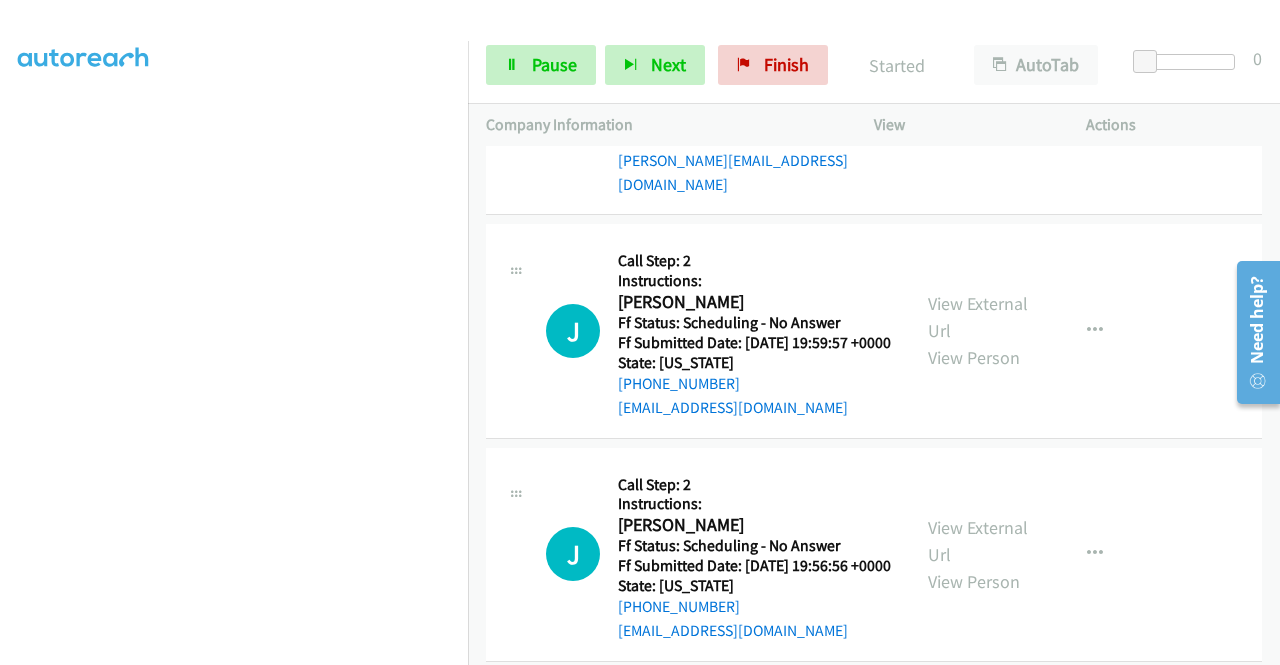 scroll, scrollTop: 8845, scrollLeft: 0, axis: vertical 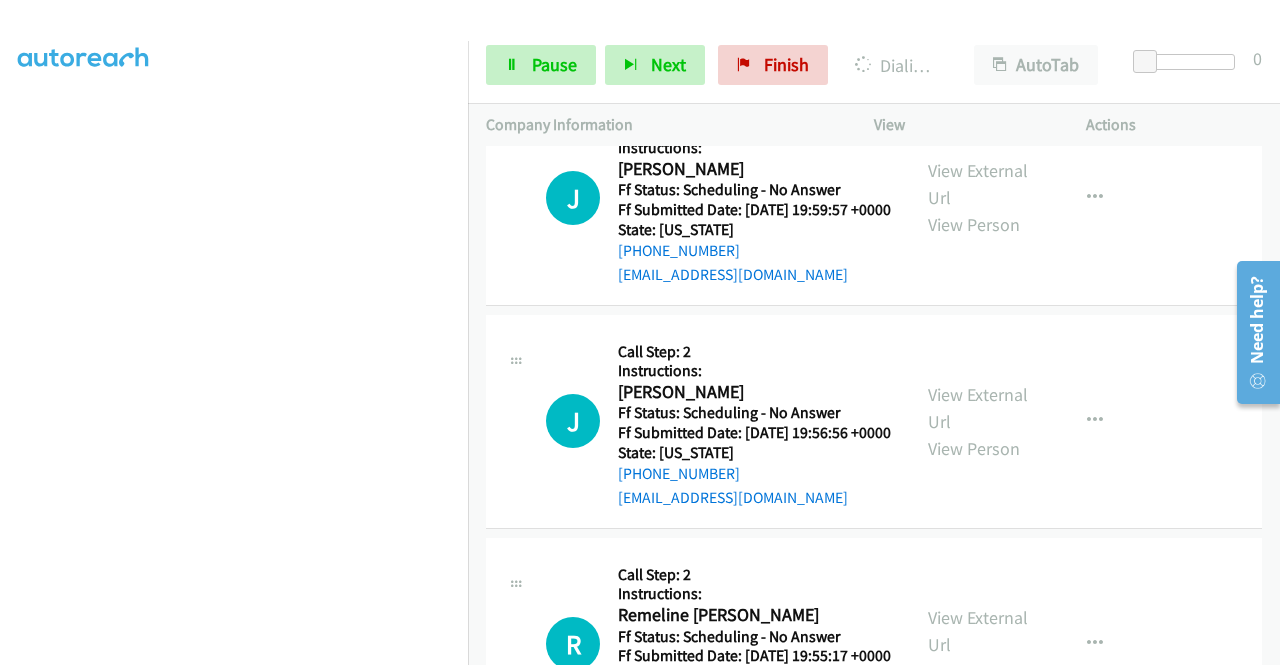 click on "View External Url" at bounding box center (978, -286) 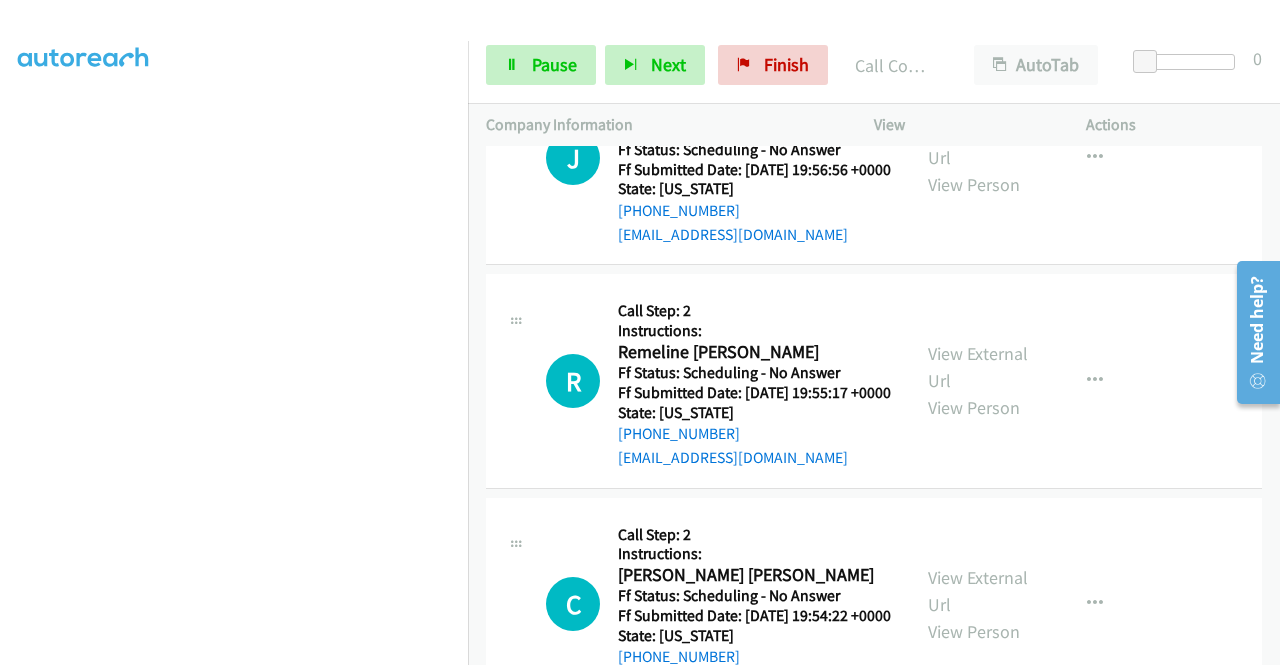 scroll, scrollTop: 9178, scrollLeft: 0, axis: vertical 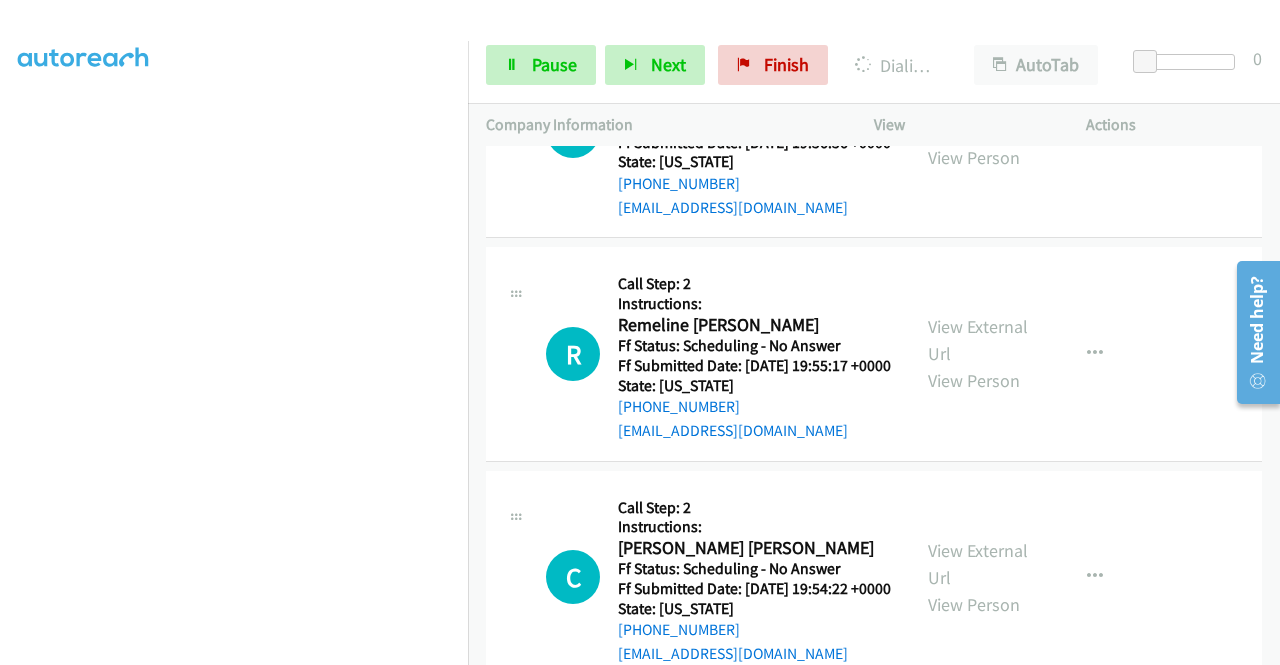 click on "View External Url" at bounding box center (978, -341) 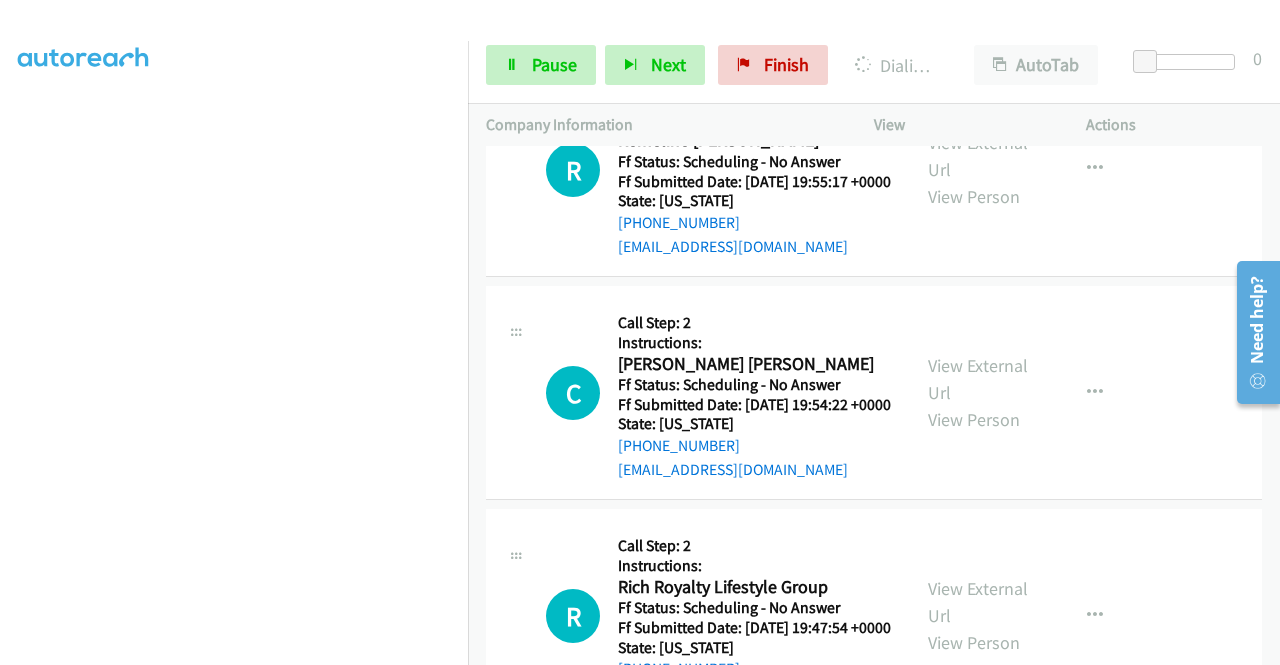 scroll, scrollTop: 9485, scrollLeft: 0, axis: vertical 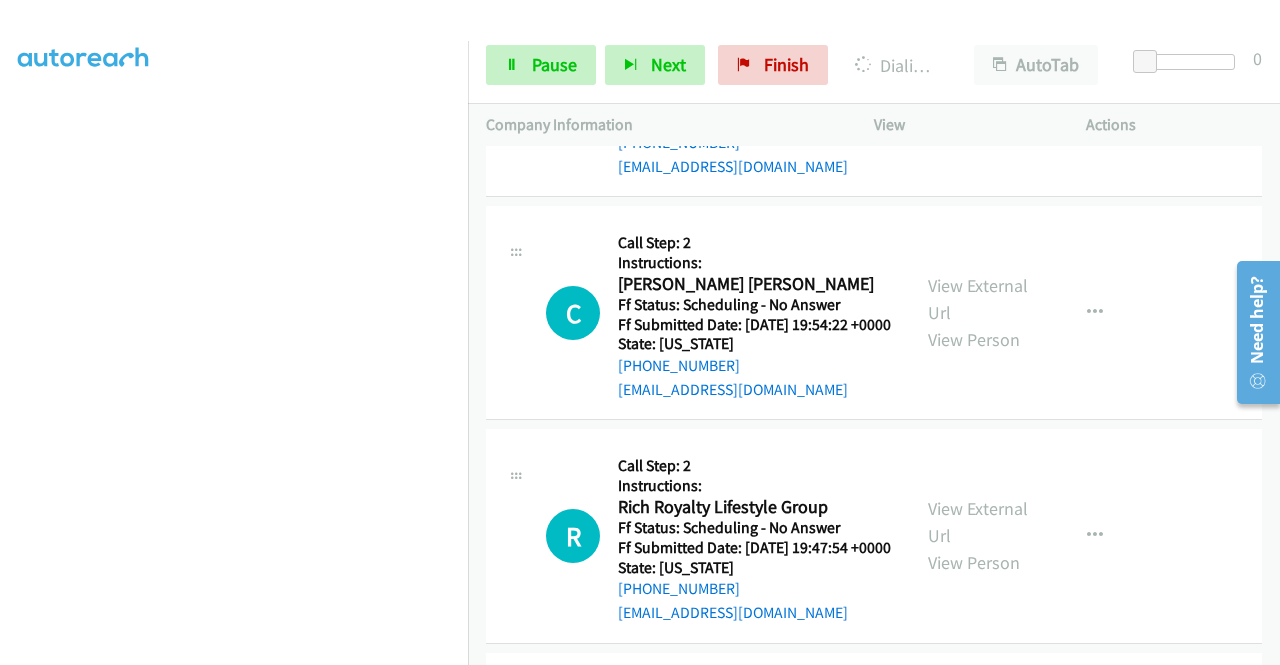 click on "View External Url" at bounding box center (978, -370) 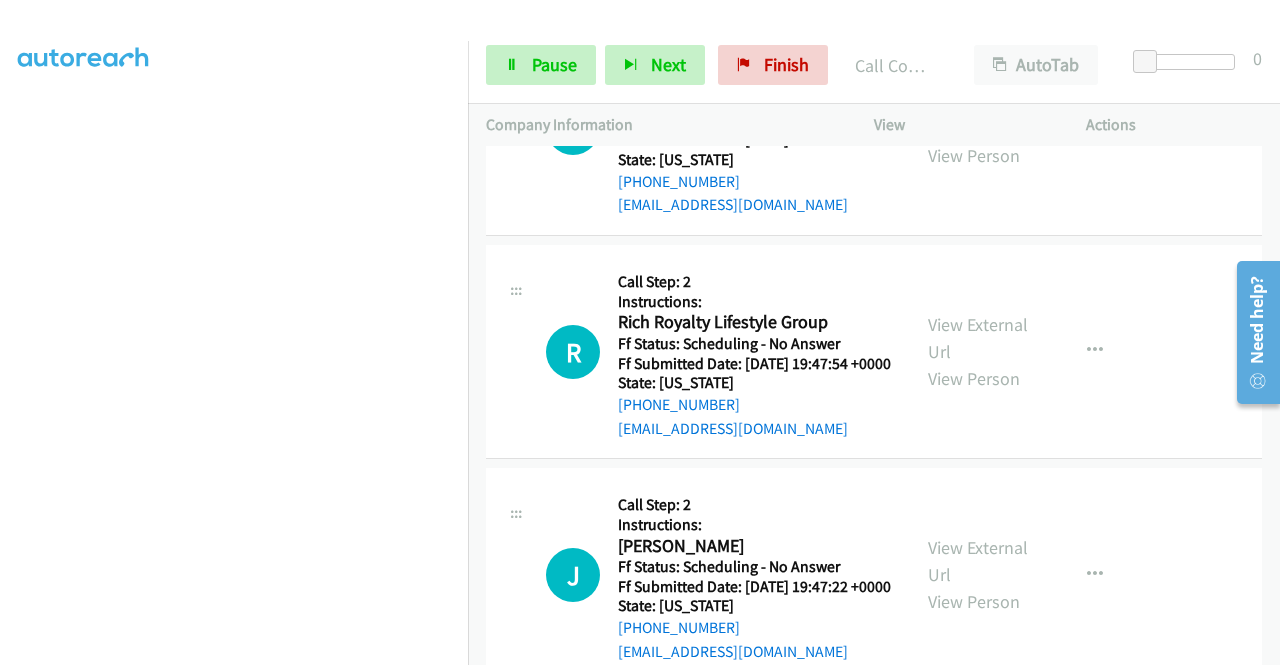 scroll, scrollTop: 9752, scrollLeft: 0, axis: vertical 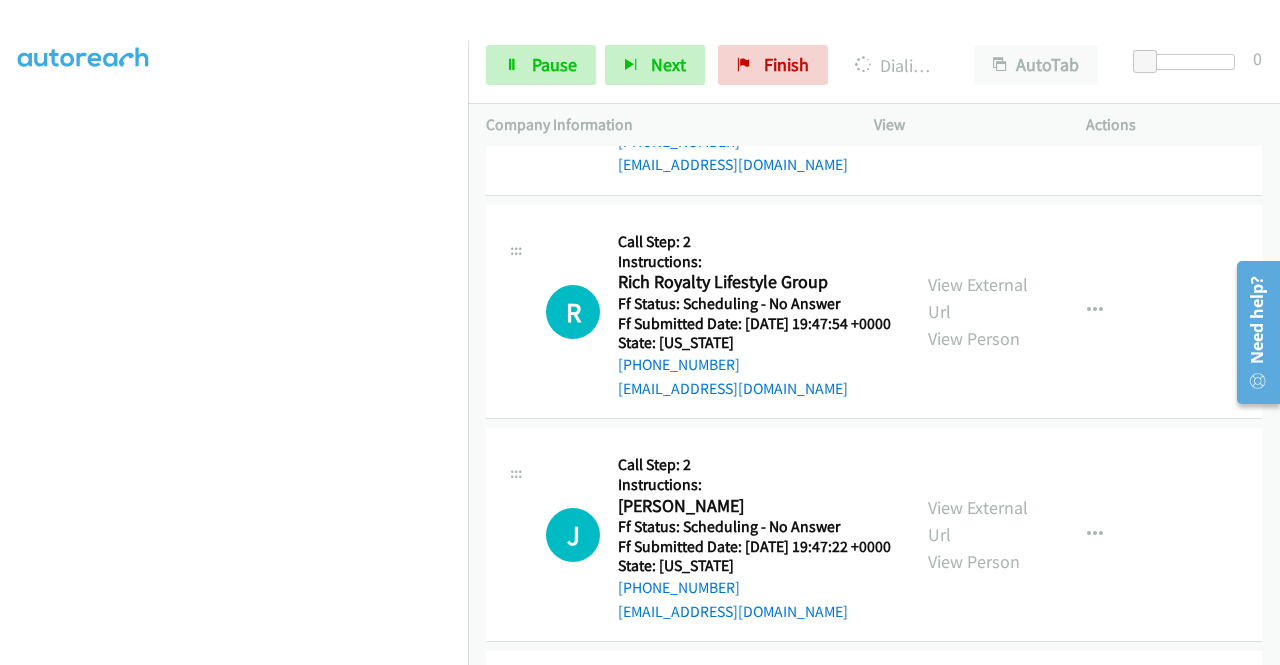 click on "View External Url" at bounding box center [978, -372] 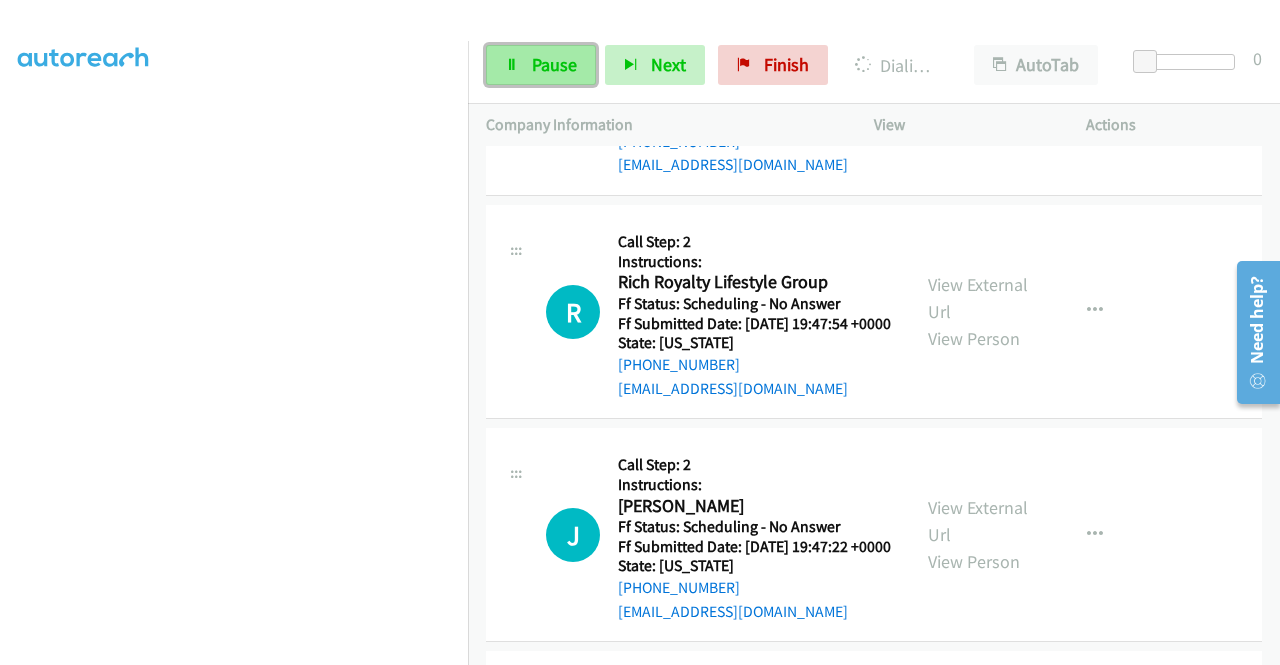 click on "Pause" at bounding box center (541, 65) 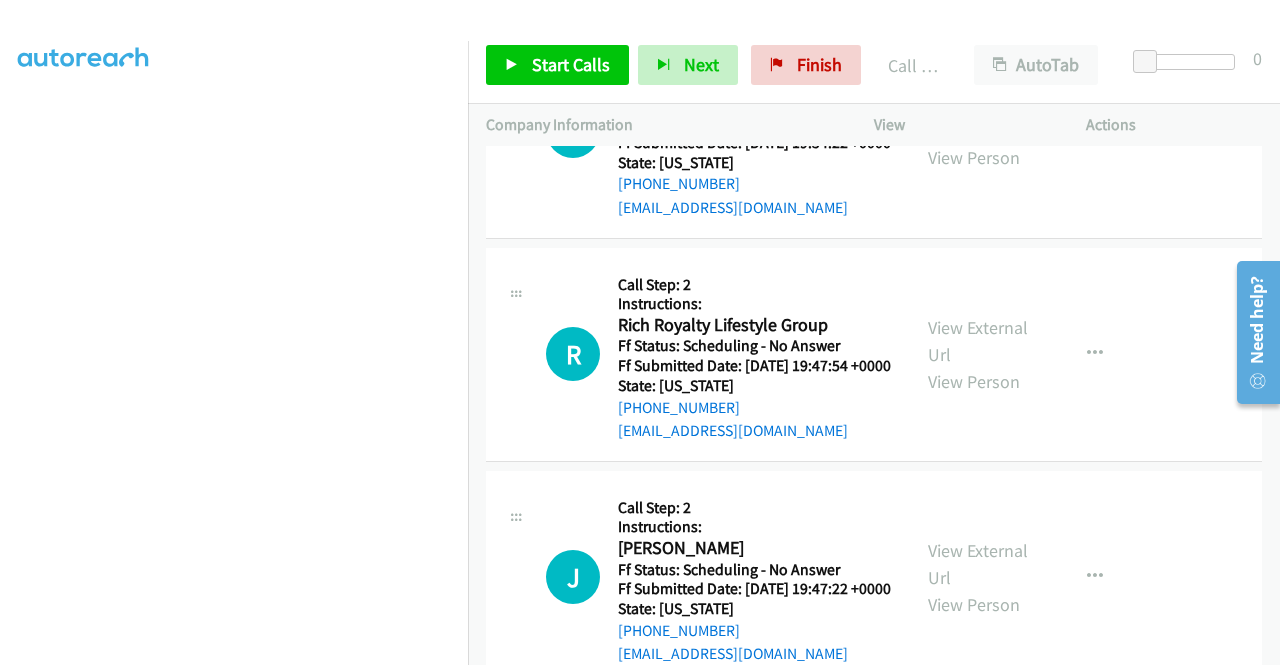 click on "Start Calls
Pause
Next
Finish
Call Completed
AutoTab
AutoTab
0" at bounding box center (874, 65) 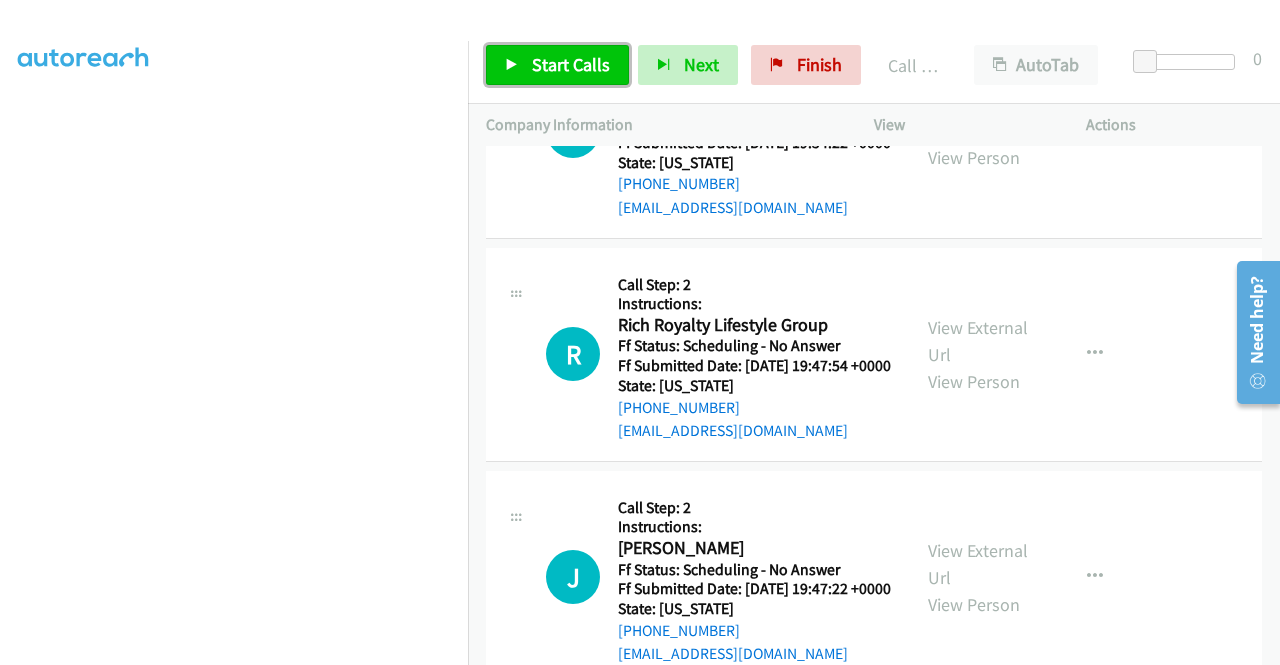 click on "Start Calls" at bounding box center [571, 64] 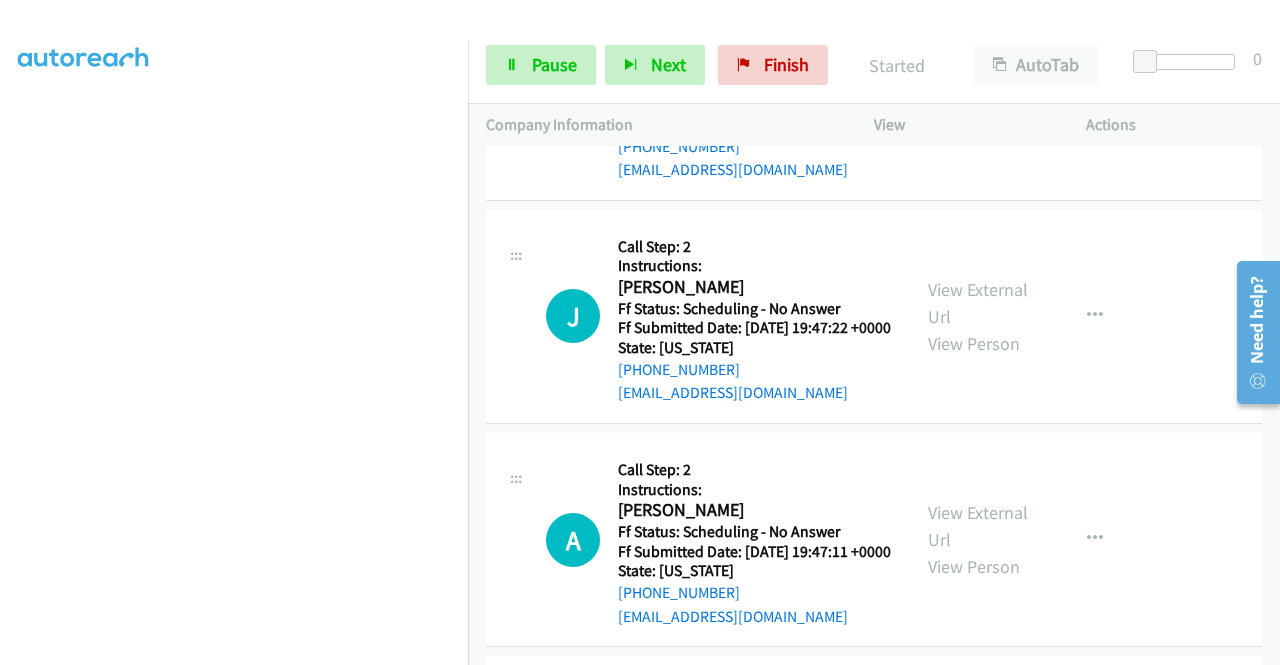 scroll, scrollTop: 10032, scrollLeft: 0, axis: vertical 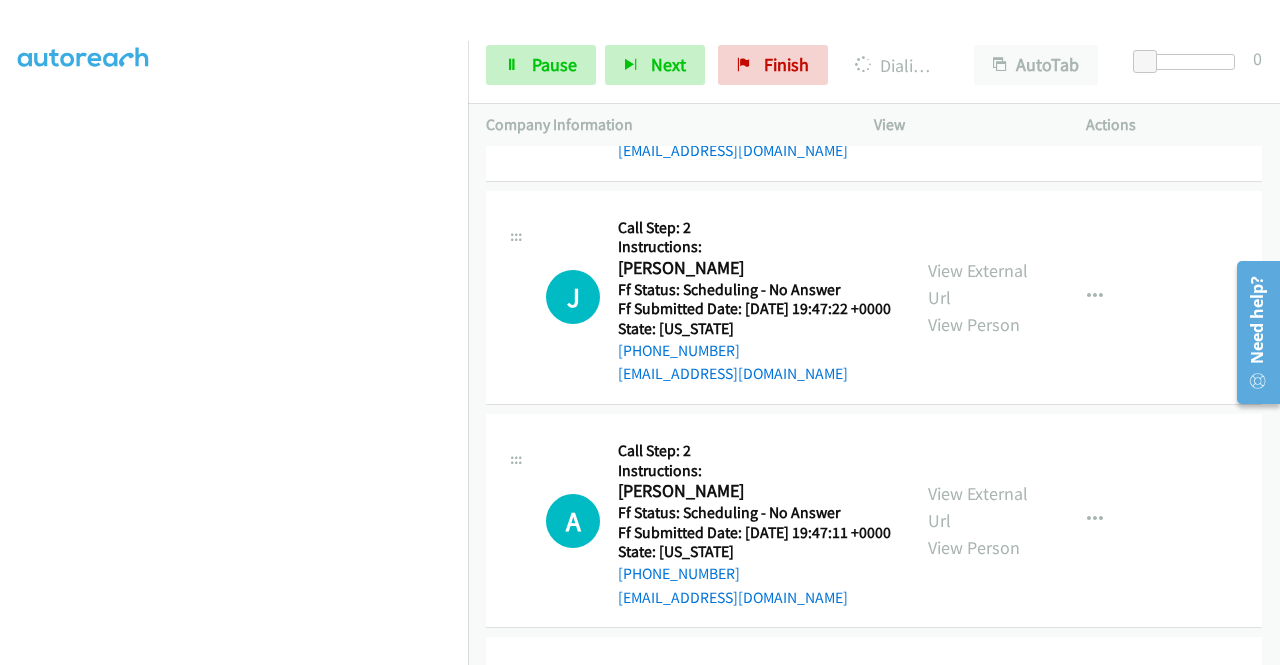 click on "View External Url
View Person" at bounding box center (980, -373) 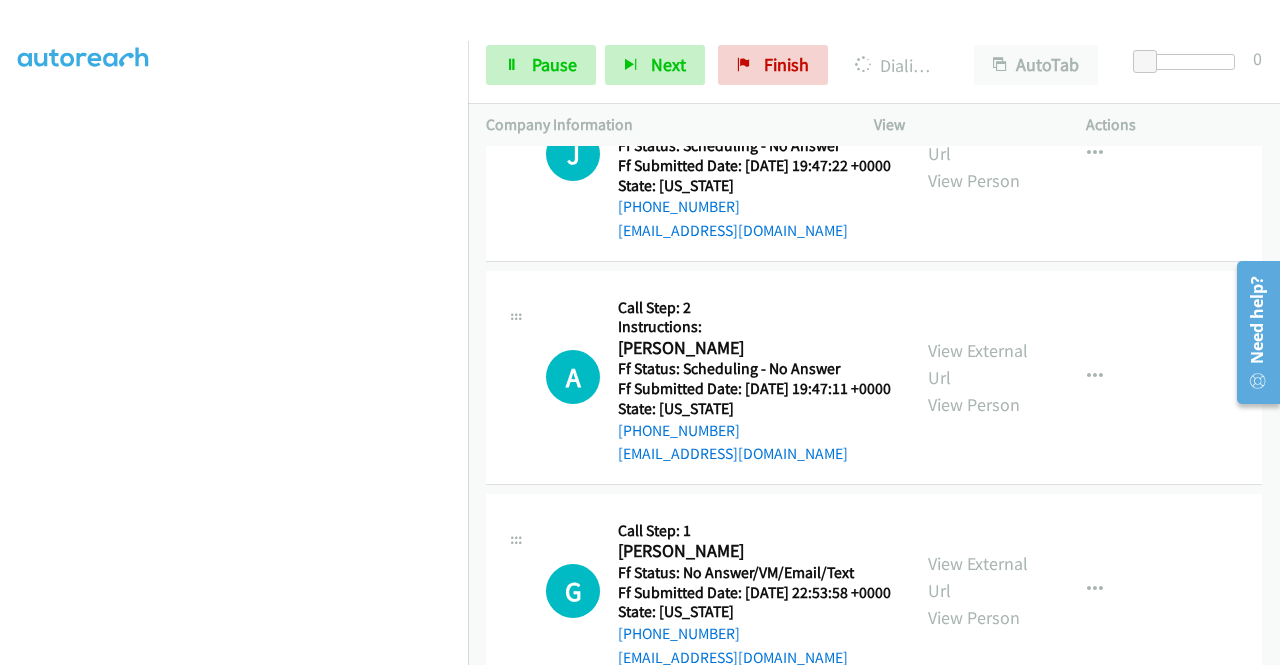 scroll, scrollTop: 10298, scrollLeft: 0, axis: vertical 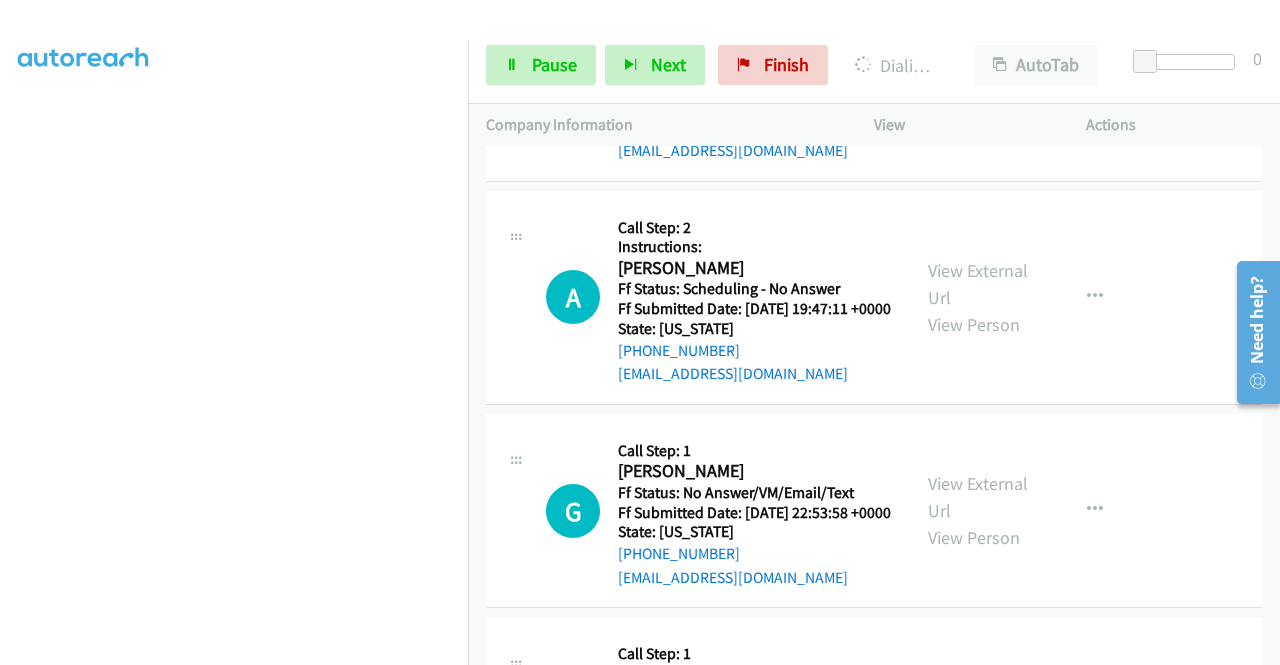 click on "View External Url" at bounding box center [978, -386] 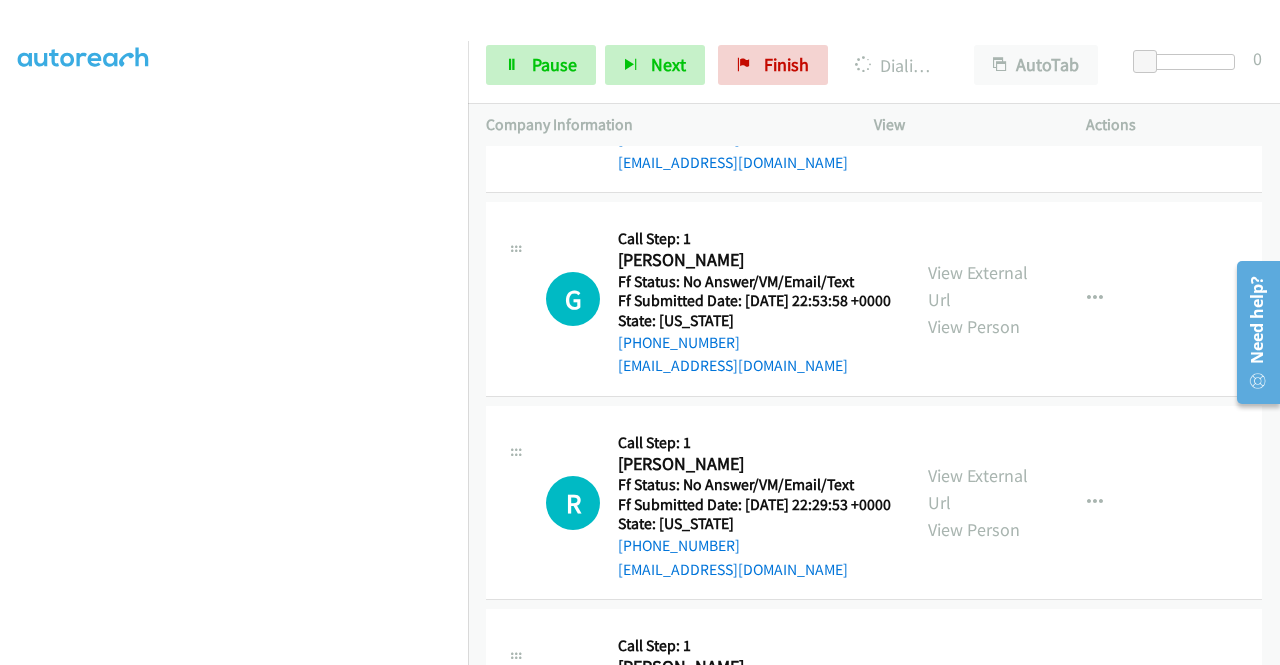 scroll, scrollTop: 10592, scrollLeft: 0, axis: vertical 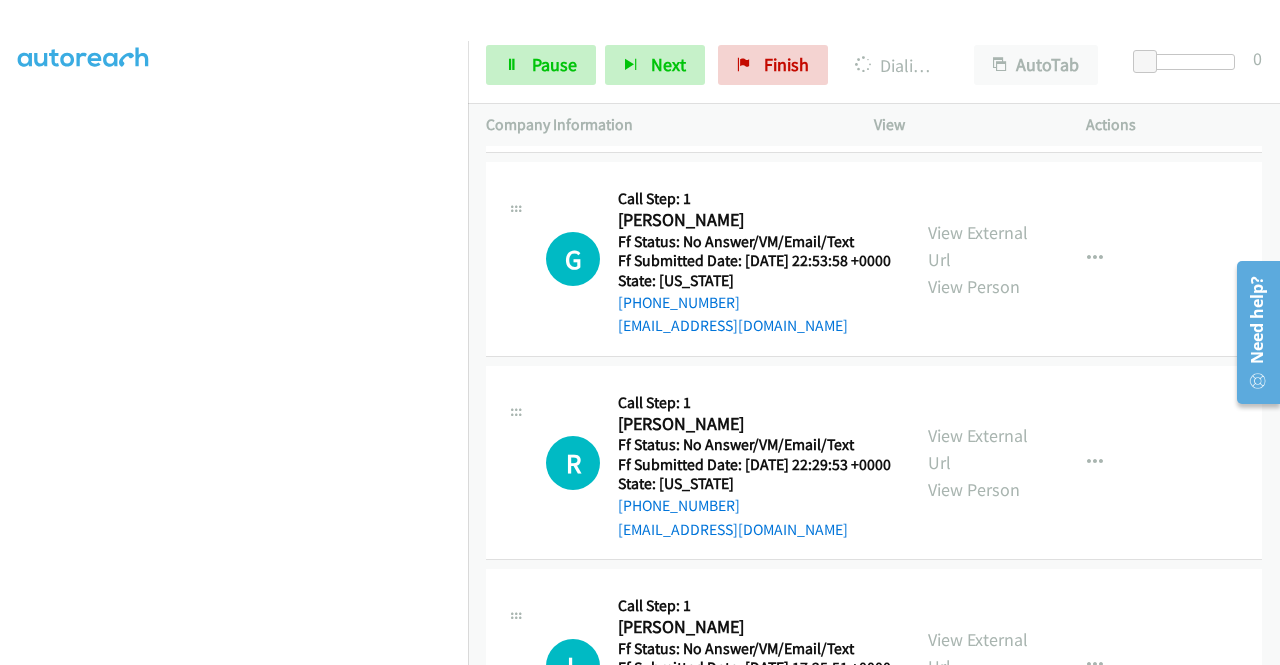 click on "View External Url
View Person
View External Url
Email
Schedule/Manage Callback
Skip Call
Add to do not call list" at bounding box center (1025, -401) 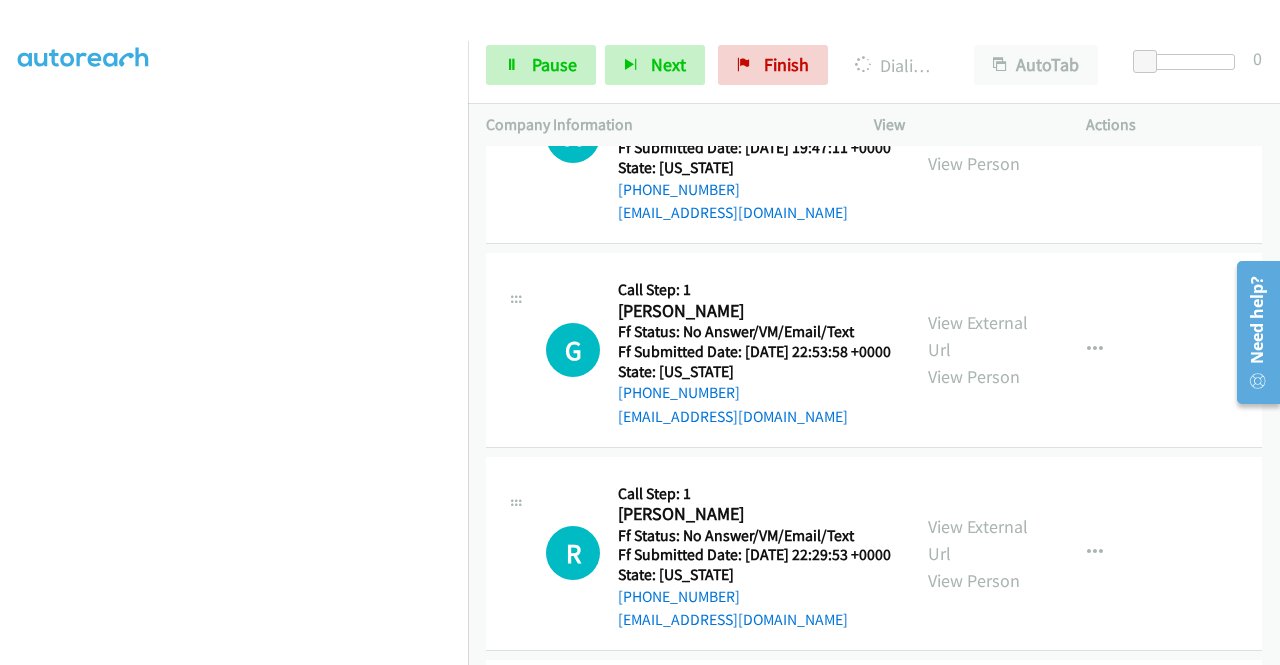 scroll, scrollTop: 10544, scrollLeft: 0, axis: vertical 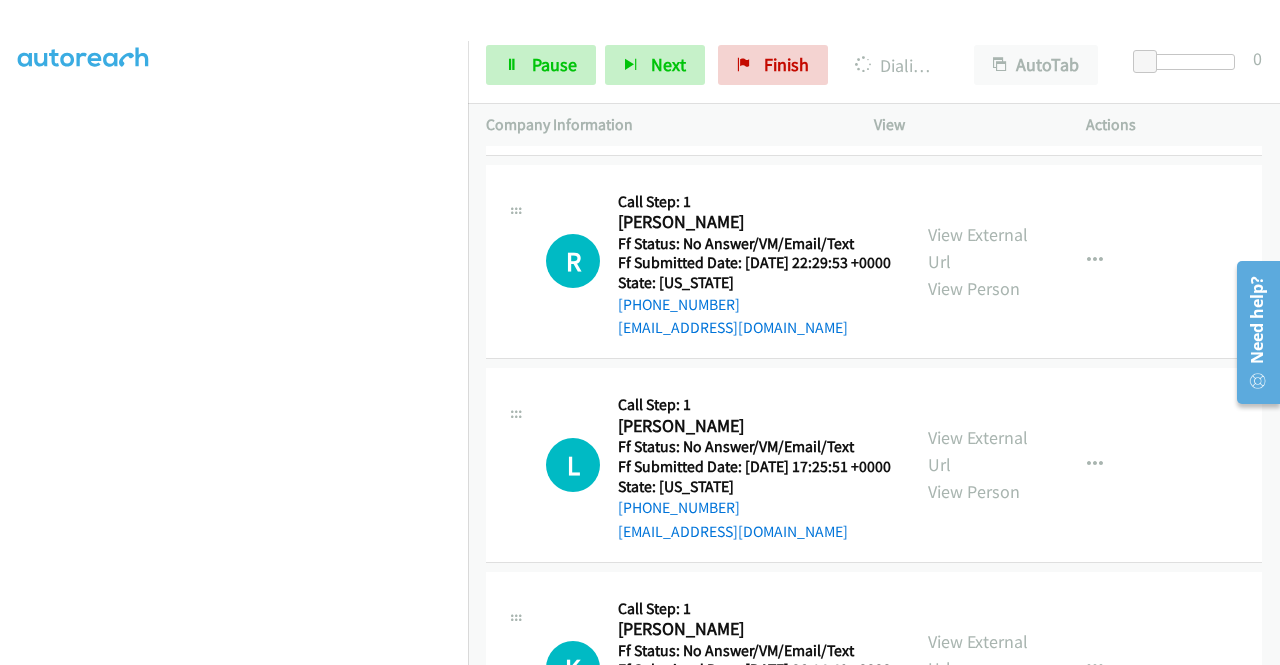 click on "View External Url" at bounding box center (978, -392) 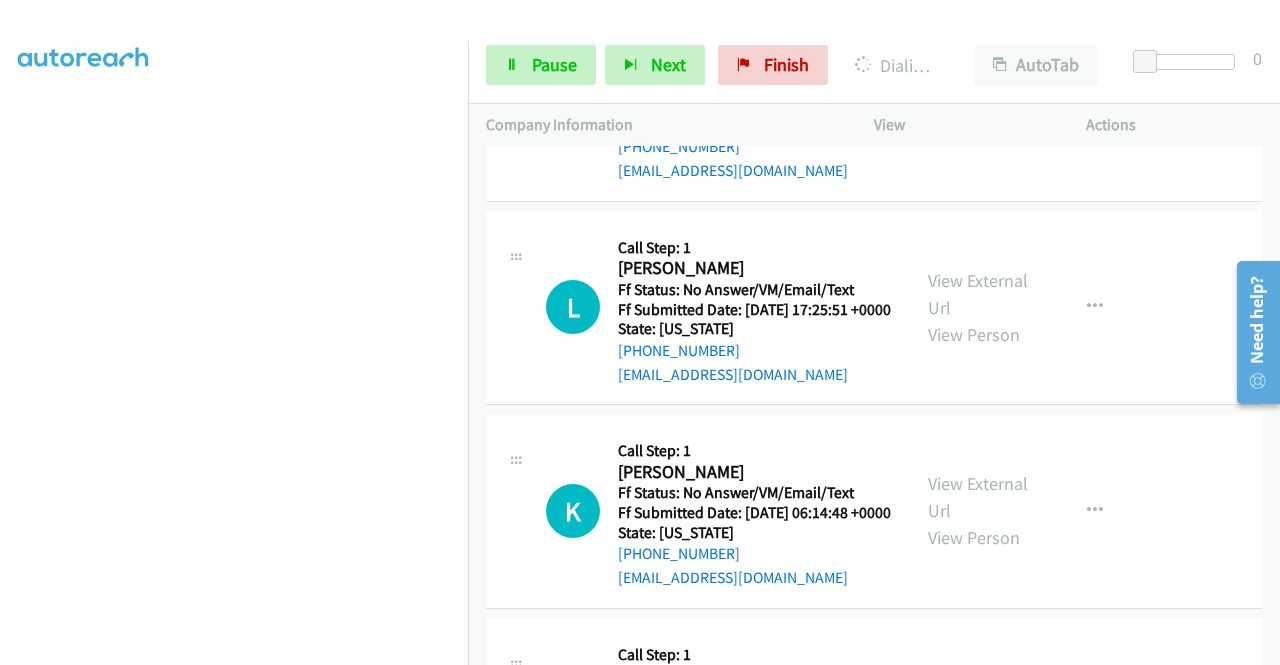 scroll, scrollTop: 11090, scrollLeft: 0, axis: vertical 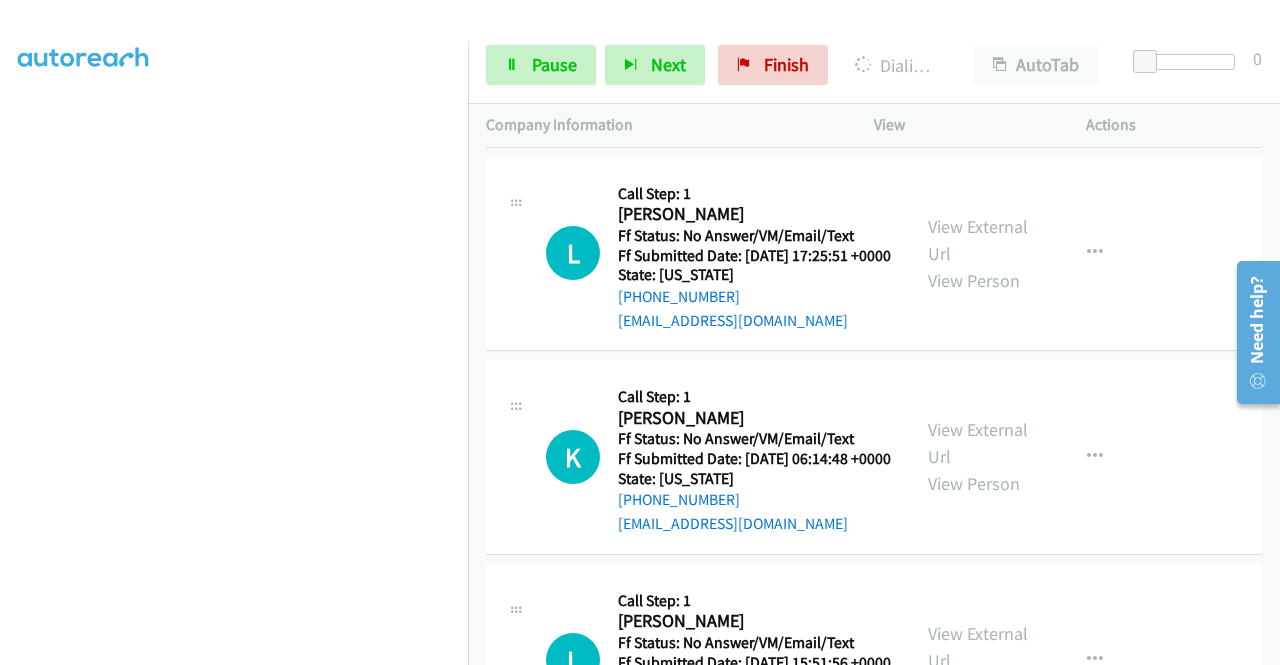 click on "View External Url" at bounding box center [978, -380] 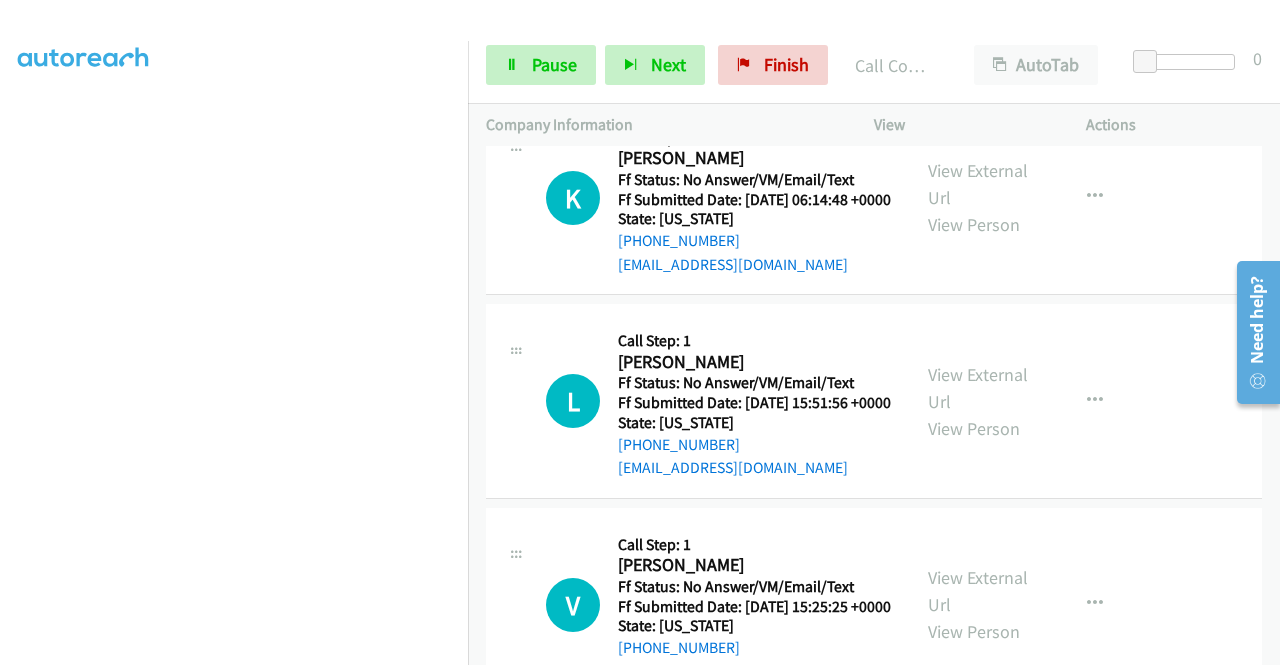 scroll, scrollTop: 11410, scrollLeft: 0, axis: vertical 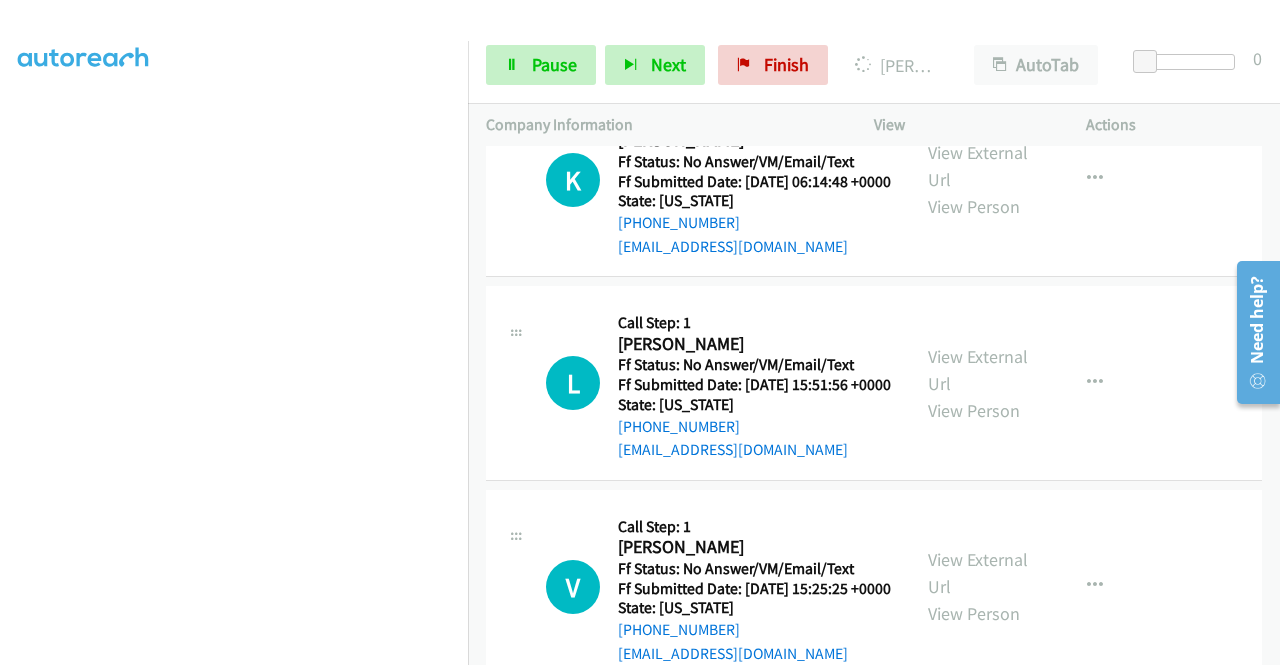 click on "View External Url" at bounding box center (978, -444) 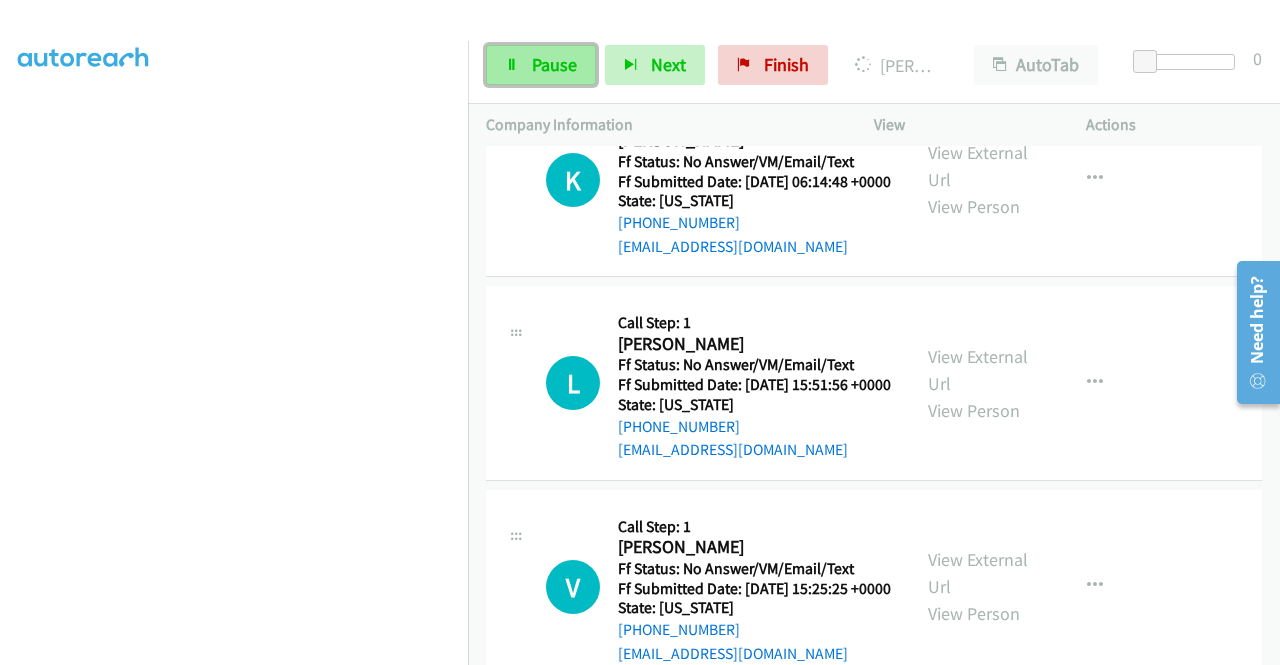 click on "Pause" at bounding box center [554, 64] 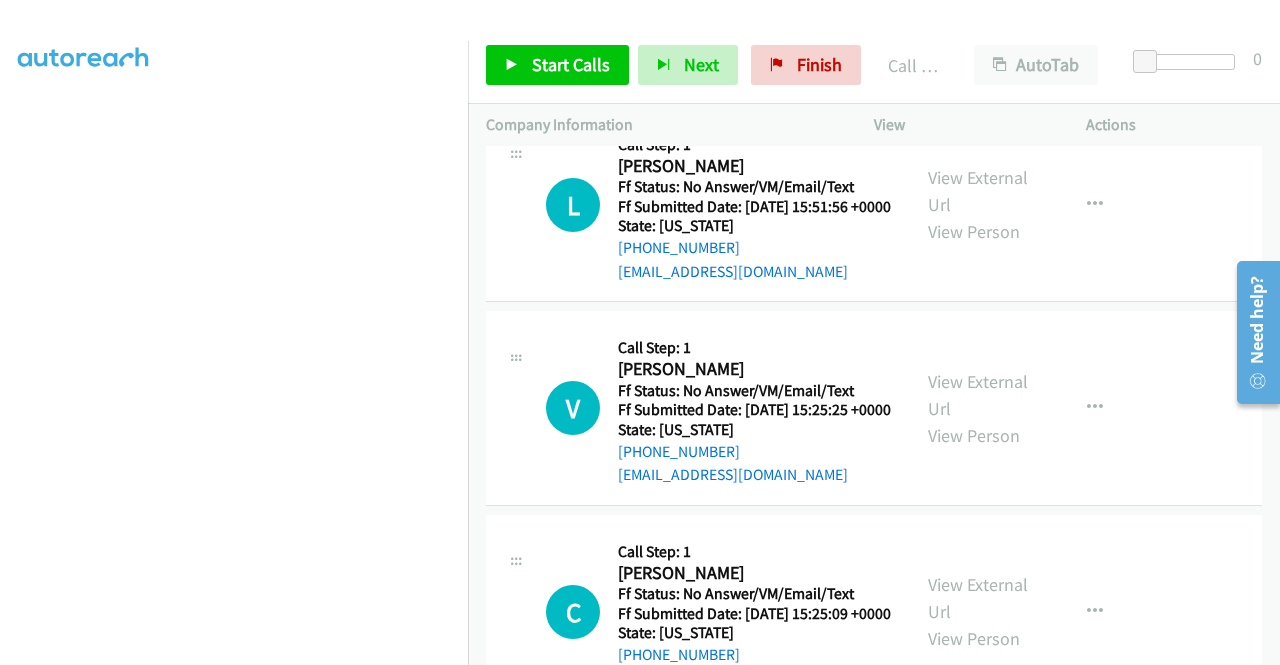 scroll, scrollTop: 11650, scrollLeft: 0, axis: vertical 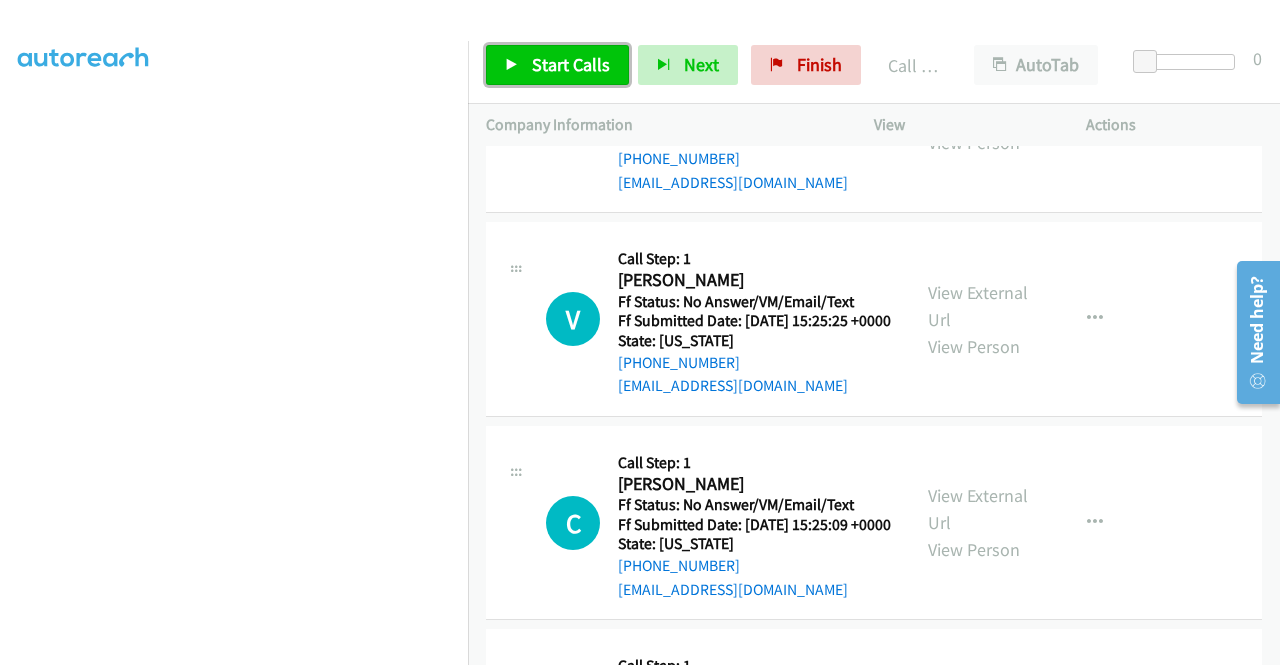 click on "Start Calls" at bounding box center (571, 64) 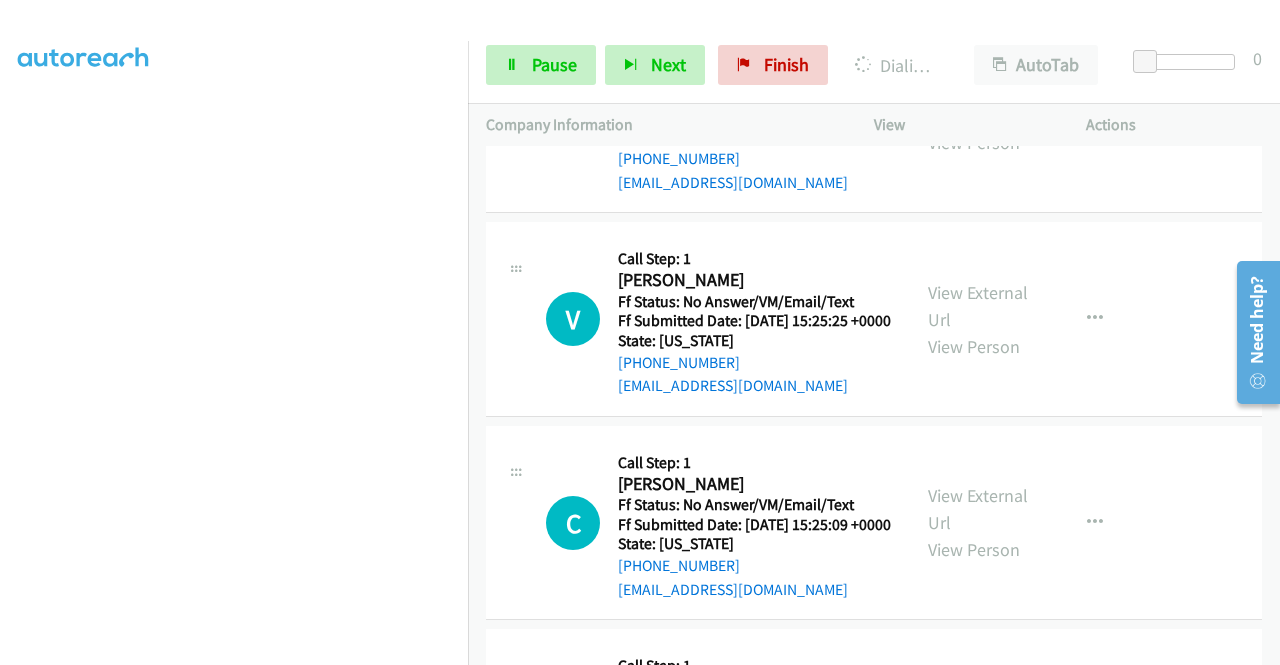 click on "View External Url" at bounding box center (978, -508) 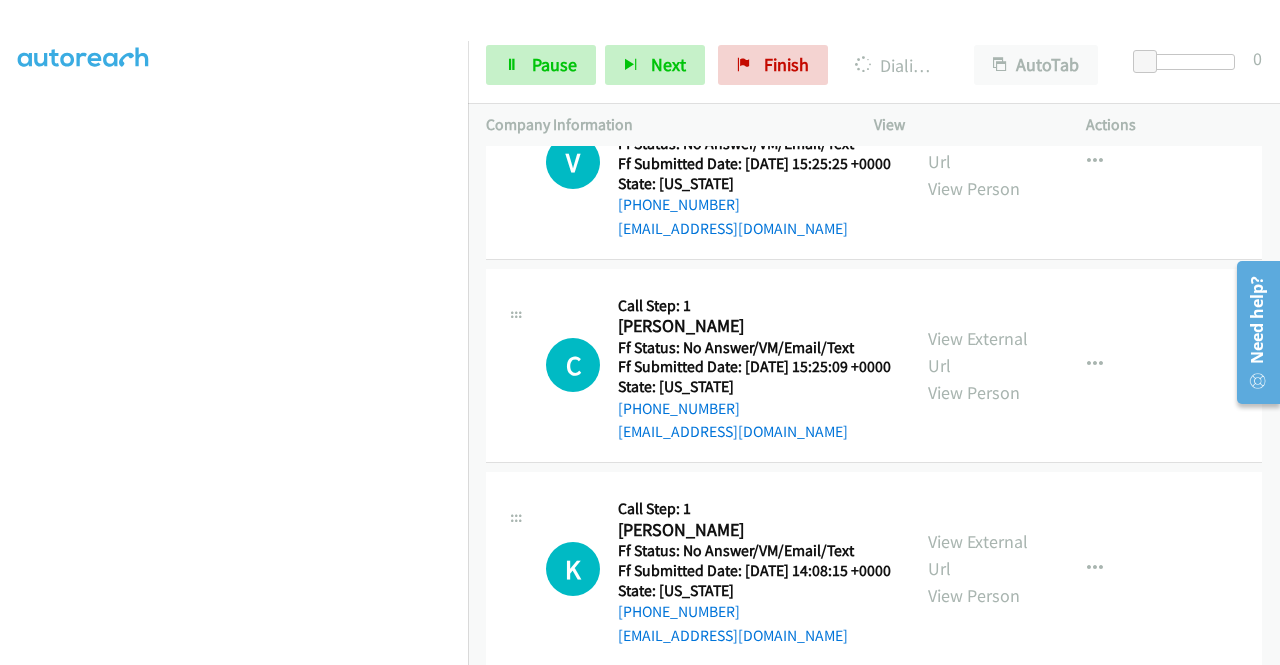scroll, scrollTop: 11960, scrollLeft: 0, axis: vertical 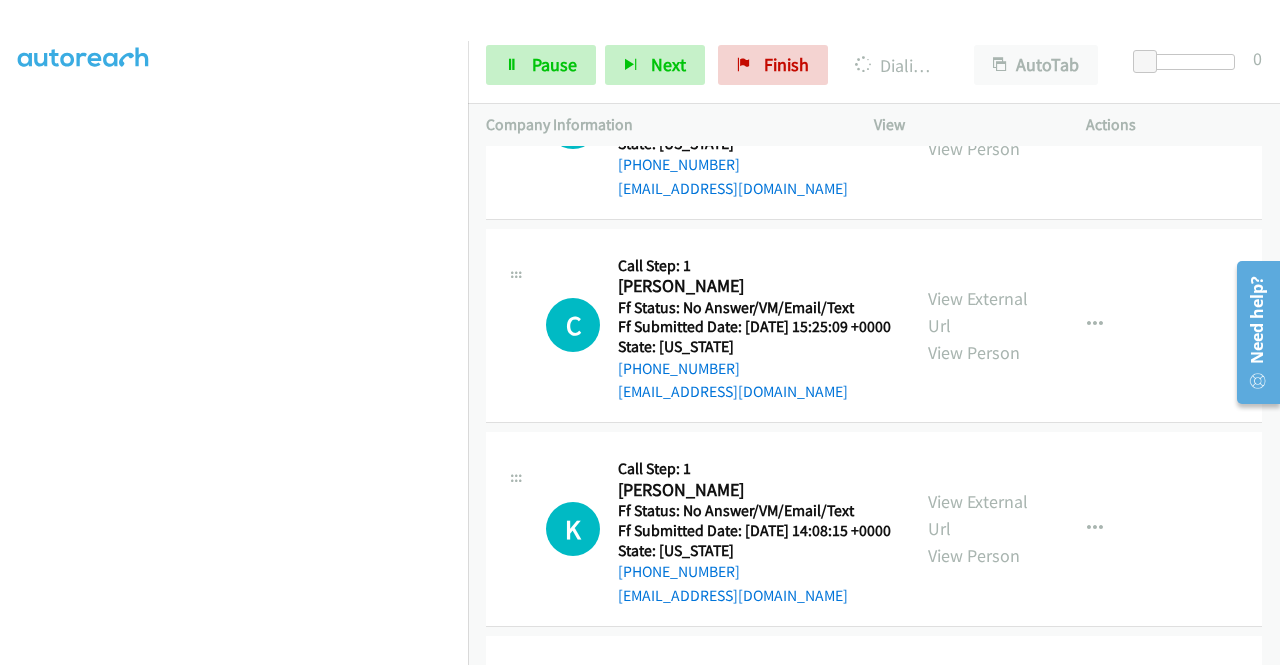 click on "View External Url" at bounding box center [978, -502] 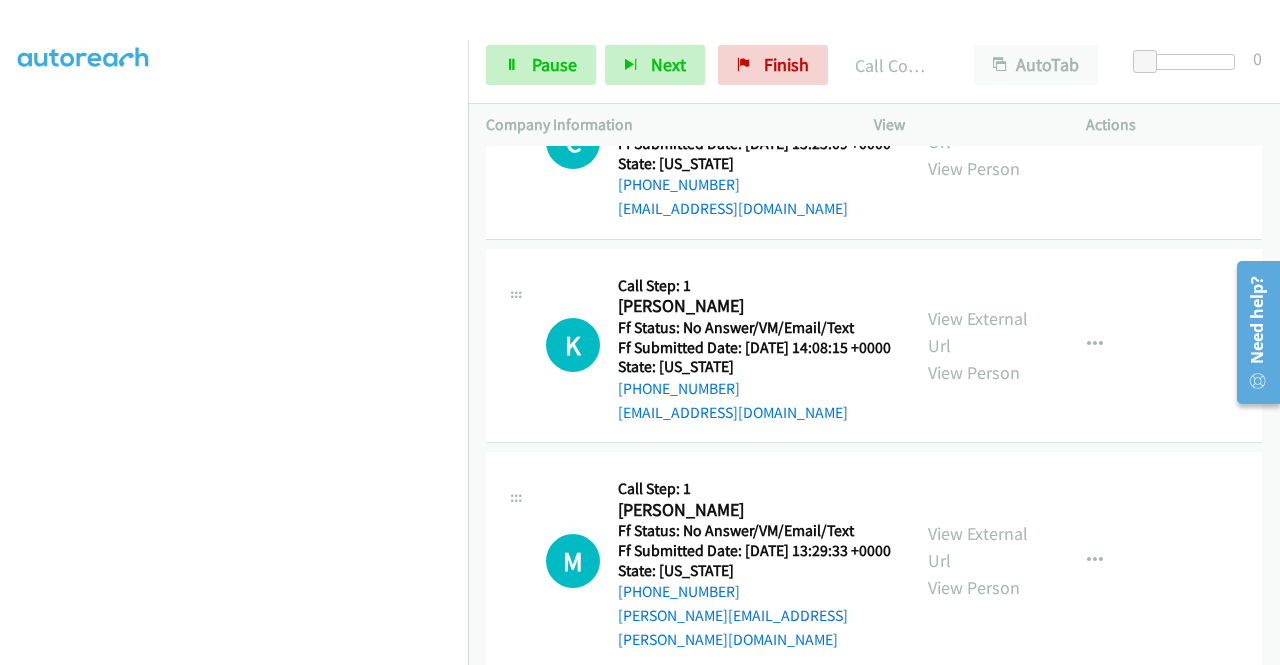 scroll, scrollTop: 12200, scrollLeft: 0, axis: vertical 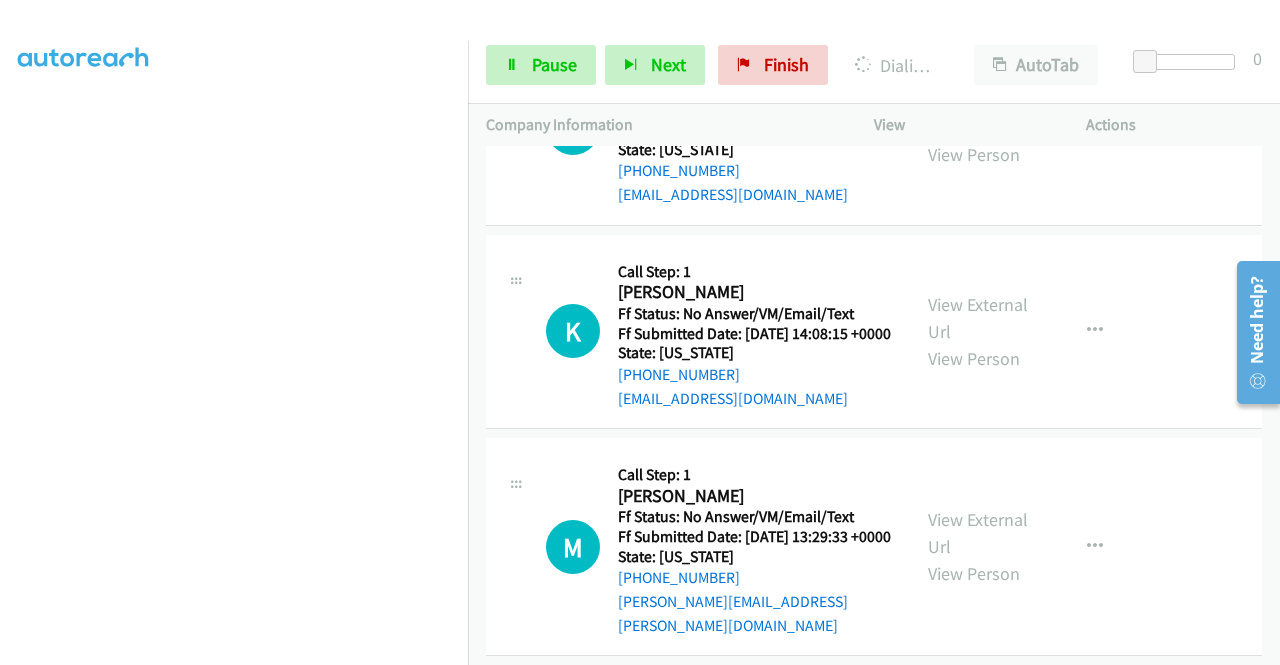 click on "View External Url" at bounding box center [978, -496] 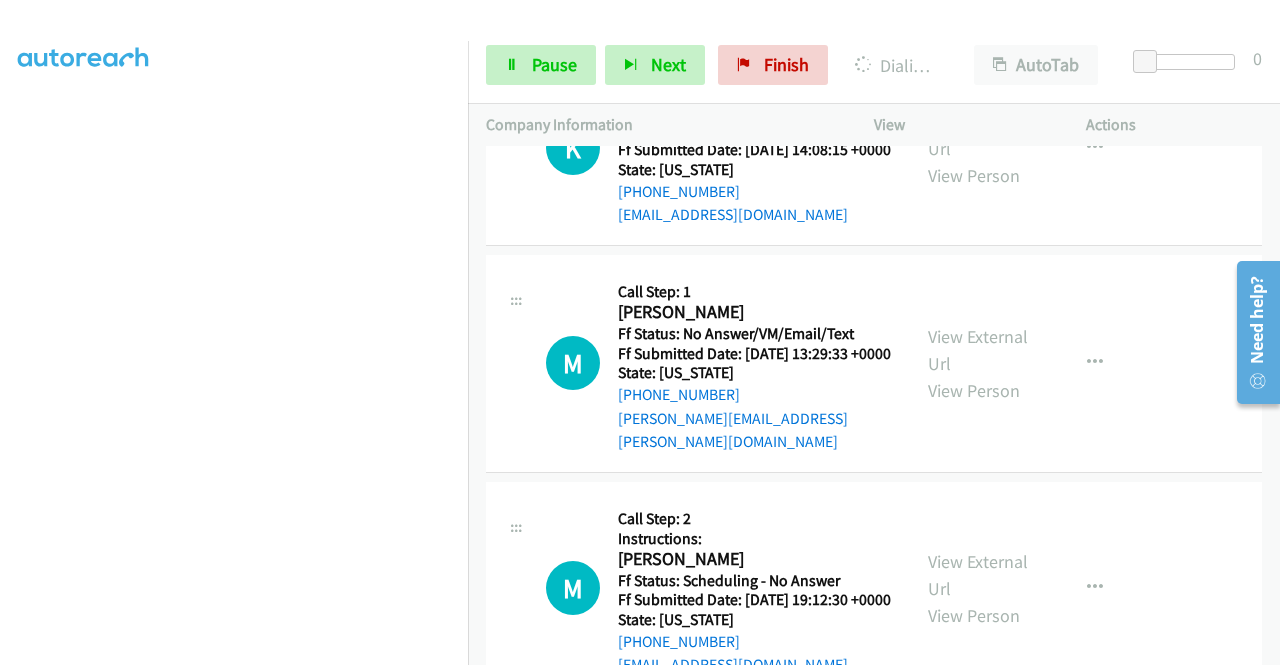scroll, scrollTop: 12493, scrollLeft: 0, axis: vertical 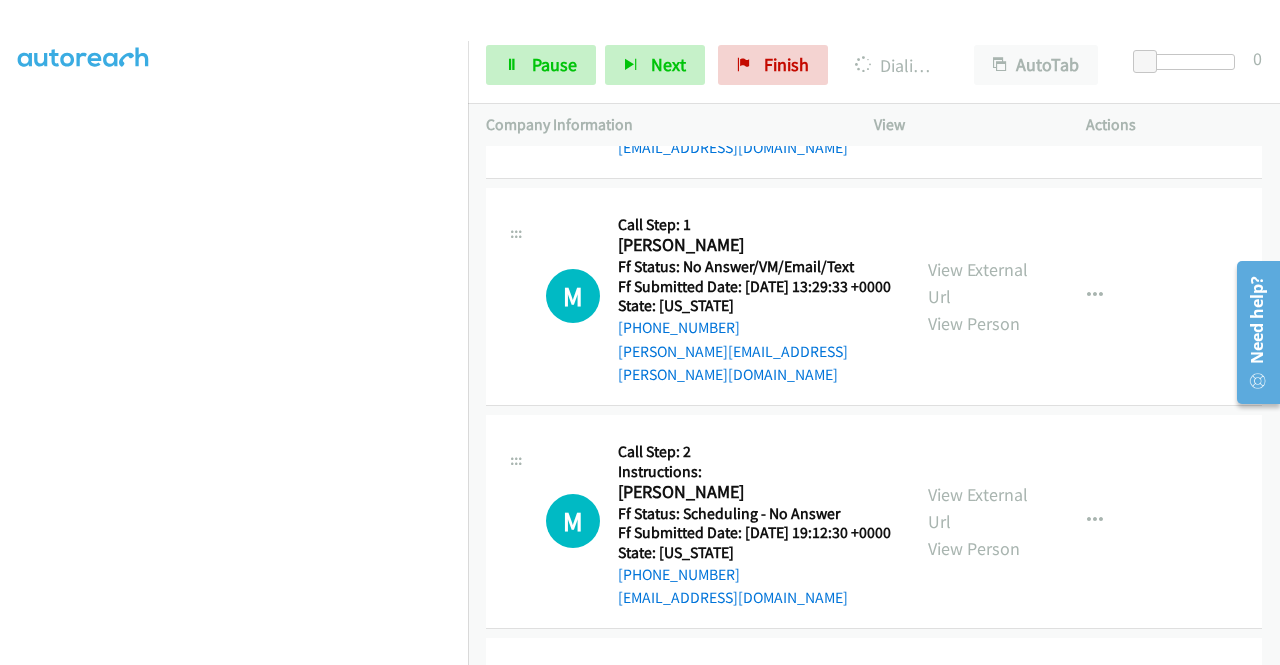 click on "View External Url" at bounding box center [978, -543] 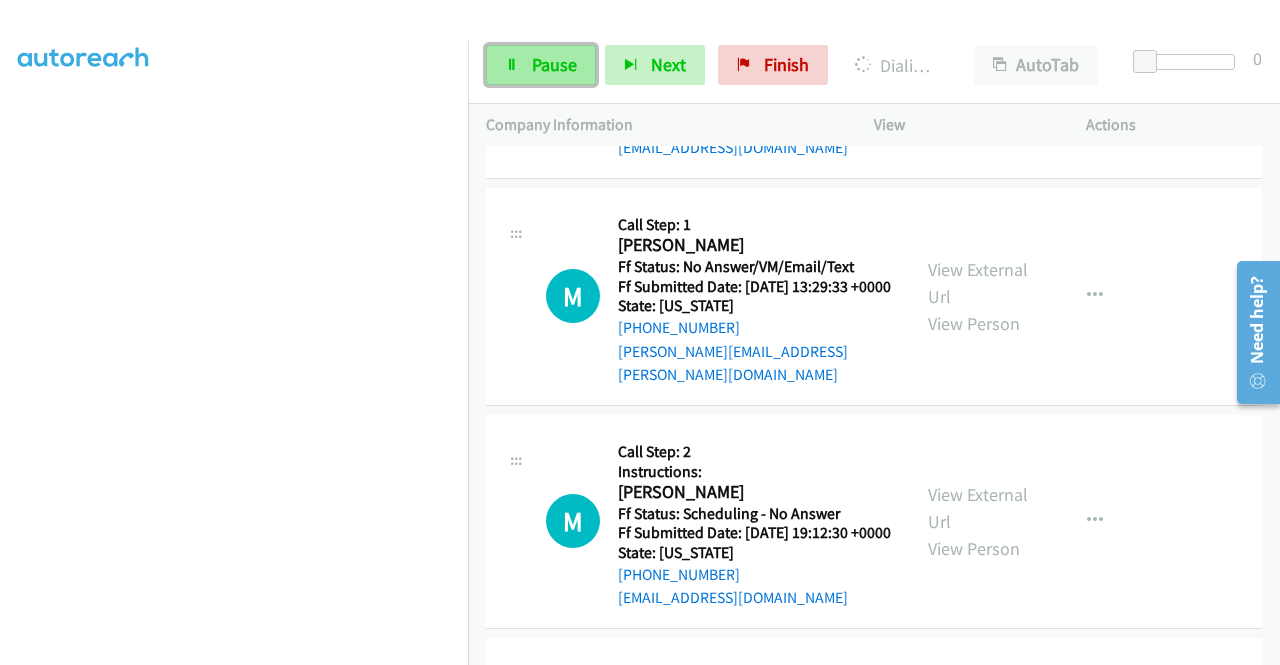 click on "Pause" at bounding box center (541, 65) 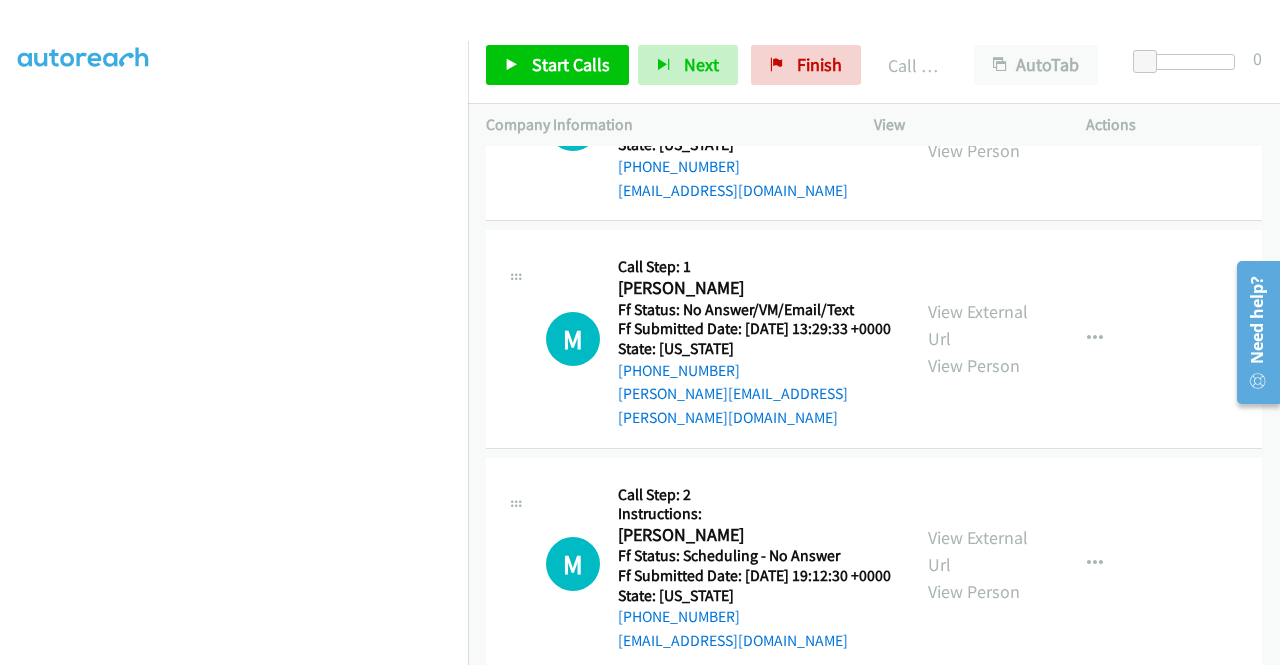 click on "Start Calls
Pause
Next
Finish
Call Completed
AutoTab
AutoTab
0" at bounding box center [874, 65] 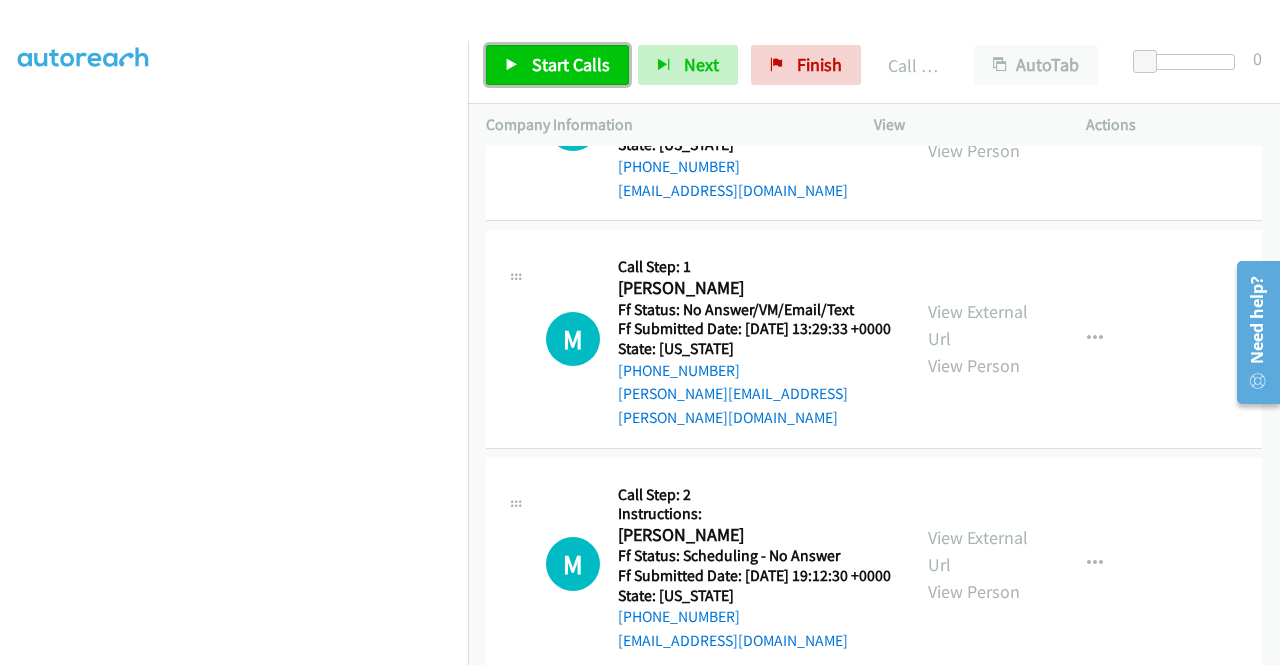 click on "Start Calls" at bounding box center (571, 64) 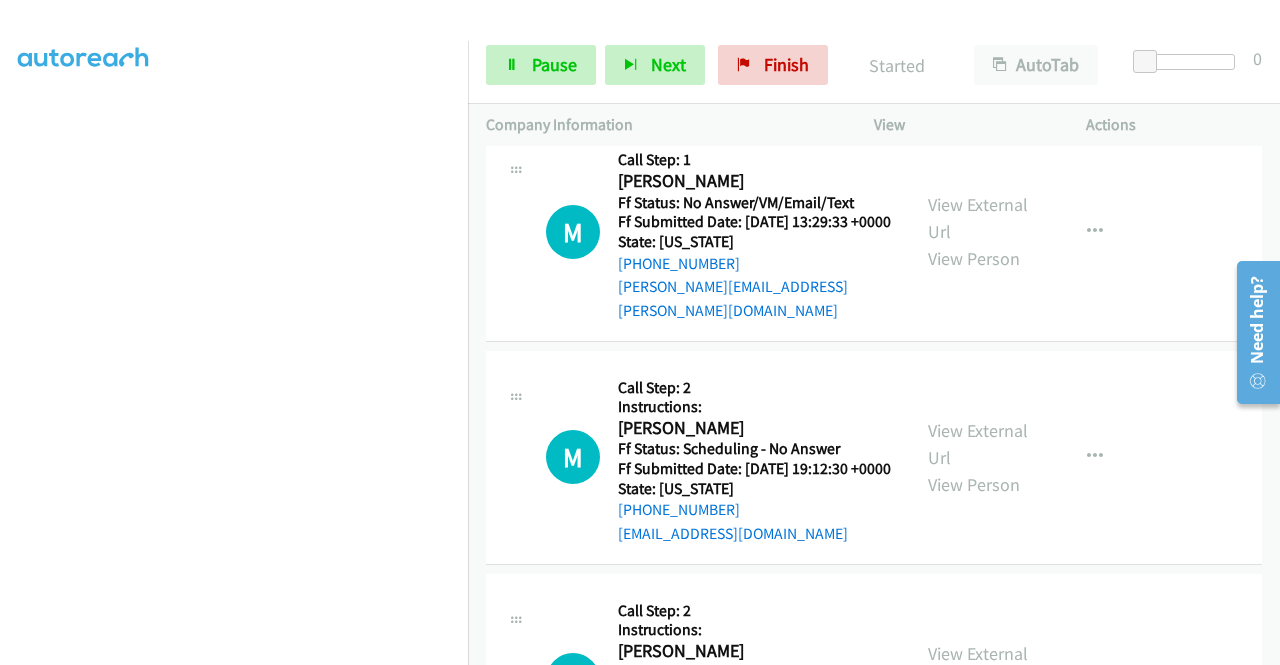 scroll, scrollTop: 12640, scrollLeft: 0, axis: vertical 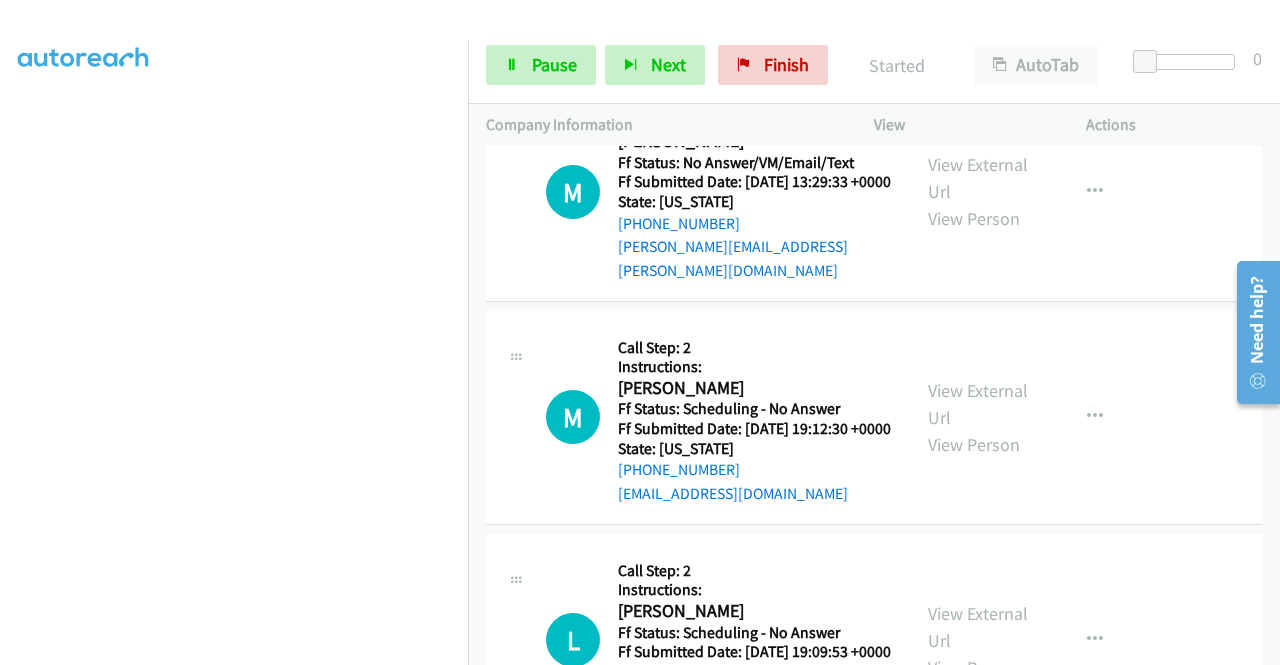 click on "Call was successful?" at bounding box center [685, -568] 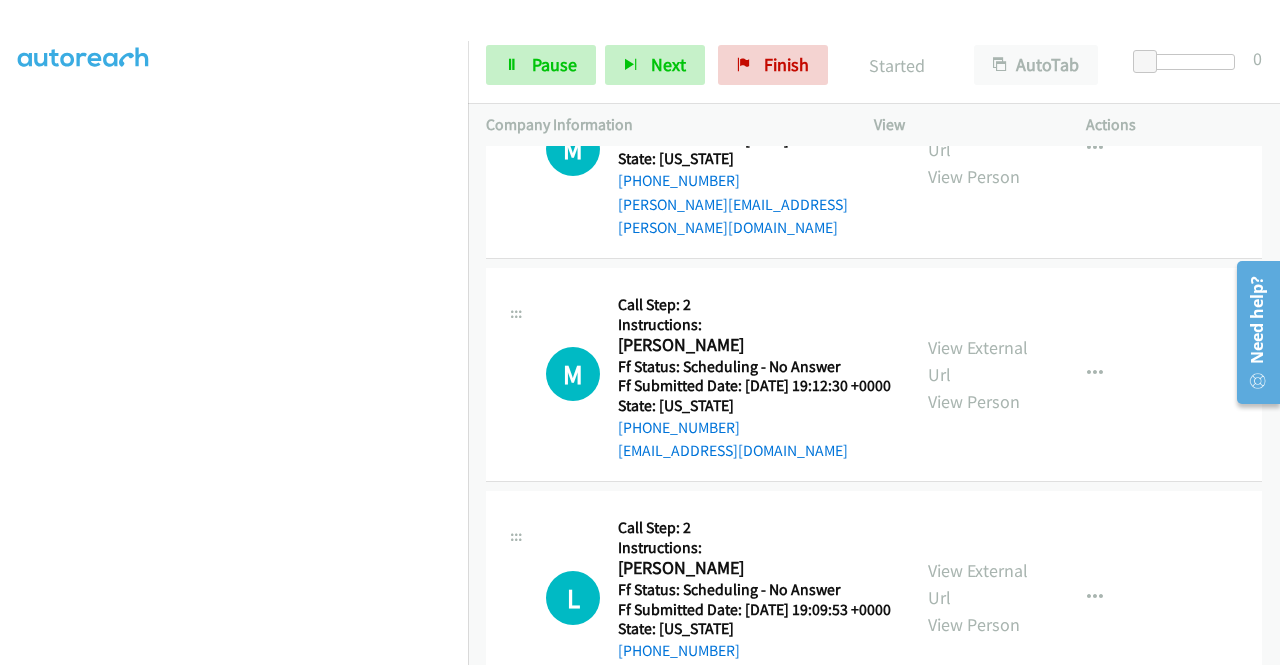 scroll, scrollTop: 12618, scrollLeft: 0, axis: vertical 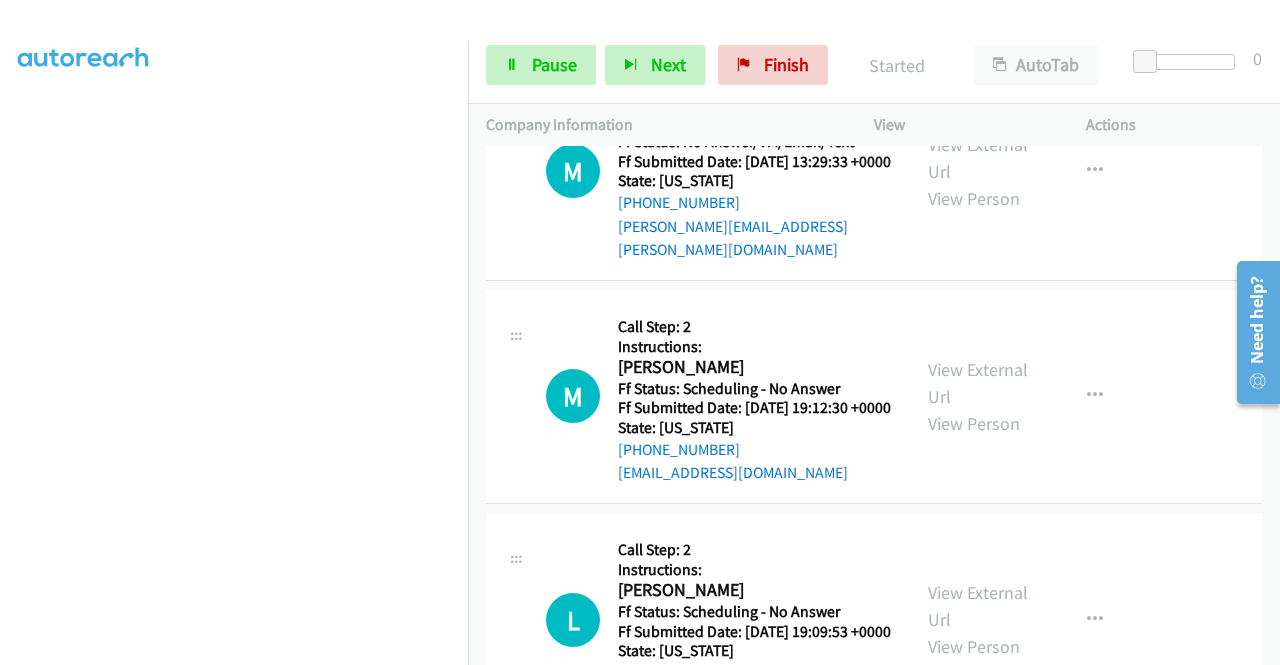 click at bounding box center (1095, -655) 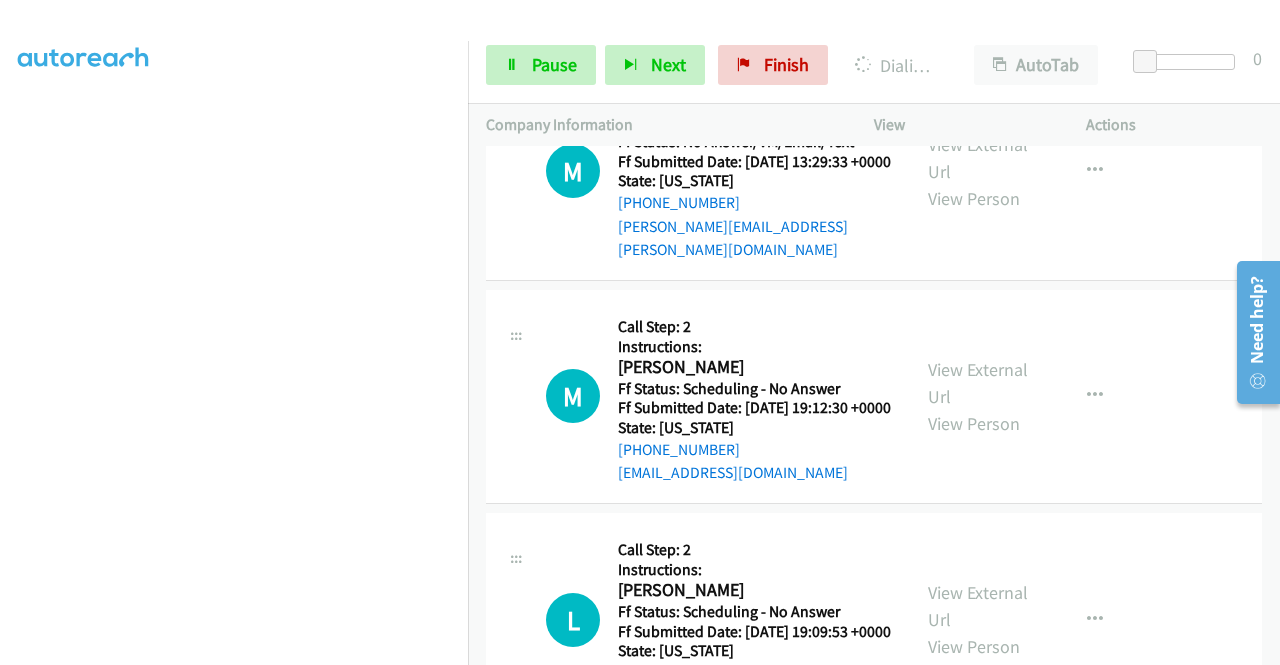 click on "Add to do not call list" at bounding box center (988, -484) 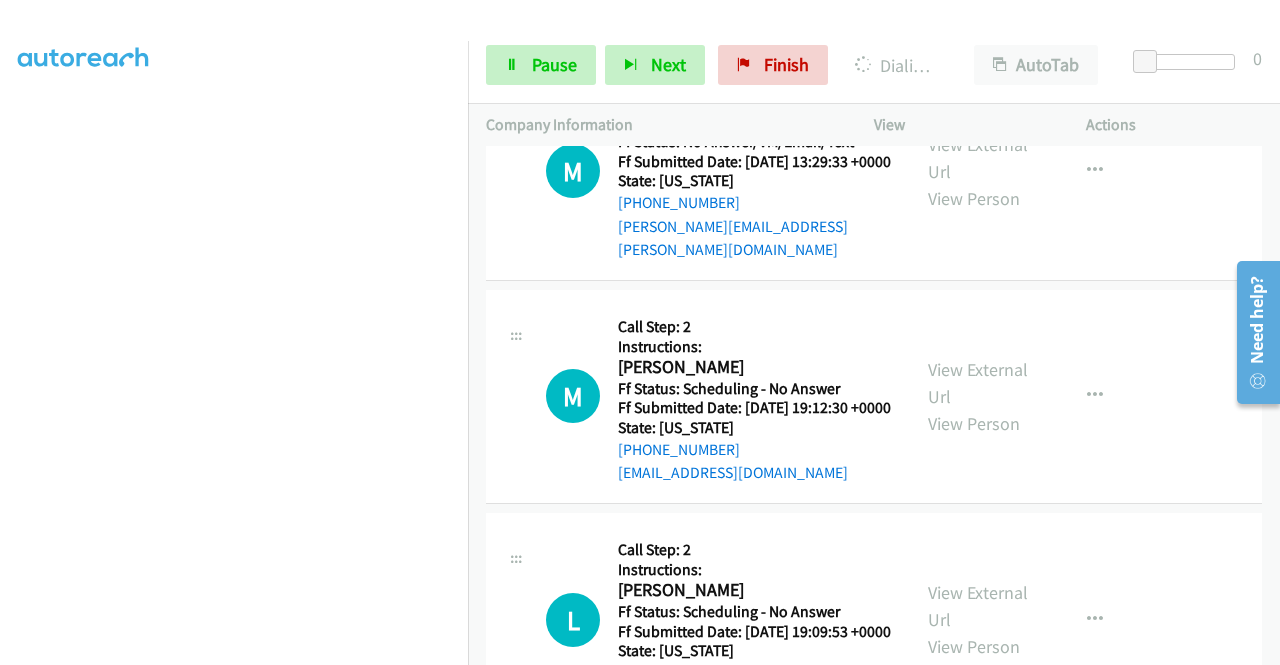click on "View External Url" at bounding box center [978, -464] 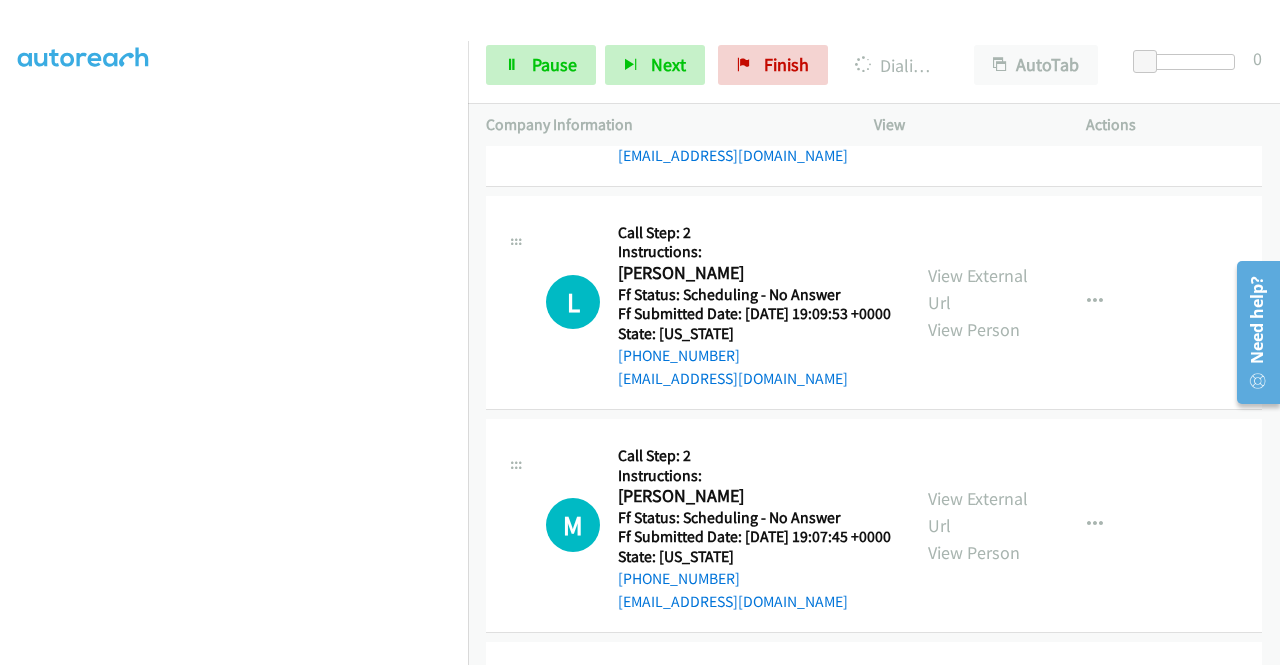 scroll, scrollTop: 13005, scrollLeft: 0, axis: vertical 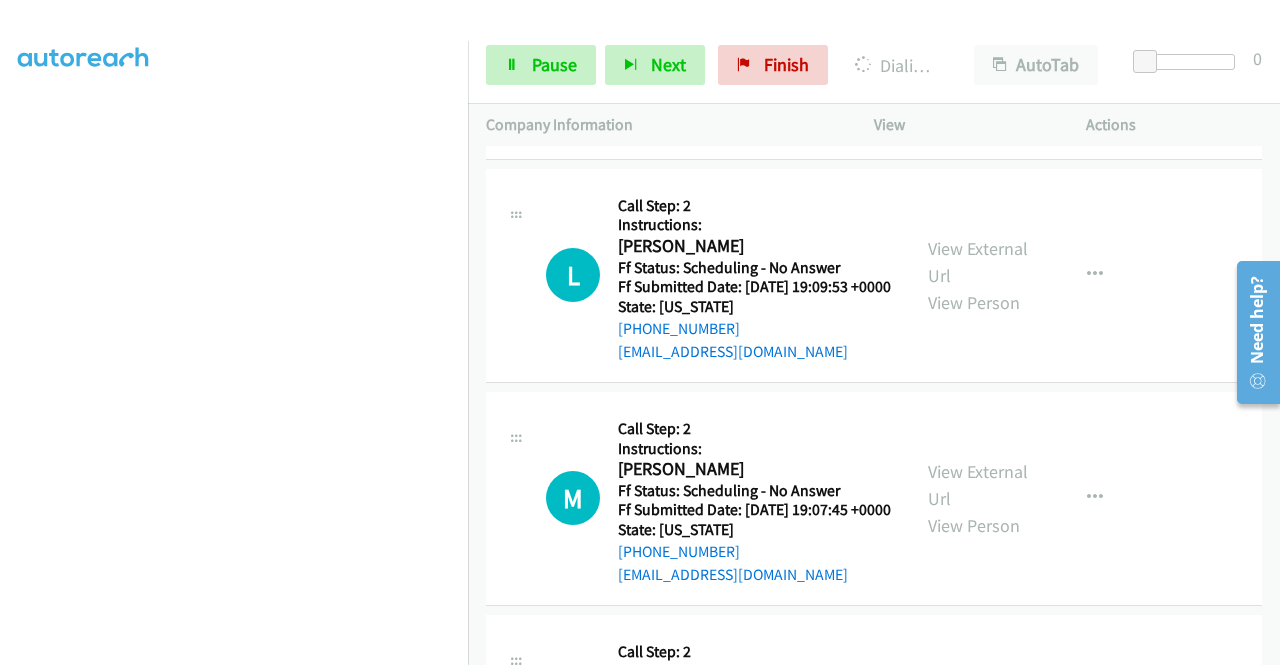 click on "View External Url
View Person" at bounding box center [980, -592] 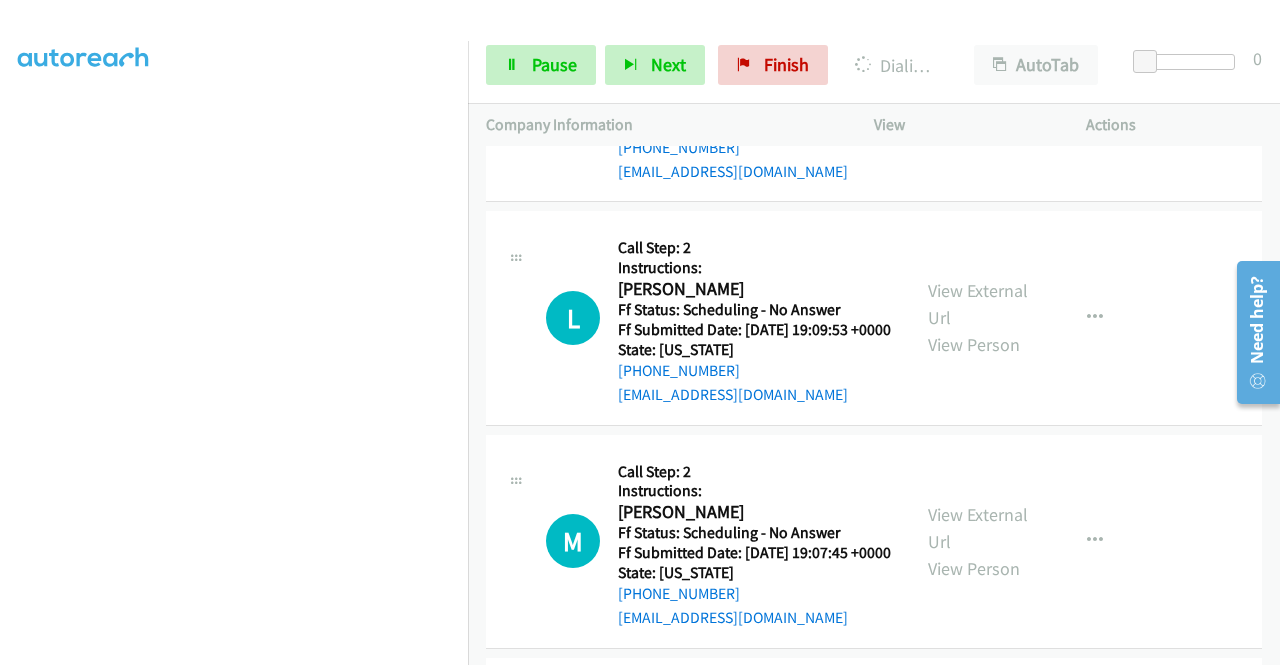 click on "View External Url" at bounding box center [978, -359] 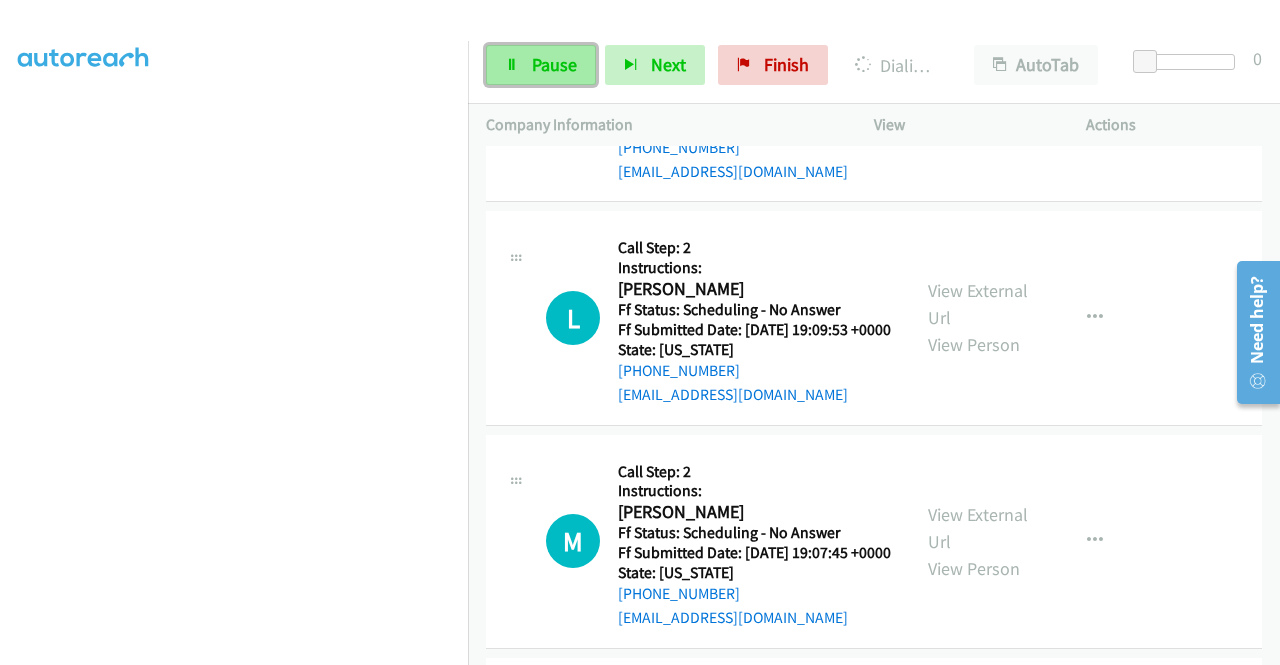 click on "Pause" at bounding box center (541, 65) 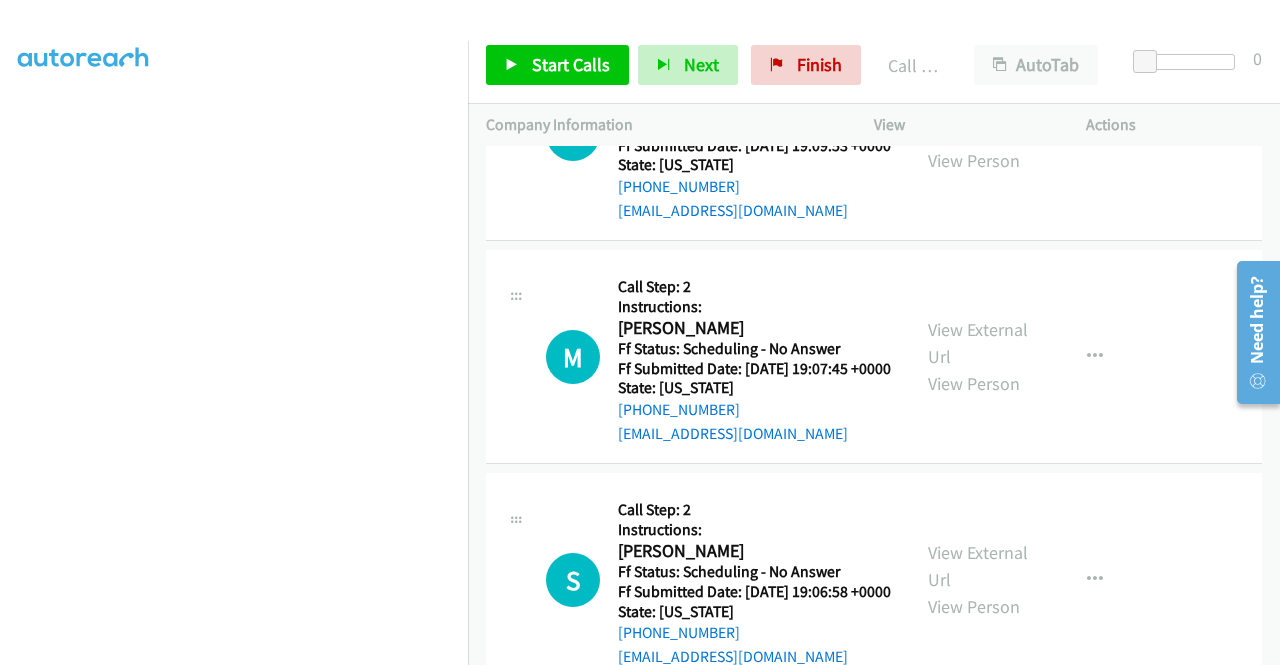 scroll, scrollTop: 13365, scrollLeft: 0, axis: vertical 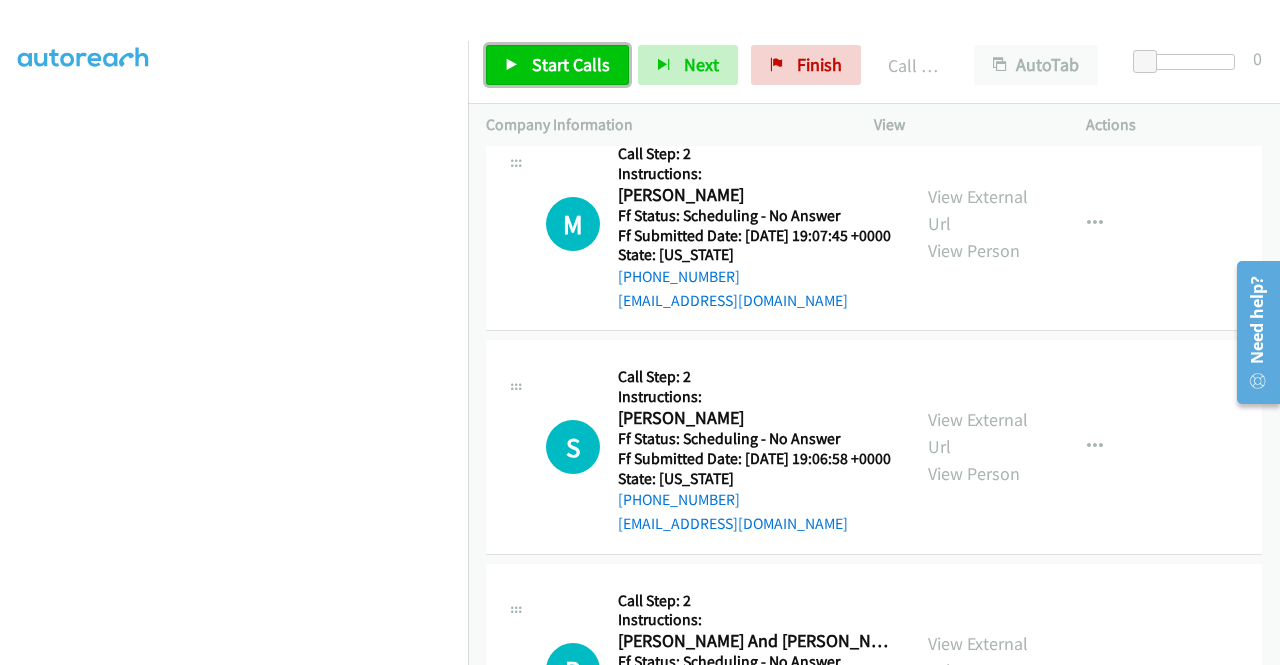 click on "Start Calls" at bounding box center (571, 64) 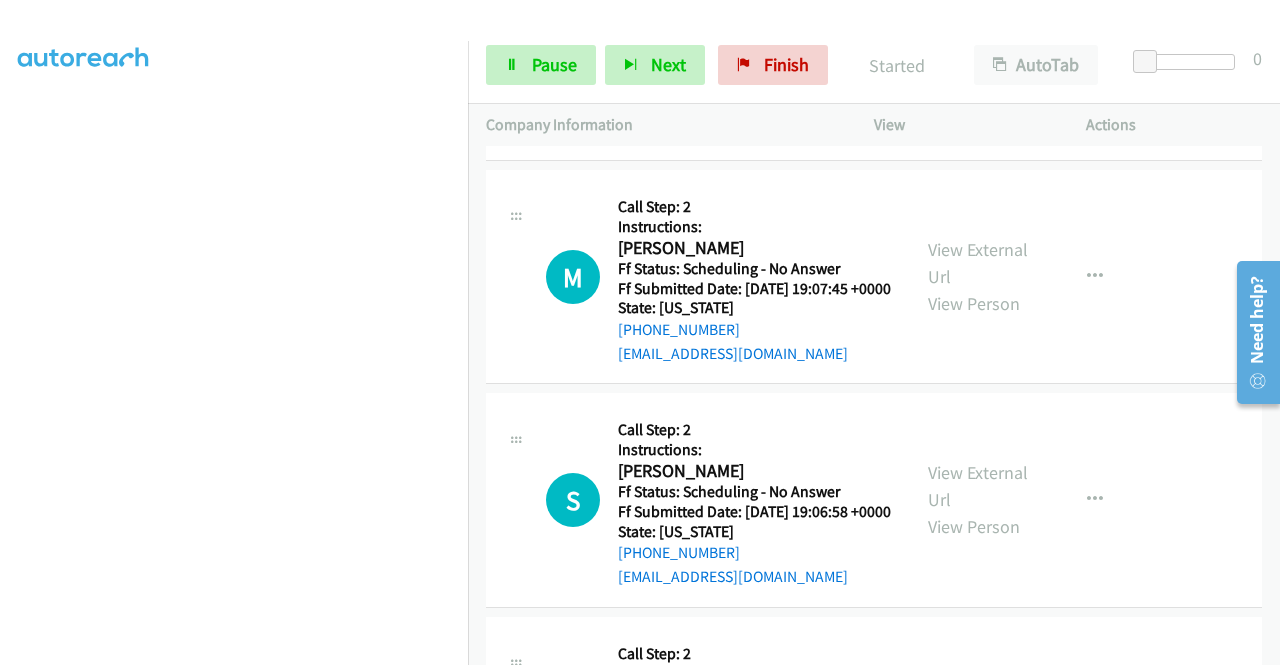 scroll, scrollTop: 13311, scrollLeft: 0, axis: vertical 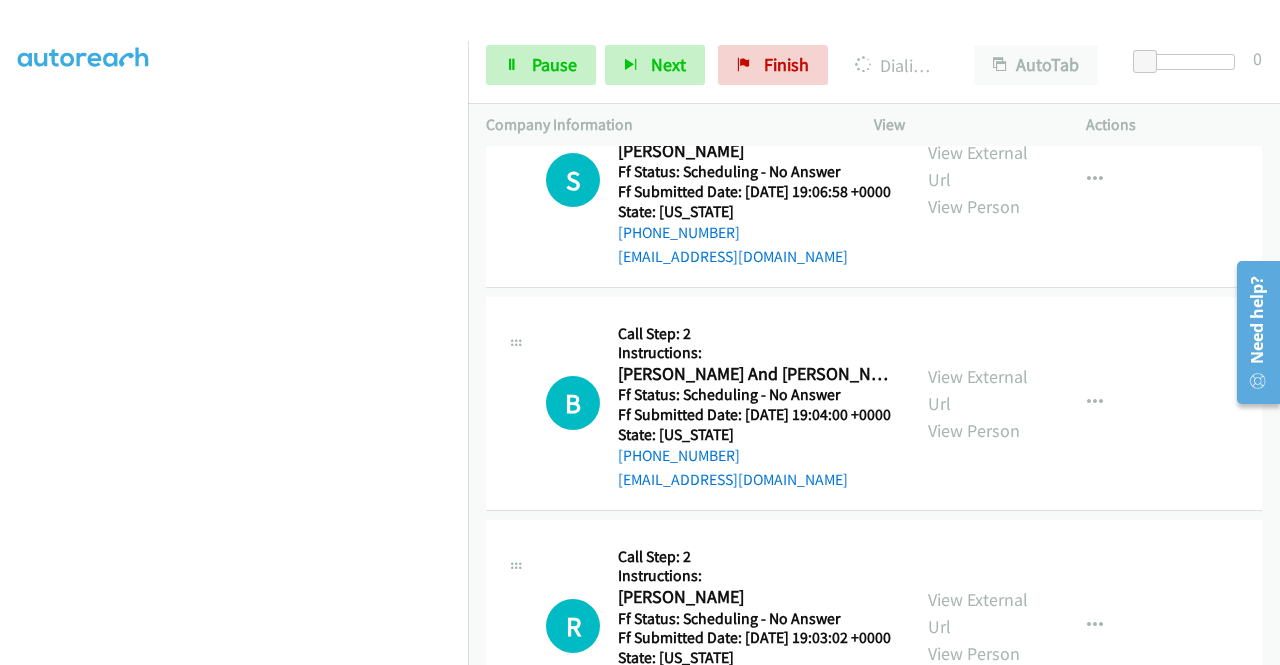 click on "View External Url" at bounding box center (978, -728) 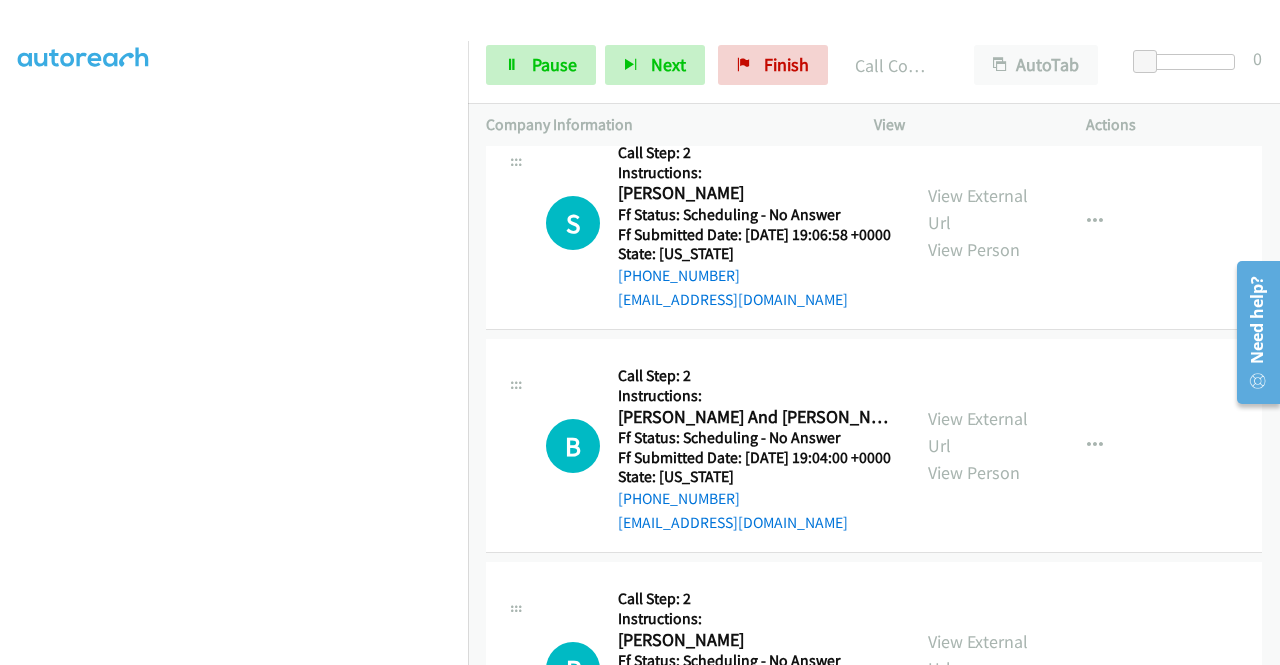 scroll, scrollTop: 13653, scrollLeft: 0, axis: vertical 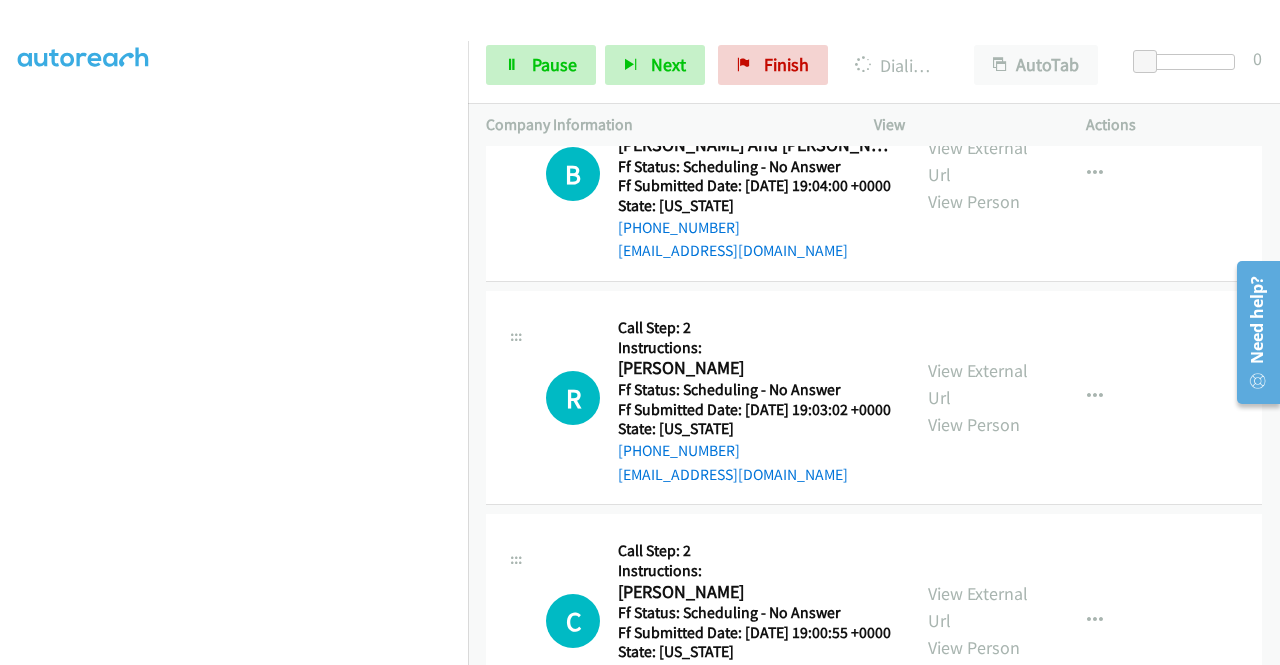 click on "View External Url" at bounding box center [978, -509] 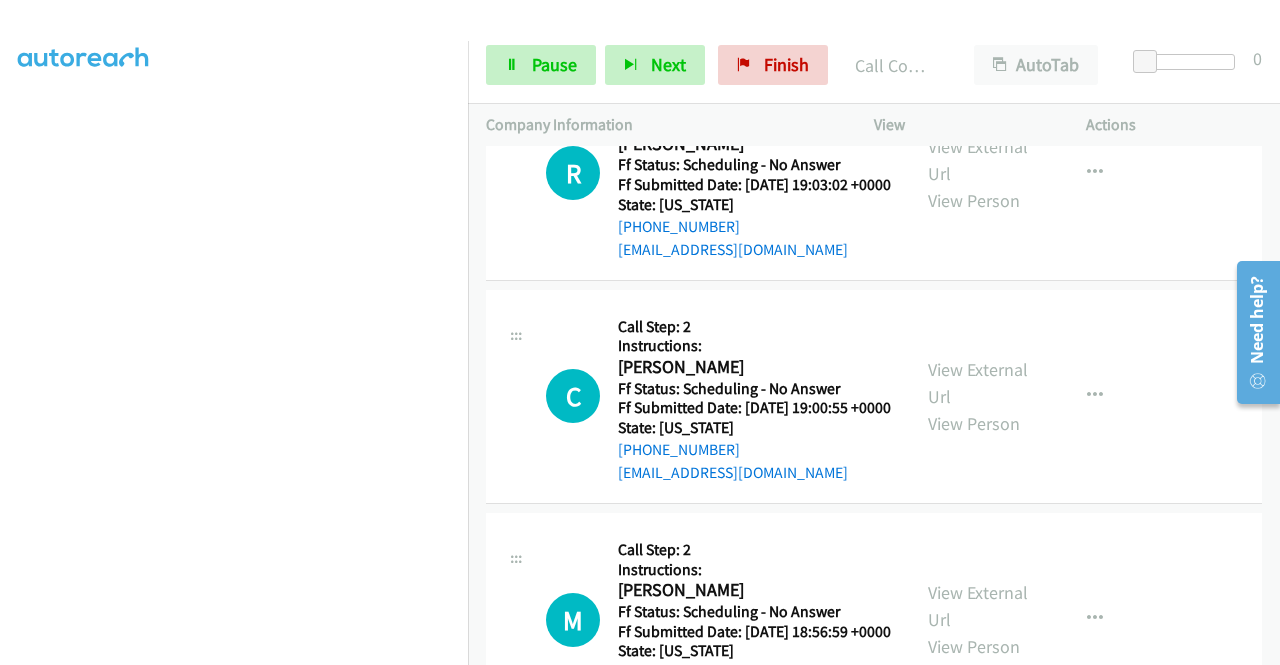 scroll, scrollTop: 14253, scrollLeft: 0, axis: vertical 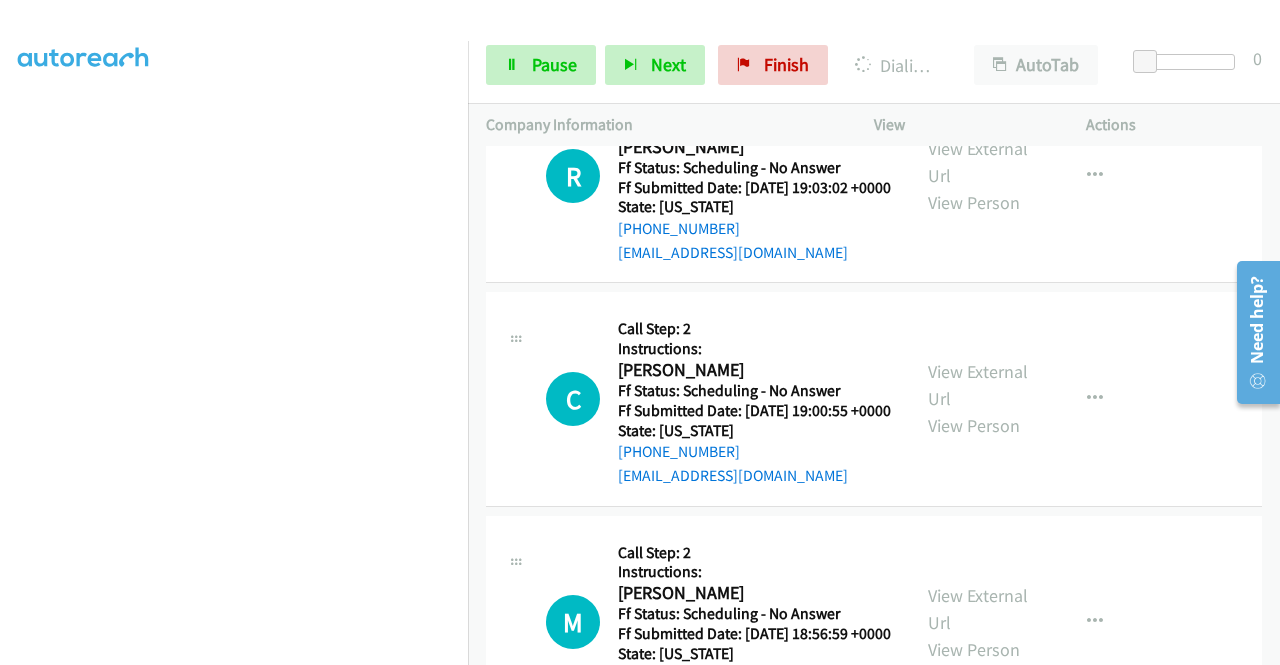 click on "View External Url" at bounding box center [978, -529] 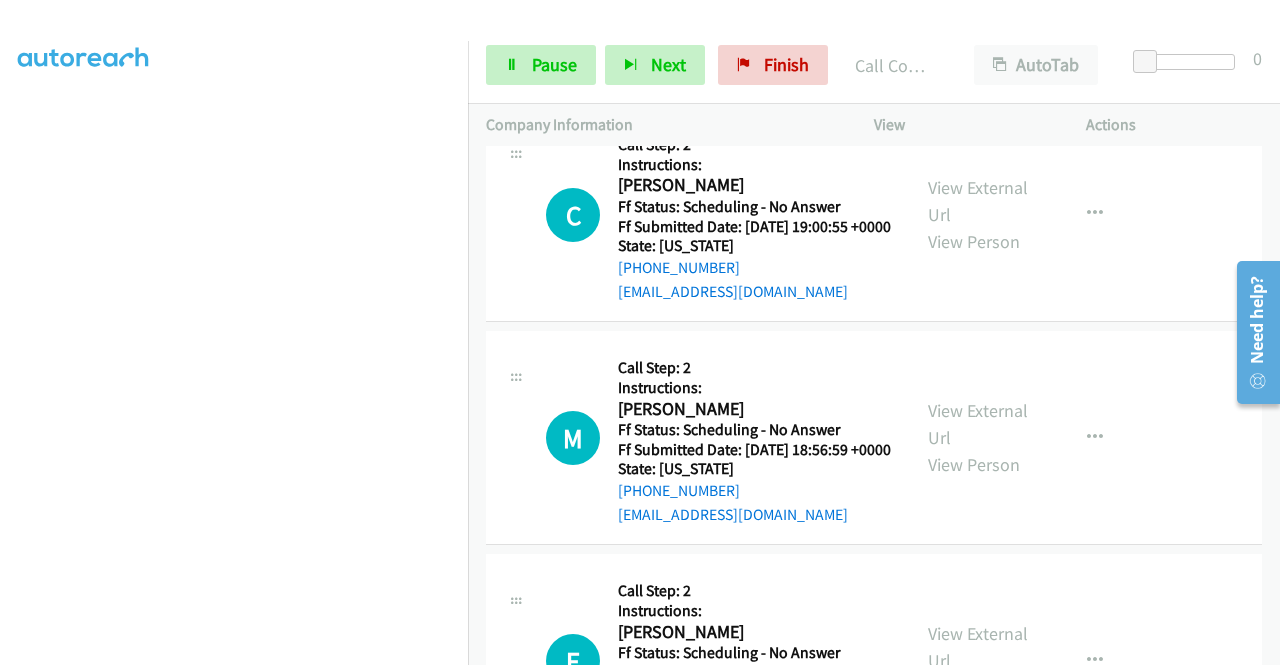 scroll, scrollTop: 14653, scrollLeft: 0, axis: vertical 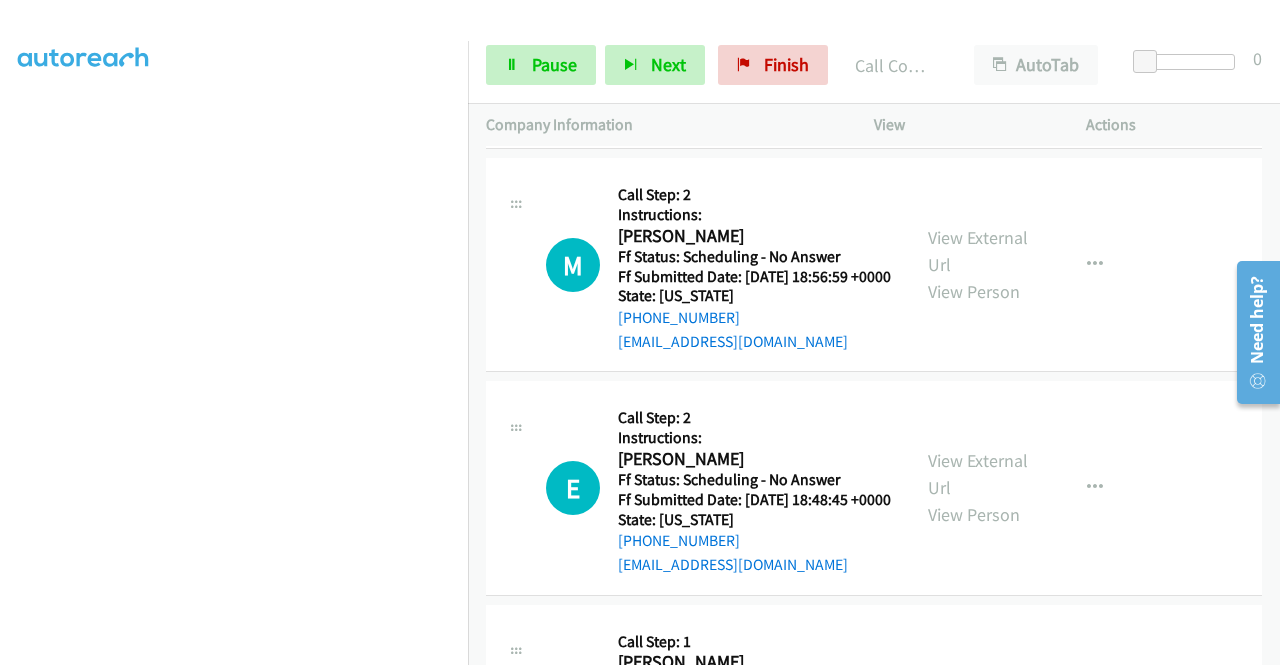 click on "View External Url" at bounding box center [978, -663] 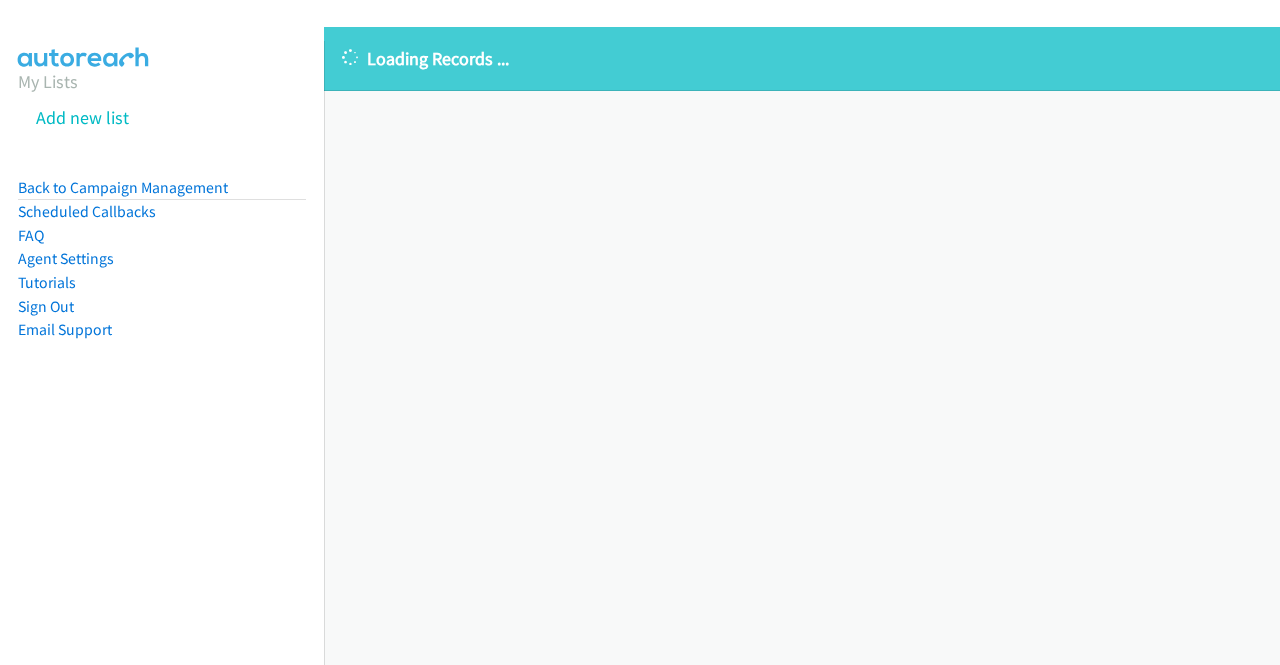 scroll, scrollTop: 0, scrollLeft: 0, axis: both 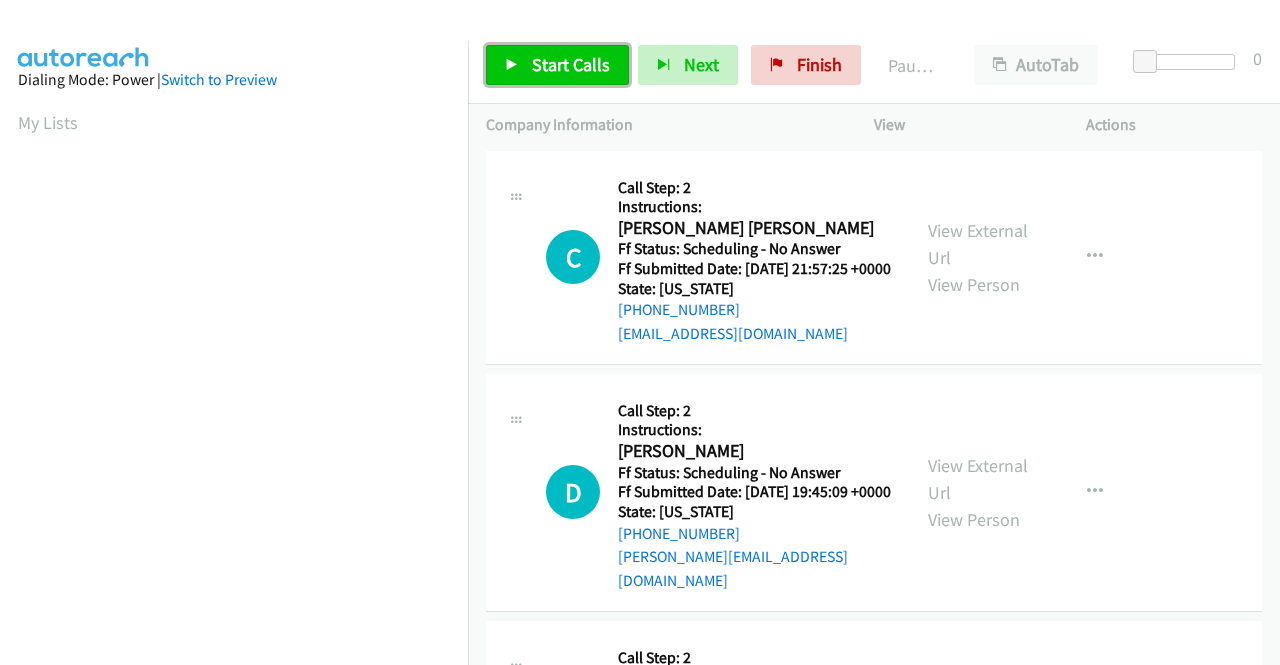 click on "Start Calls" at bounding box center [557, 65] 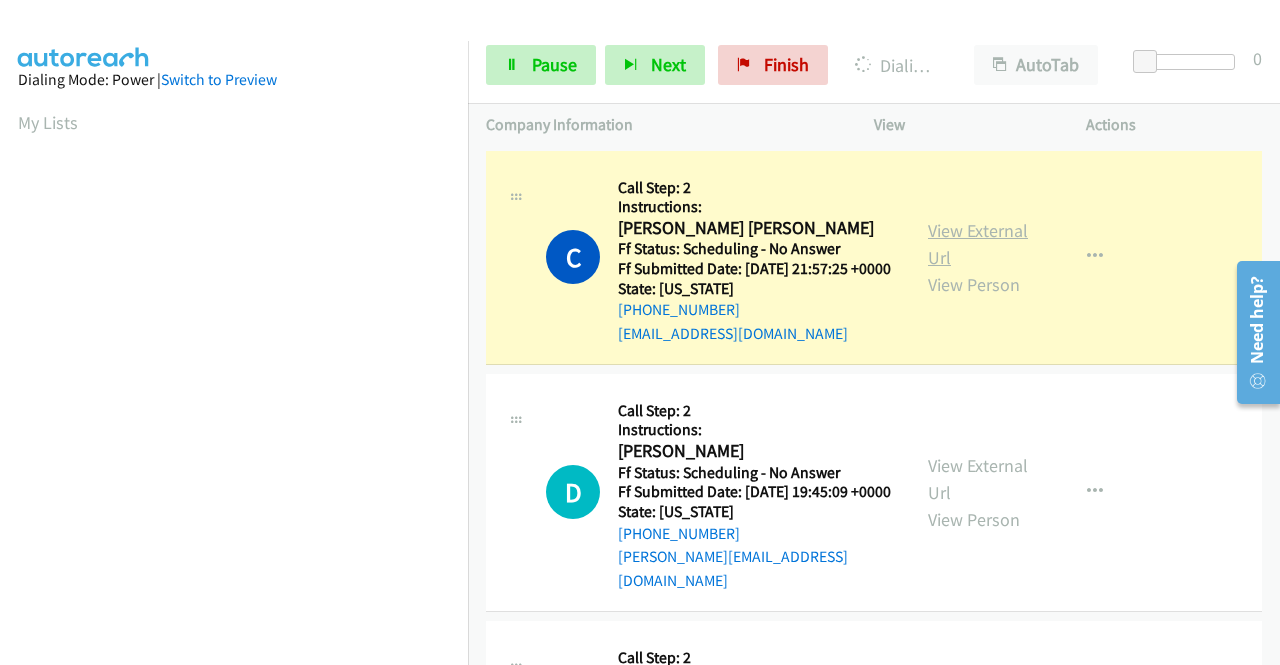 click on "View External Url" at bounding box center (978, 244) 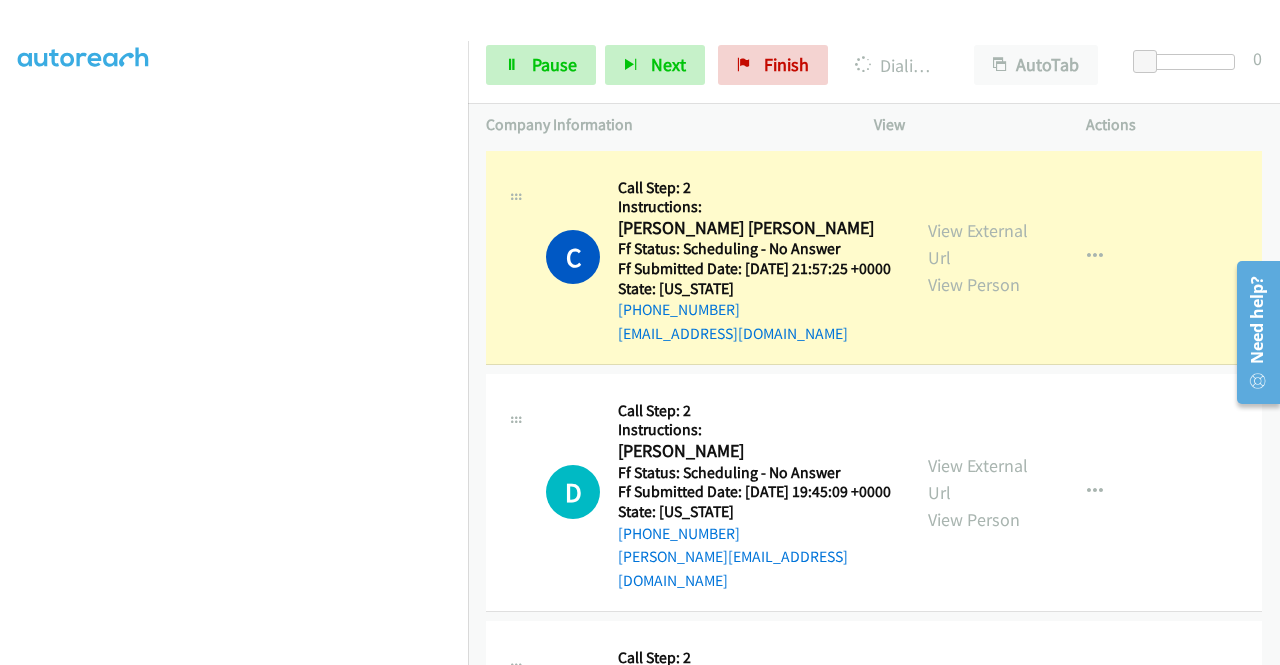 scroll, scrollTop: 388, scrollLeft: 0, axis: vertical 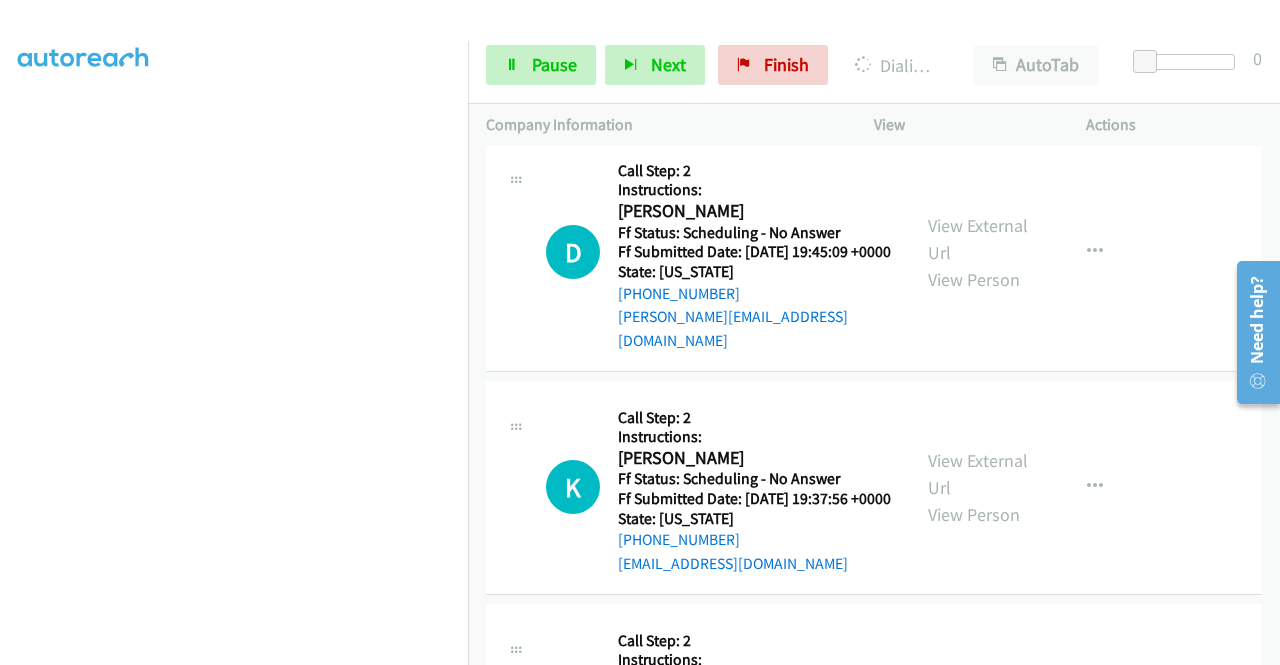 click on "Start Calls
Pause
Next
Finish
Dialing Cheryl Abel Cheryl Abel
AutoTab
AutoTab
0" at bounding box center (874, 65) 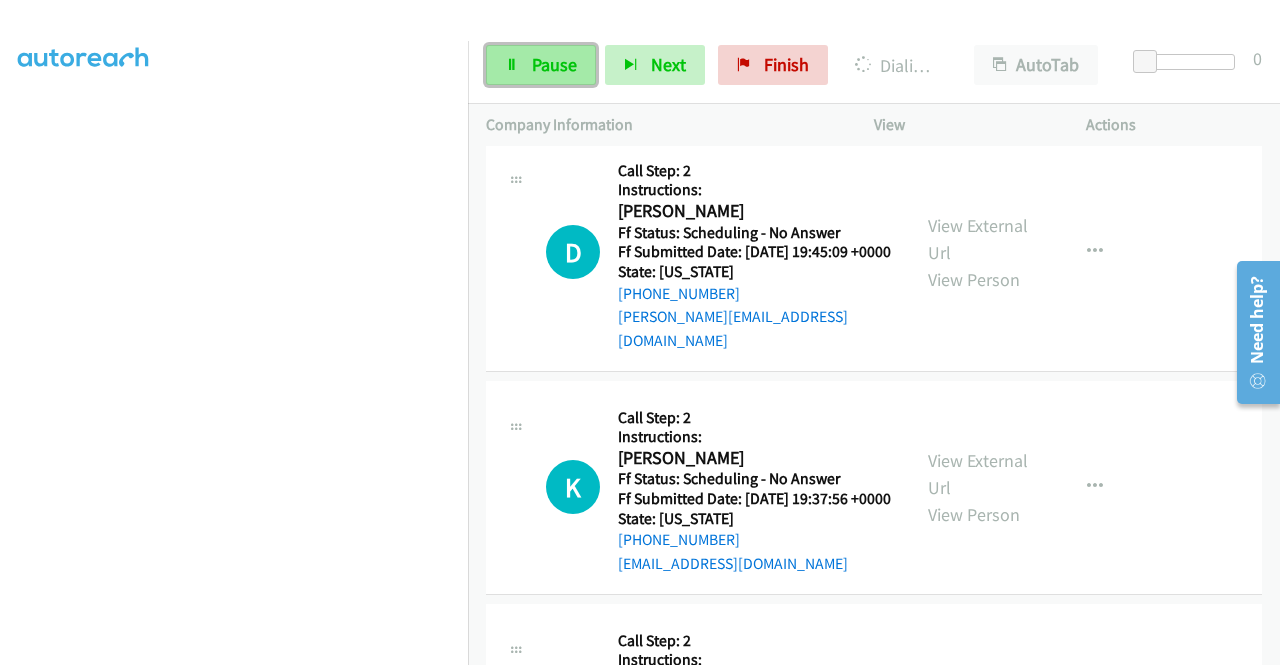 click on "Pause" at bounding box center [541, 65] 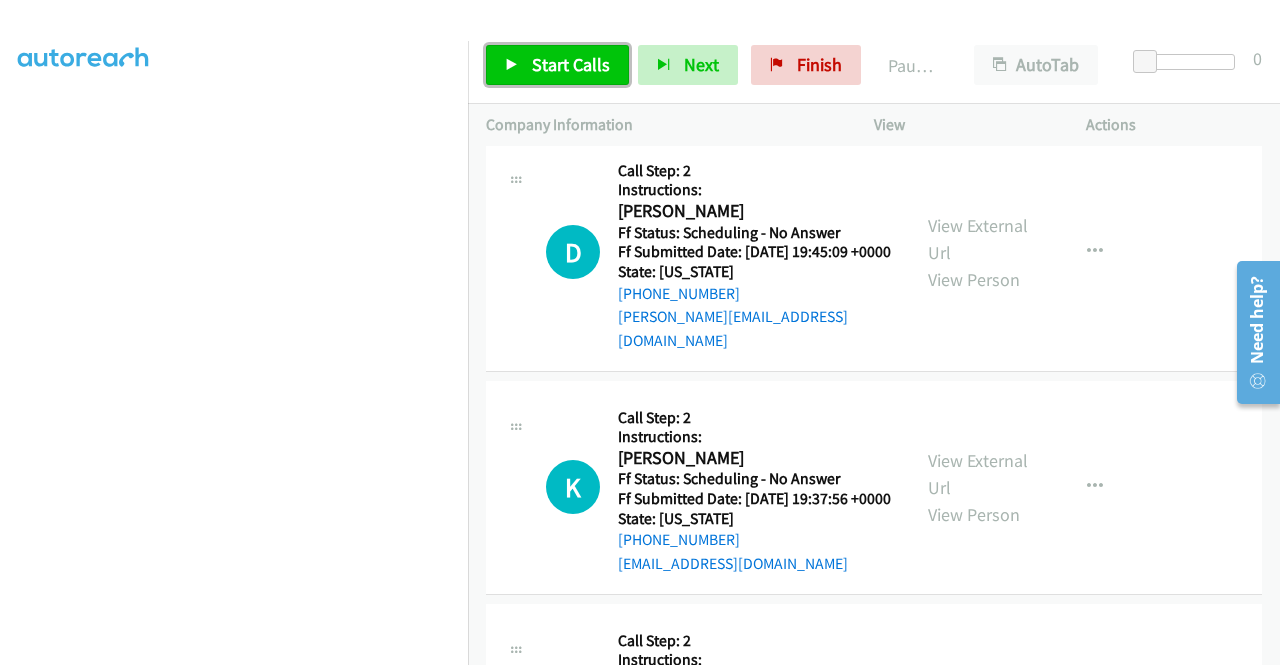 click on "Start Calls" at bounding box center [557, 65] 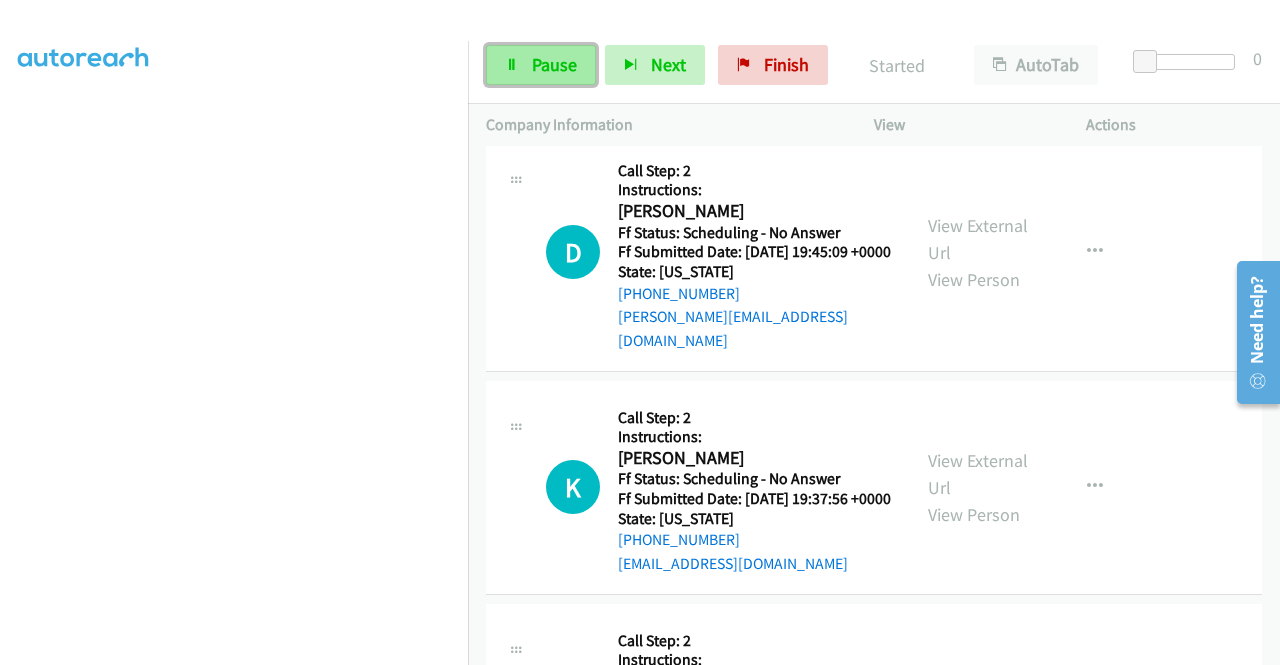 click on "Pause" at bounding box center [554, 64] 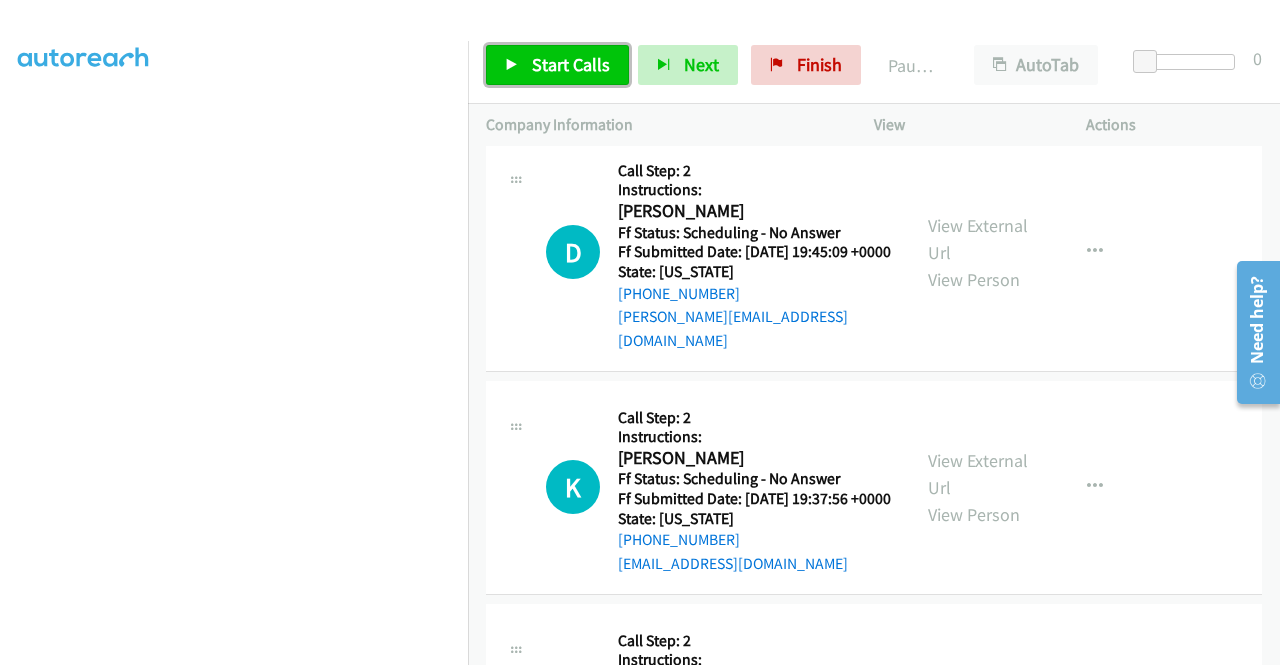 click on "Start Calls" at bounding box center (571, 64) 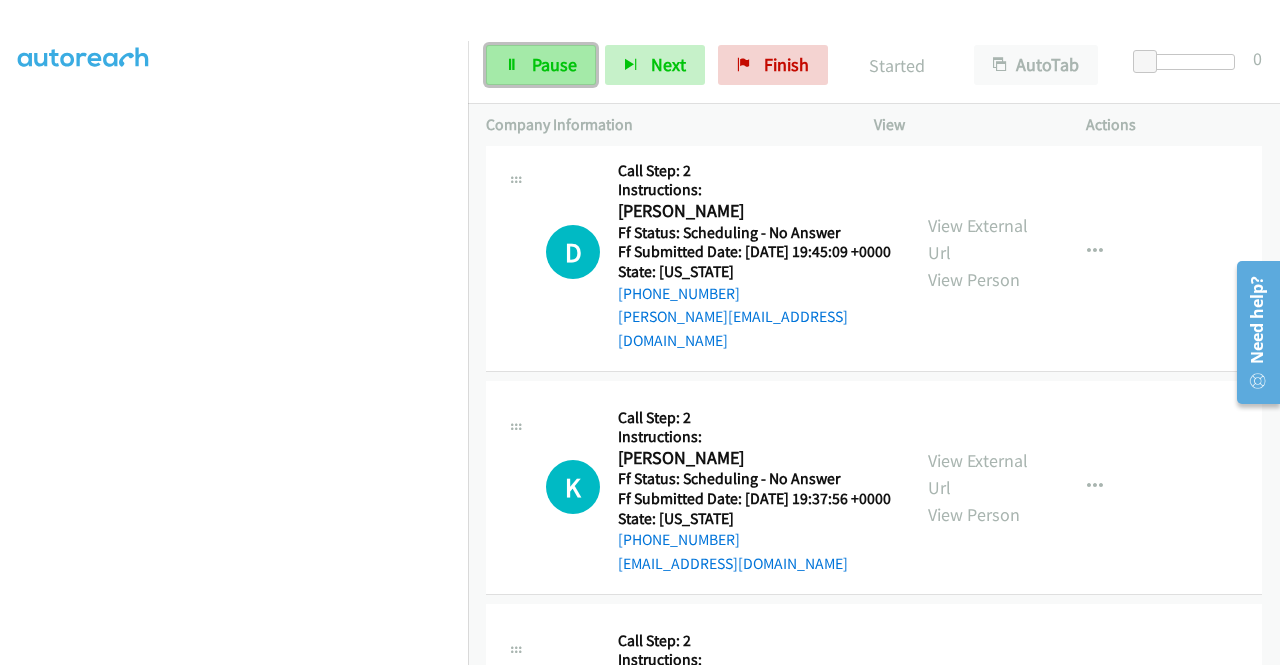 click on "Pause" at bounding box center (554, 64) 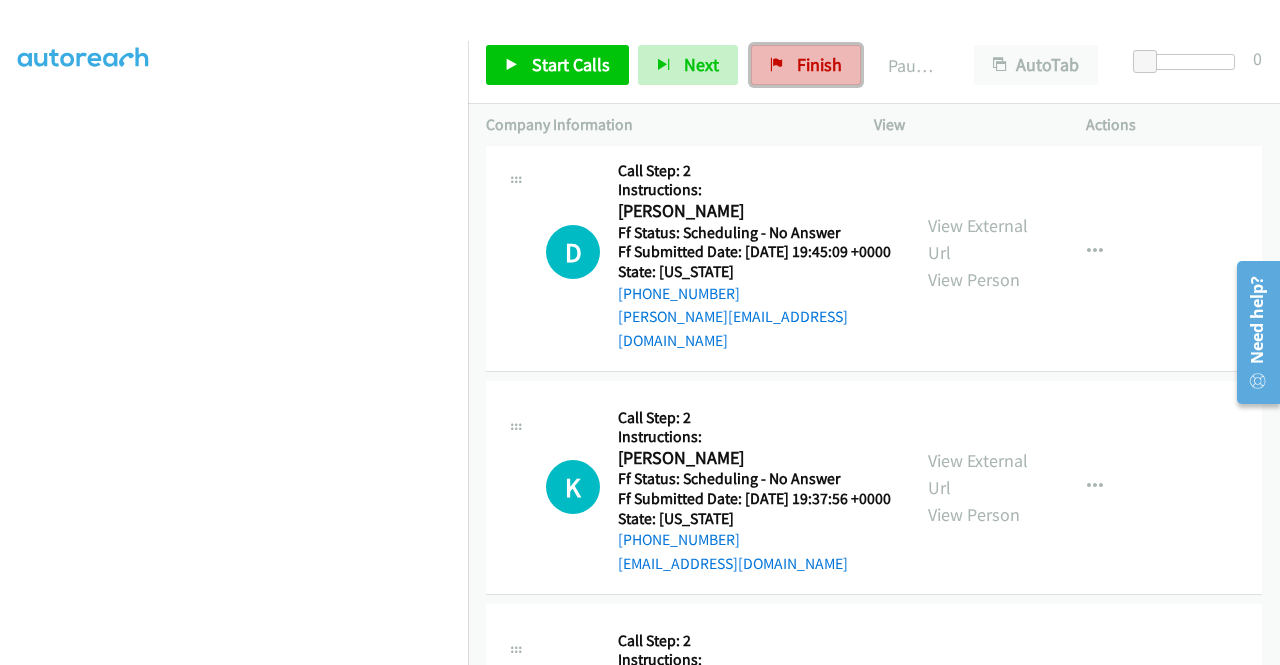 click on "Finish" at bounding box center [819, 64] 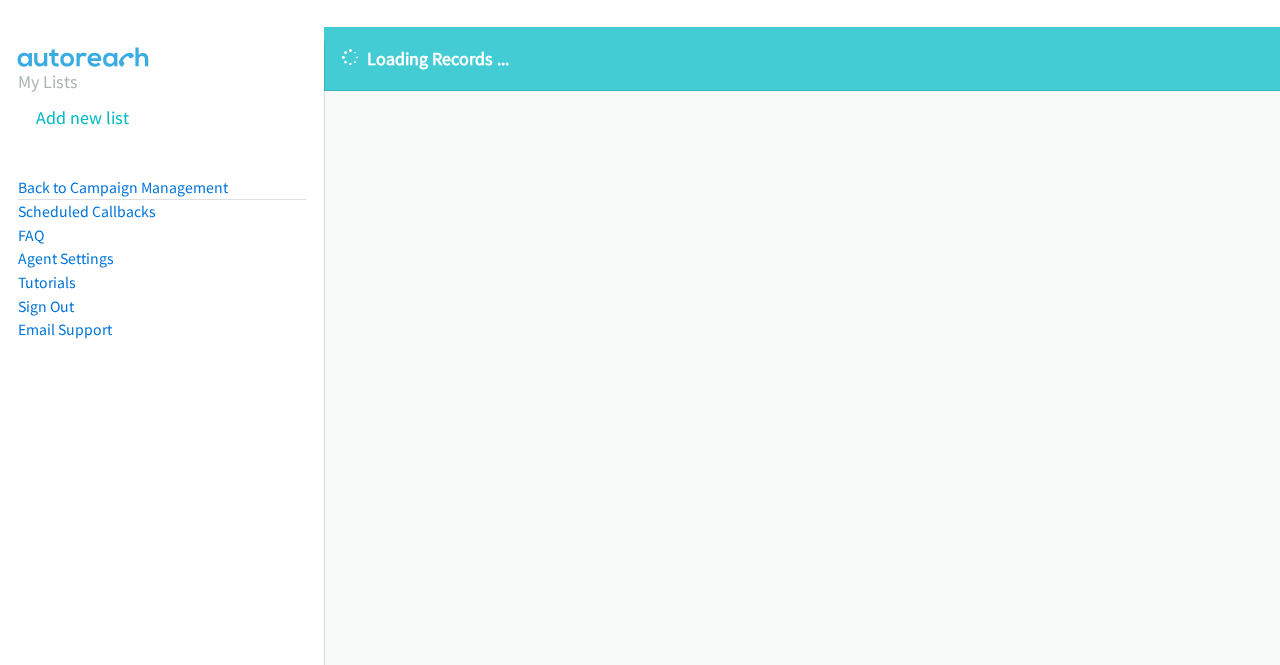 scroll, scrollTop: 0, scrollLeft: 0, axis: both 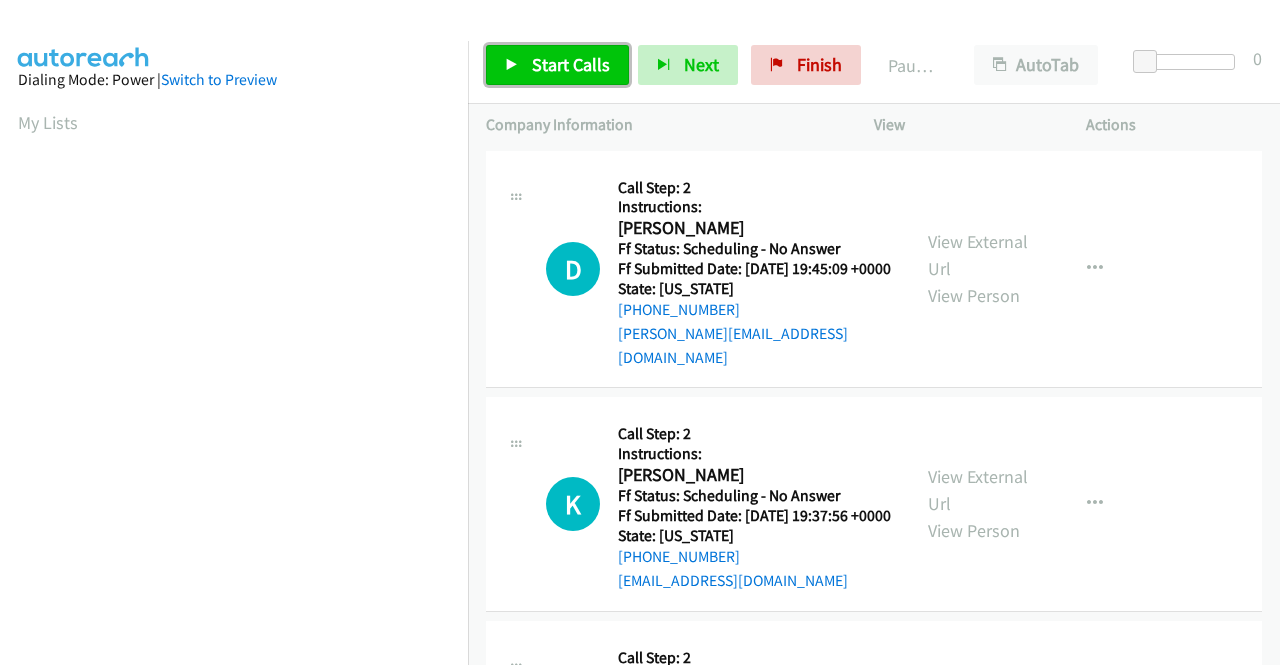 click on "Start Calls" at bounding box center (557, 65) 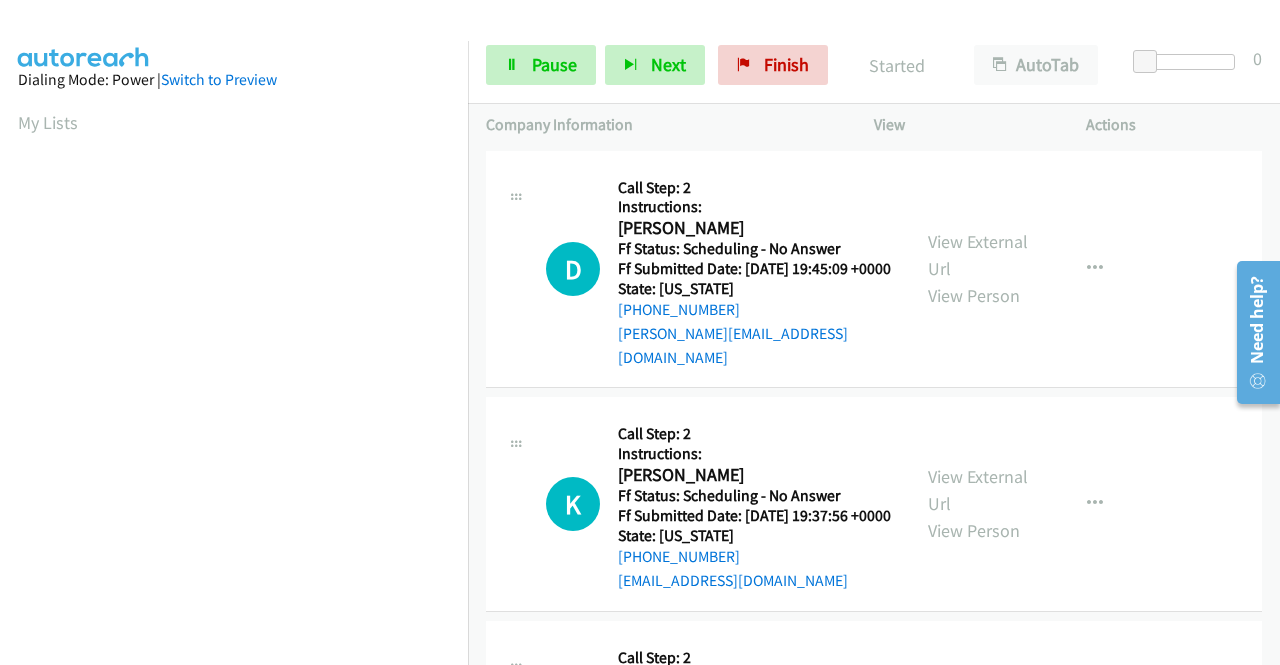 click on "D
Callback Scheduled
Call Step: 2
Instructions:
David Eliason
America/New_York
Ff Status: Scheduling - No Answer
Ff Submitted Date: 2025-07-10 19:45:09 +0000
State: New Hampshire
+1 603-568-2400
daveeliason@comcast.net
Call was successful?
View External Url
View Person
View External Url
Email
Schedule/Manage Callback
Skip Call
Add to do not call list" at bounding box center [874, 270] 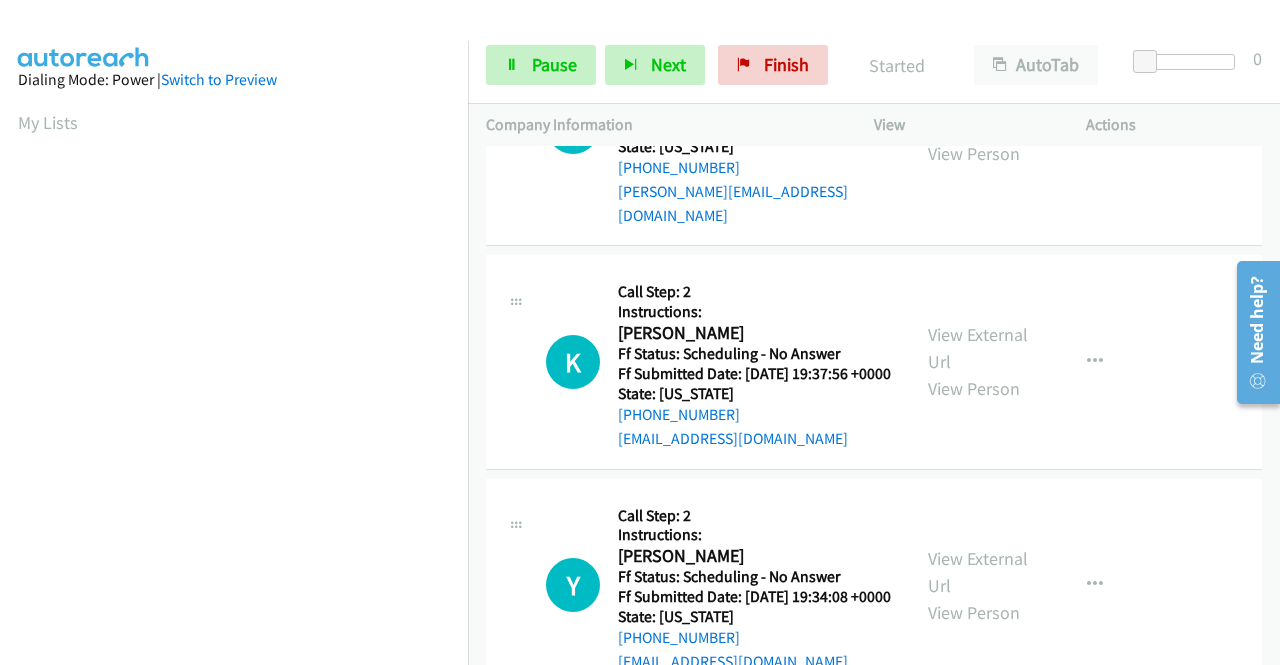scroll, scrollTop: 0, scrollLeft: 0, axis: both 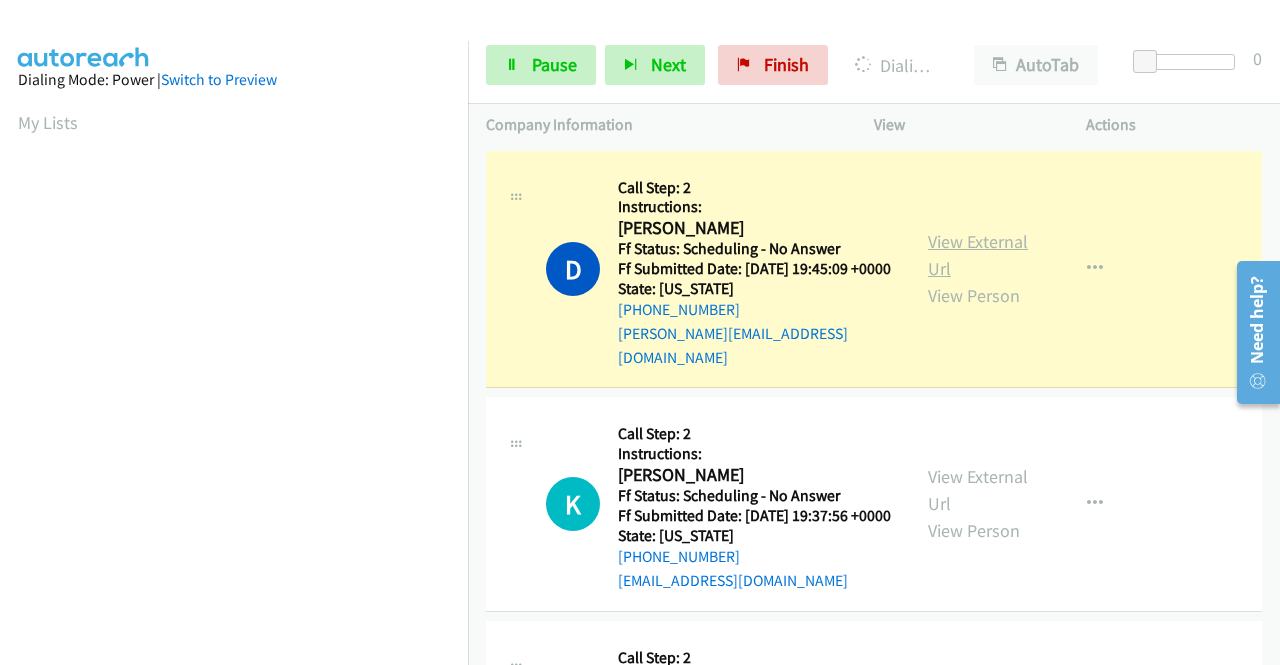 click on "View External Url" at bounding box center (978, 255) 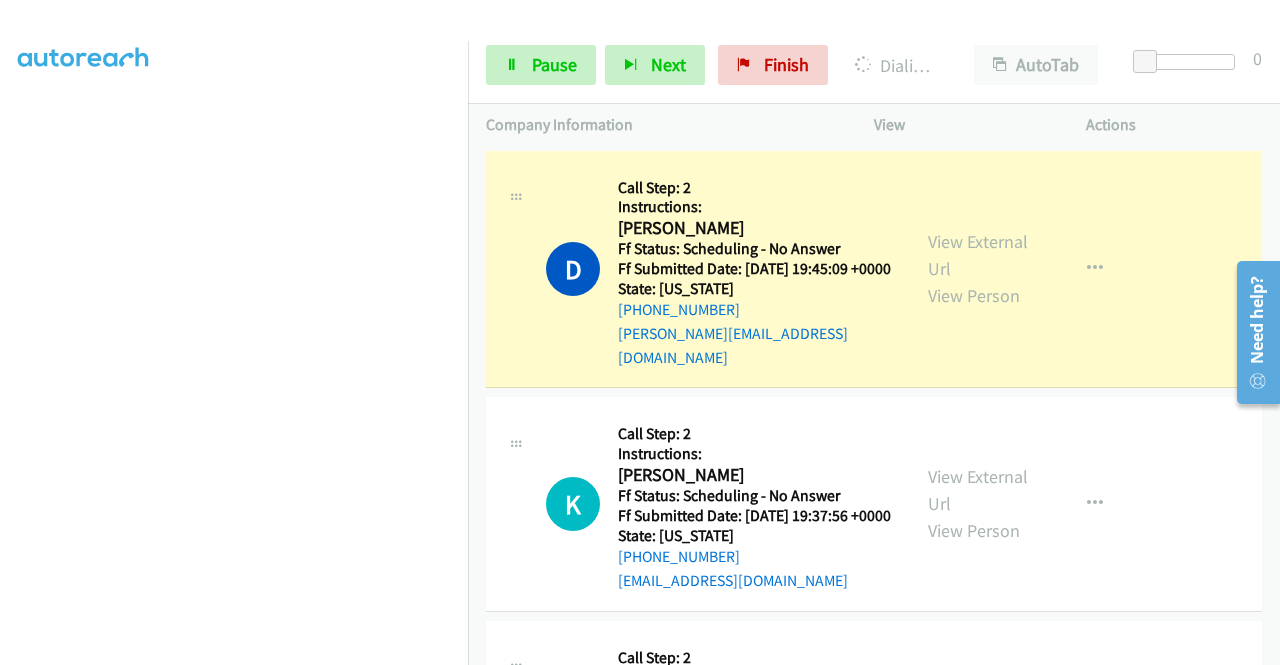 scroll, scrollTop: 402, scrollLeft: 0, axis: vertical 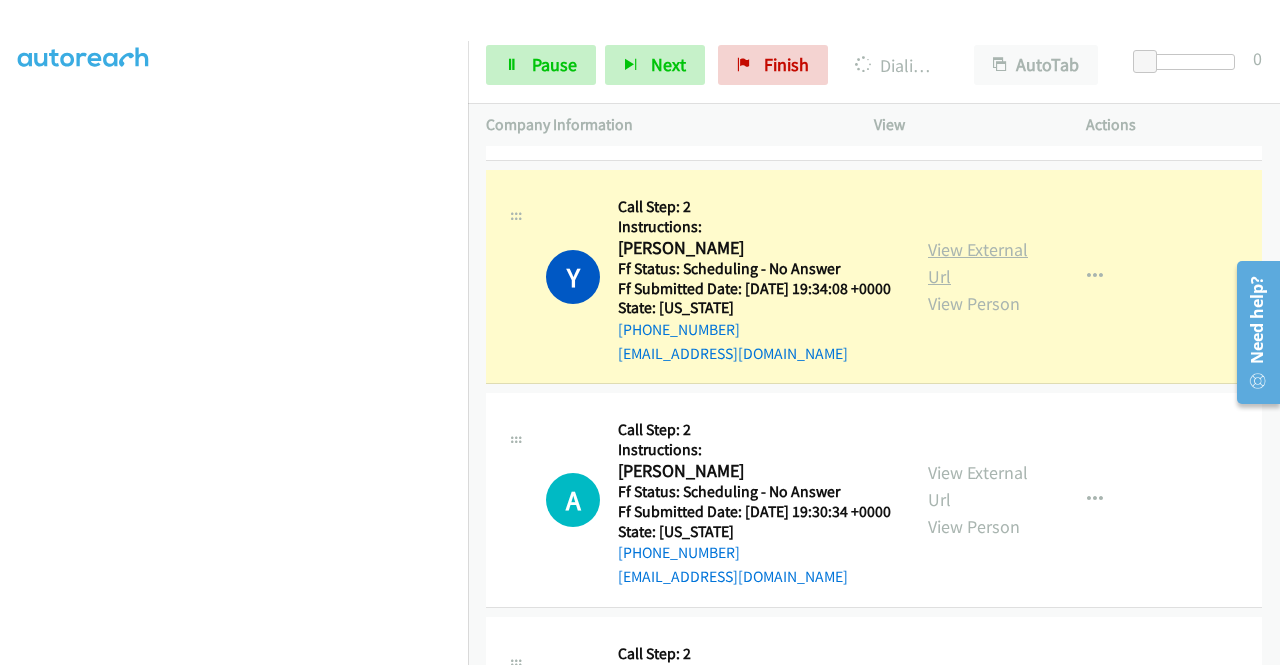 click on "View External Url" at bounding box center [978, 263] 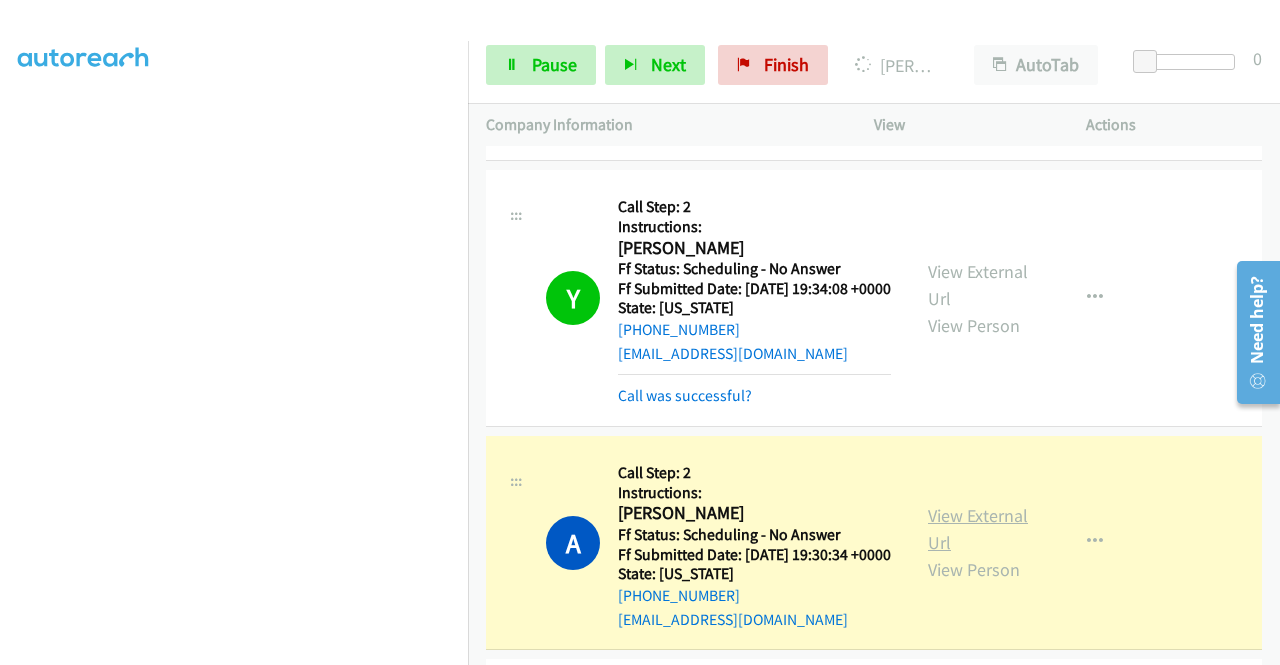 click on "View External Url" at bounding box center [978, 529] 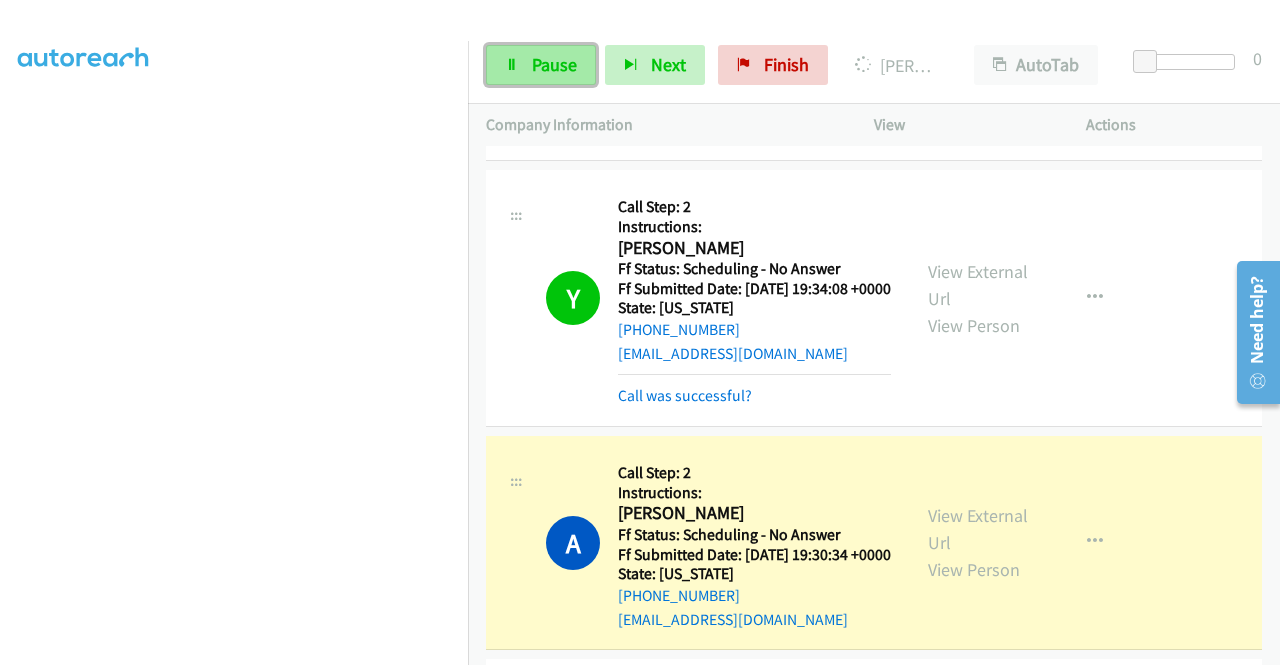 click on "Pause" at bounding box center (541, 65) 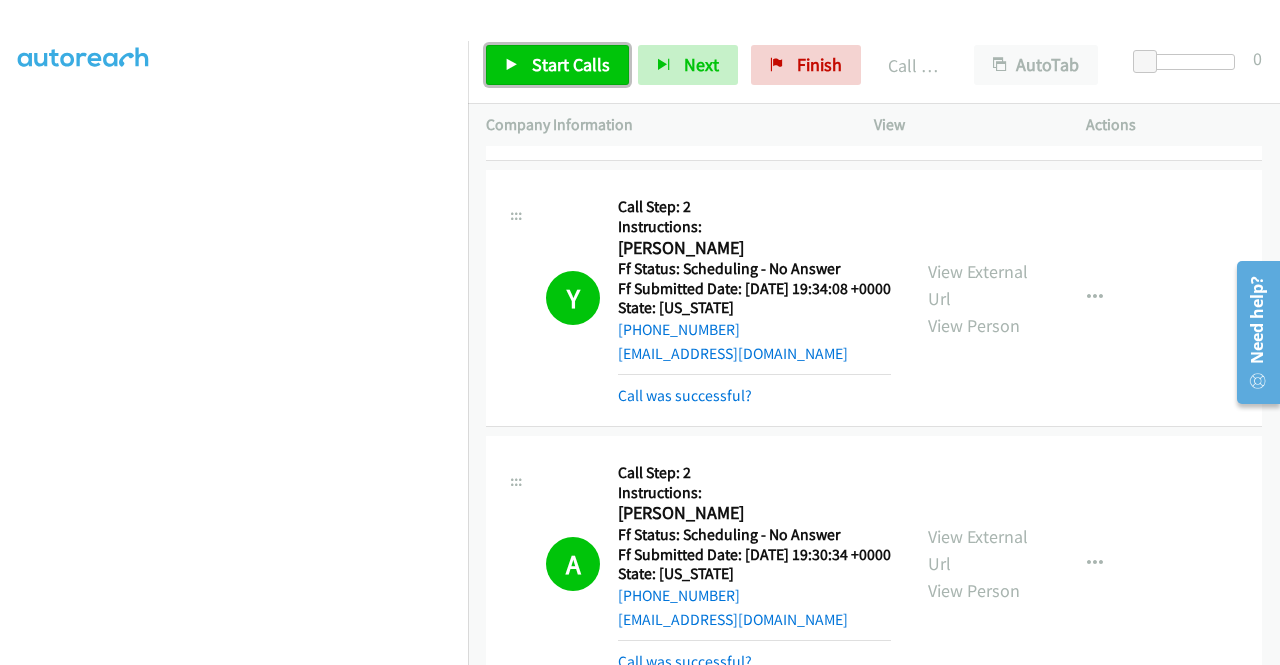 click on "Start Calls" at bounding box center (571, 64) 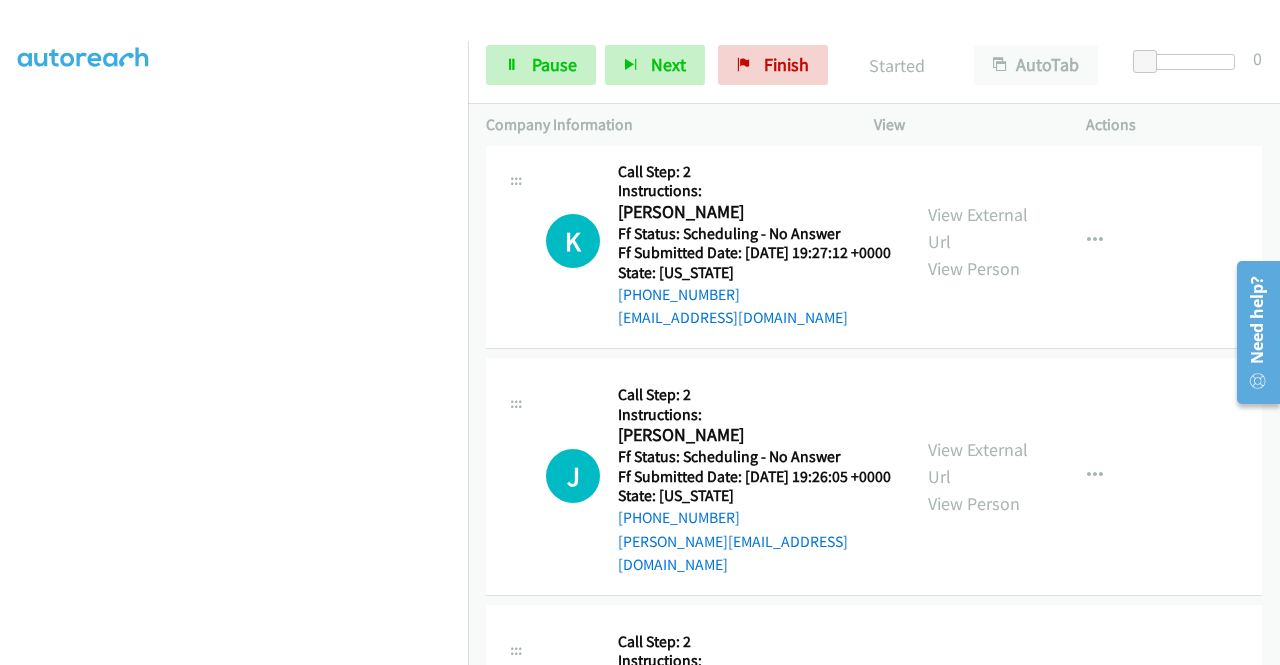 scroll, scrollTop: 1079, scrollLeft: 0, axis: vertical 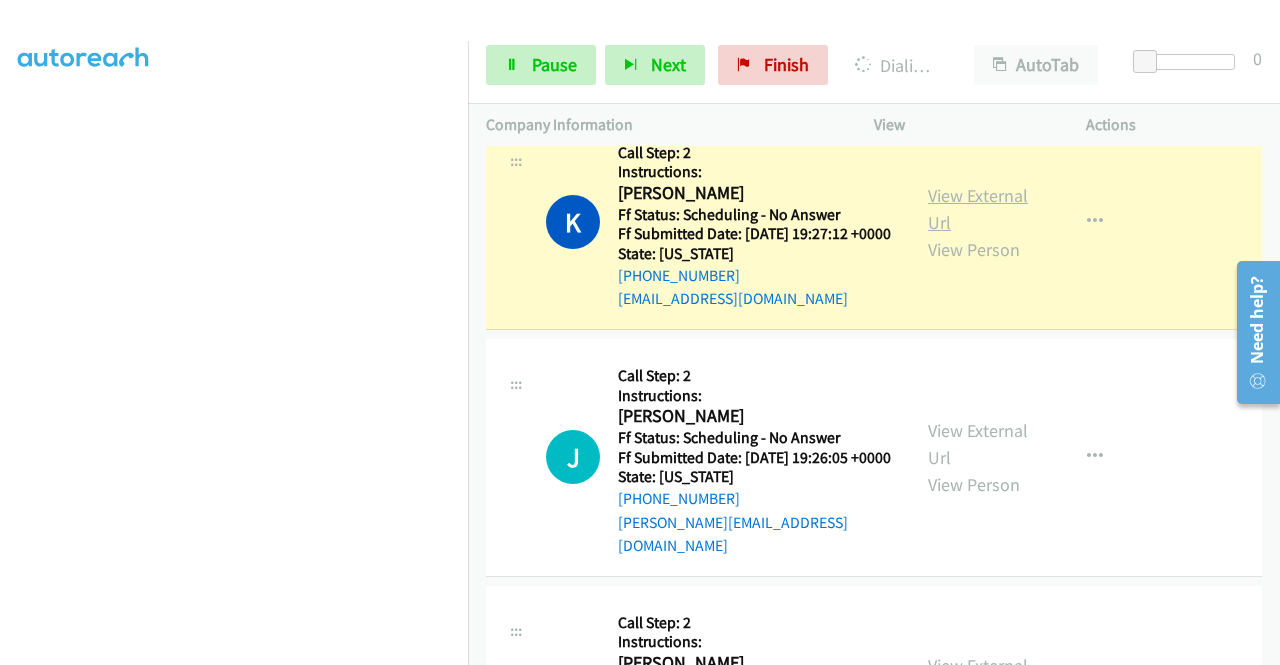 click on "View External Url" at bounding box center [978, 209] 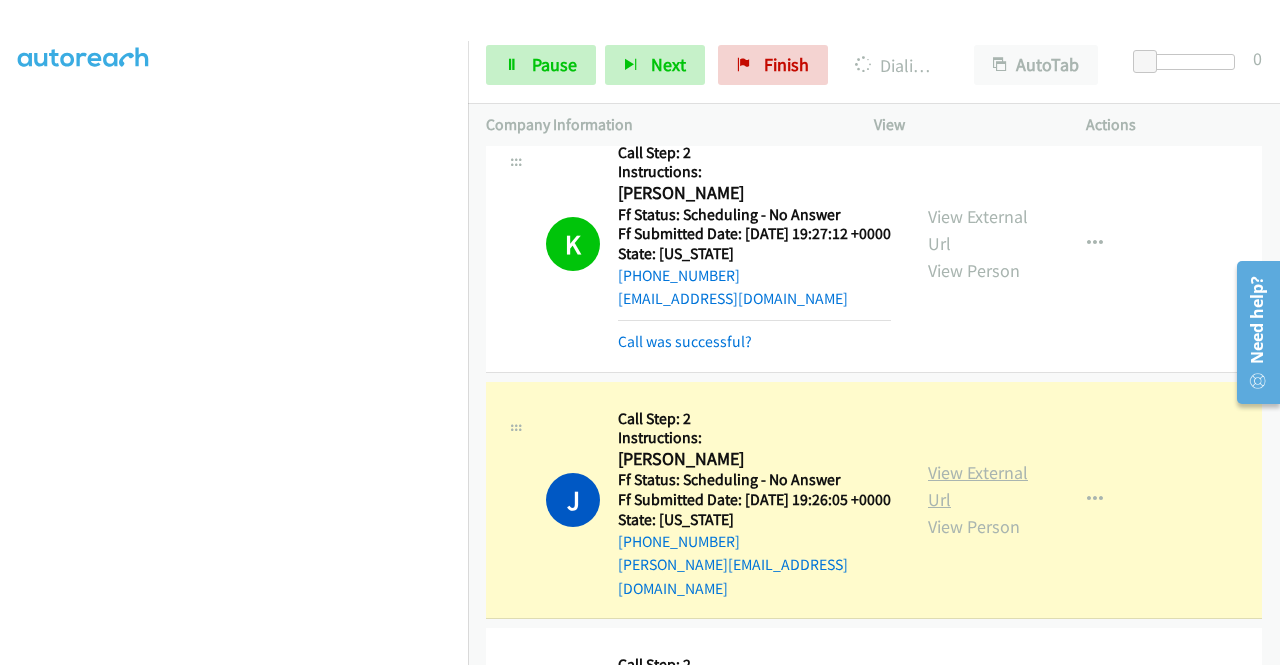 click on "View External Url" at bounding box center [978, 486] 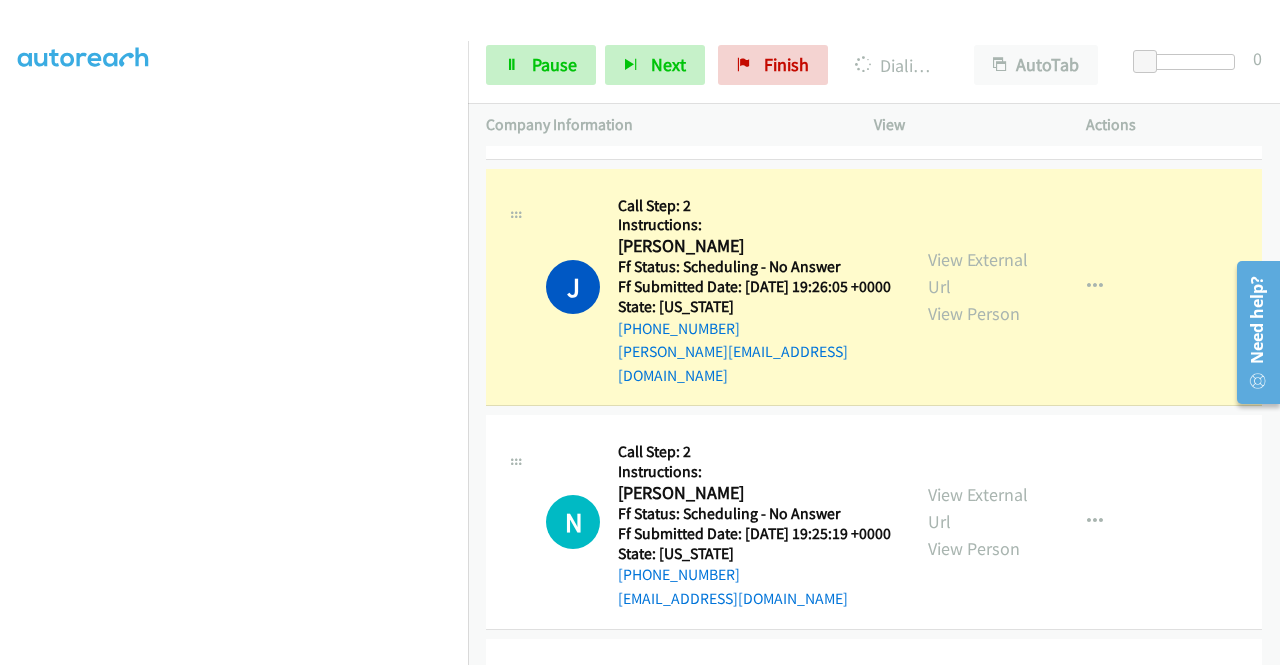 scroll, scrollTop: 1412, scrollLeft: 0, axis: vertical 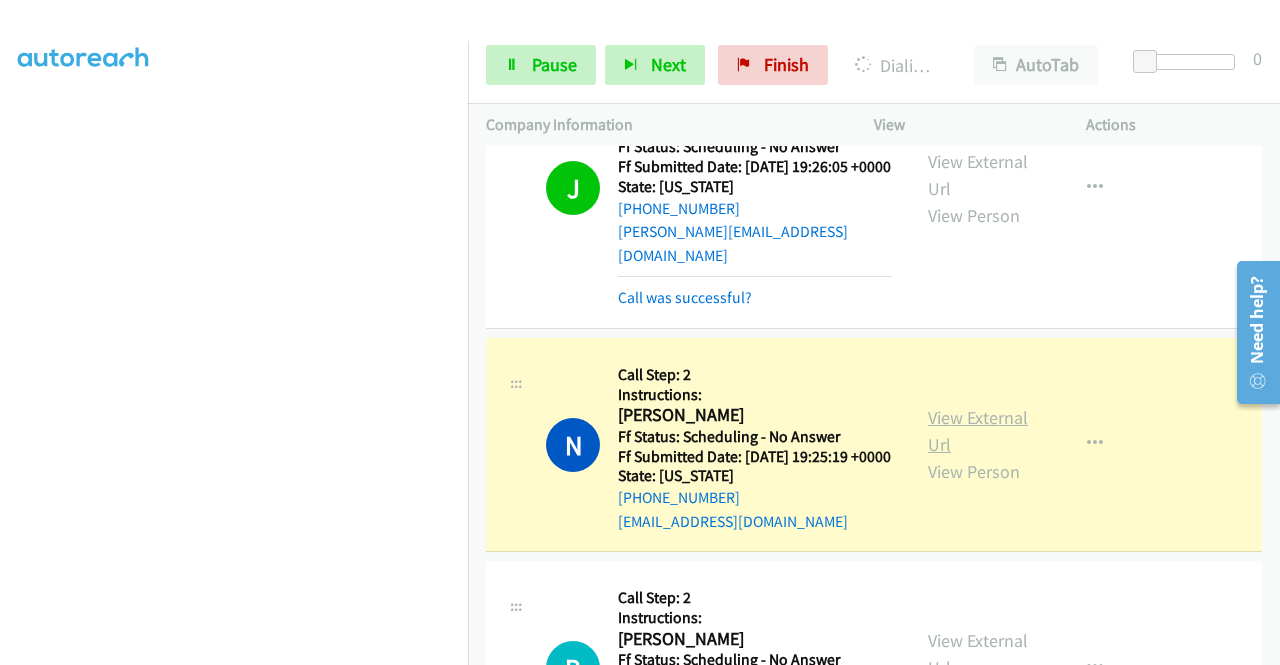 click on "View External Url" at bounding box center [978, 431] 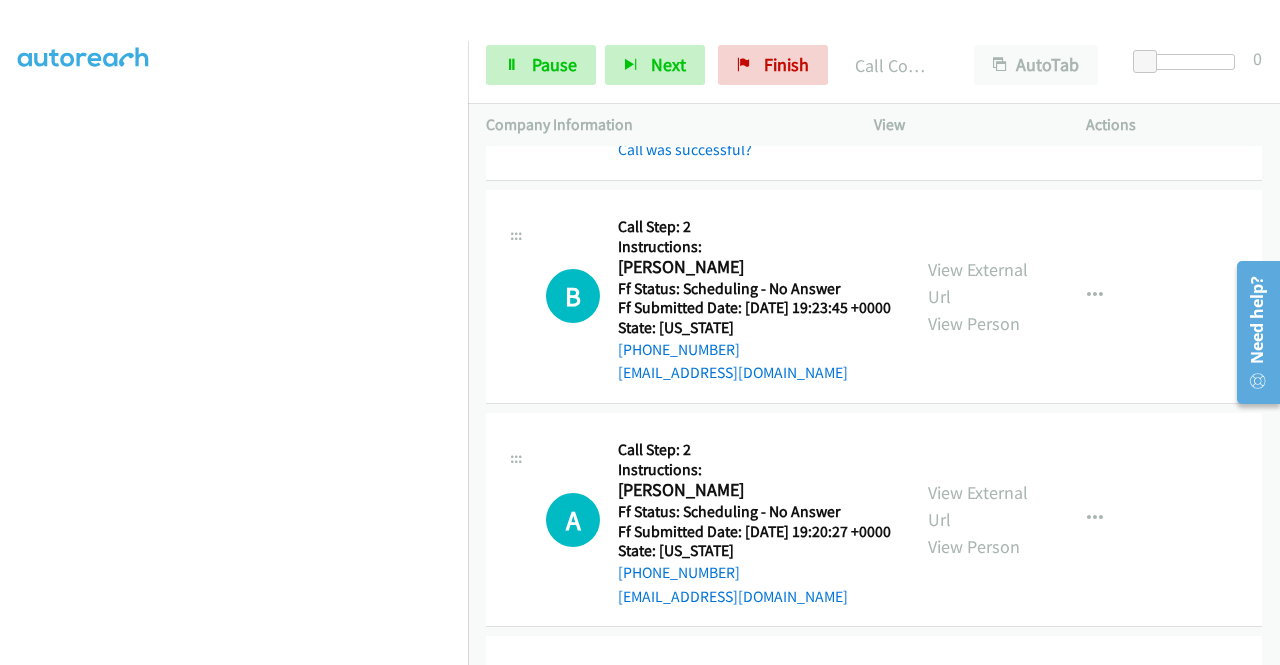 scroll, scrollTop: 1866, scrollLeft: 0, axis: vertical 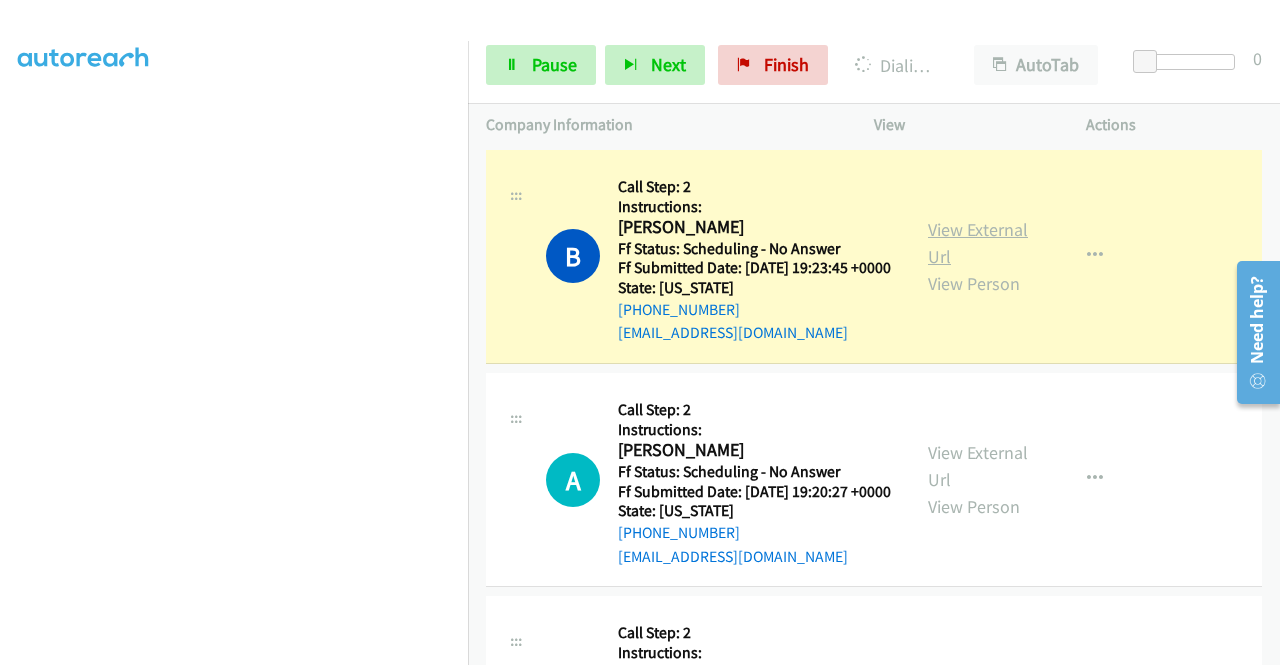 click on "View External Url" at bounding box center [978, 243] 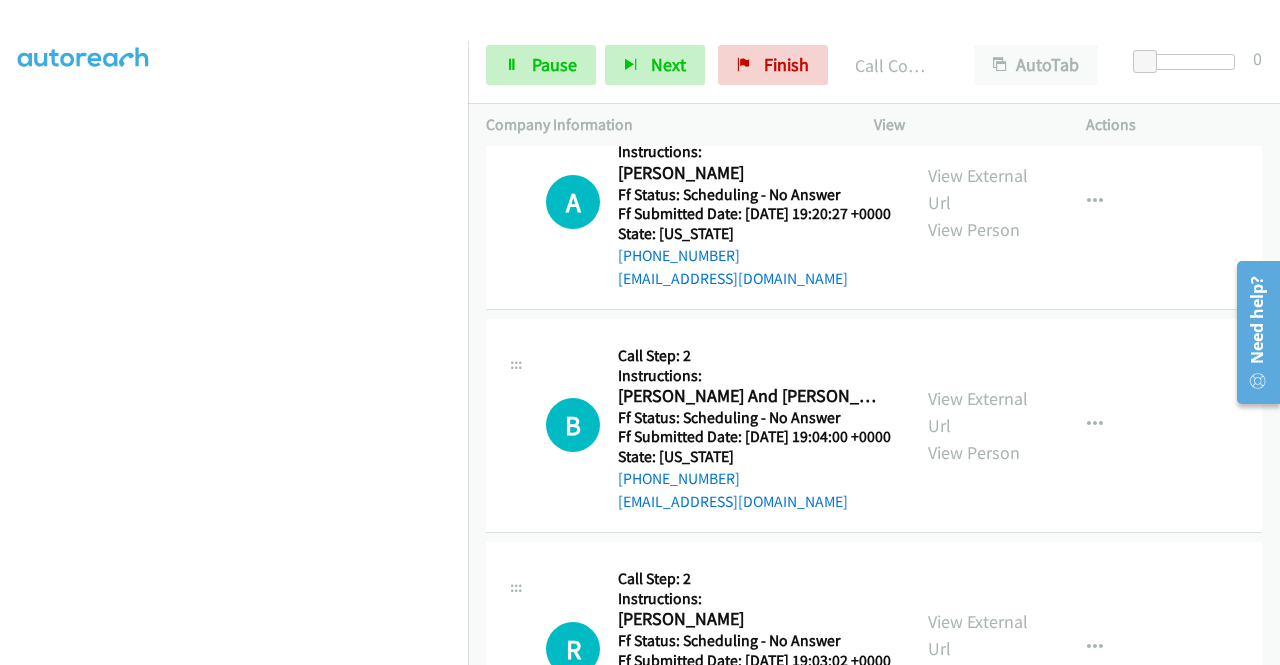 scroll, scrollTop: 2226, scrollLeft: 0, axis: vertical 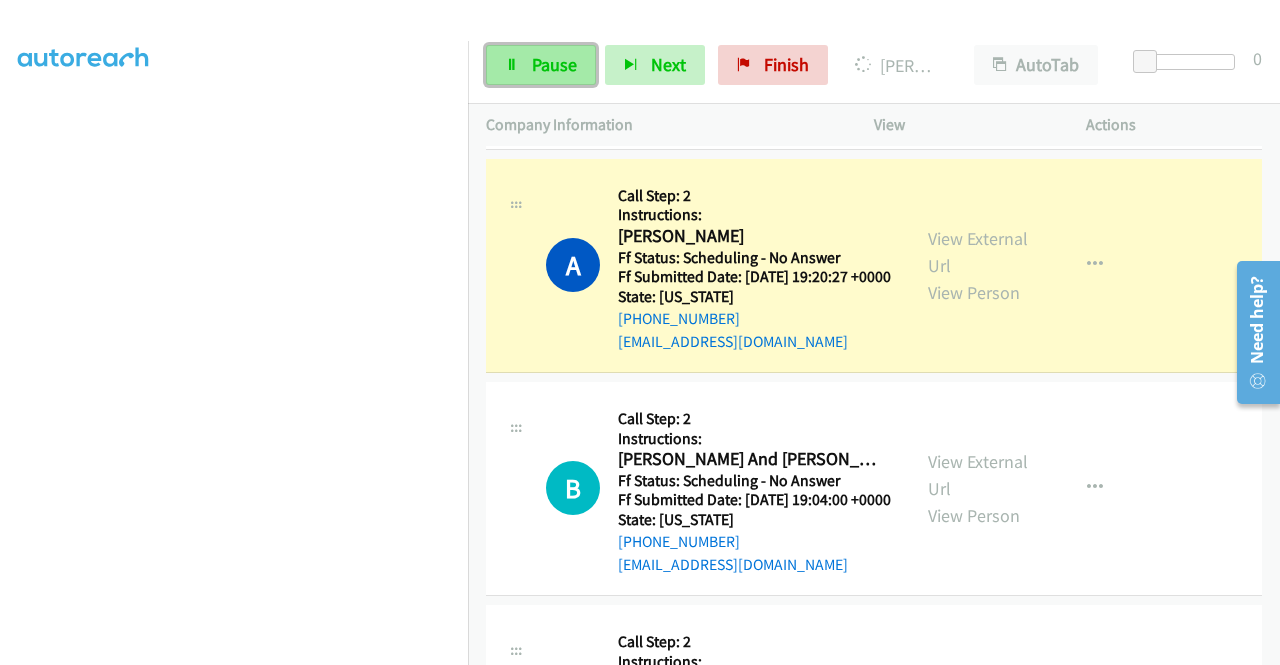 click on "Pause" at bounding box center [541, 65] 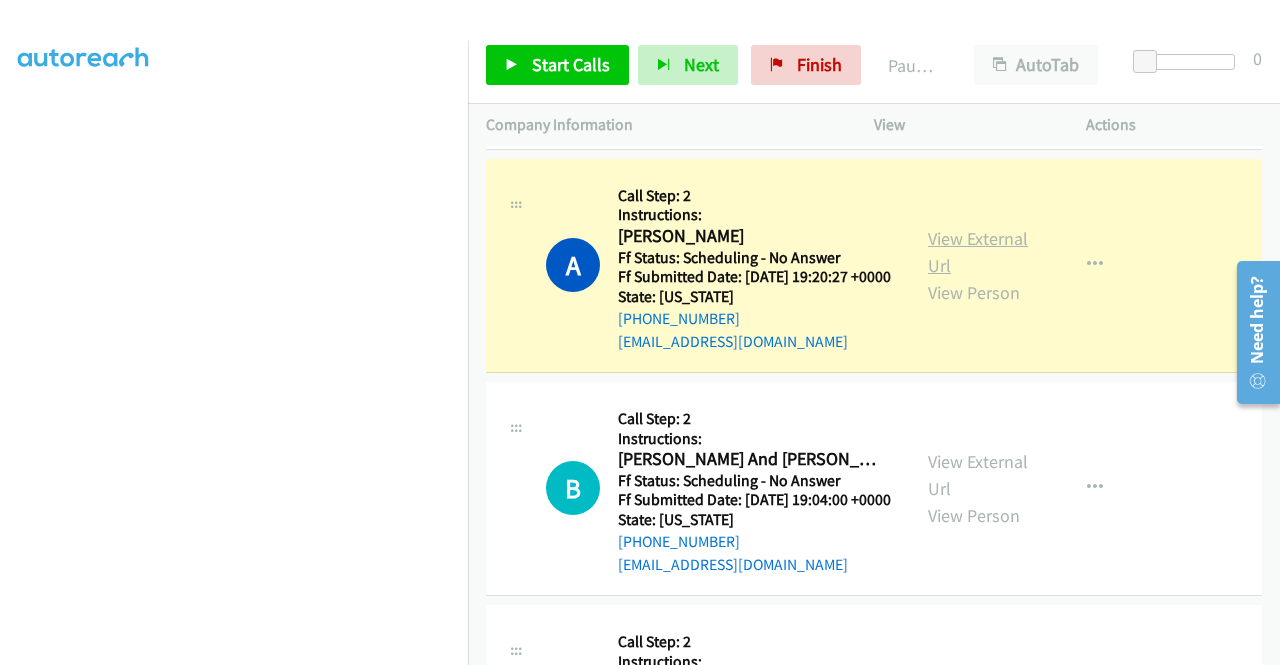 click on "View External Url" at bounding box center [978, 252] 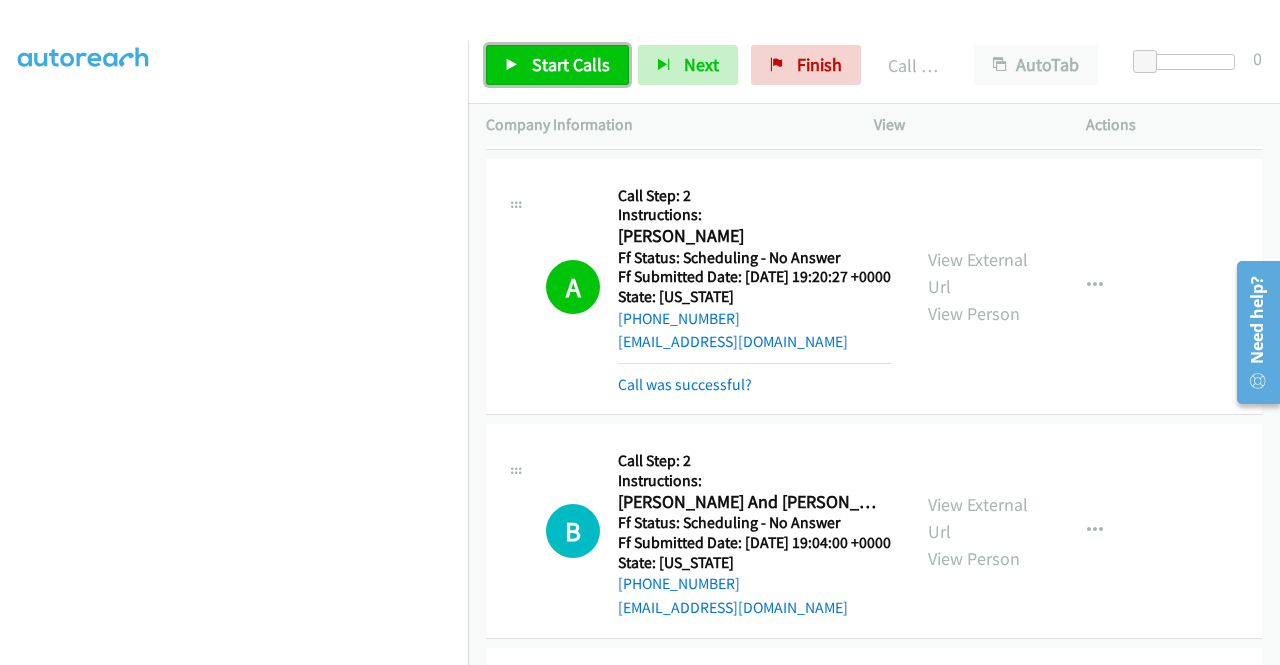 click on "Start Calls" at bounding box center [571, 64] 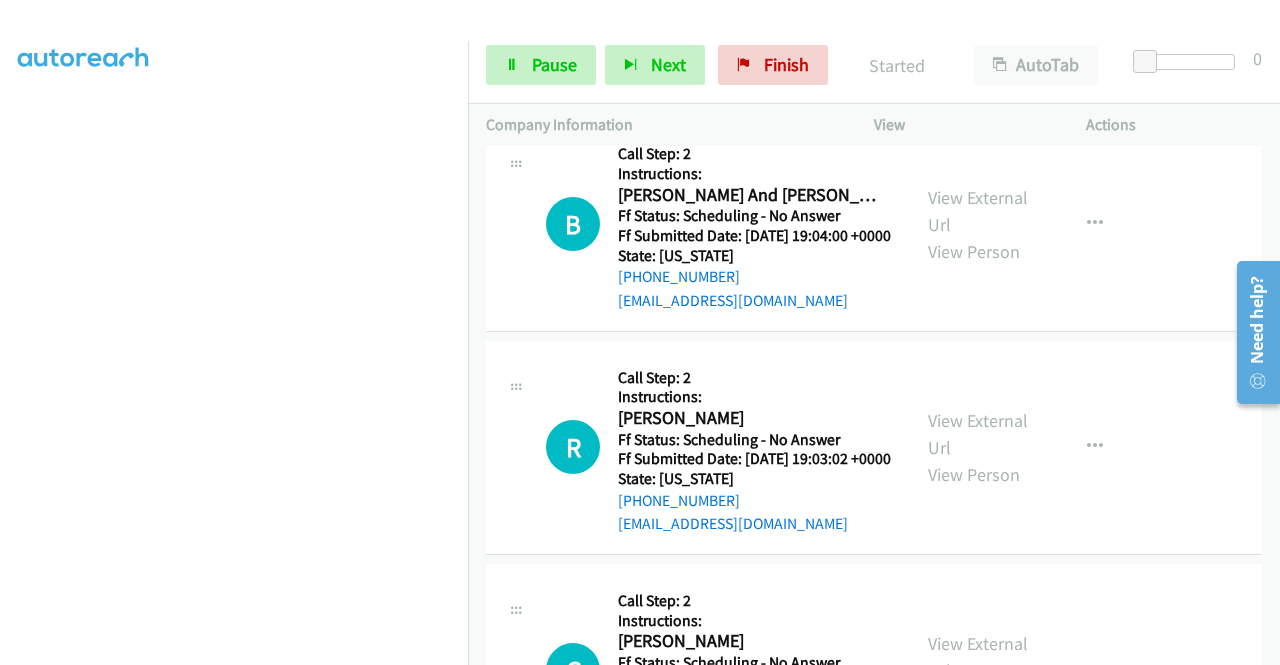 scroll, scrollTop: 2470, scrollLeft: 0, axis: vertical 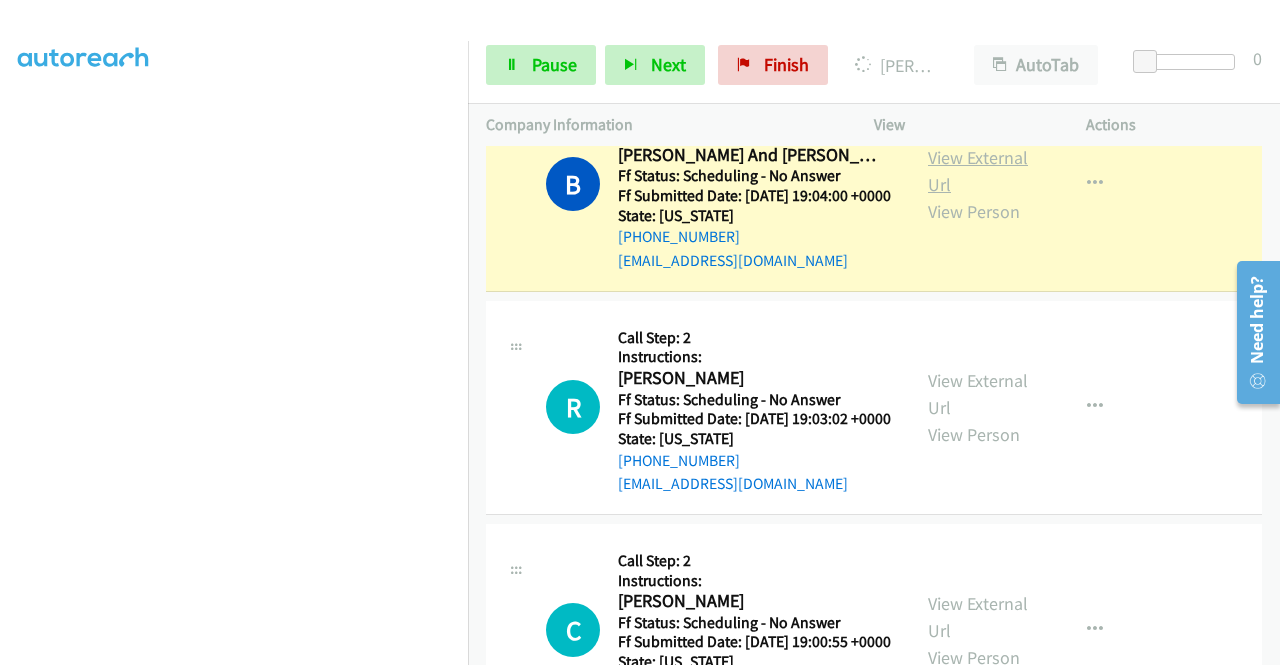 click on "View External Url" at bounding box center [978, 171] 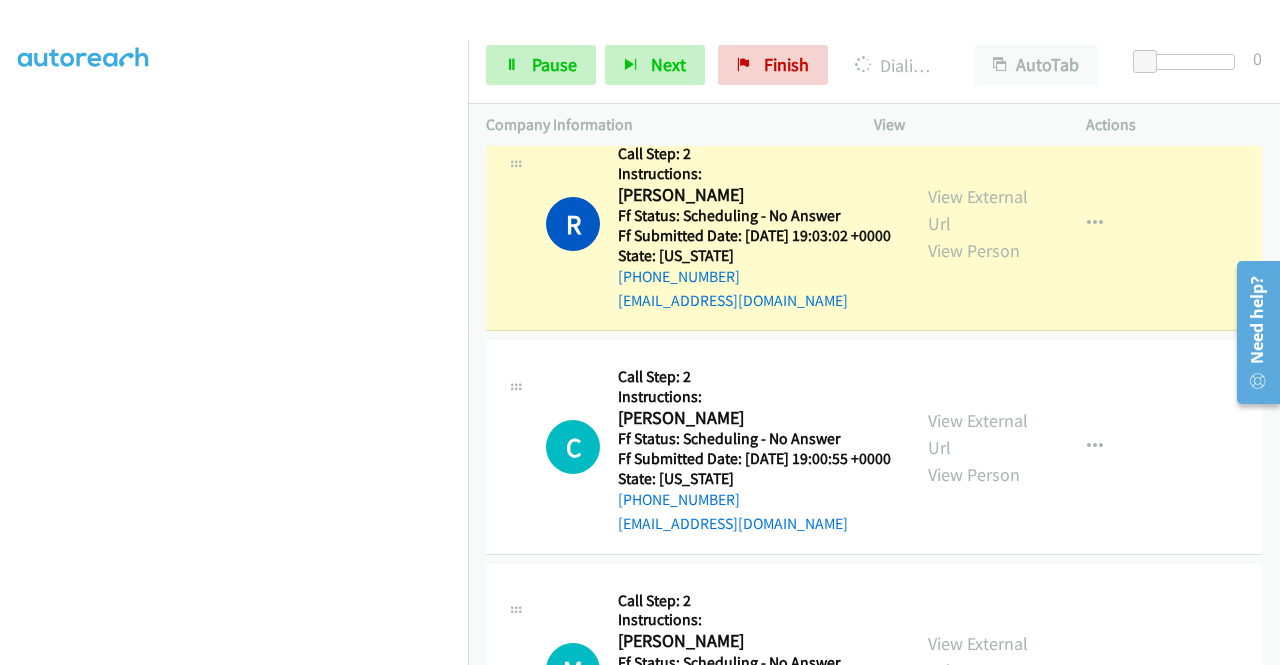 scroll, scrollTop: 2776, scrollLeft: 0, axis: vertical 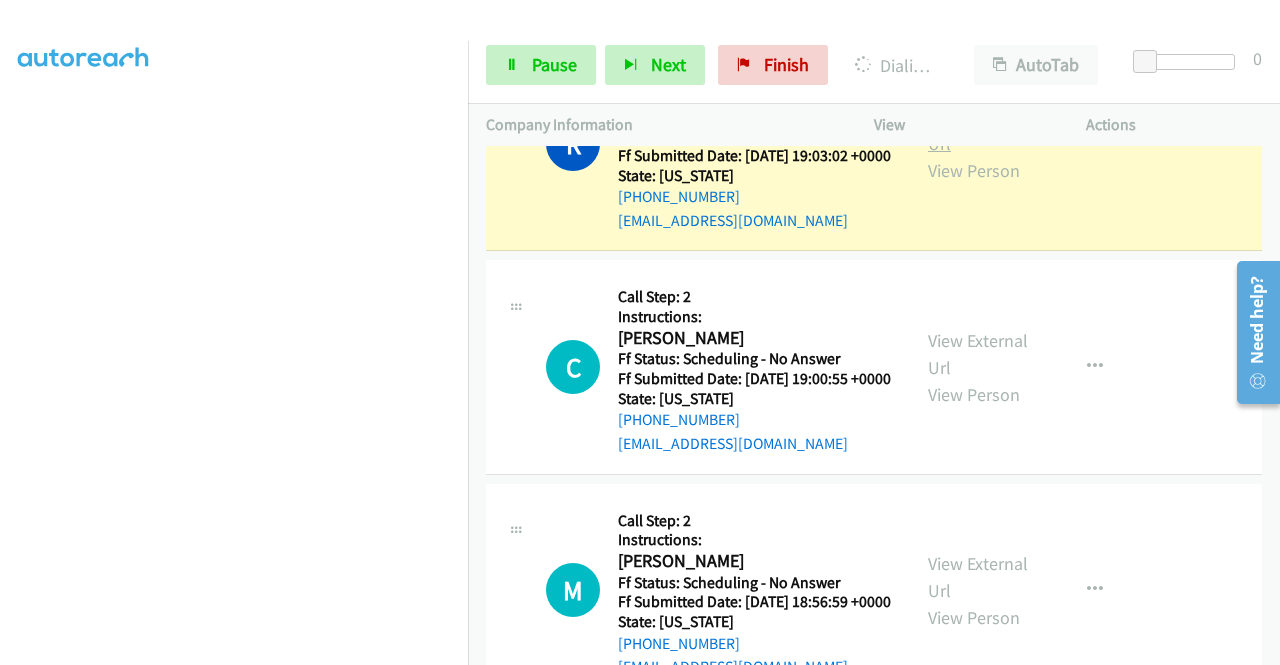 click on "View External Url" at bounding box center (978, 130) 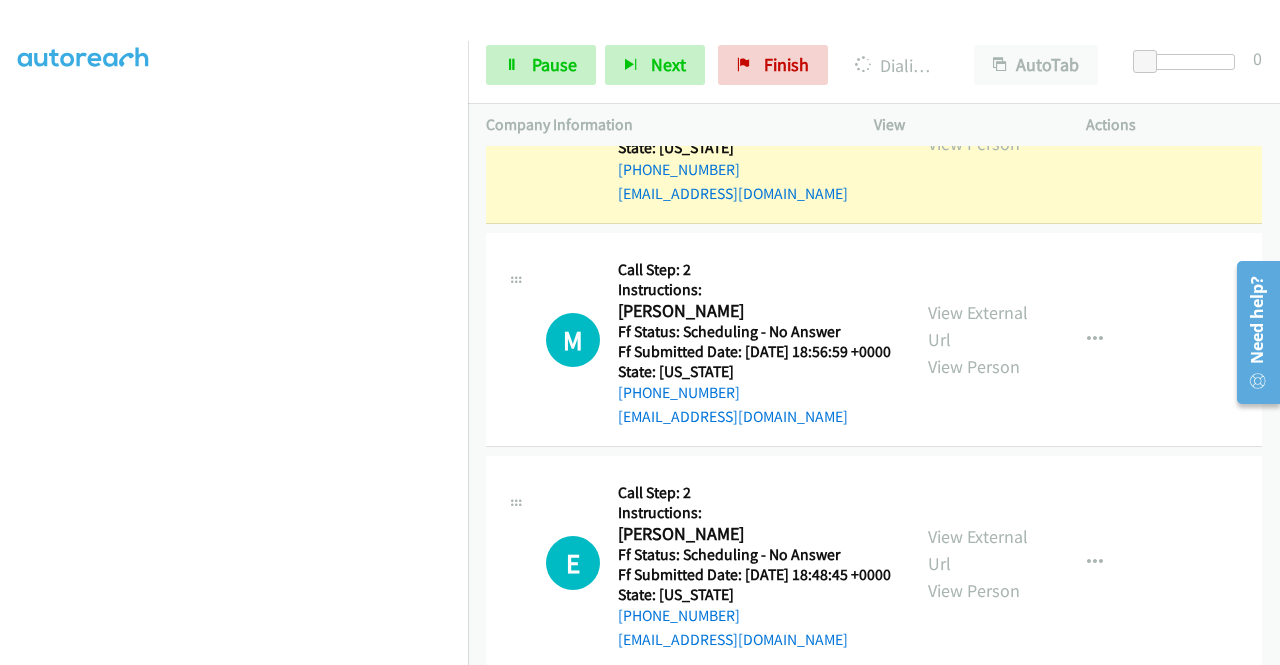 scroll, scrollTop: 3110, scrollLeft: 0, axis: vertical 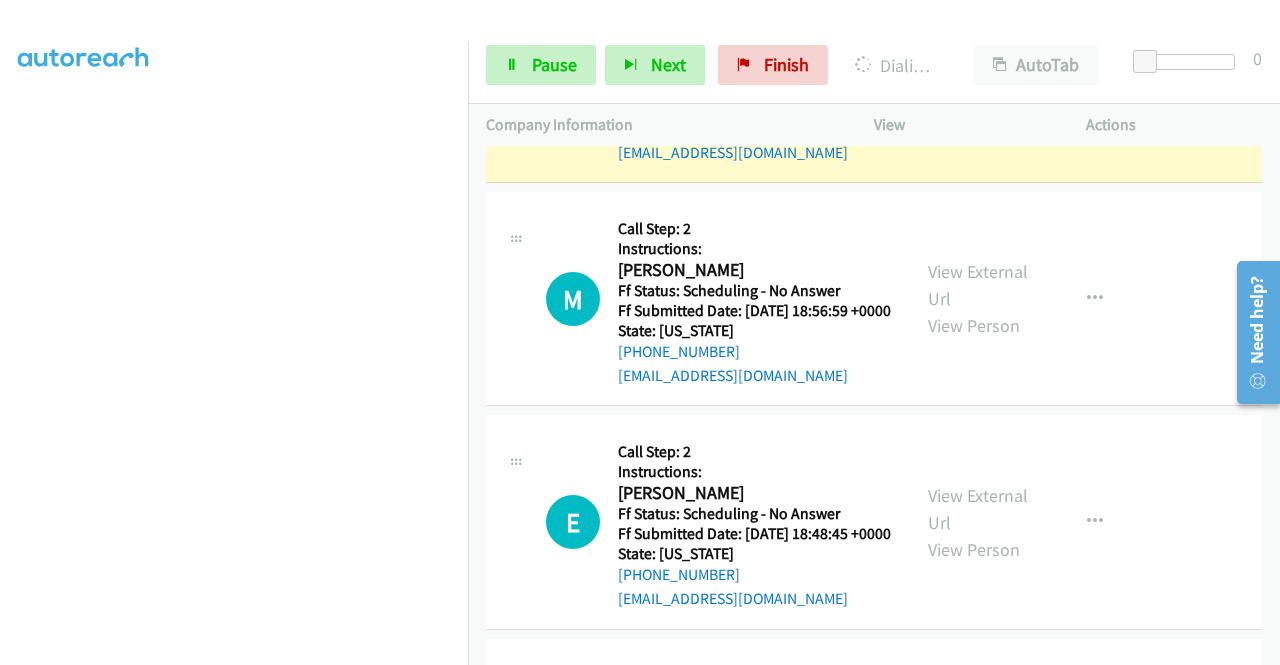 click on "View External Url" at bounding box center (978, 62) 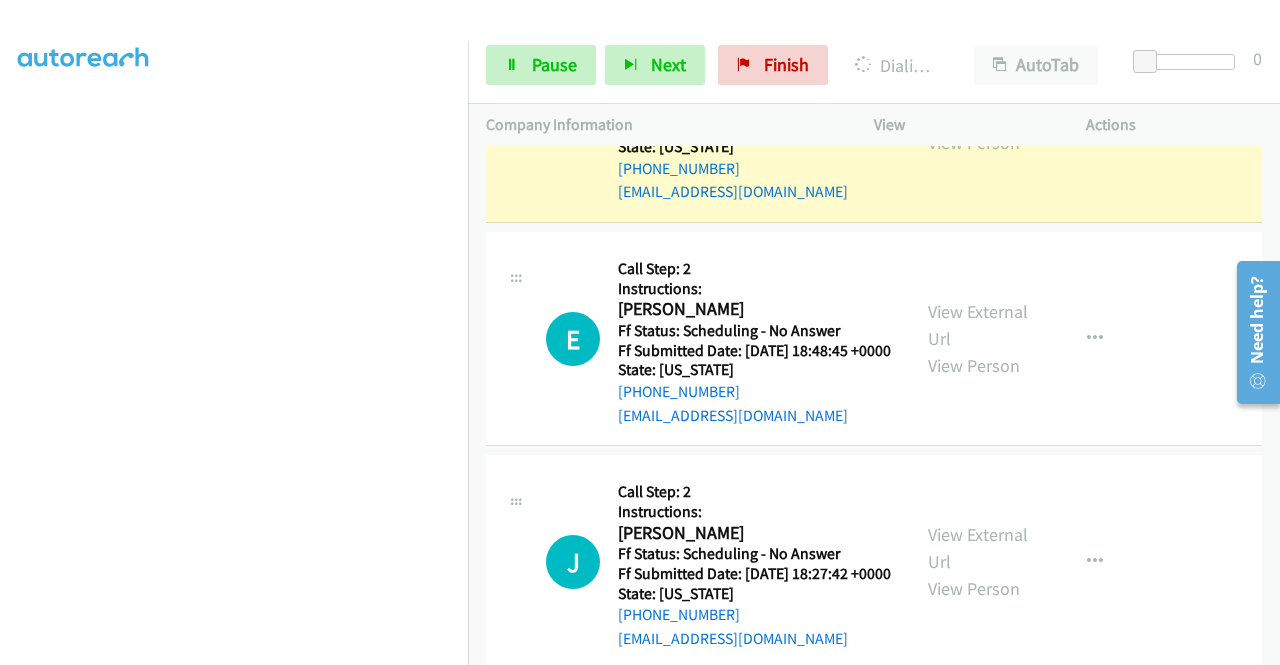 scroll, scrollTop: 3376, scrollLeft: 0, axis: vertical 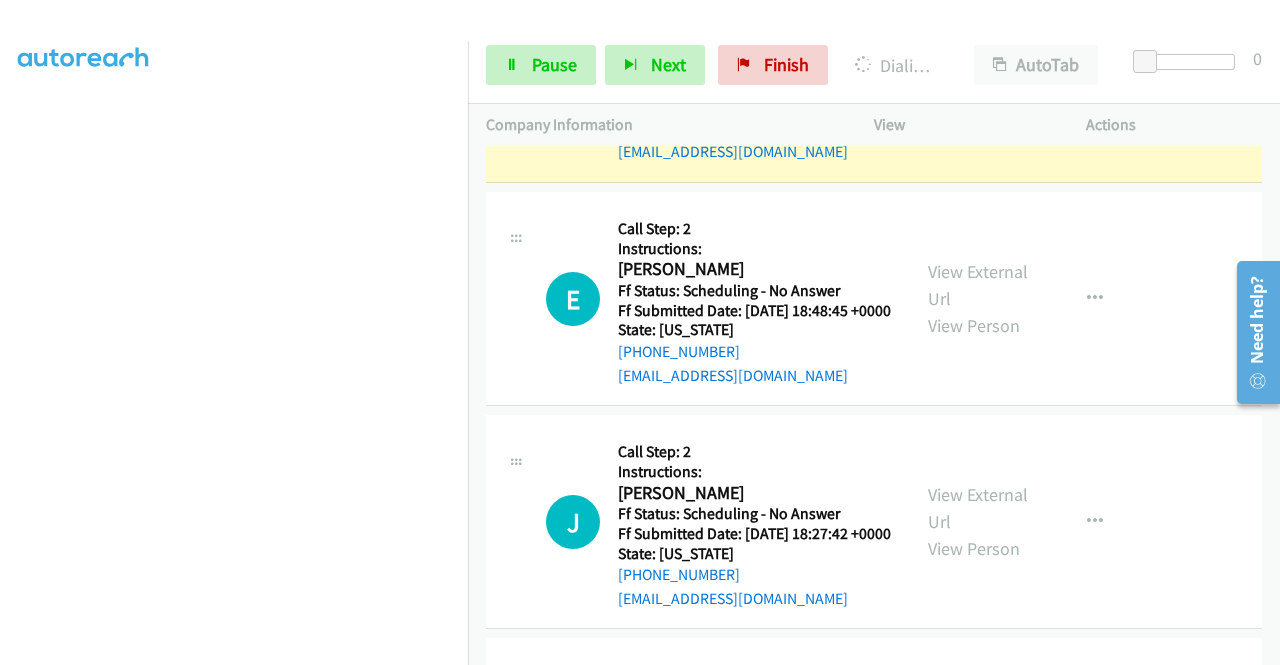 click on "View External Url" at bounding box center (978, 62) 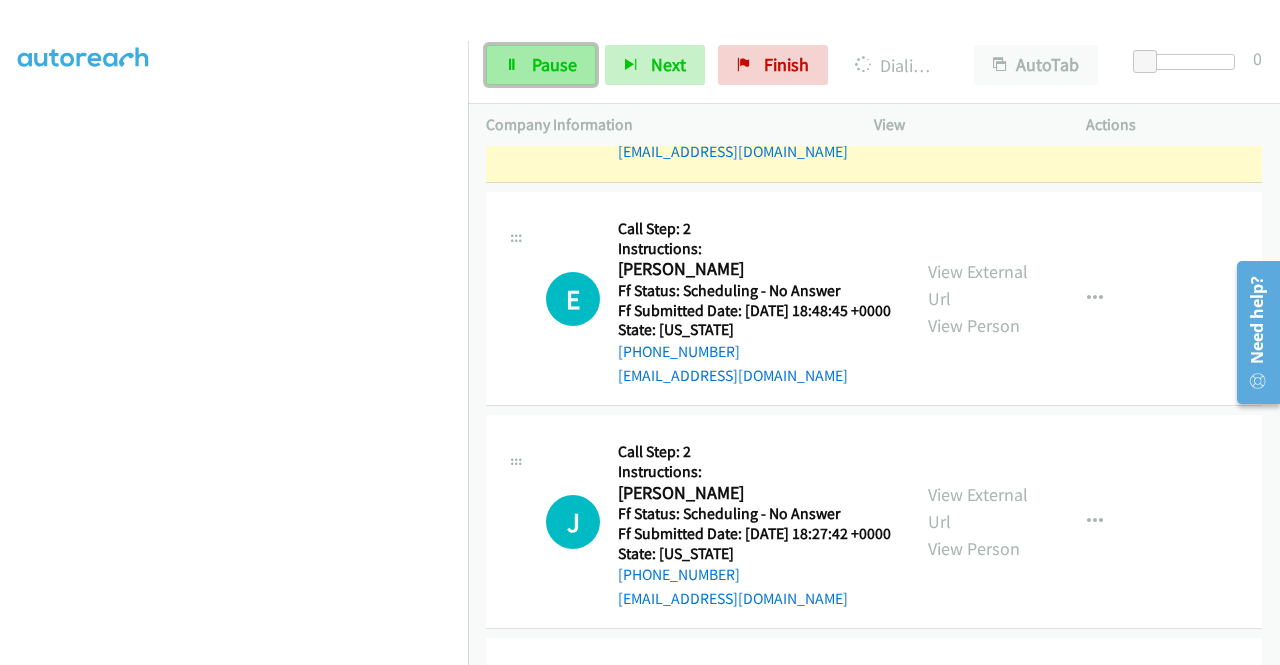 click on "Pause" at bounding box center (541, 65) 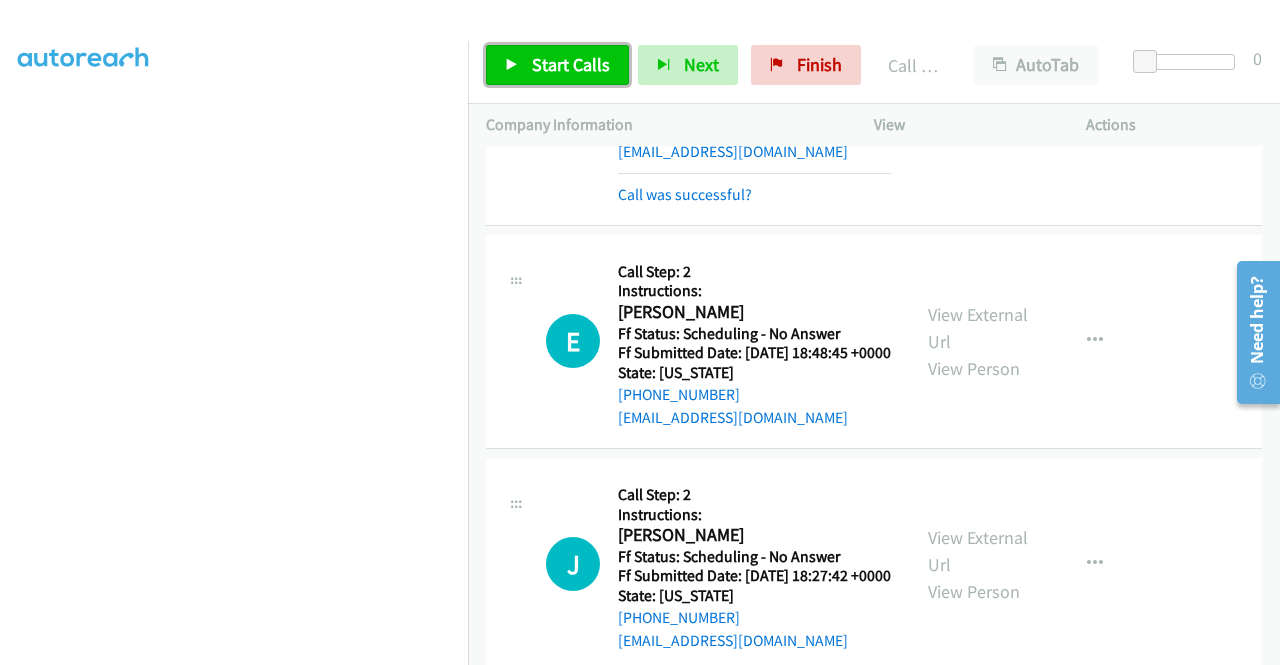 click on "Start Calls" at bounding box center [571, 64] 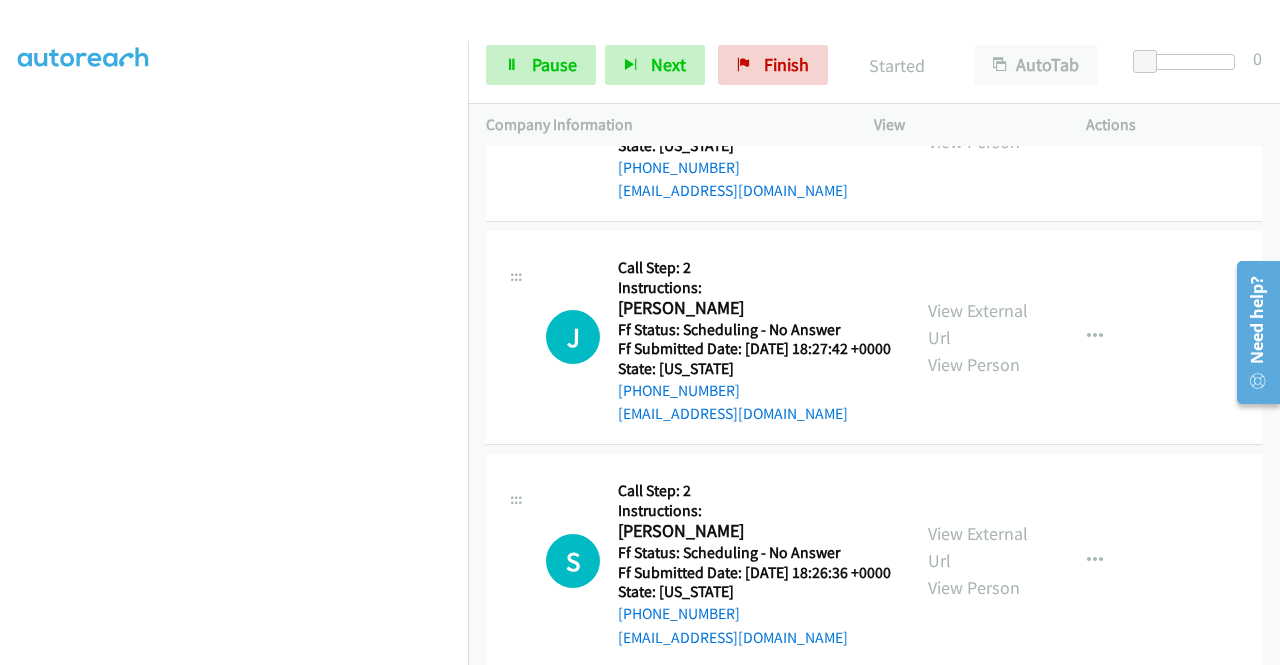 scroll, scrollTop: 3643, scrollLeft: 0, axis: vertical 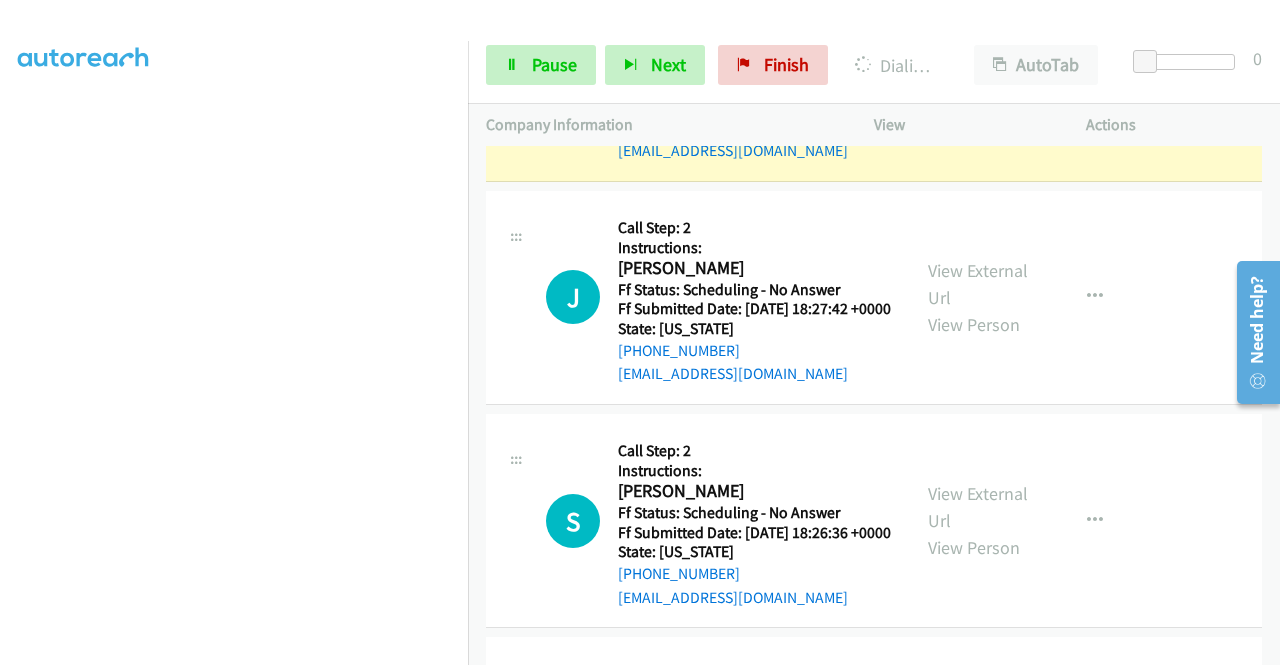 click on "View External Url" at bounding box center [978, 61] 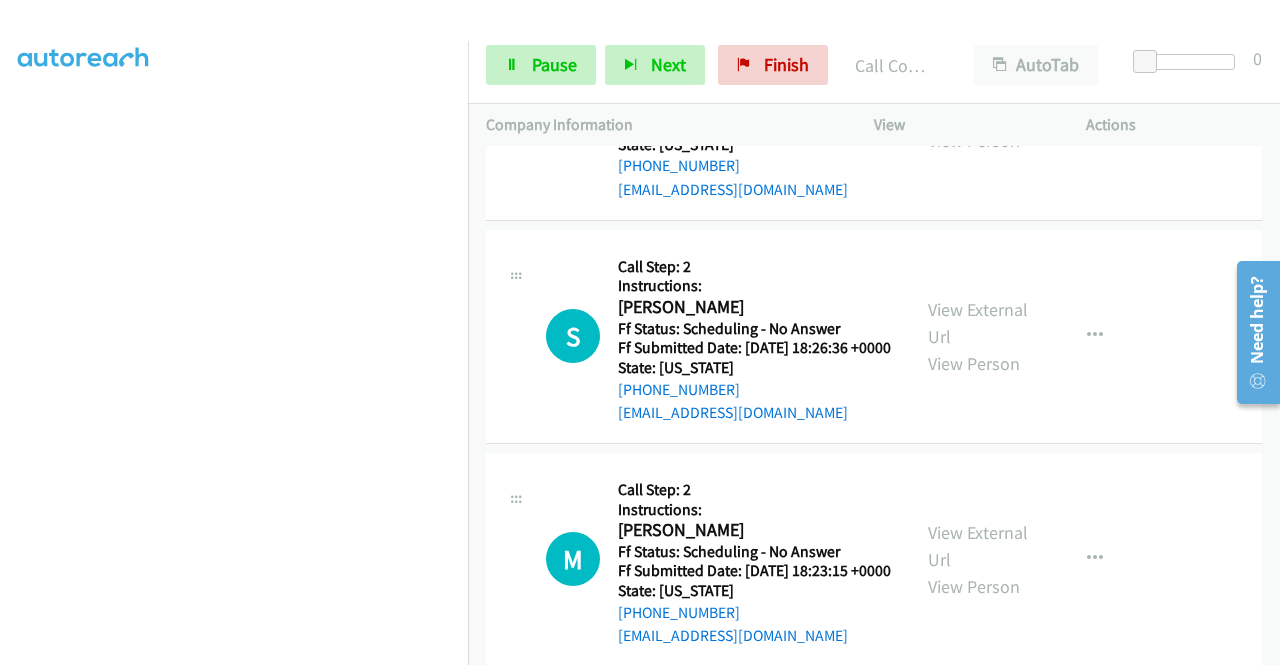 scroll, scrollTop: 3883, scrollLeft: 0, axis: vertical 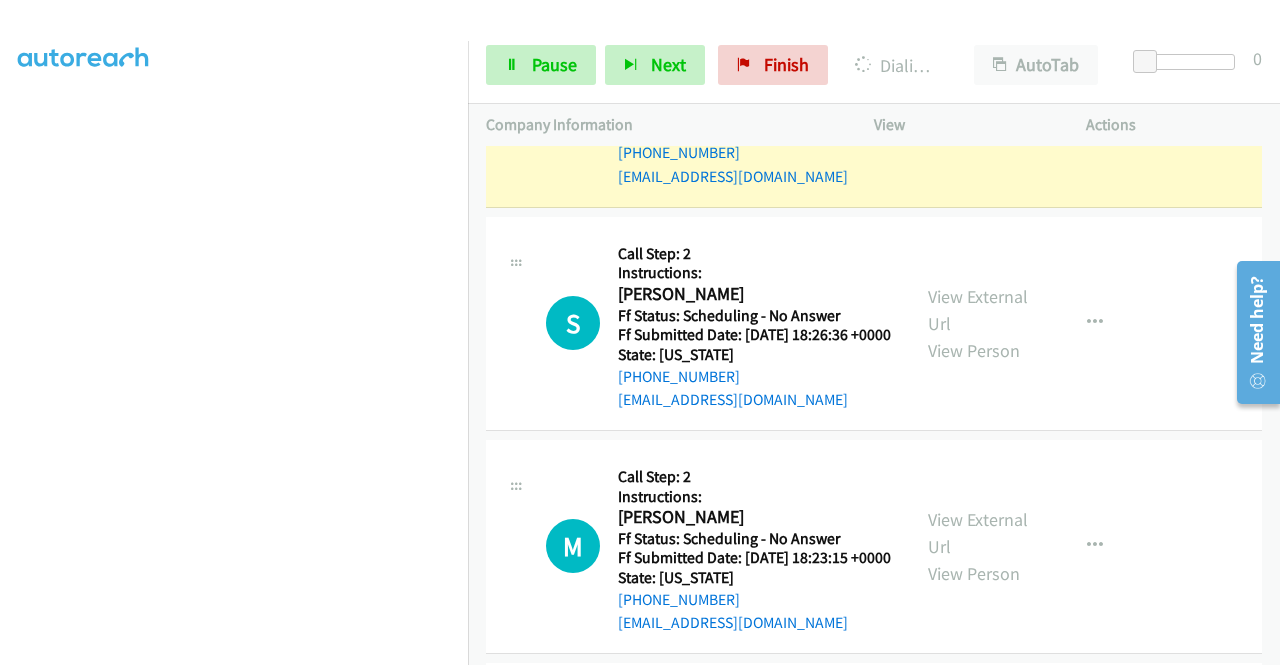 click on "View External Url" at bounding box center (978, 87) 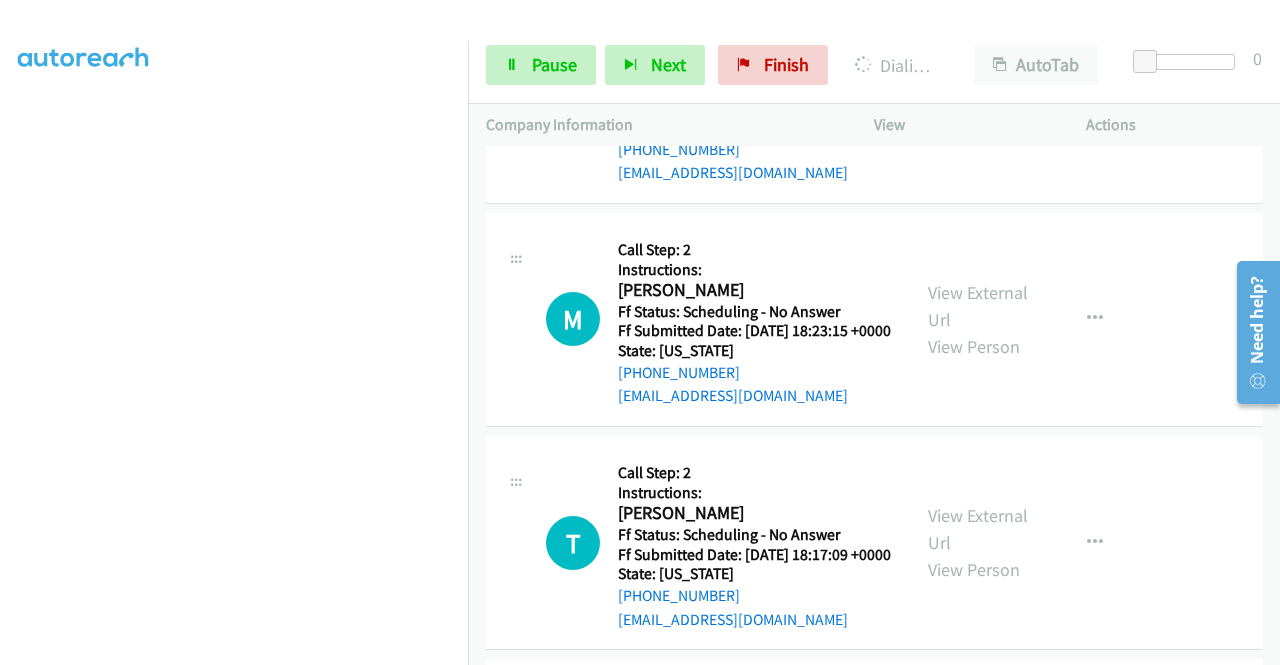 scroll, scrollTop: 4150, scrollLeft: 0, axis: vertical 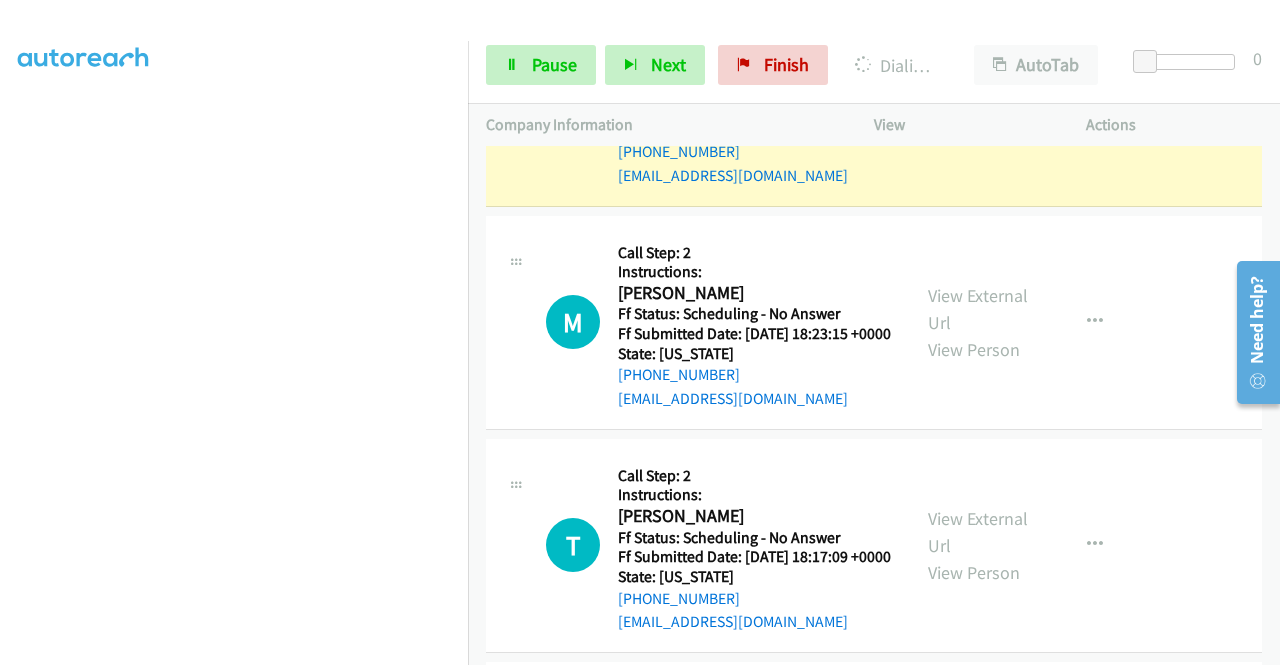 click on "View External Url" at bounding box center (978, 85) 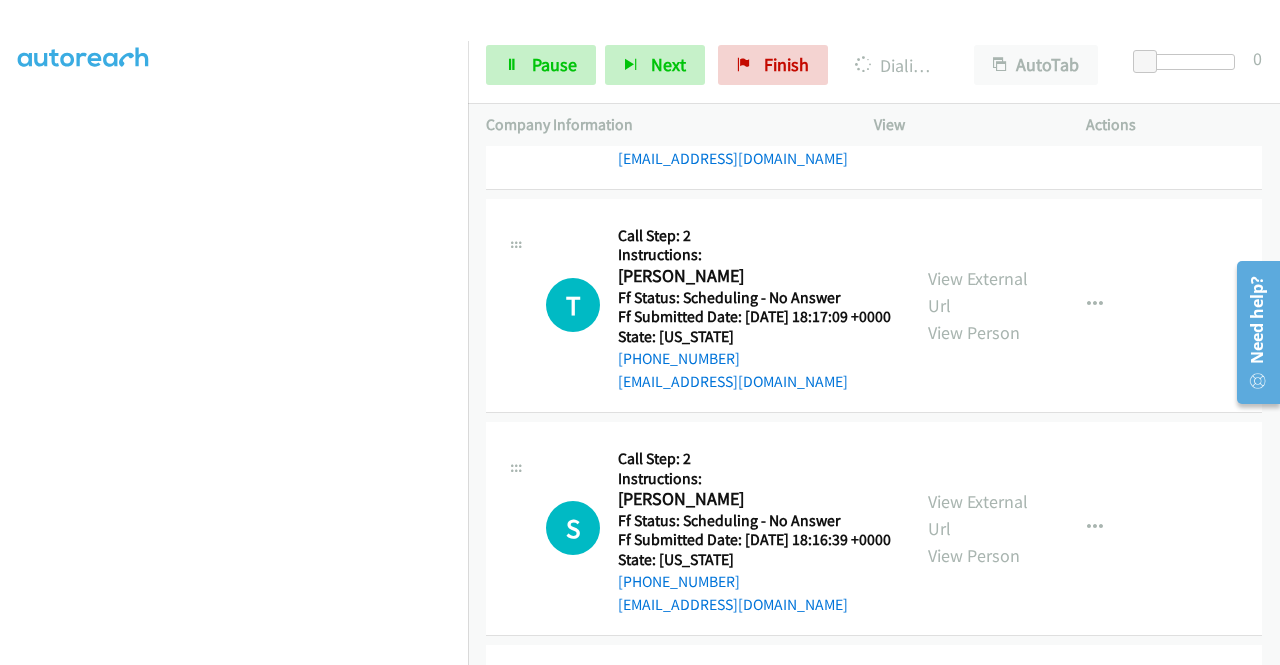 scroll, scrollTop: 4430, scrollLeft: 0, axis: vertical 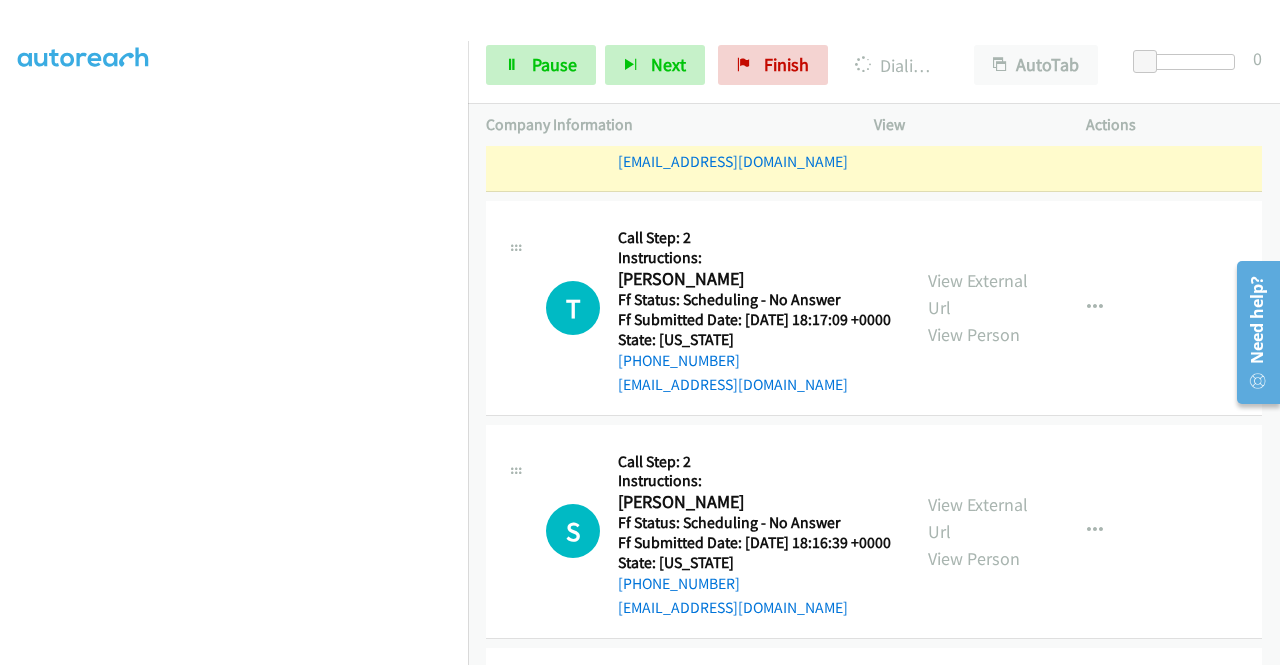 click on "View External Url" at bounding box center [978, 71] 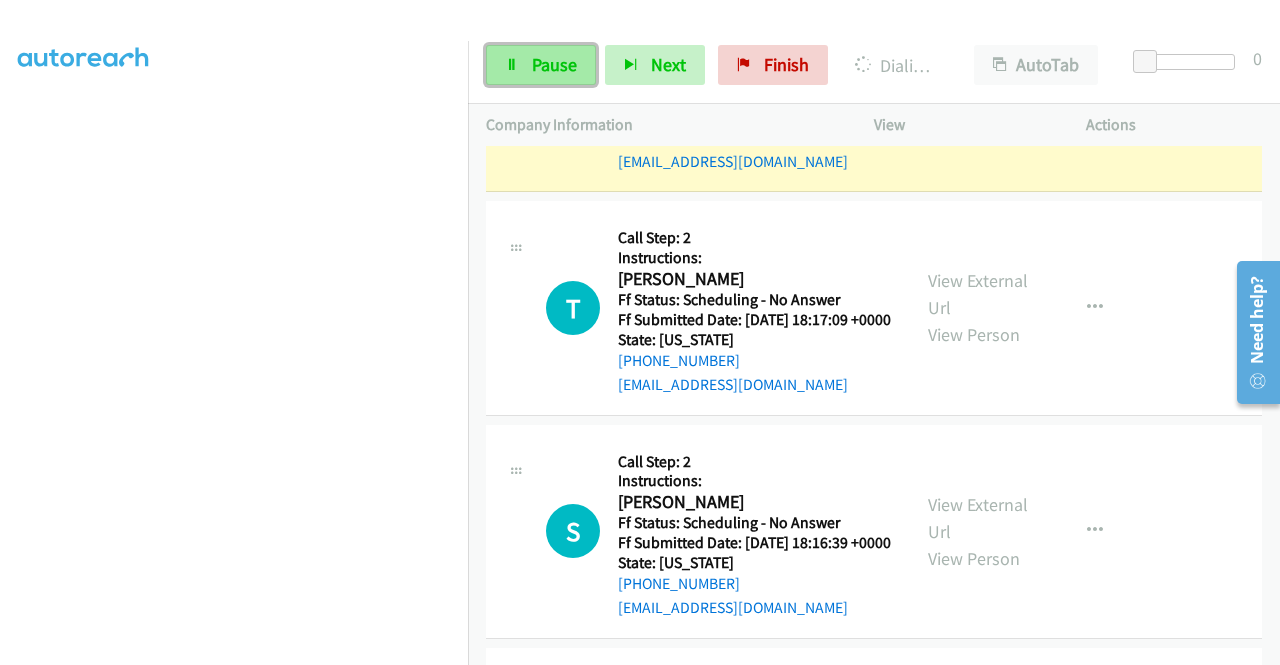 click at bounding box center [512, 66] 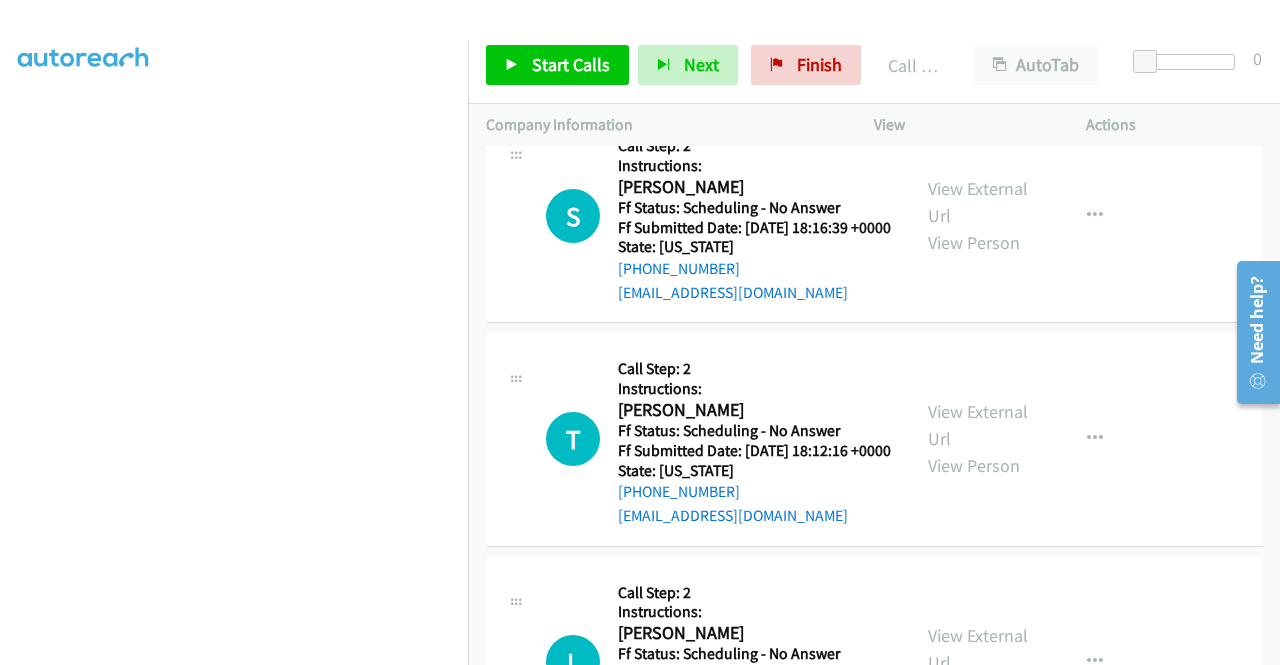 scroll, scrollTop: 4830, scrollLeft: 0, axis: vertical 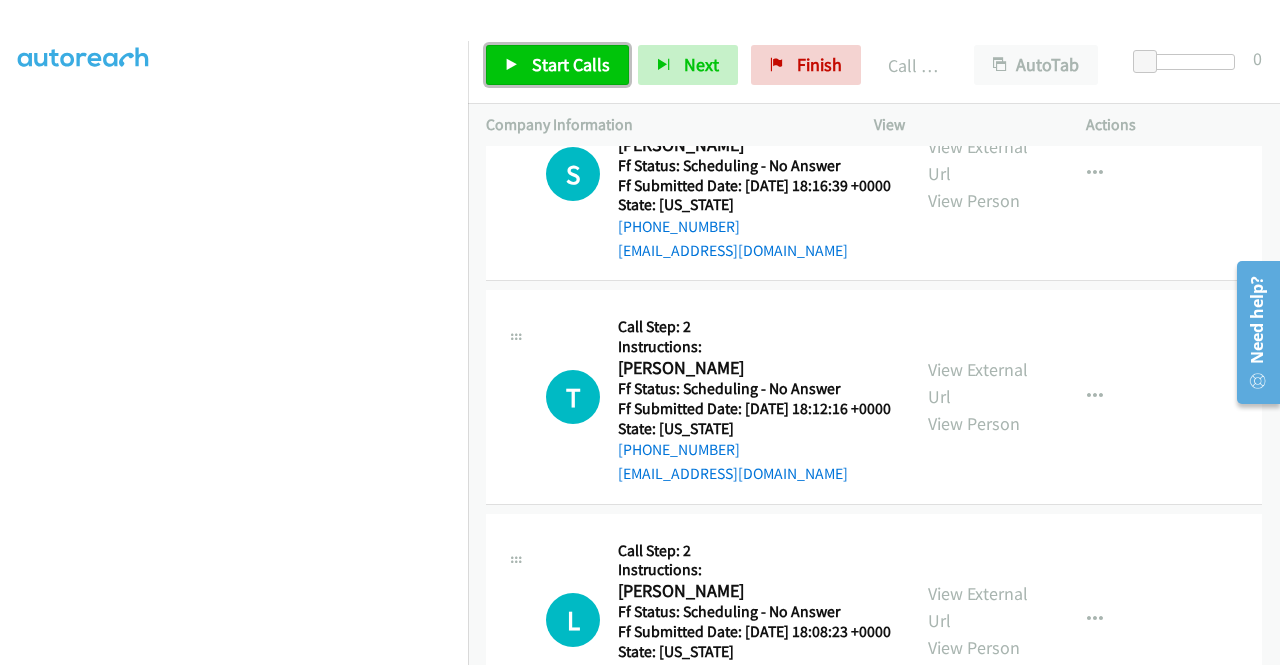 click on "Start Calls" at bounding box center (571, 64) 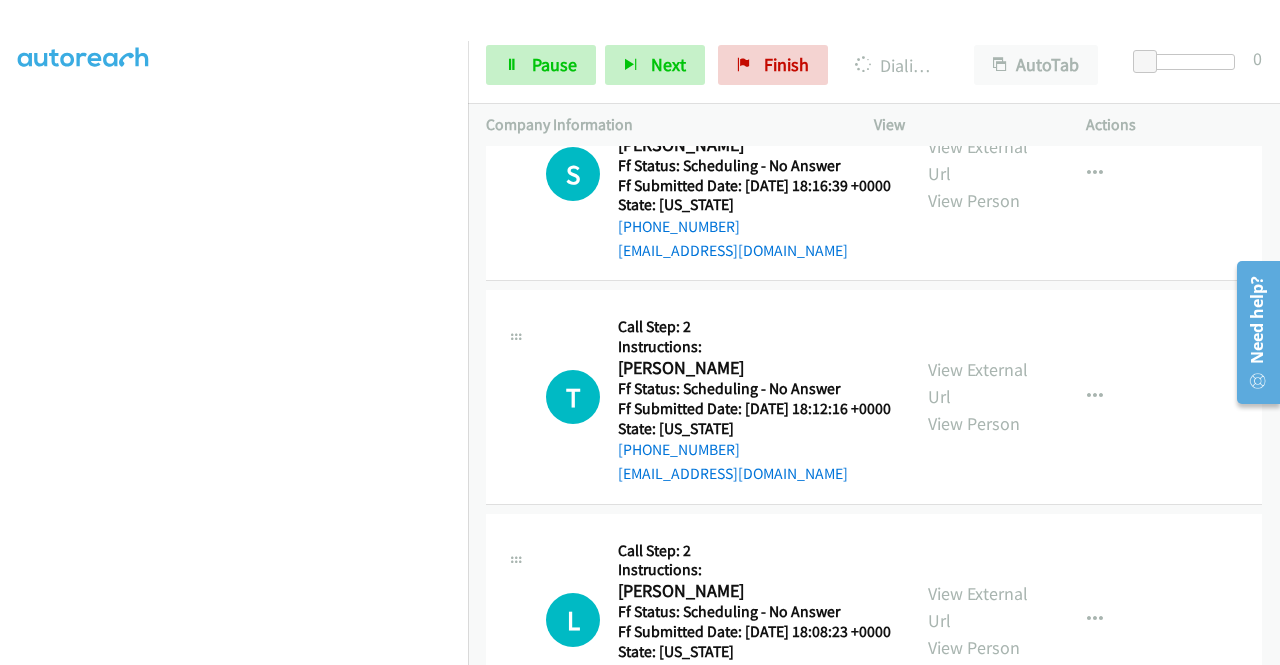 click on "View External Url" at bounding box center [978, -63] 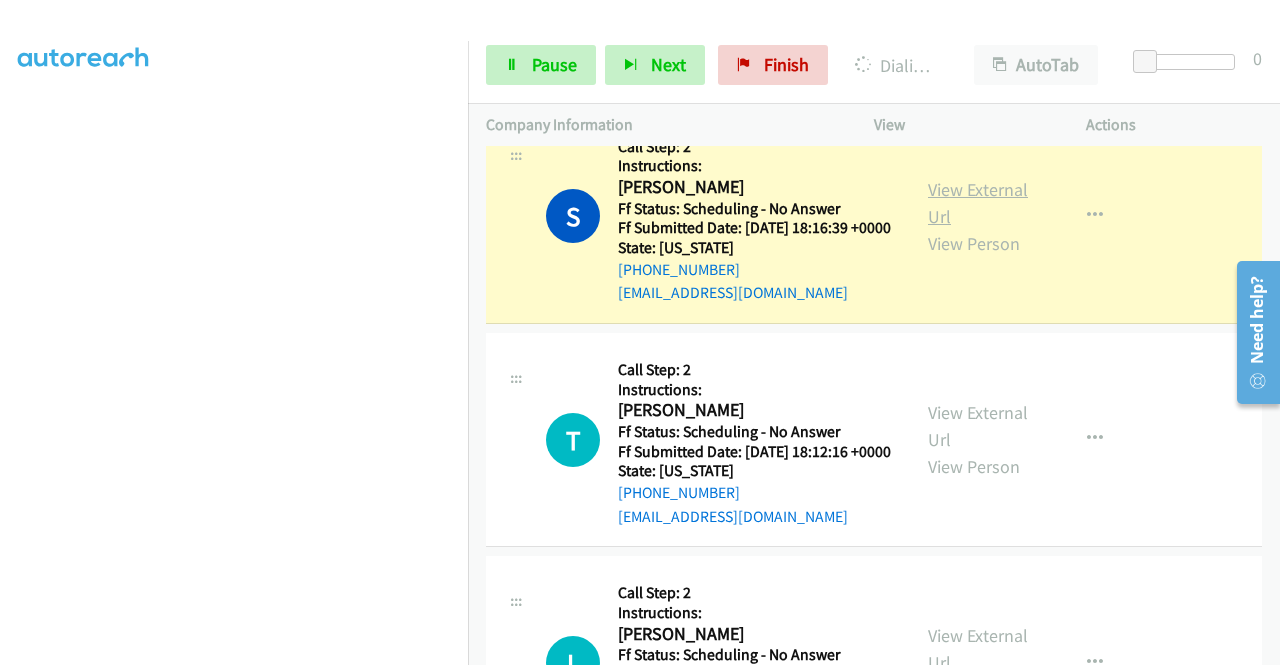 click on "View External Url" at bounding box center [978, 203] 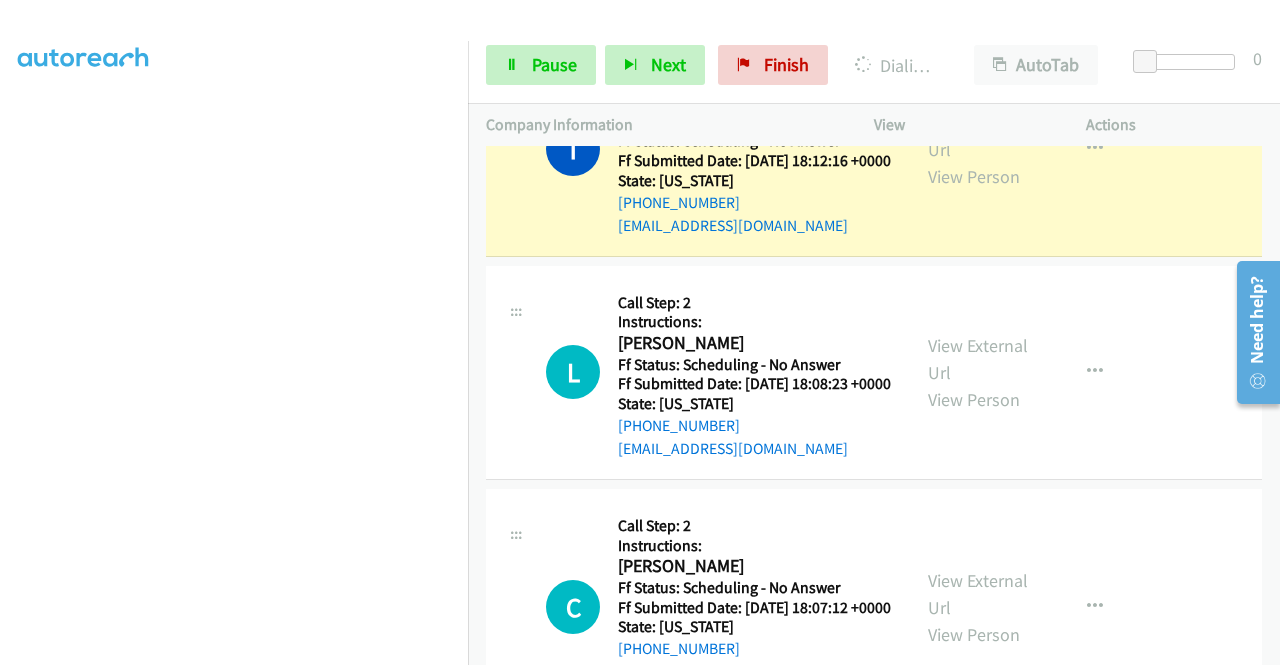 scroll, scrollTop: 5243, scrollLeft: 0, axis: vertical 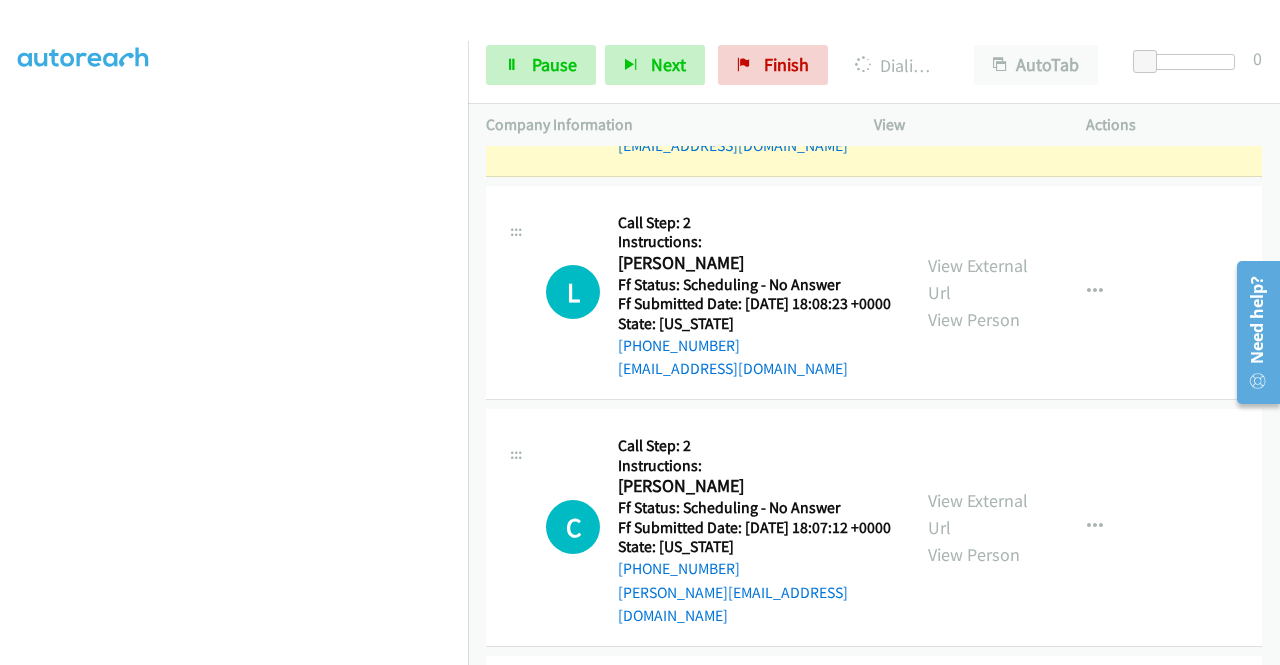 click on "View External Url" at bounding box center [978, 56] 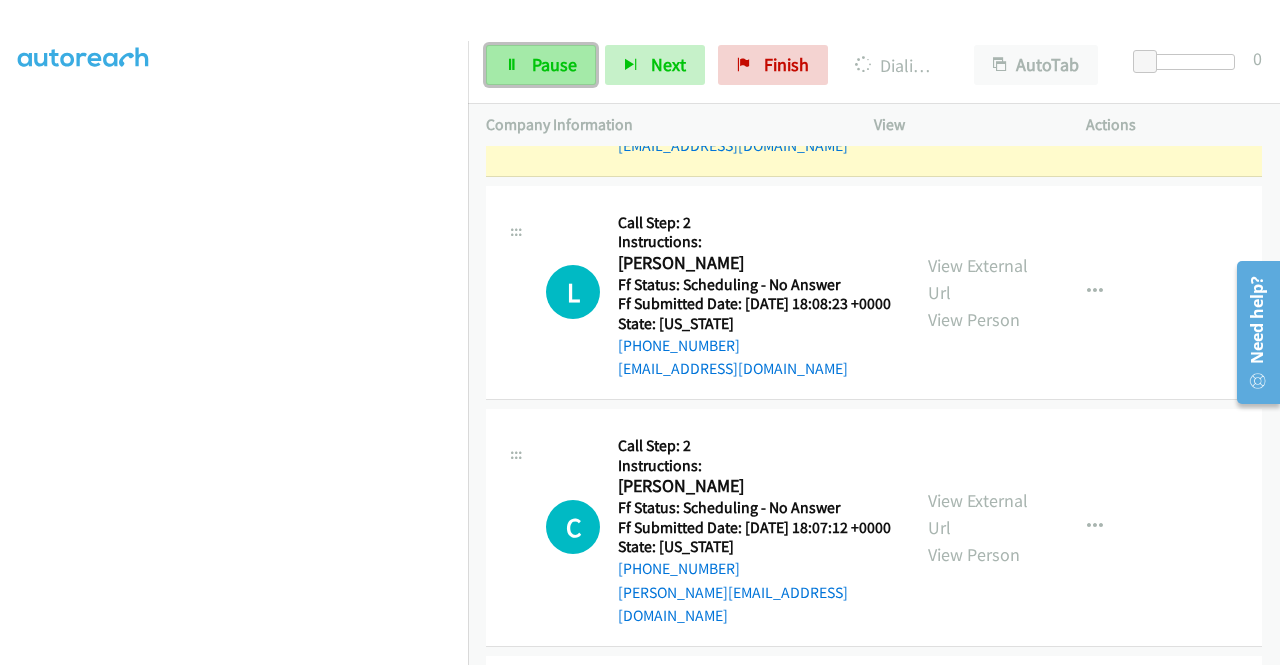 click on "Pause" at bounding box center (554, 64) 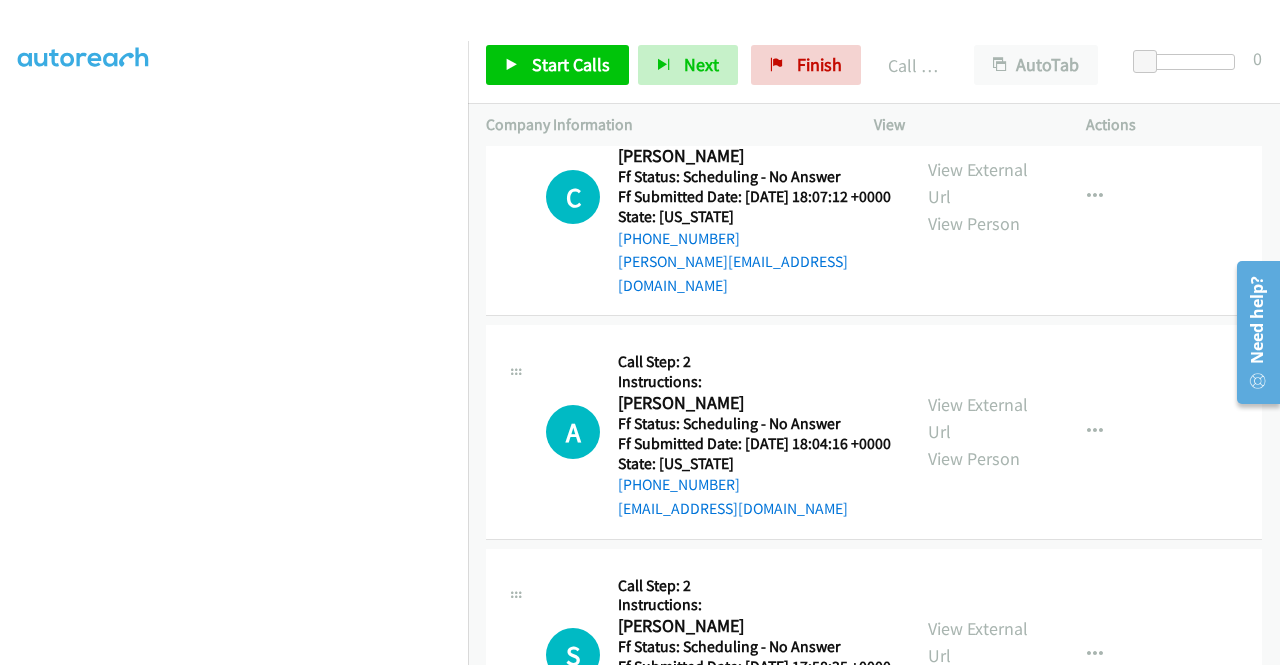 scroll, scrollTop: 5656, scrollLeft: 0, axis: vertical 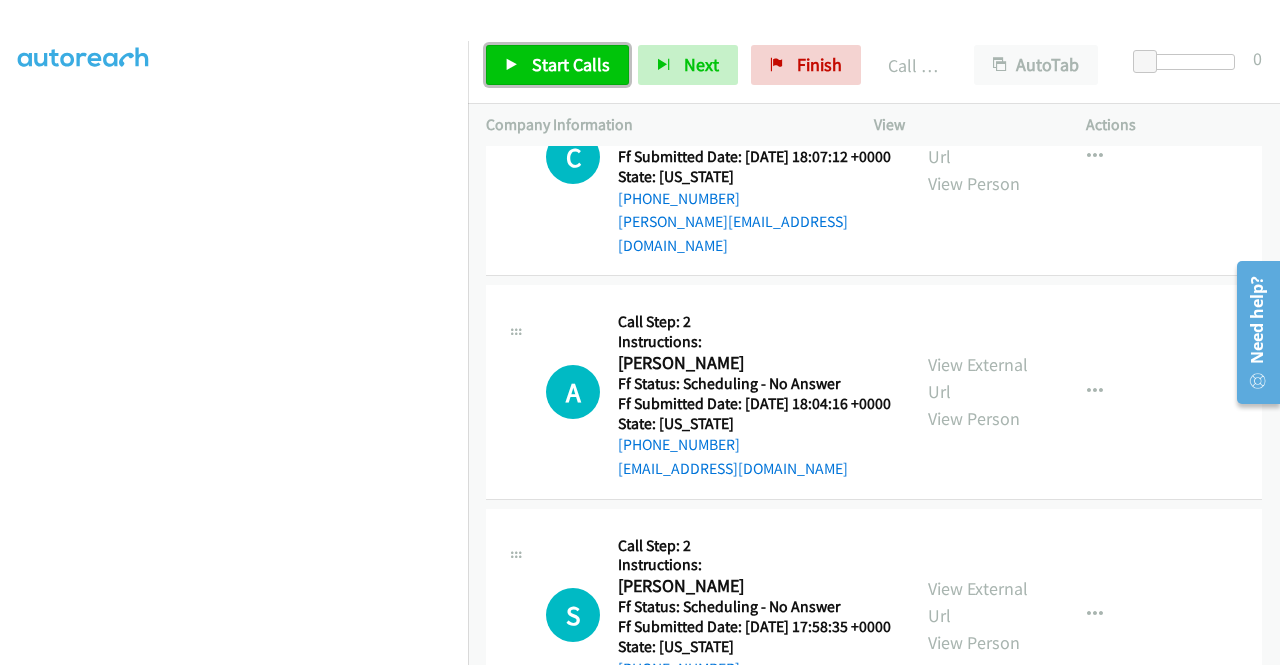 click on "Start Calls" at bounding box center (571, 64) 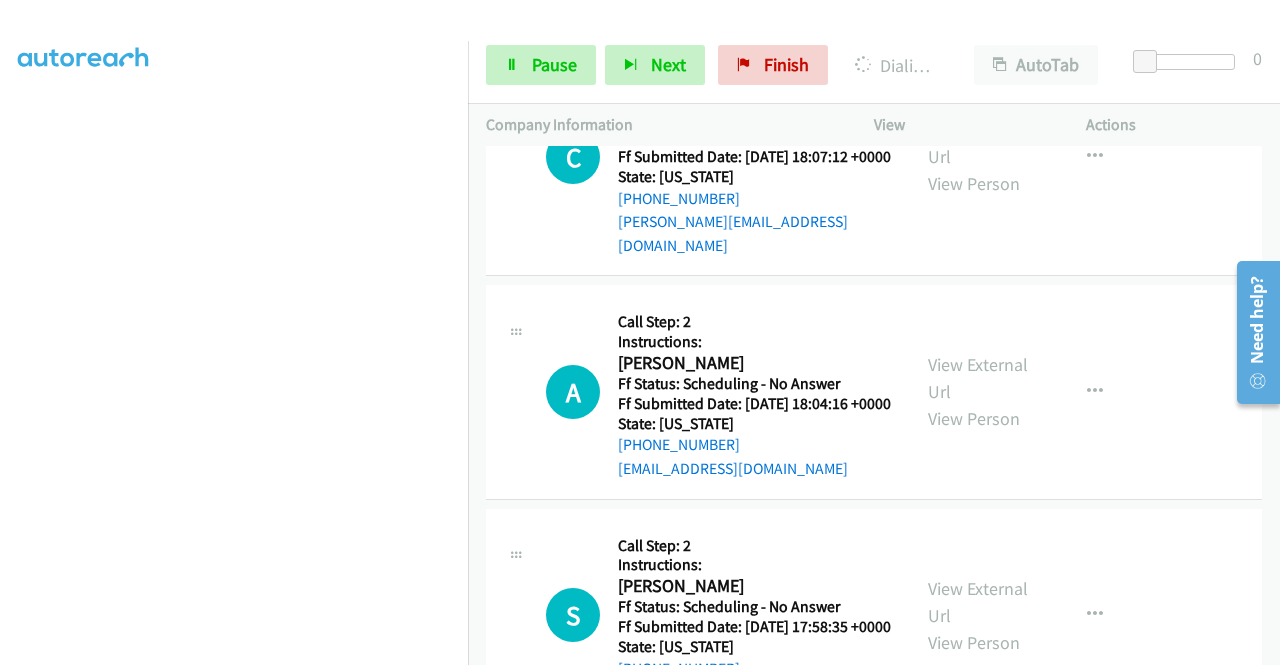 click on "View External Url" at bounding box center [978, -92] 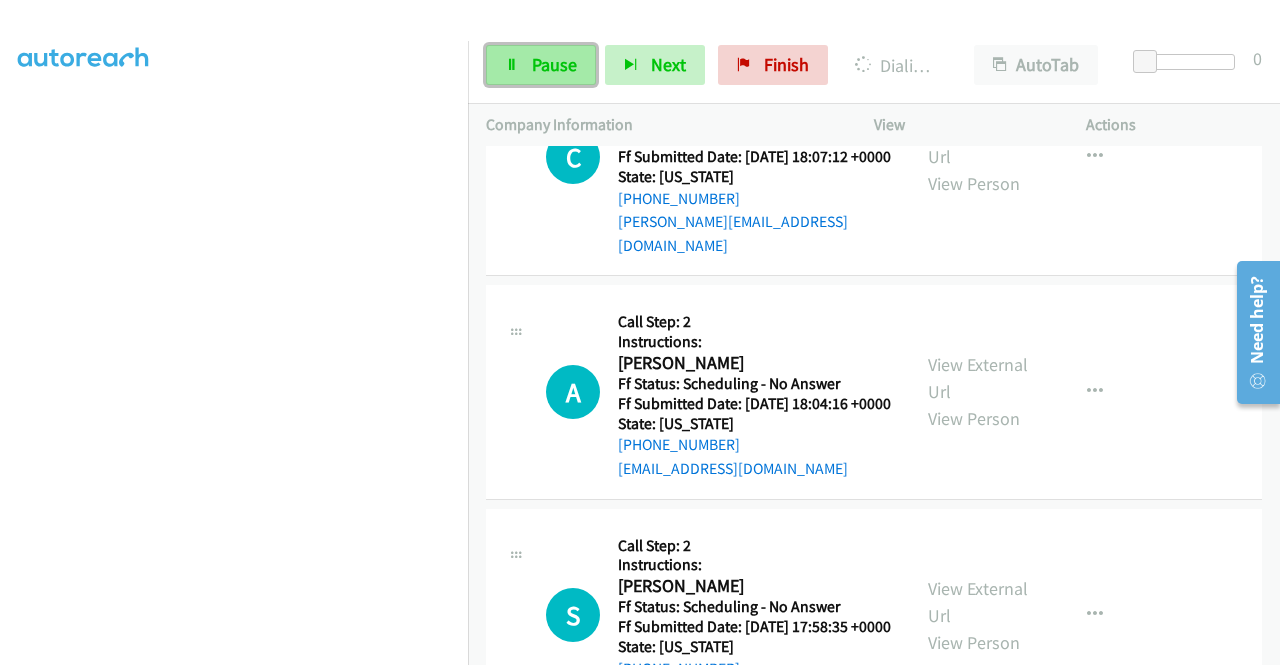 click on "Pause" at bounding box center (554, 64) 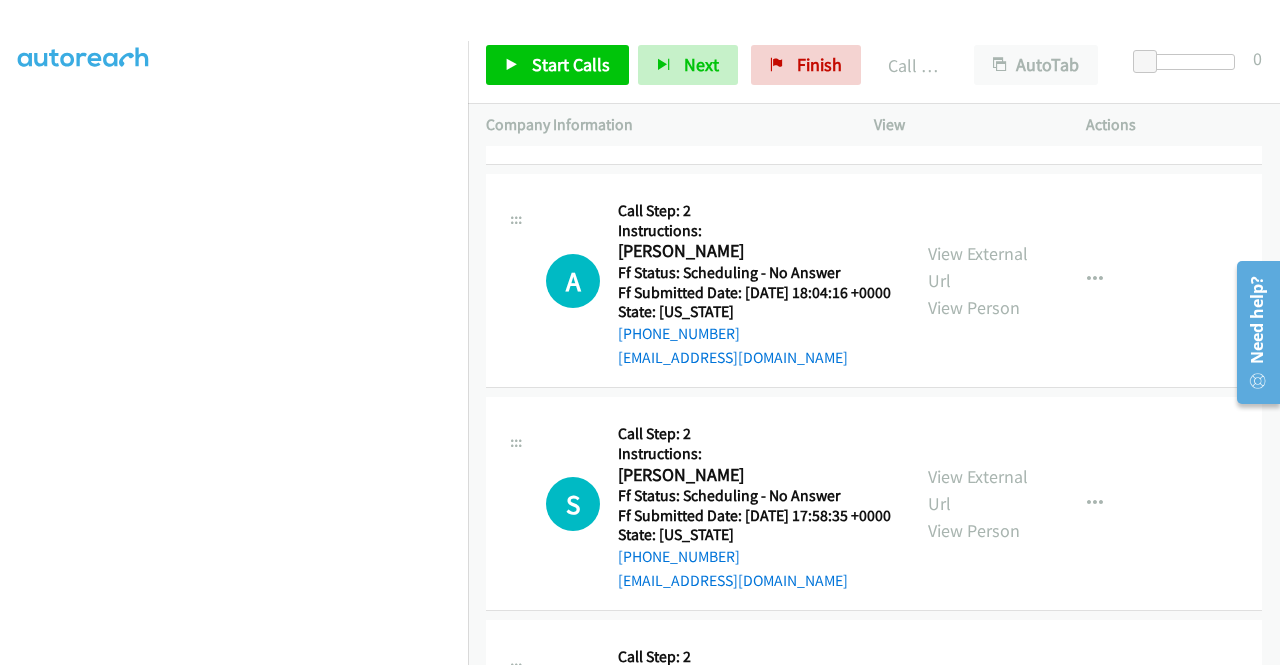 scroll, scrollTop: 5843, scrollLeft: 0, axis: vertical 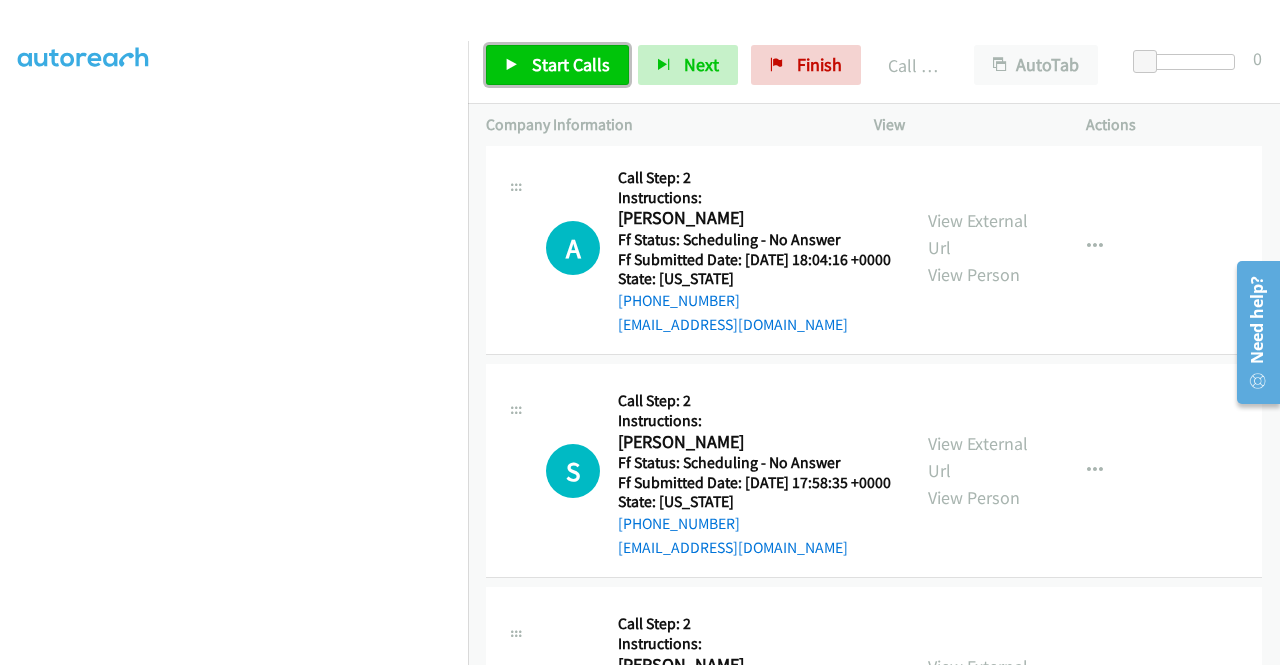 click on "Start Calls" at bounding box center [571, 64] 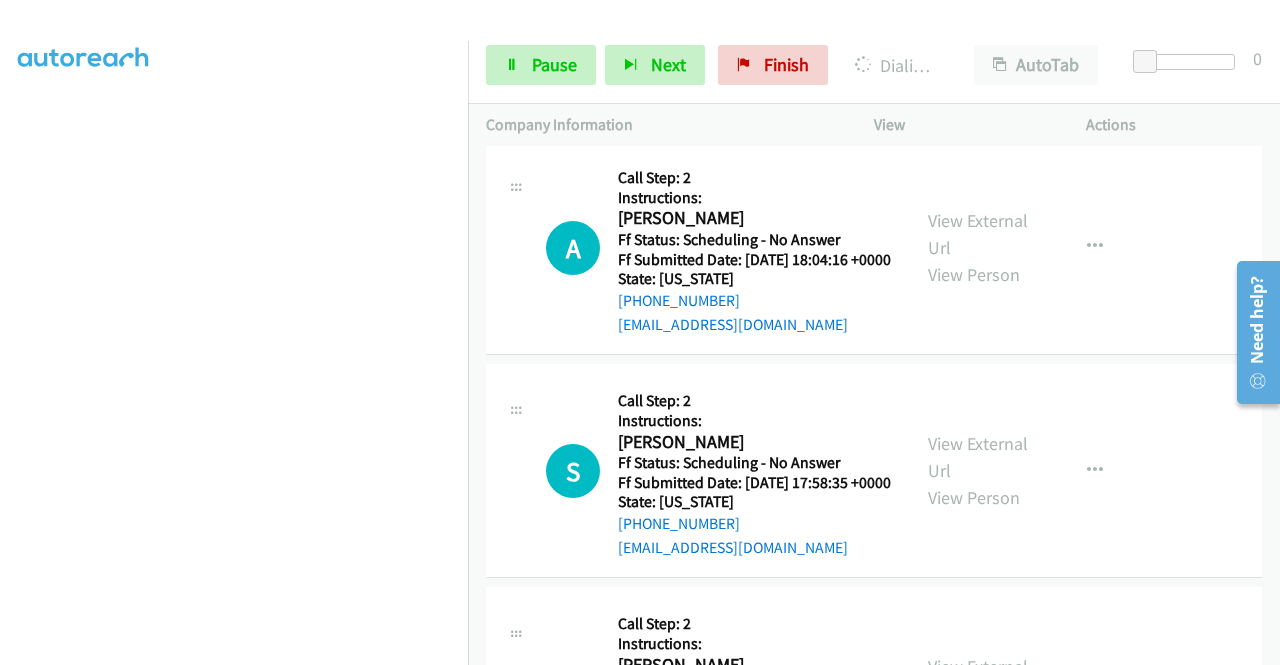 click on "View External Url" at bounding box center [978, -1] 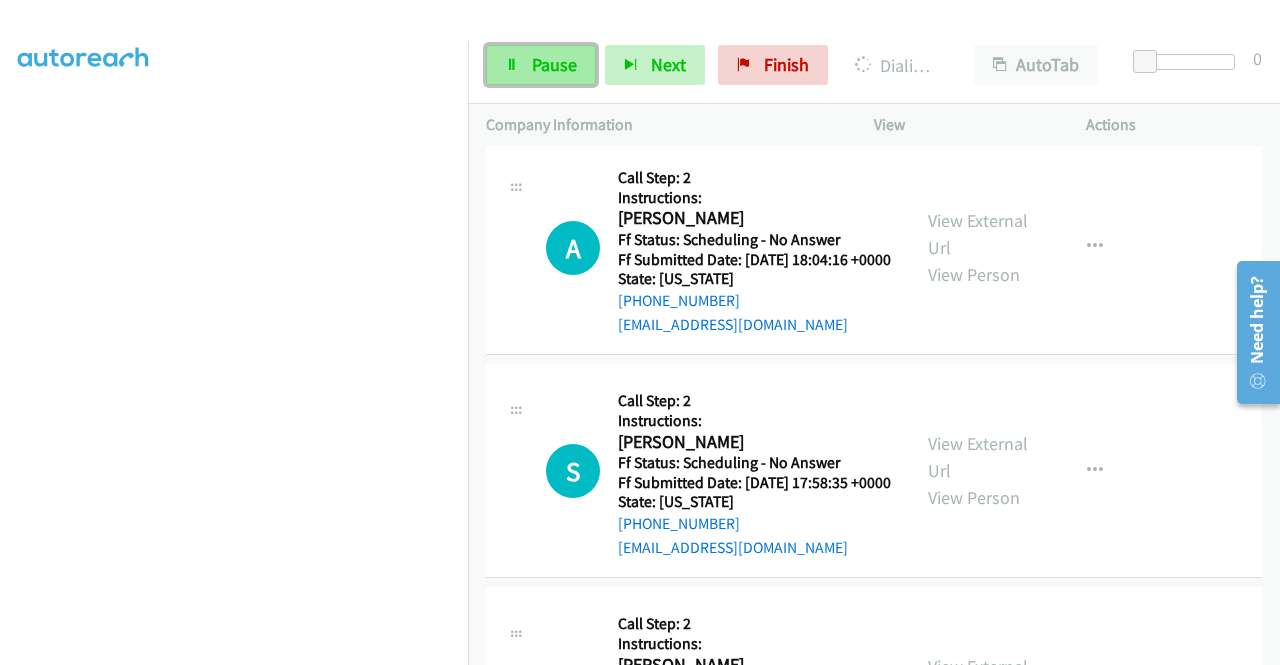 click on "Pause" at bounding box center [541, 65] 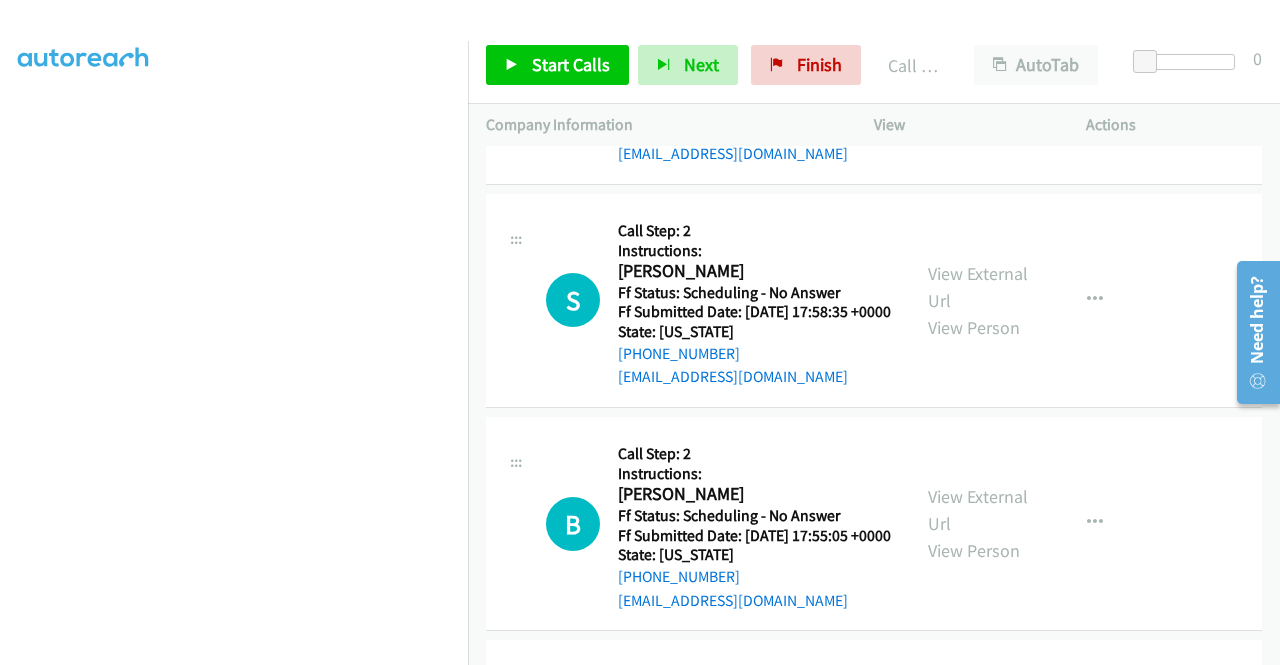scroll, scrollTop: 6123, scrollLeft: 0, axis: vertical 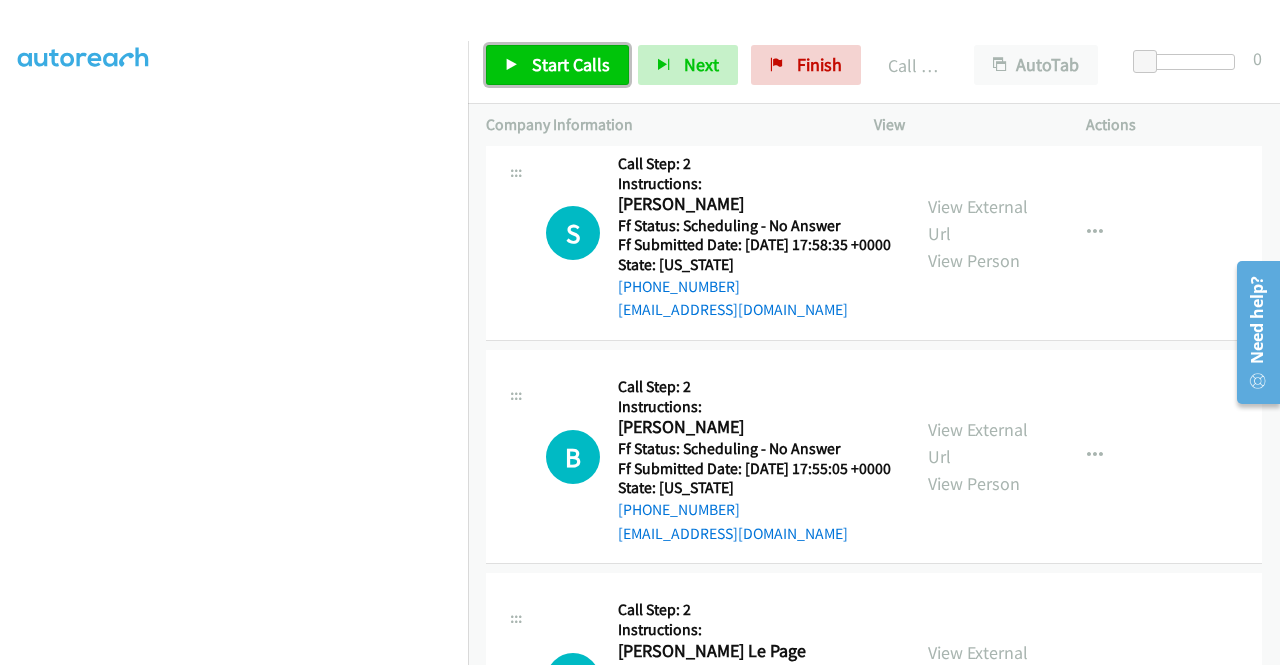 click on "Start Calls" at bounding box center (571, 64) 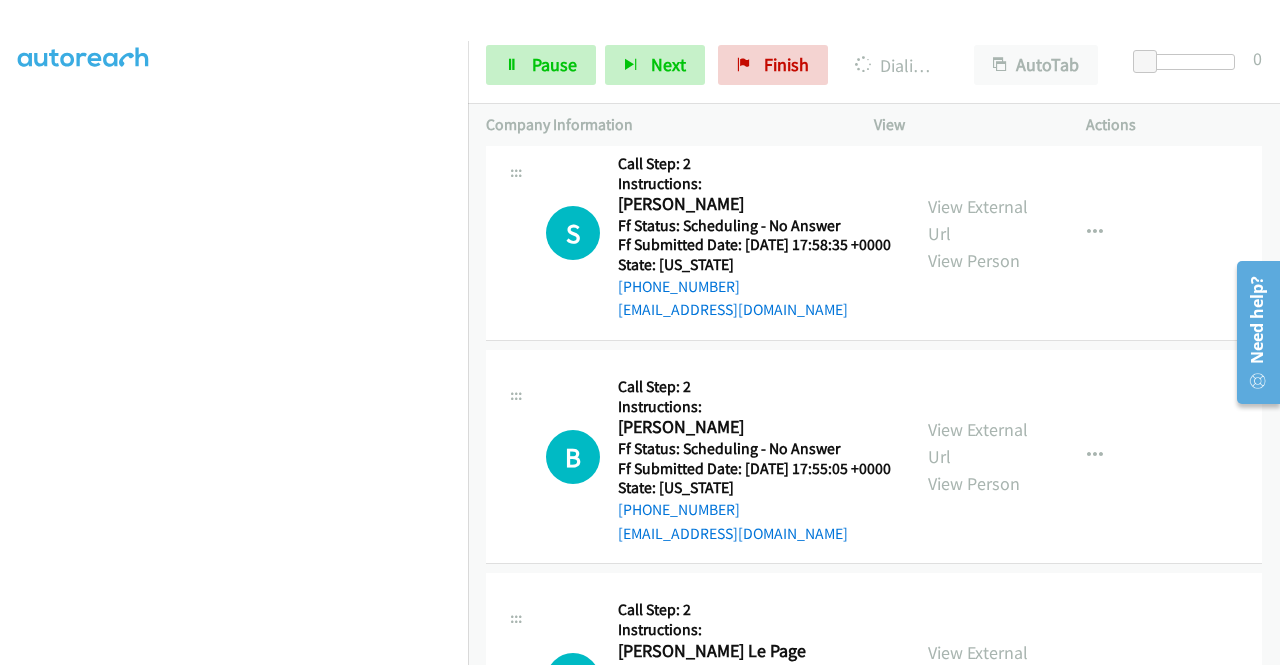 click on "View External Url" at bounding box center [978, -3] 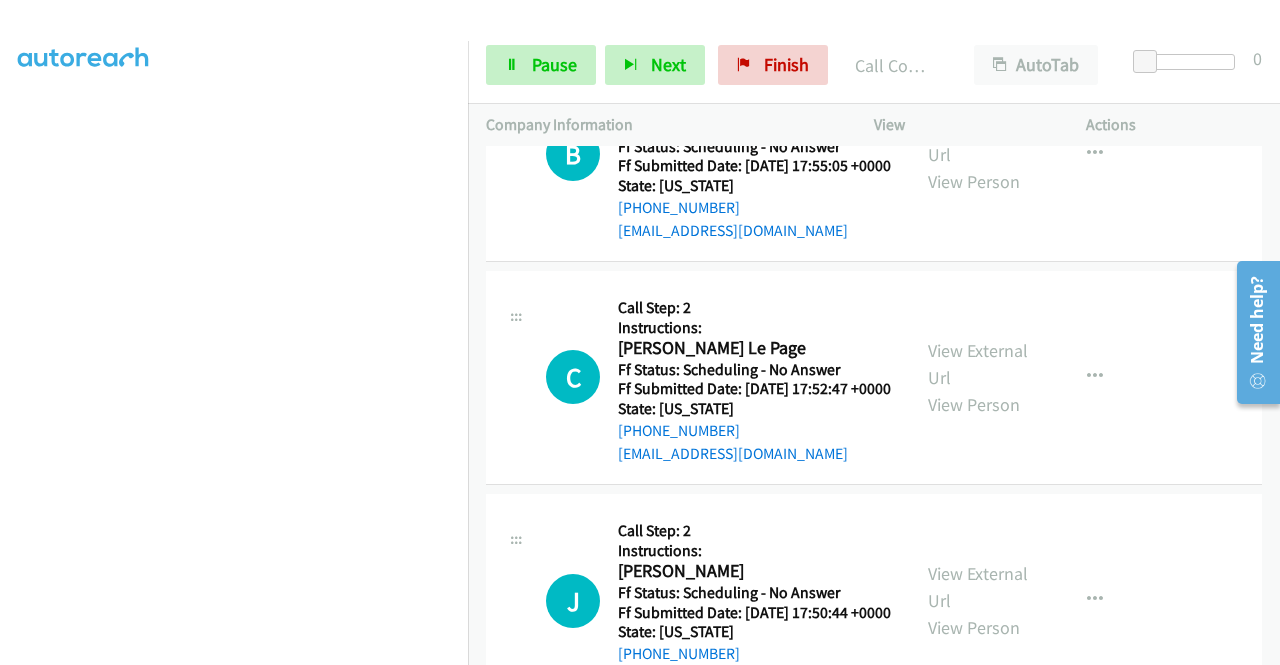 scroll, scrollTop: 6470, scrollLeft: 0, axis: vertical 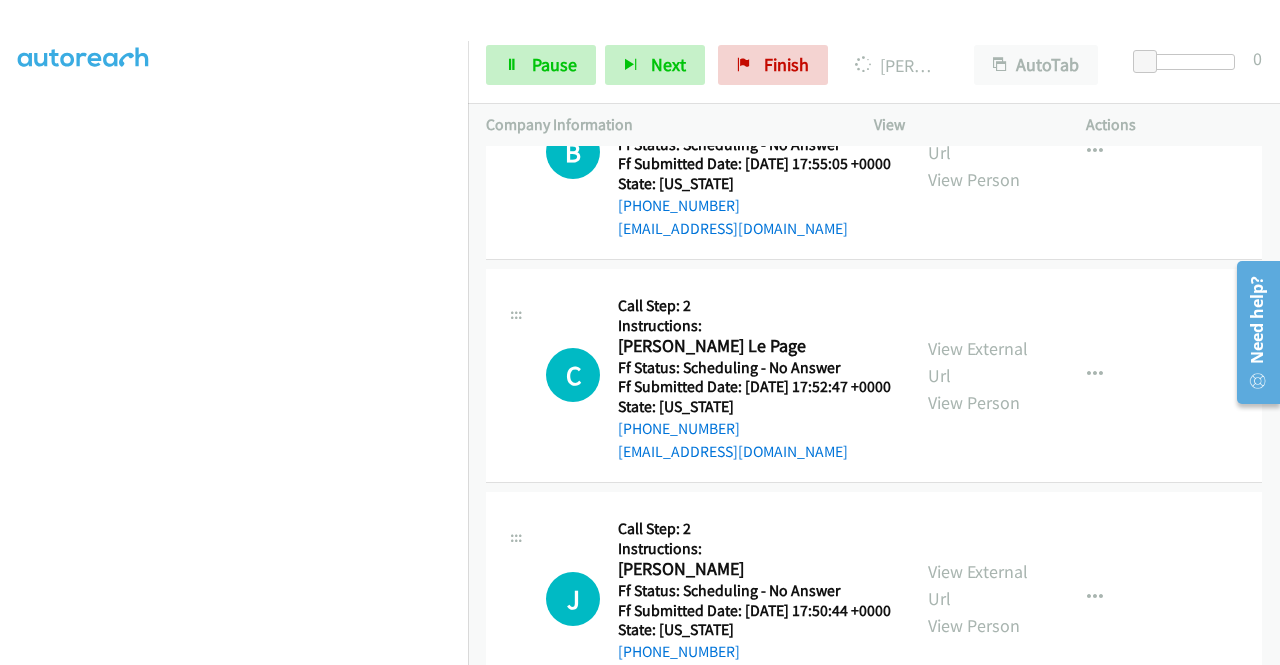 click on "View External Url" at bounding box center [978, -84] 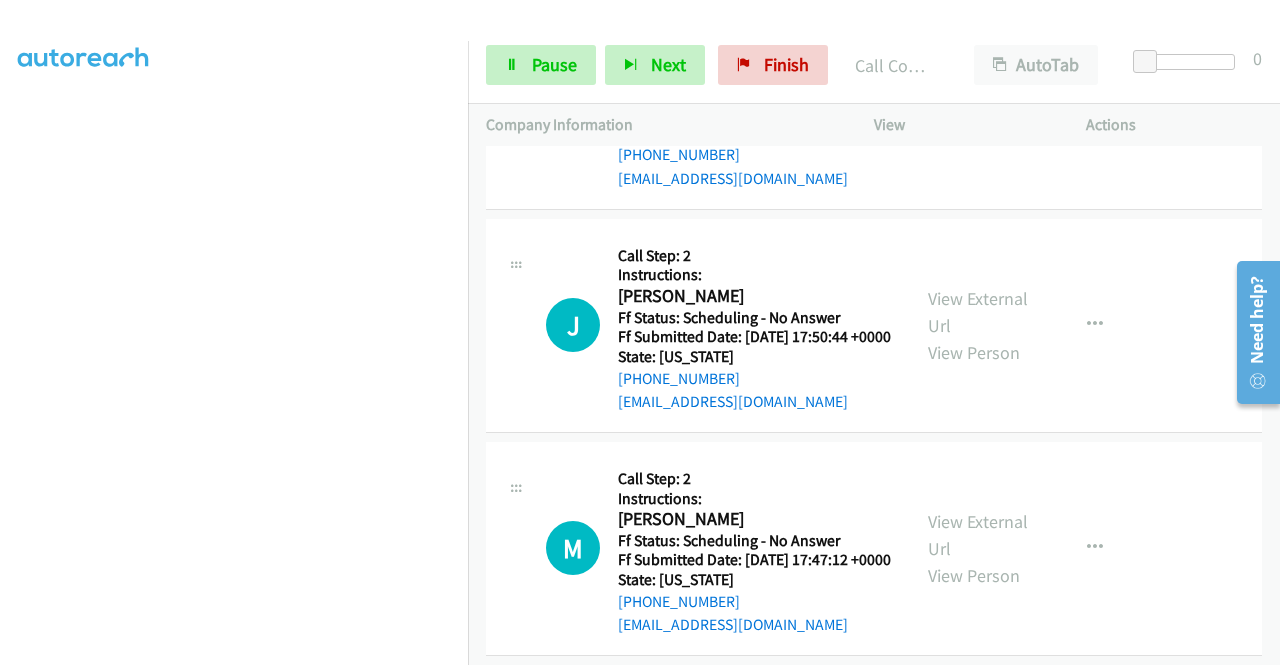 scroll, scrollTop: 6790, scrollLeft: 0, axis: vertical 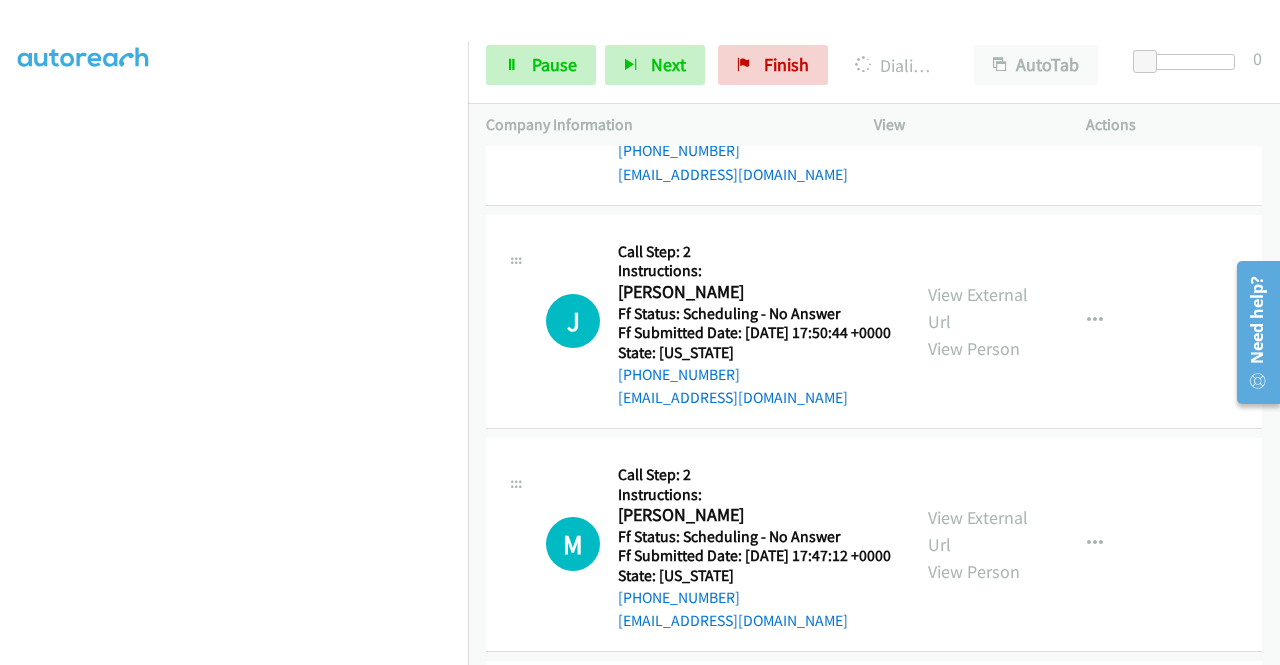 click on "View External Url" at bounding box center (978, -139) 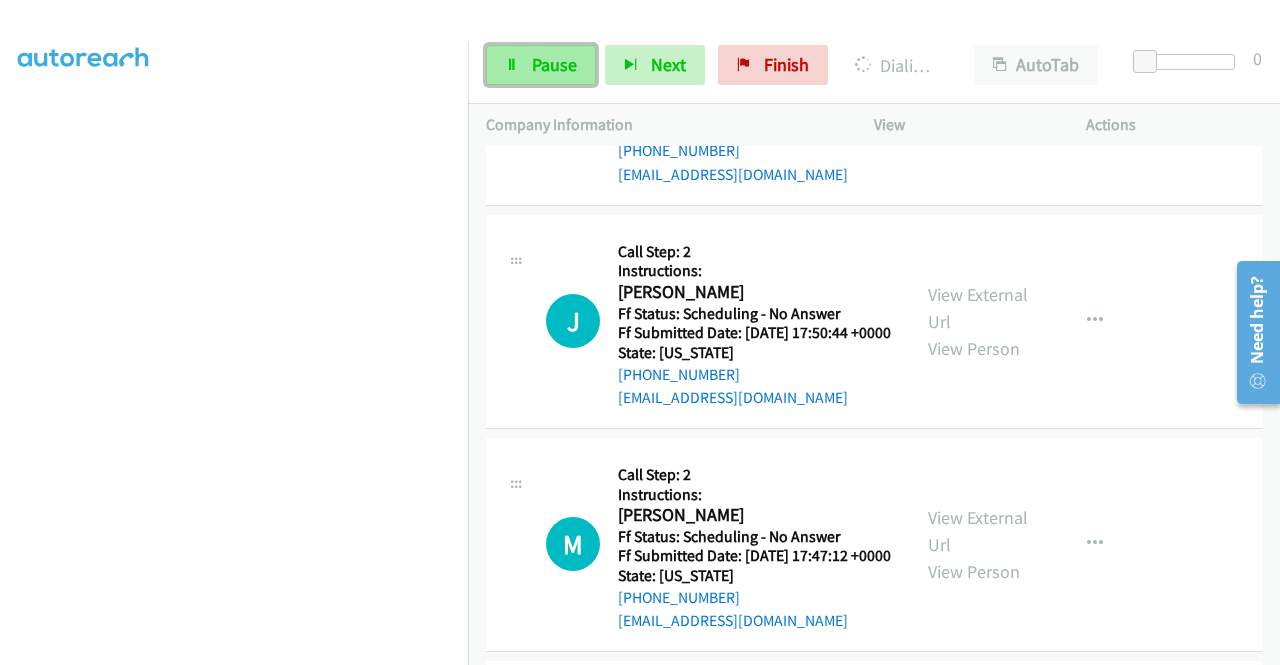 click on "Pause" at bounding box center [554, 64] 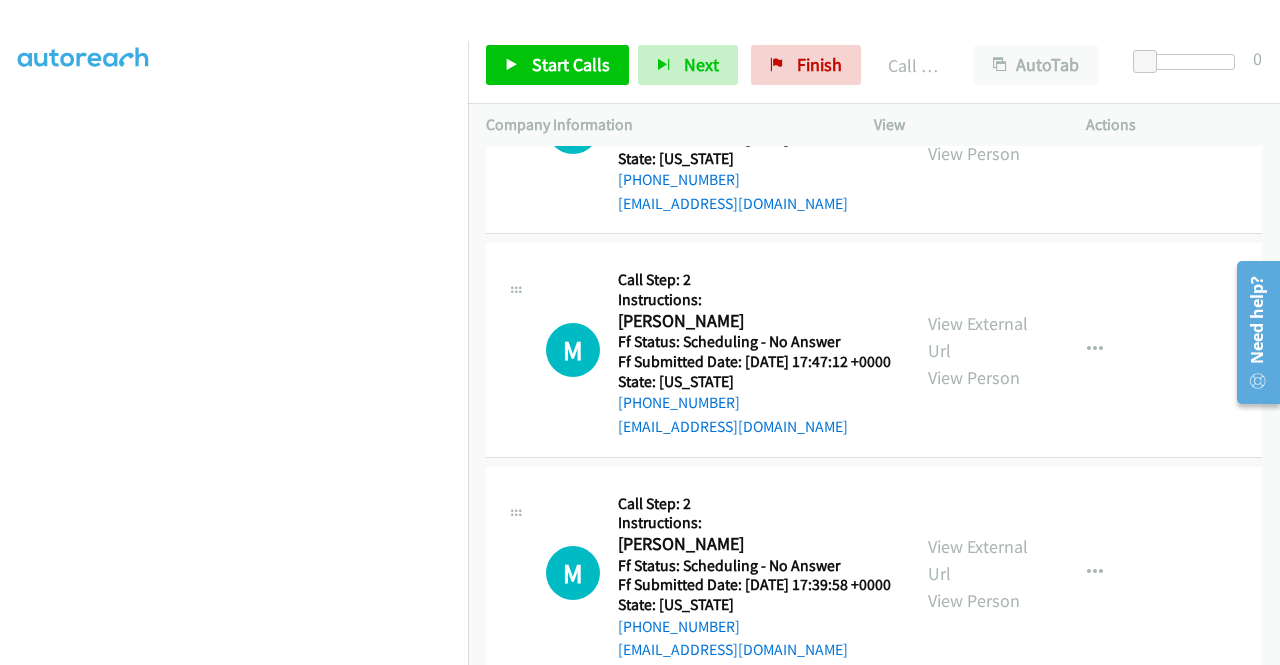 scroll, scrollTop: 7030, scrollLeft: 0, axis: vertical 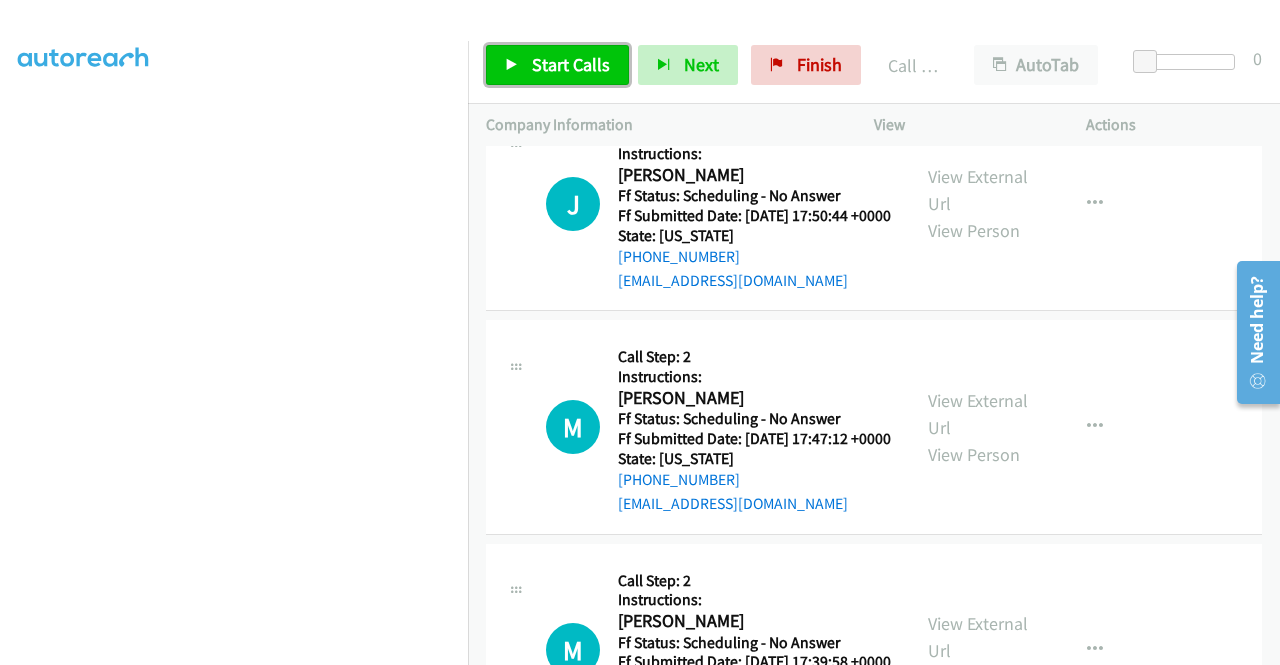 click at bounding box center (512, 66) 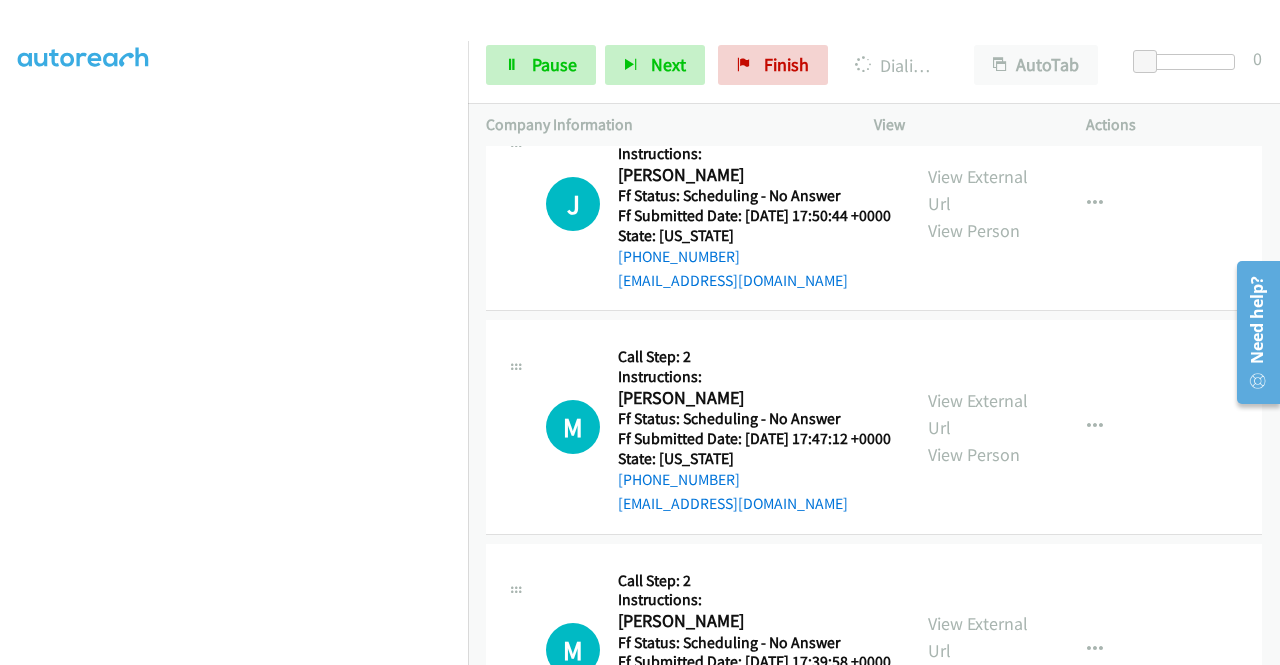 click on "View External Url" at bounding box center [978, -33] 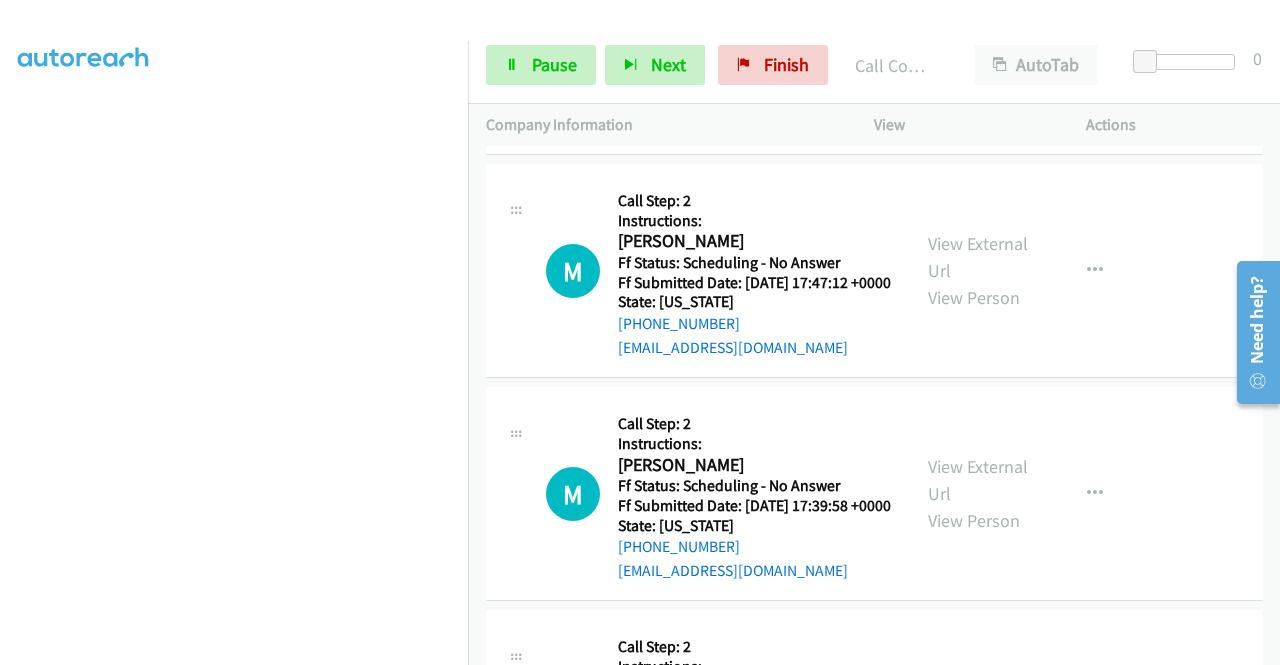 scroll, scrollTop: 7150, scrollLeft: 0, axis: vertical 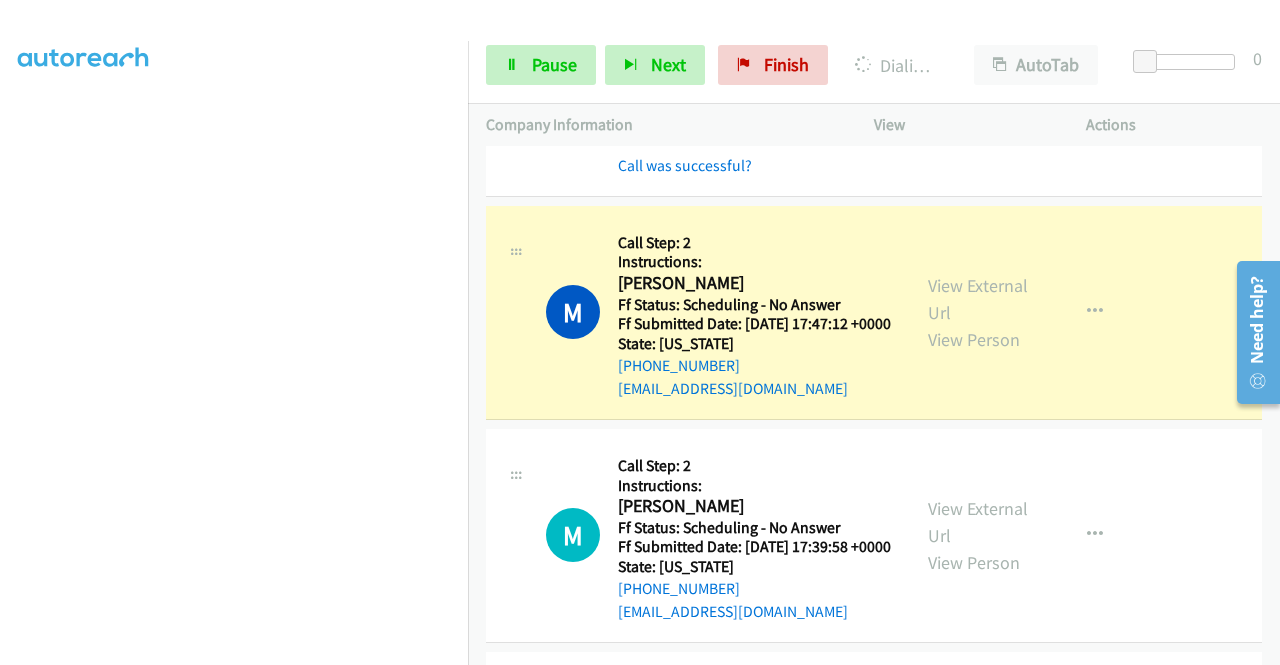 click on "+1 415-964-1034
Call failed - Please reload the list and try again
The Callbar Failed to Load Please Open it and Reload the Page
Hmm something isn't quite right.. Please refresh the page
Hmm something isn't quite right.. Please refresh the page
No records are currently dialable. We'll auto-refresh when new records are added or you can switch to another list or campaign.
Loading New Records ...
D
Callback Scheduled
Call Step: 2
Instructions:
David Eliason
America/New_York
Ff Status: Scheduling - No Answer
Ff Submitted Date: 2025-07-10 19:45:09 +0000
State: New Hampshire
+1 603-568-2400
daveeliason@comcast.net
Call was successful?
View External Url
View Person
View External Url
Email
Schedule/Manage Callback
Skip Call
Add to do not call list
K" at bounding box center [874, 405] 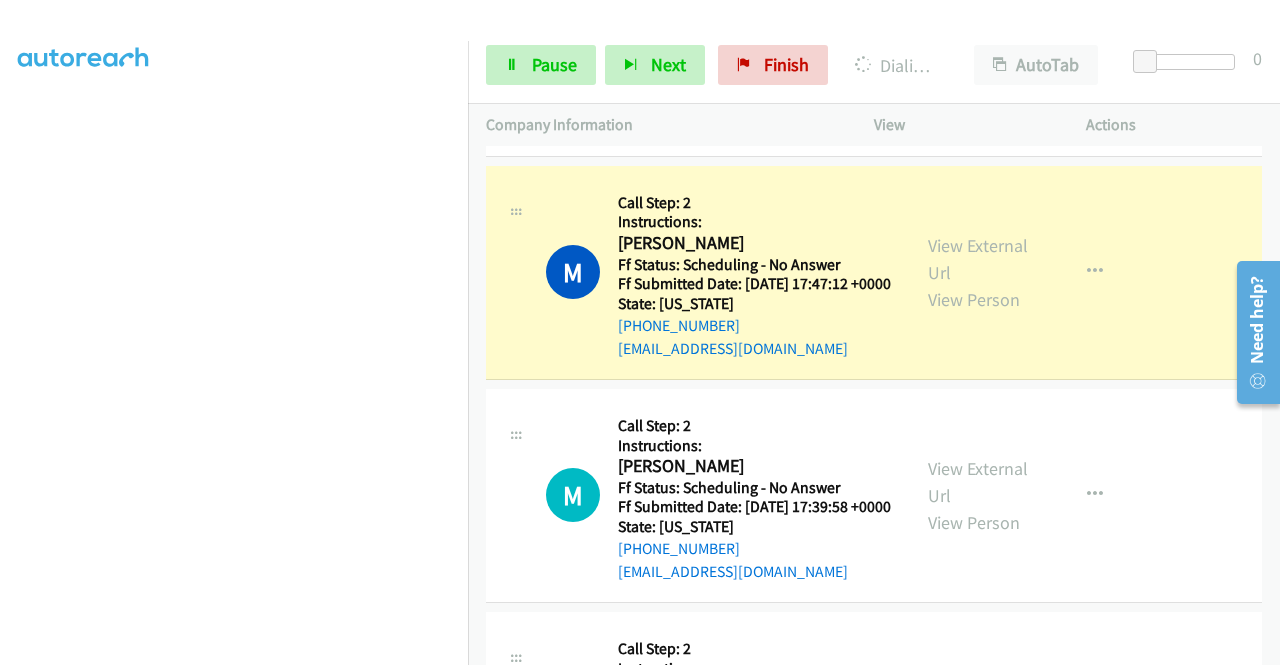 click on "View External Url" at bounding box center (978, 14) 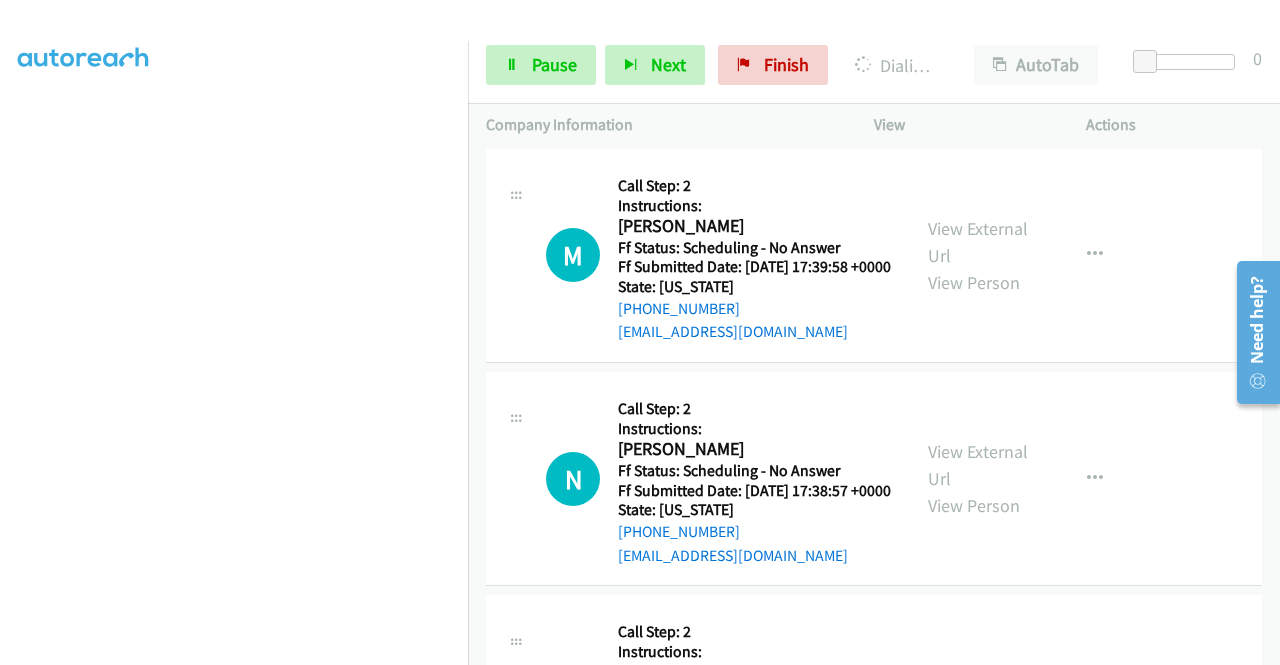 scroll, scrollTop: 7483, scrollLeft: 0, axis: vertical 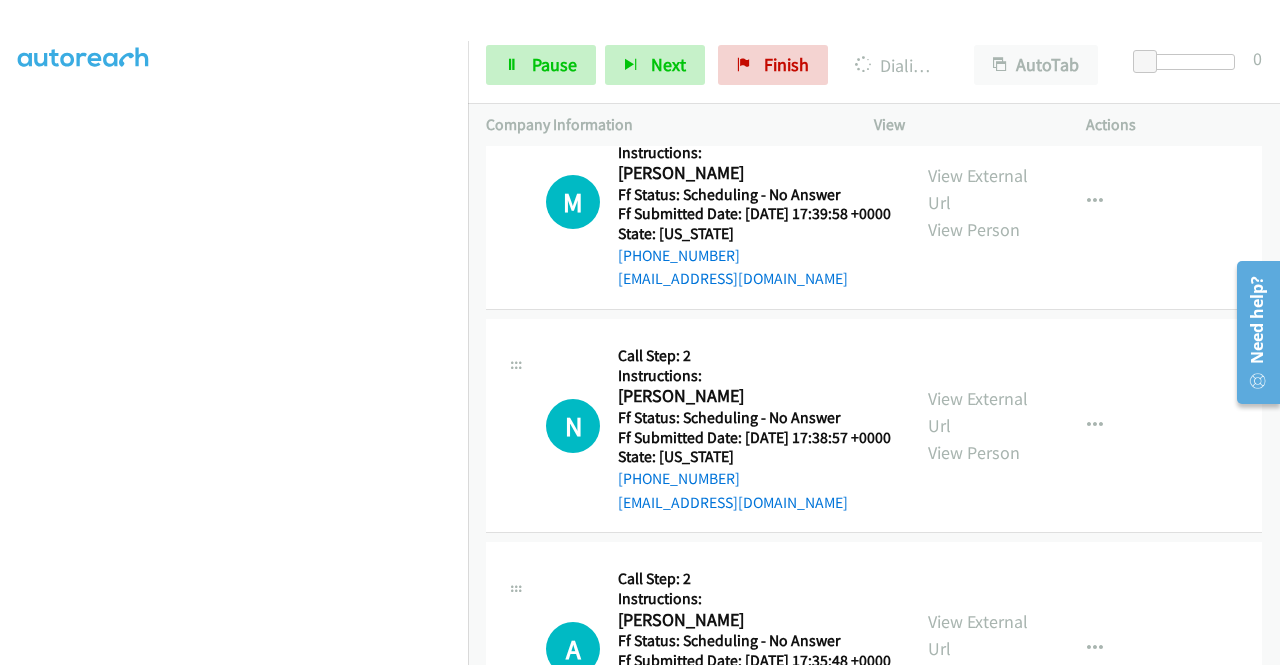 click on "View External Url" at bounding box center (978, -34) 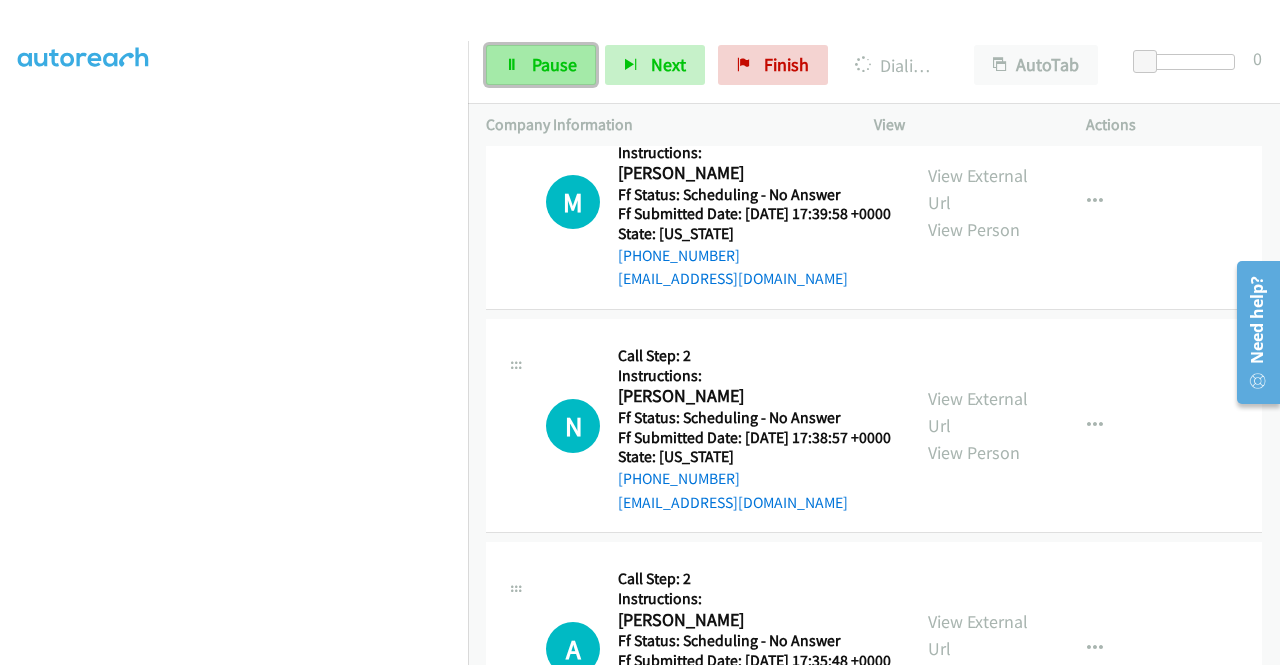 click on "Pause" at bounding box center [554, 64] 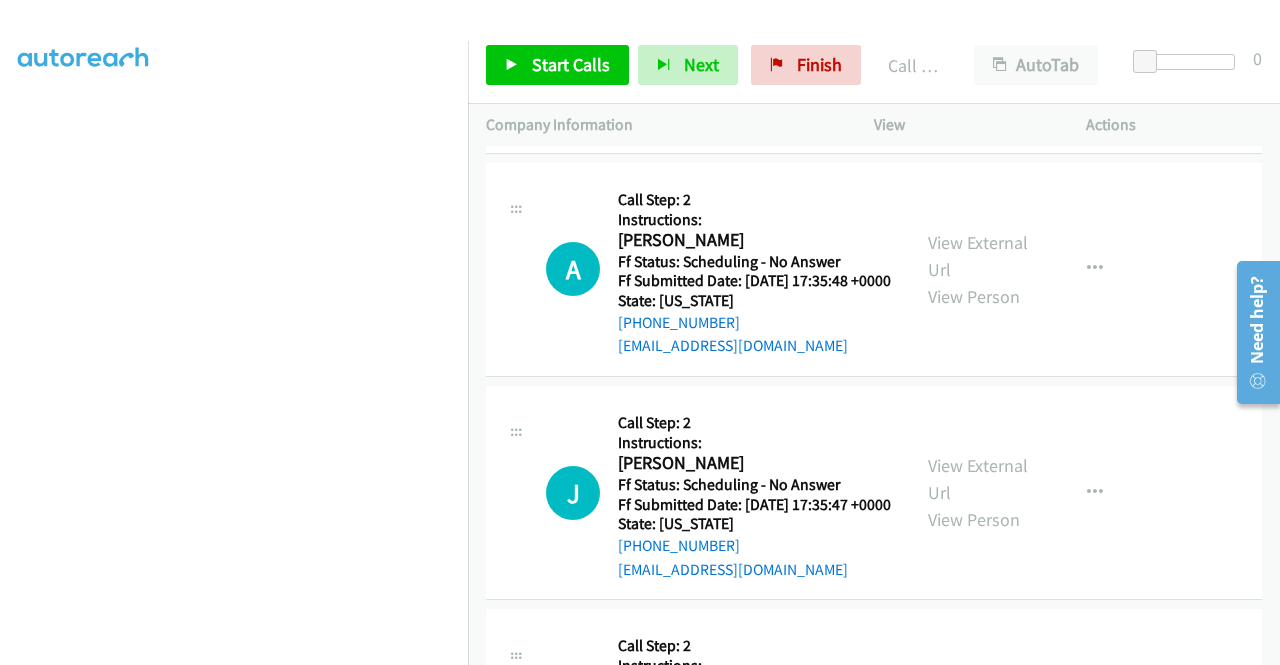 scroll, scrollTop: 7923, scrollLeft: 0, axis: vertical 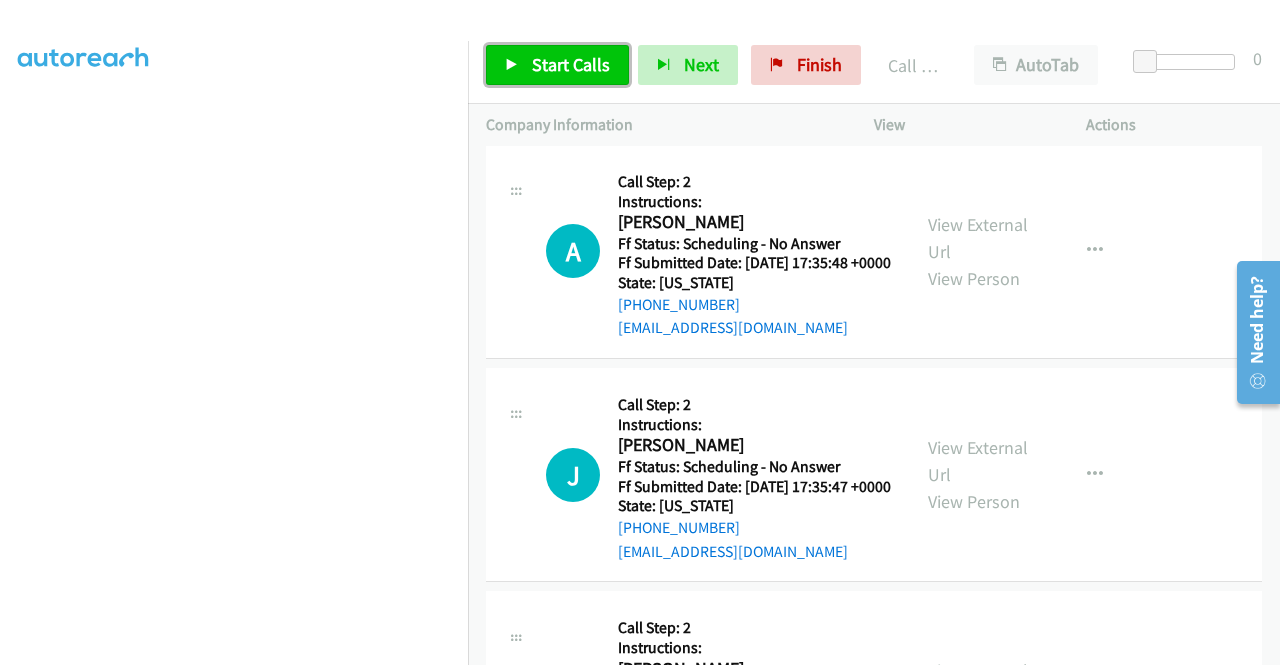 click on "Start Calls" at bounding box center [571, 64] 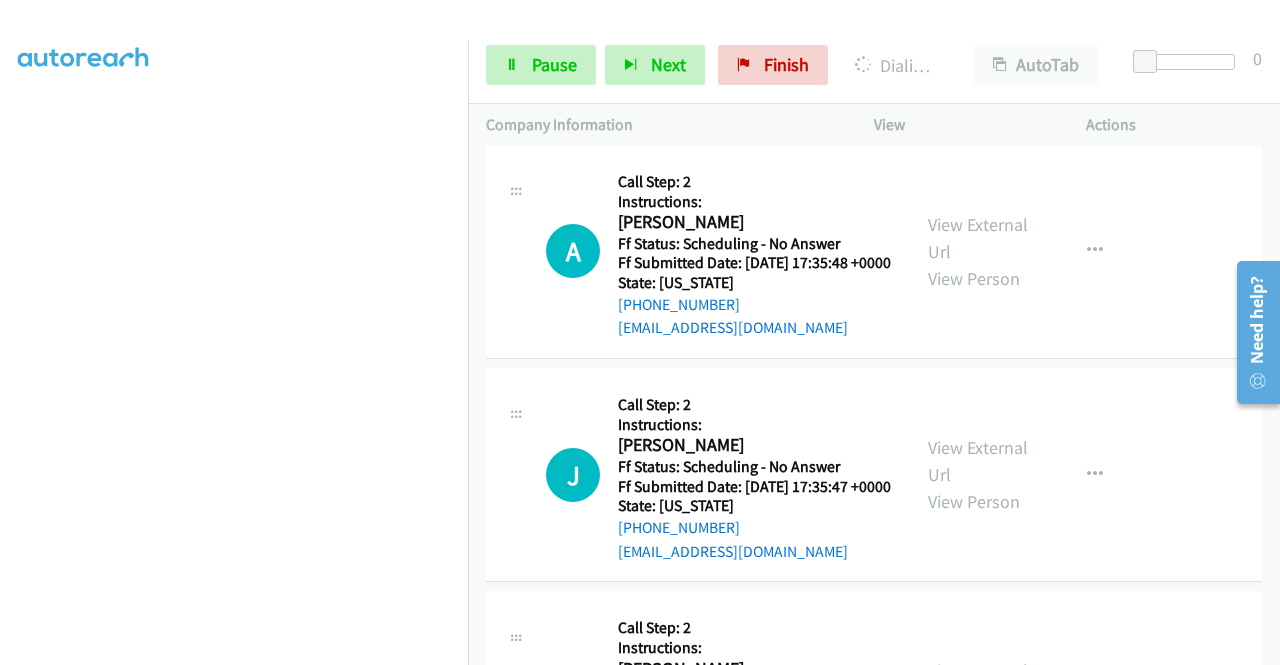 click on "View External Url" at bounding box center [978, -208] 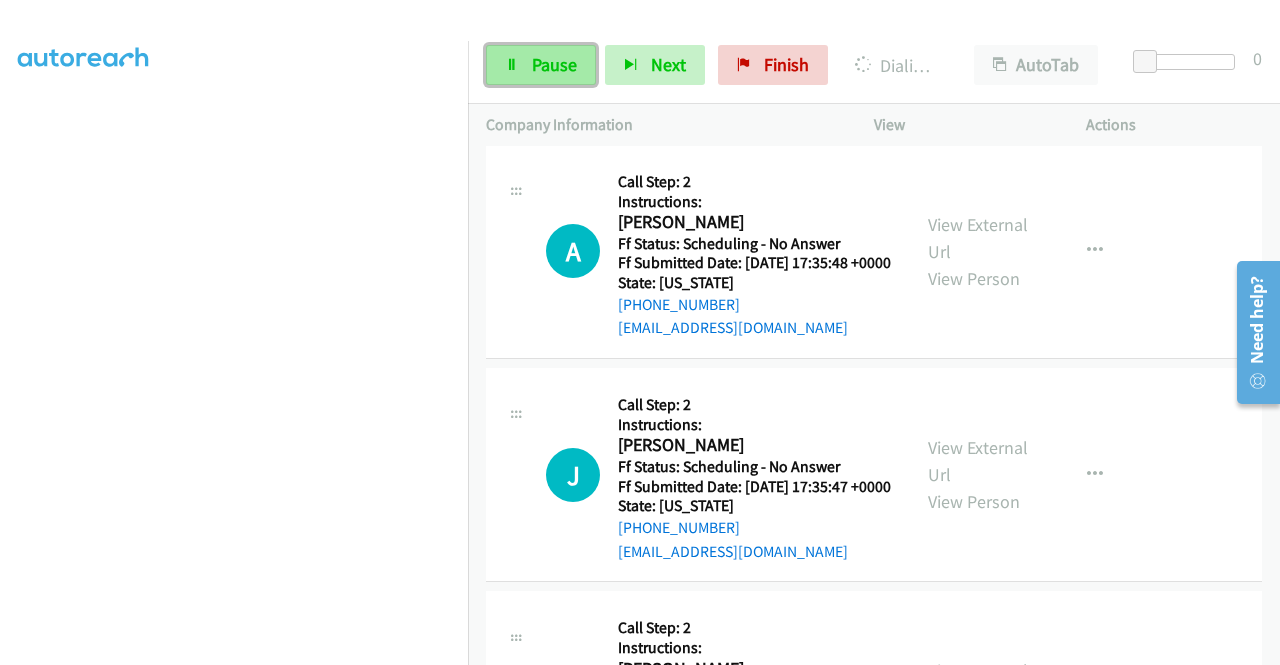 click on "Pause" at bounding box center (554, 64) 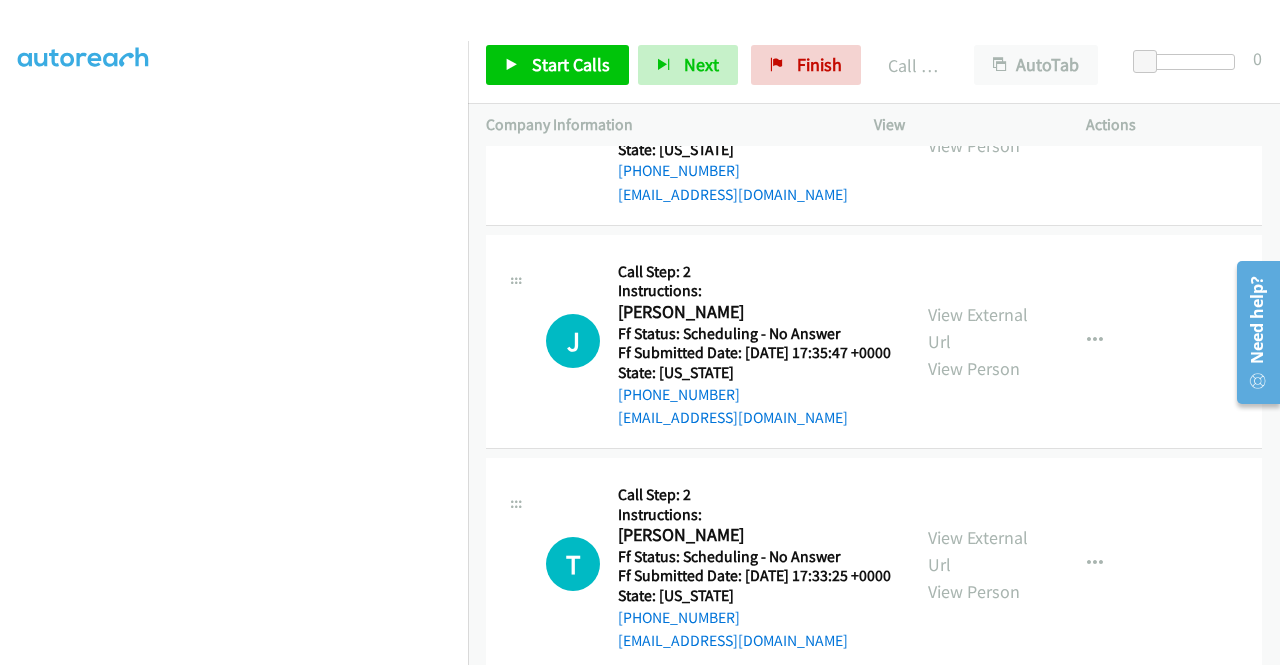 scroll, scrollTop: 8123, scrollLeft: 0, axis: vertical 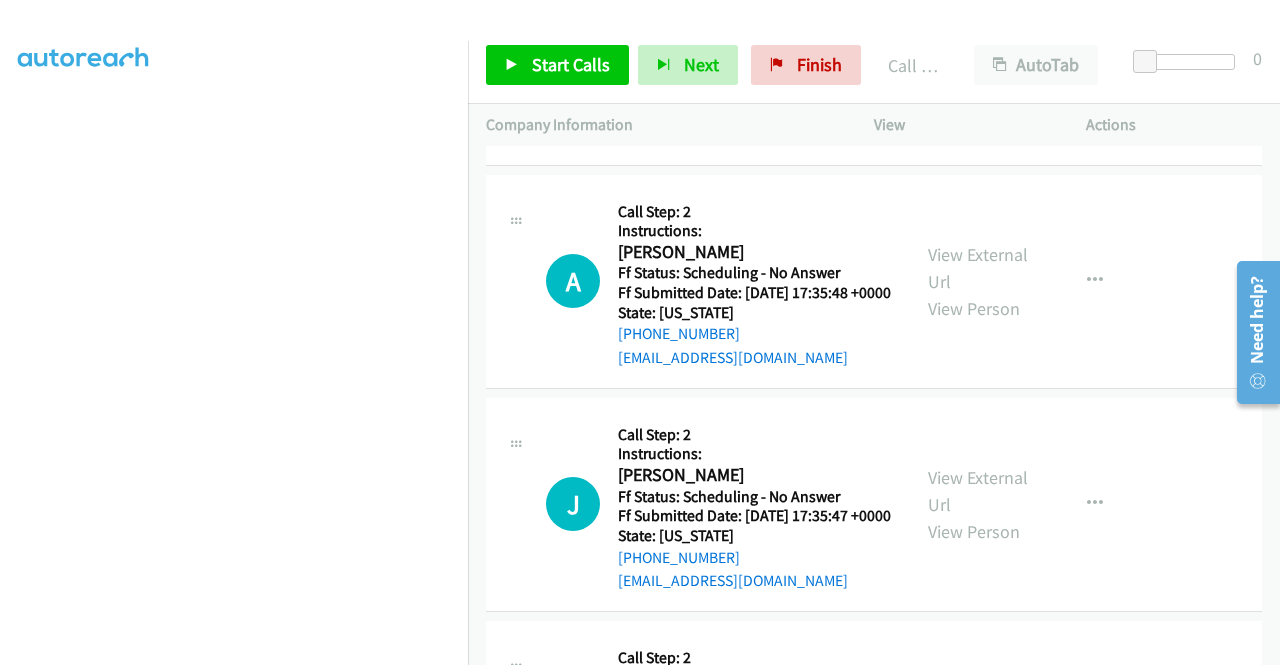 click on "Call was successful?" at bounding box center (685, -89) 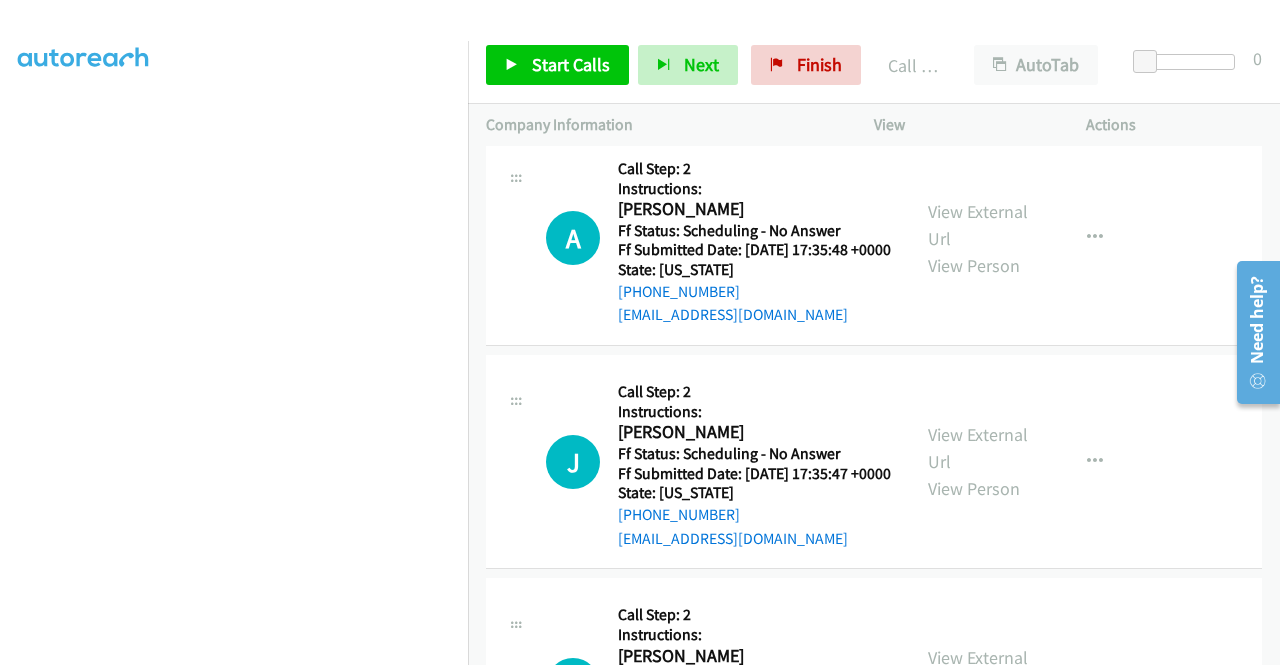 click at bounding box center (1095, -208) 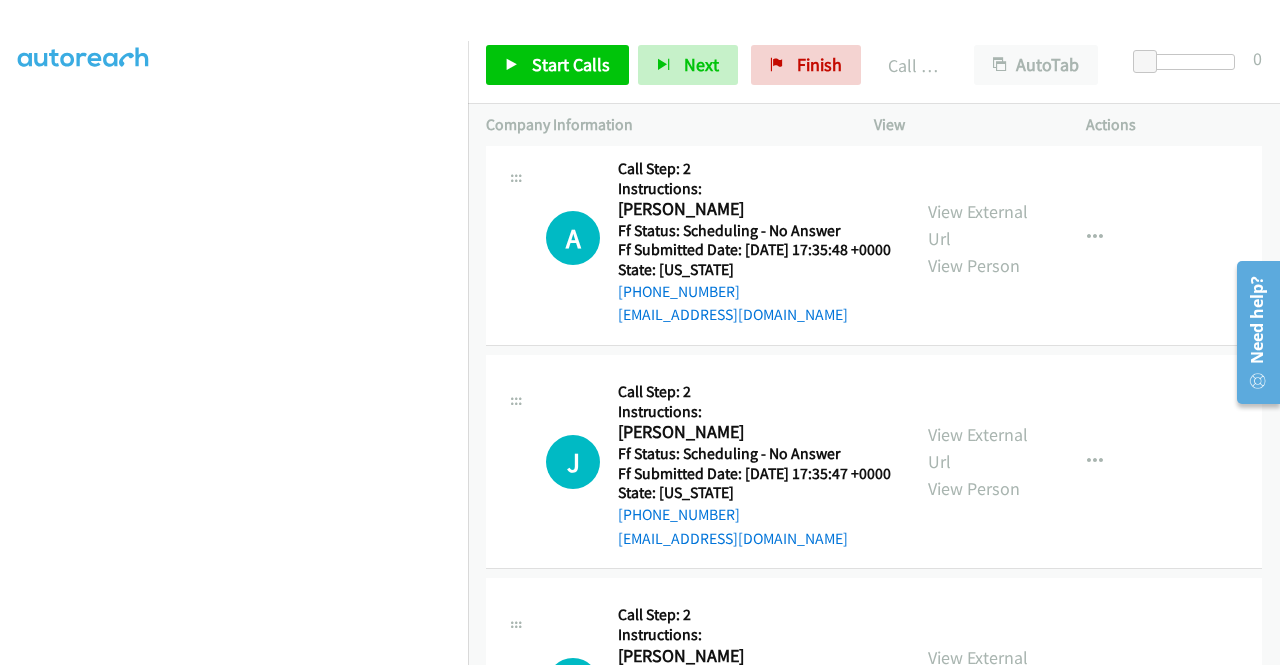 click on "Add to do not call list" at bounding box center [988, -37] 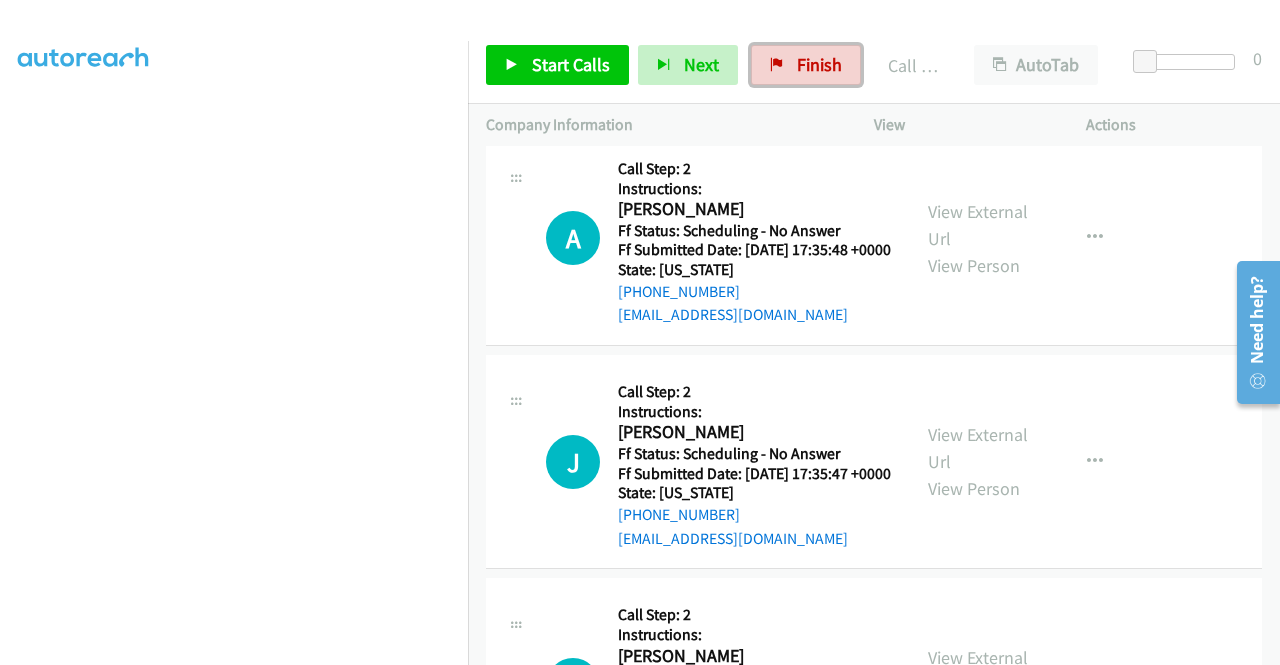 click on "Finish" at bounding box center (819, 64) 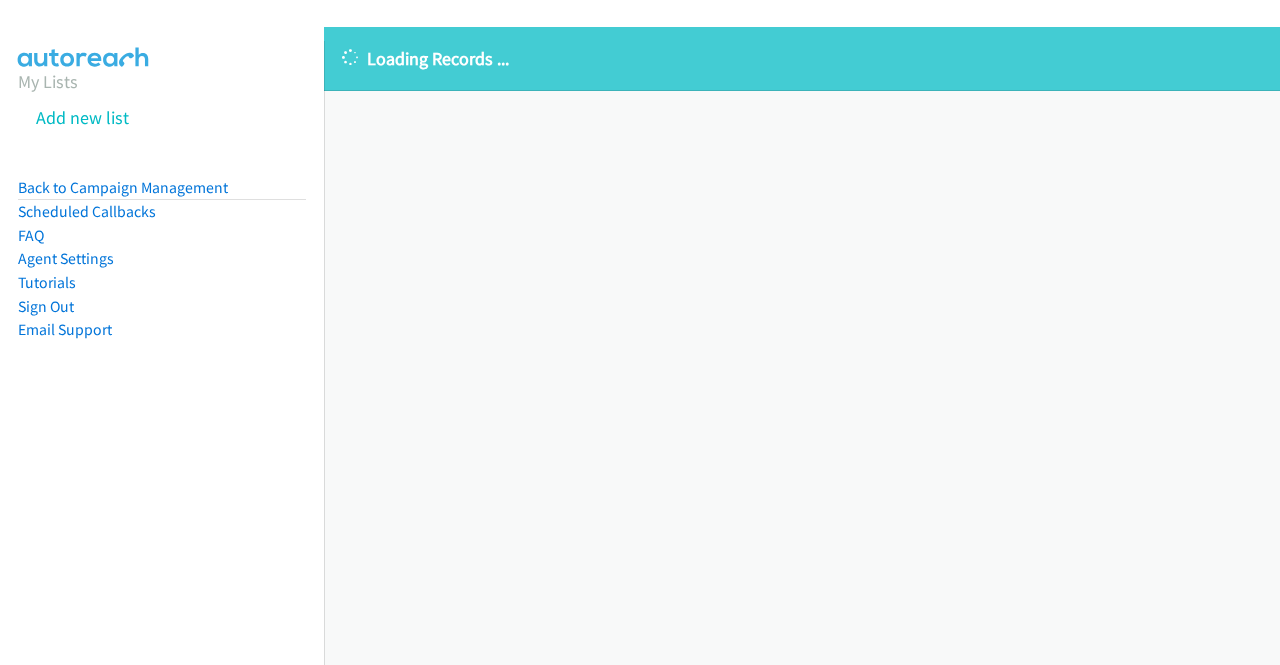 scroll, scrollTop: 0, scrollLeft: 0, axis: both 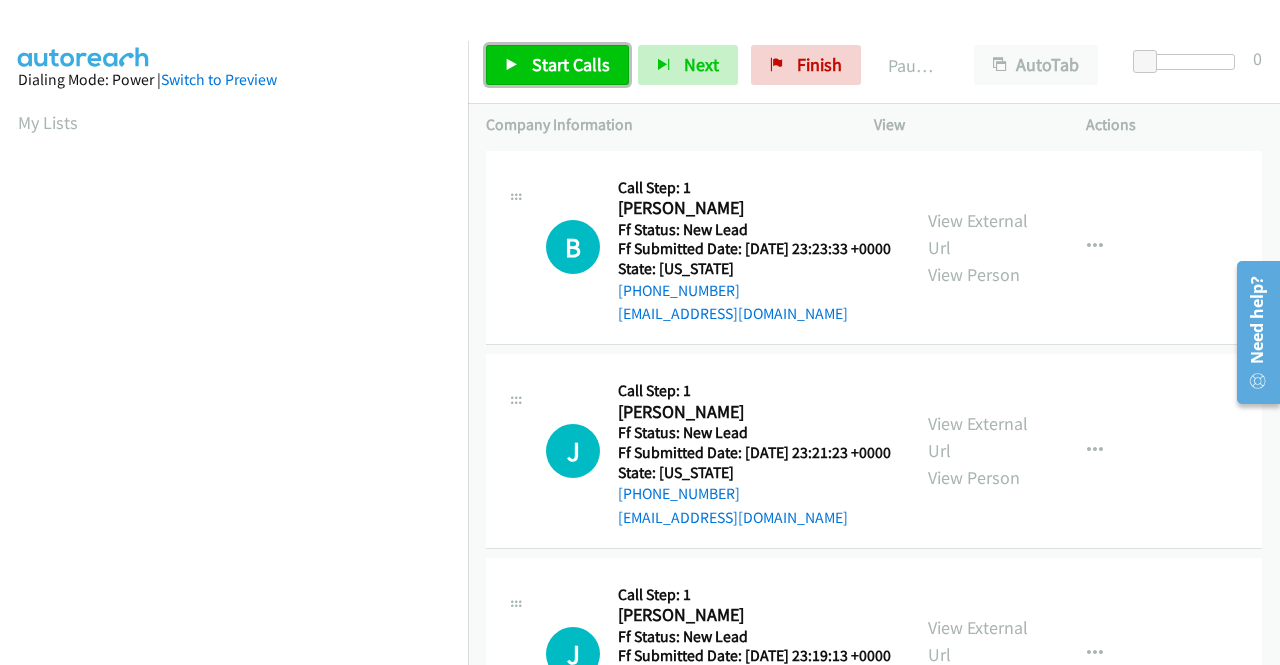 click on "Start Calls" at bounding box center (557, 65) 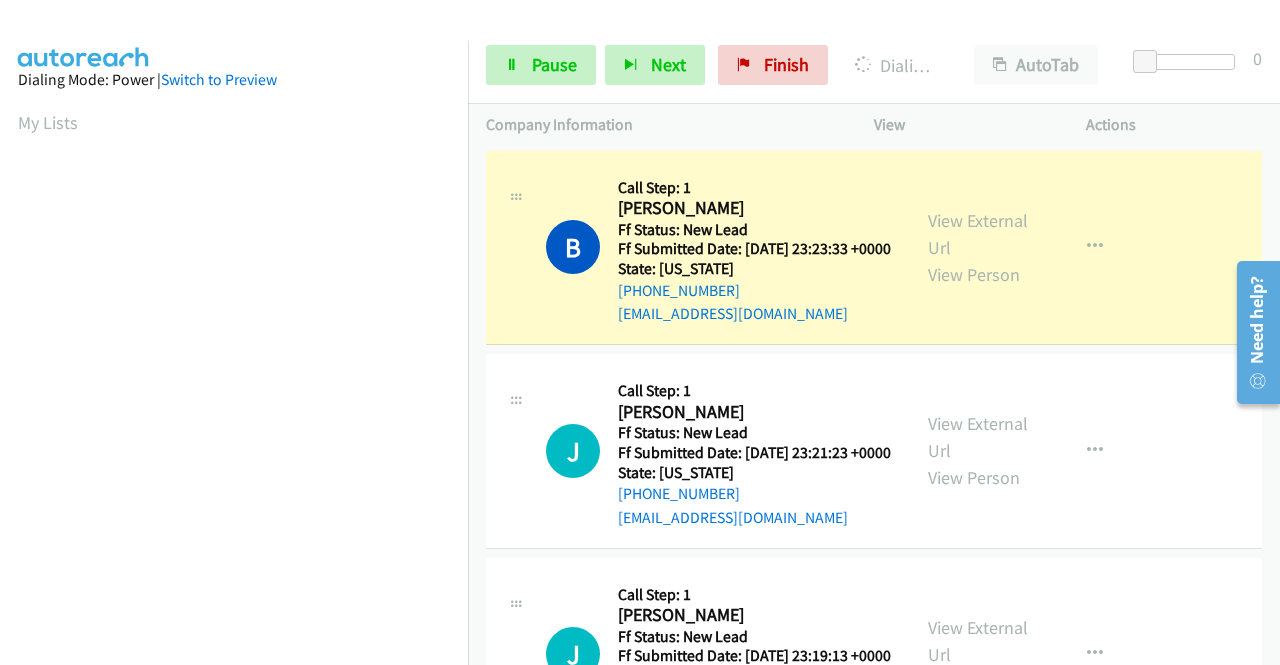 scroll, scrollTop: 456, scrollLeft: 0, axis: vertical 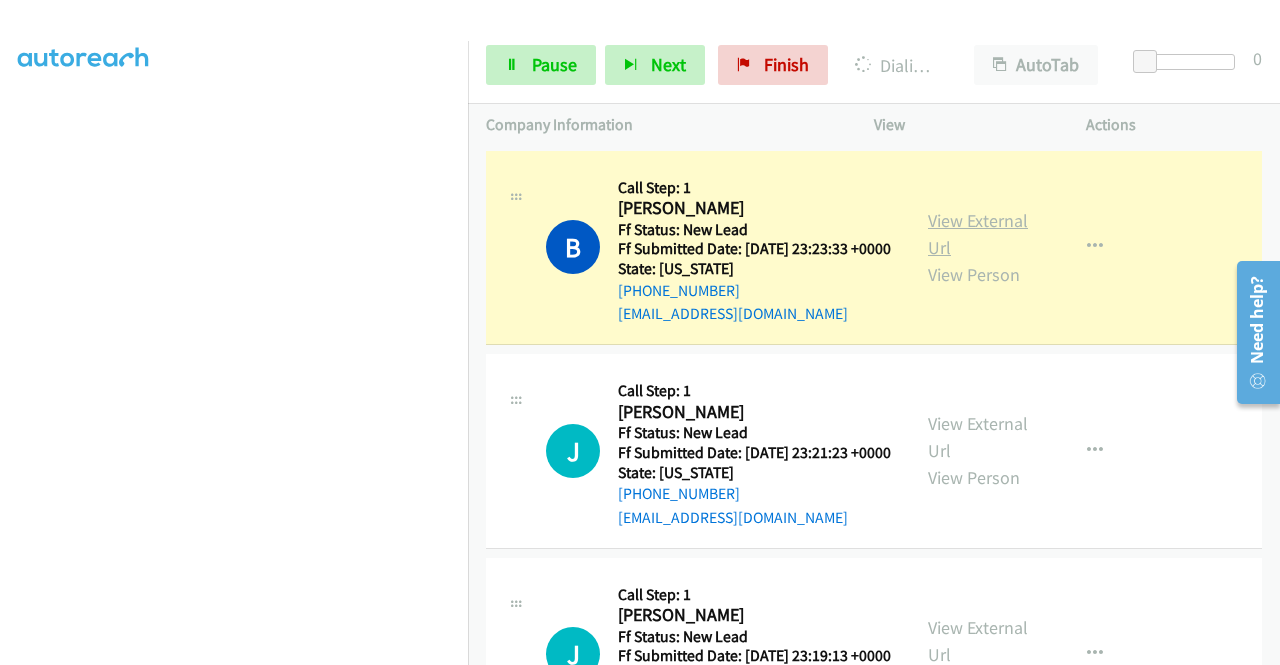 click on "View External Url" at bounding box center [978, 234] 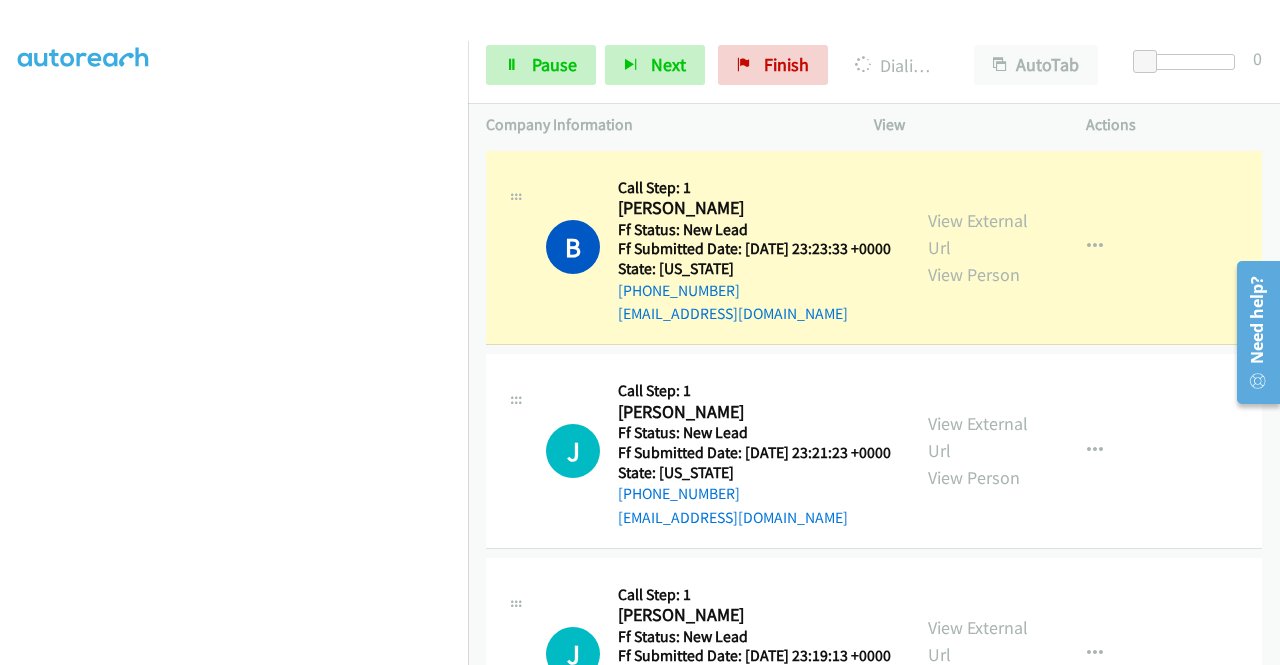 scroll, scrollTop: 0, scrollLeft: 0, axis: both 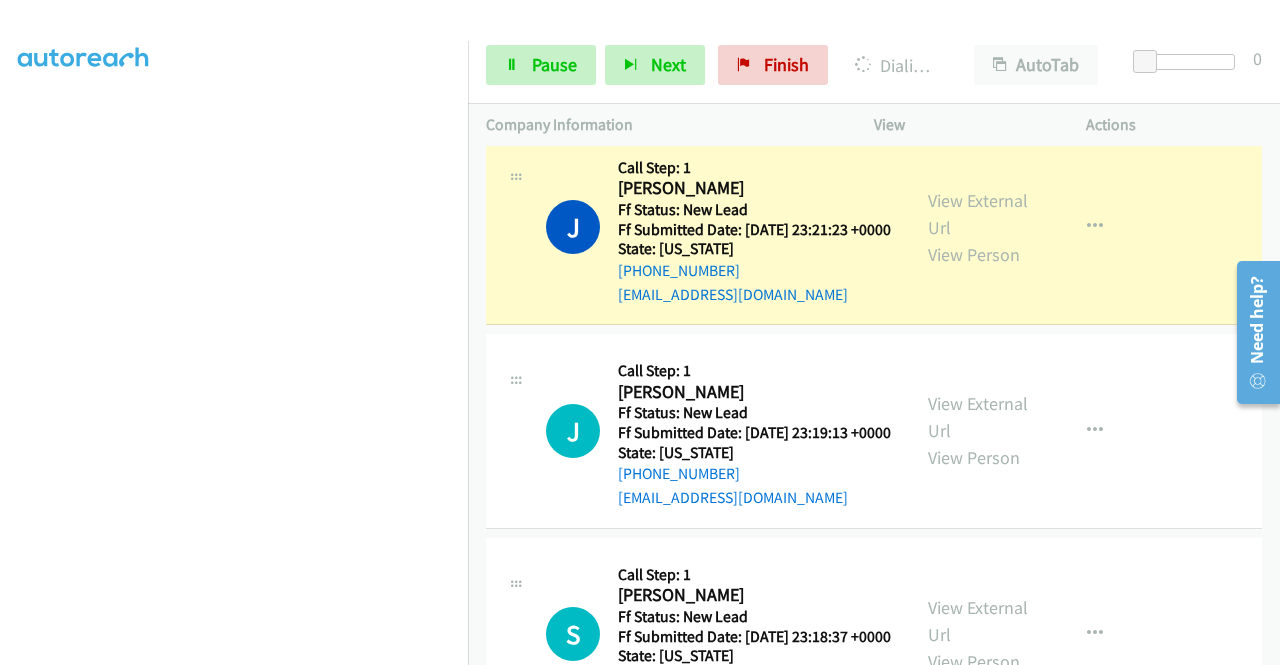 click on "View External Url
View Person
View External Url
Email
Schedule/Manage Callback
Skip Call
Add to do not call list" at bounding box center [1025, 228] 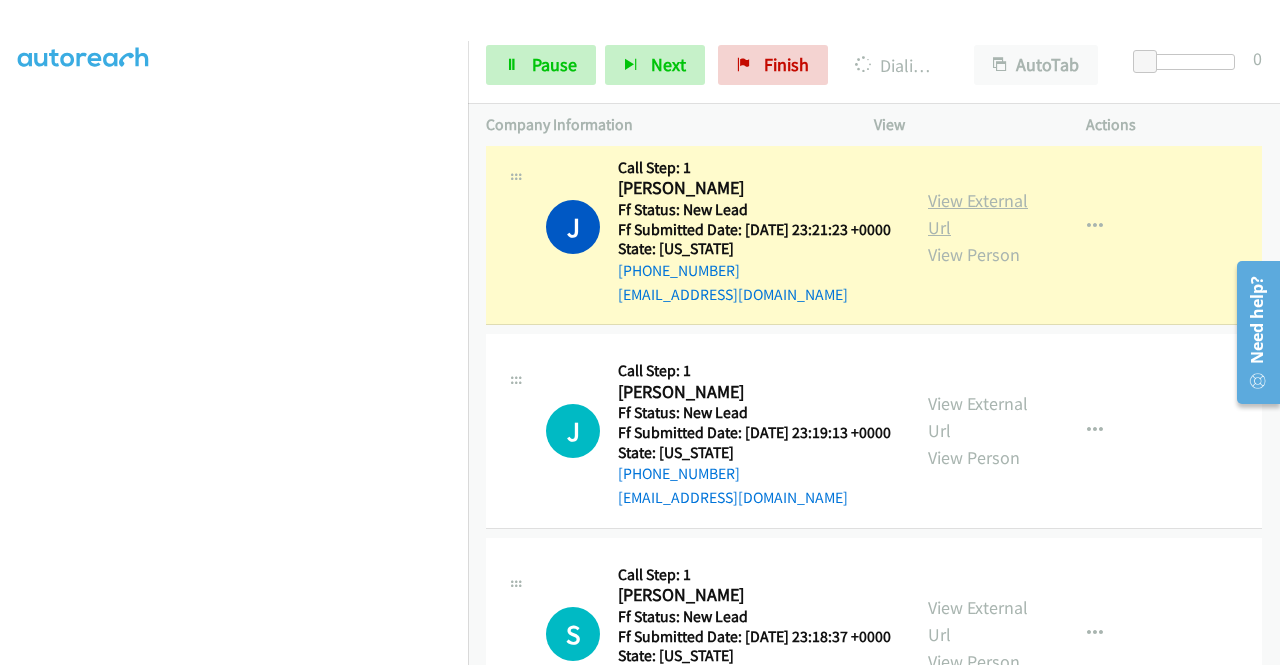 click on "View External Url" at bounding box center [978, 214] 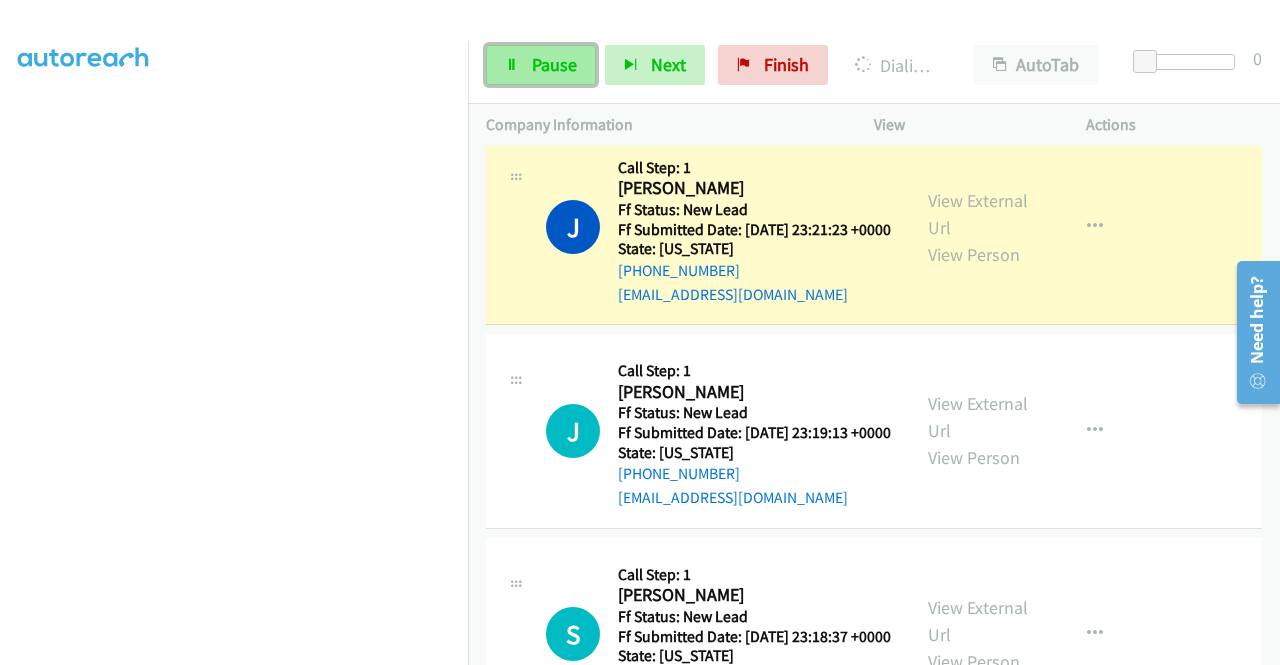 click at bounding box center (512, 66) 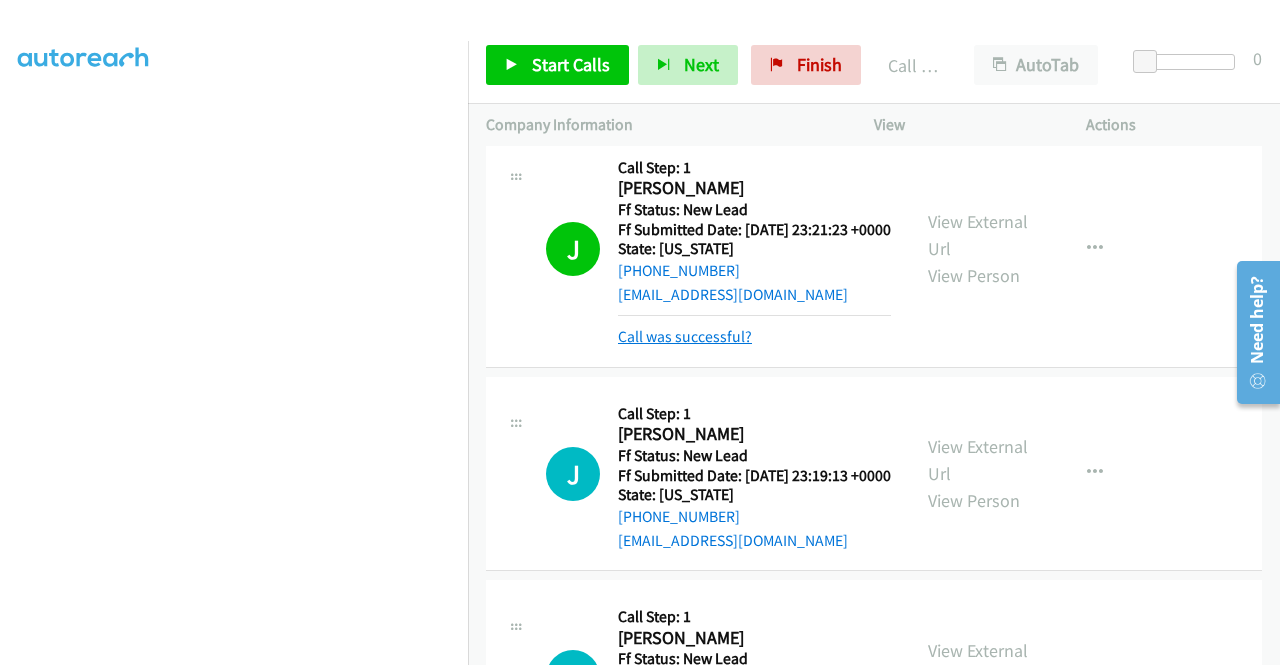 click on "Call was successful?" at bounding box center (685, 336) 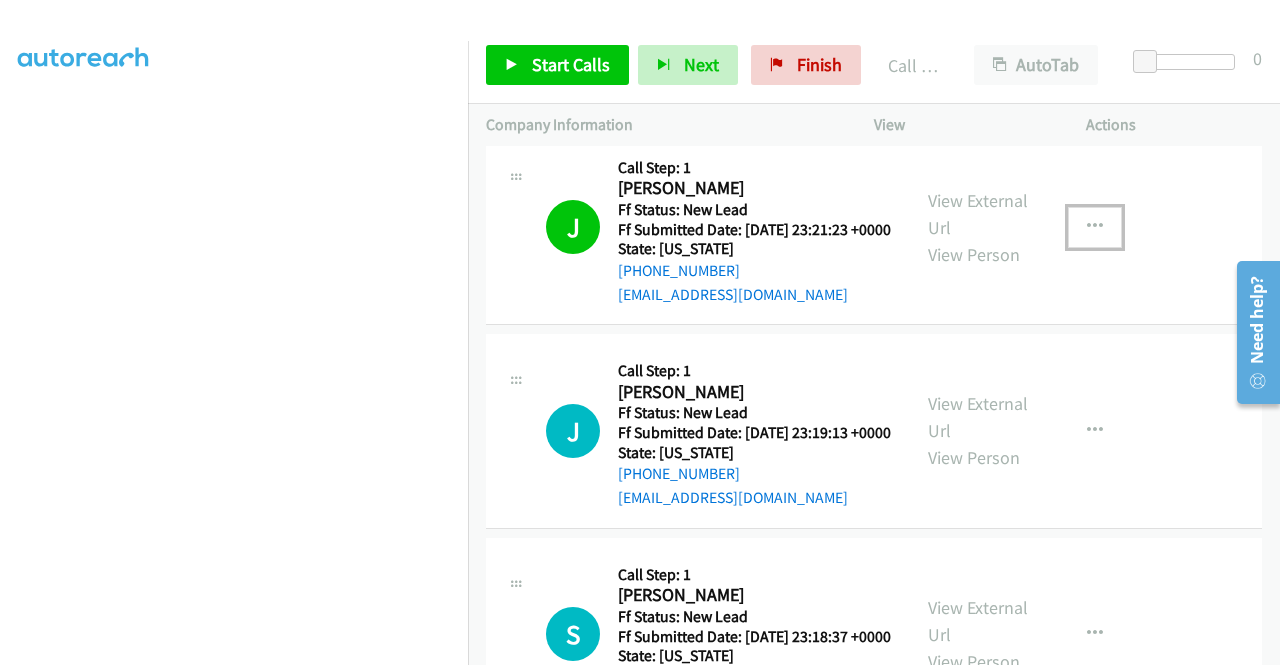 click at bounding box center (1095, 227) 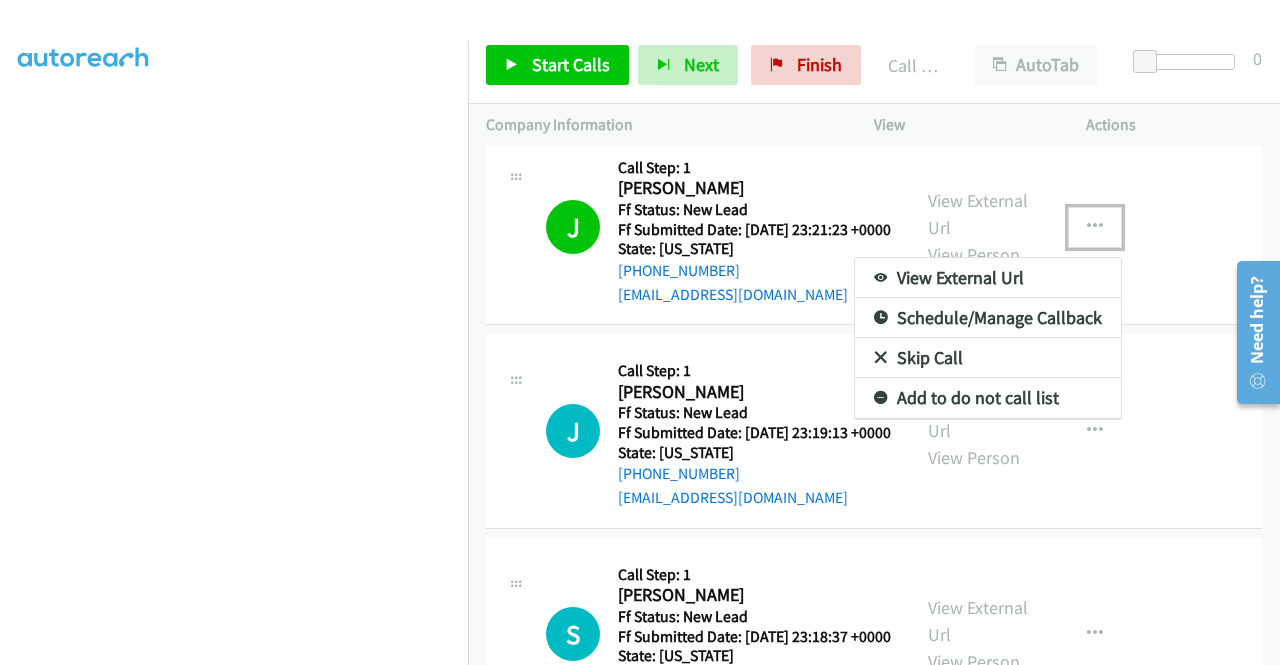 click on "Add to do not call list" at bounding box center [988, 398] 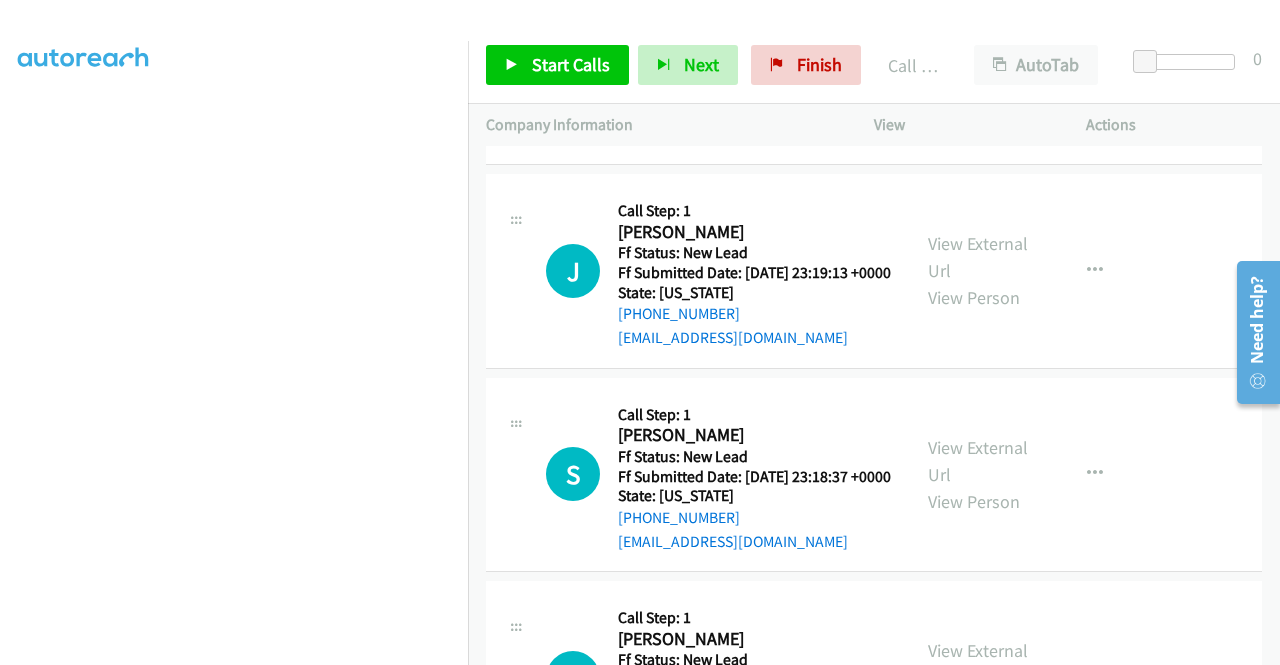 scroll, scrollTop: 466, scrollLeft: 0, axis: vertical 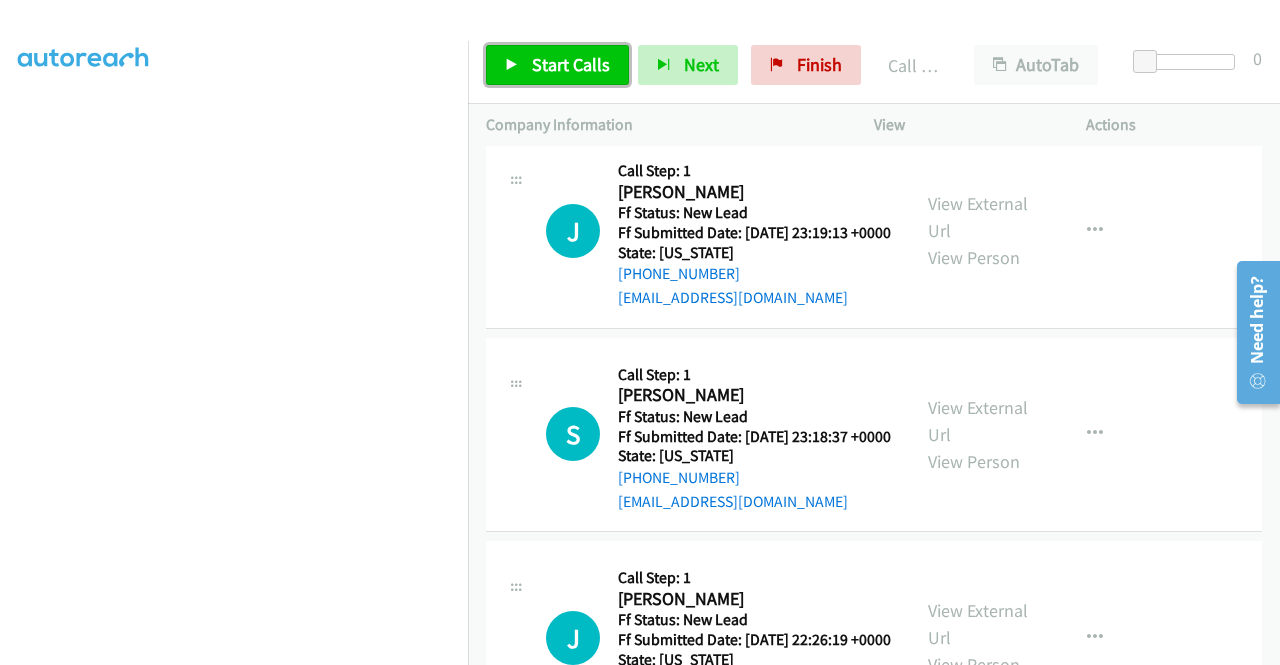 click on "Start Calls" at bounding box center (557, 65) 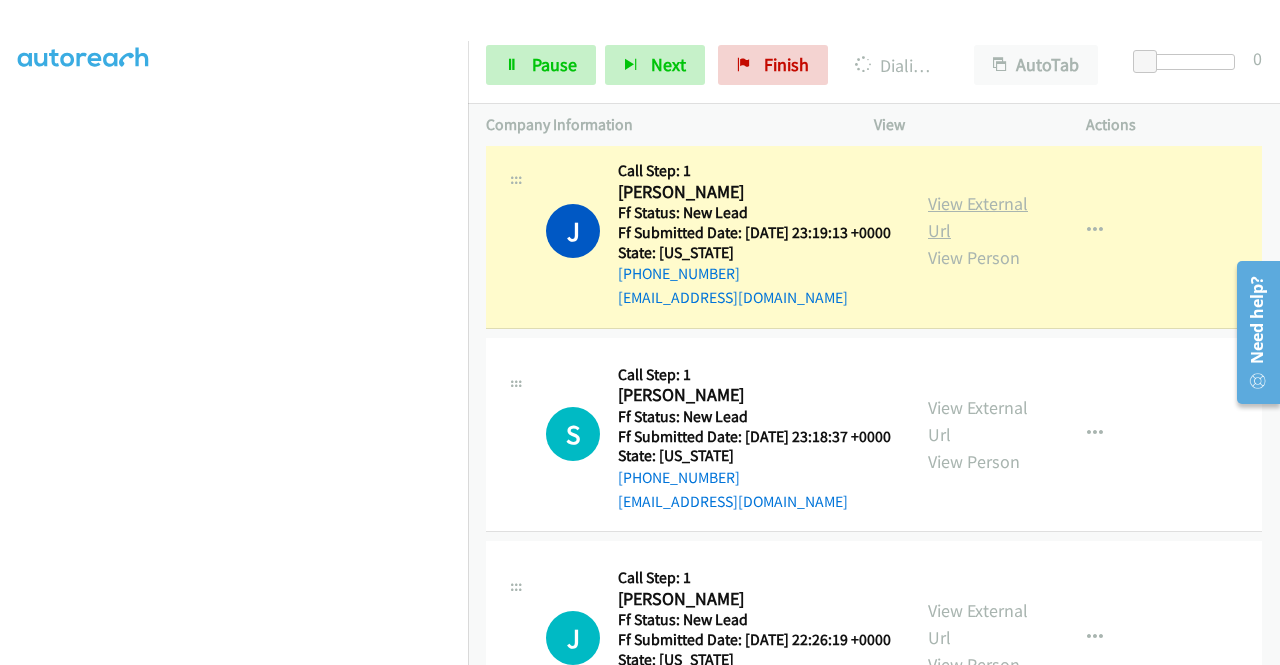 click on "View External Url" at bounding box center (978, 217) 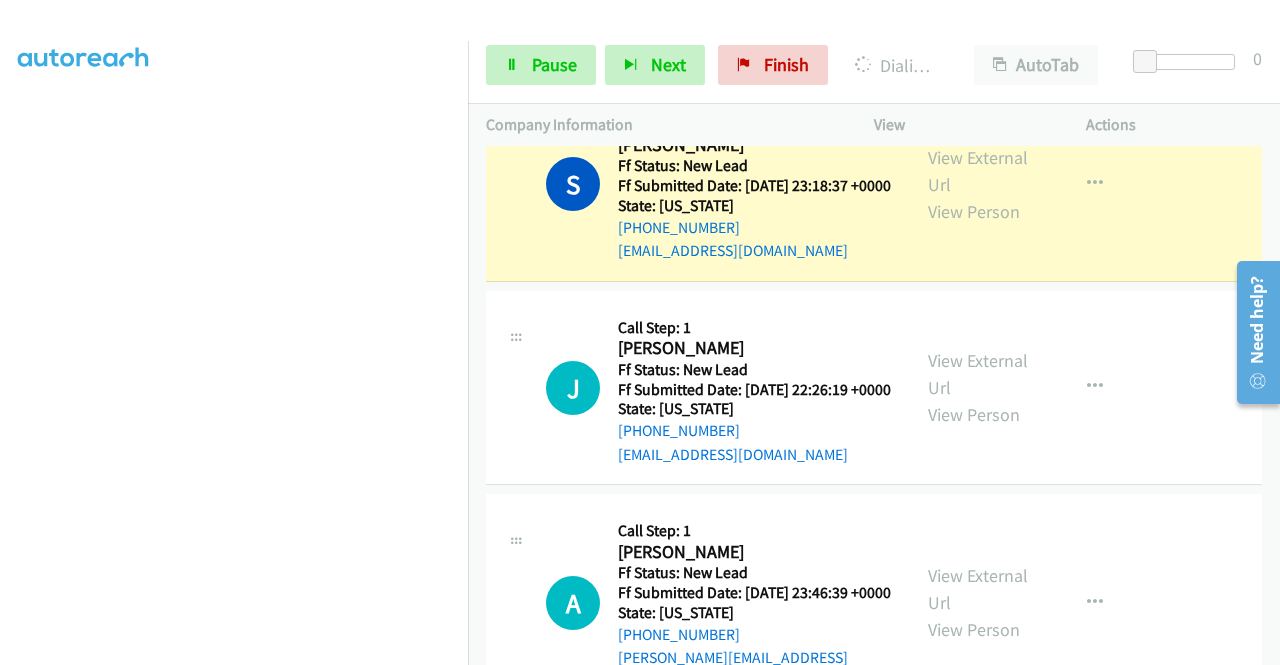 scroll, scrollTop: 799, scrollLeft: 0, axis: vertical 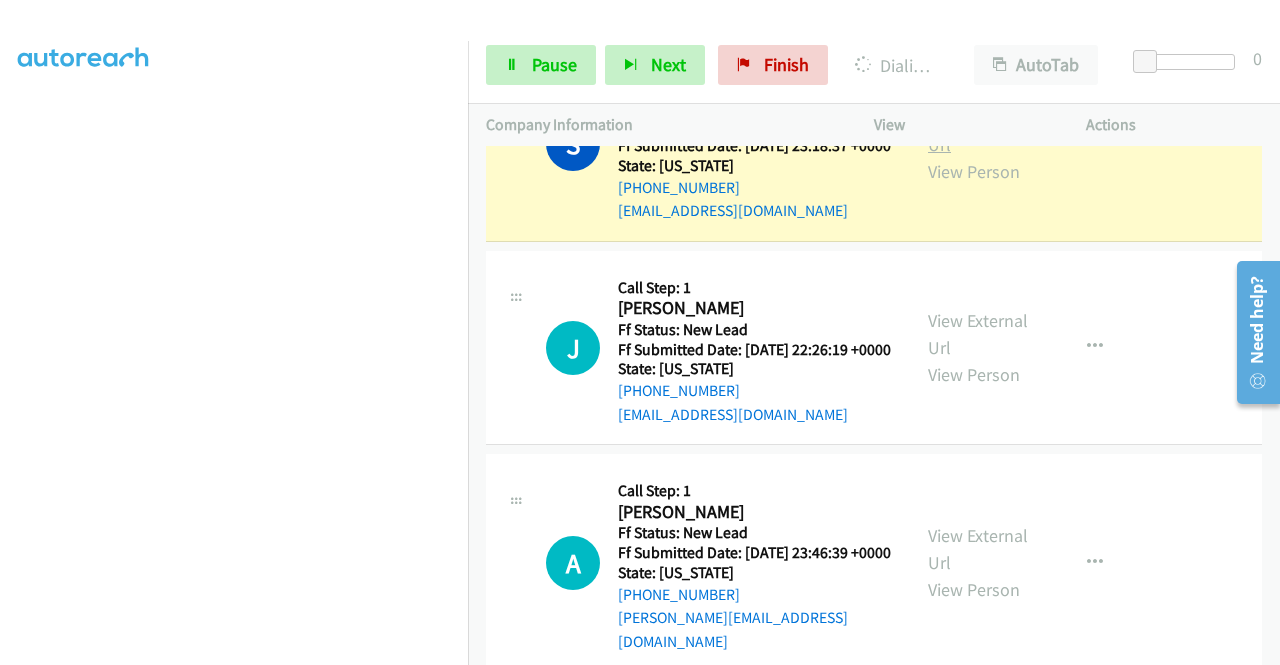 click on "View External Url" at bounding box center [978, 131] 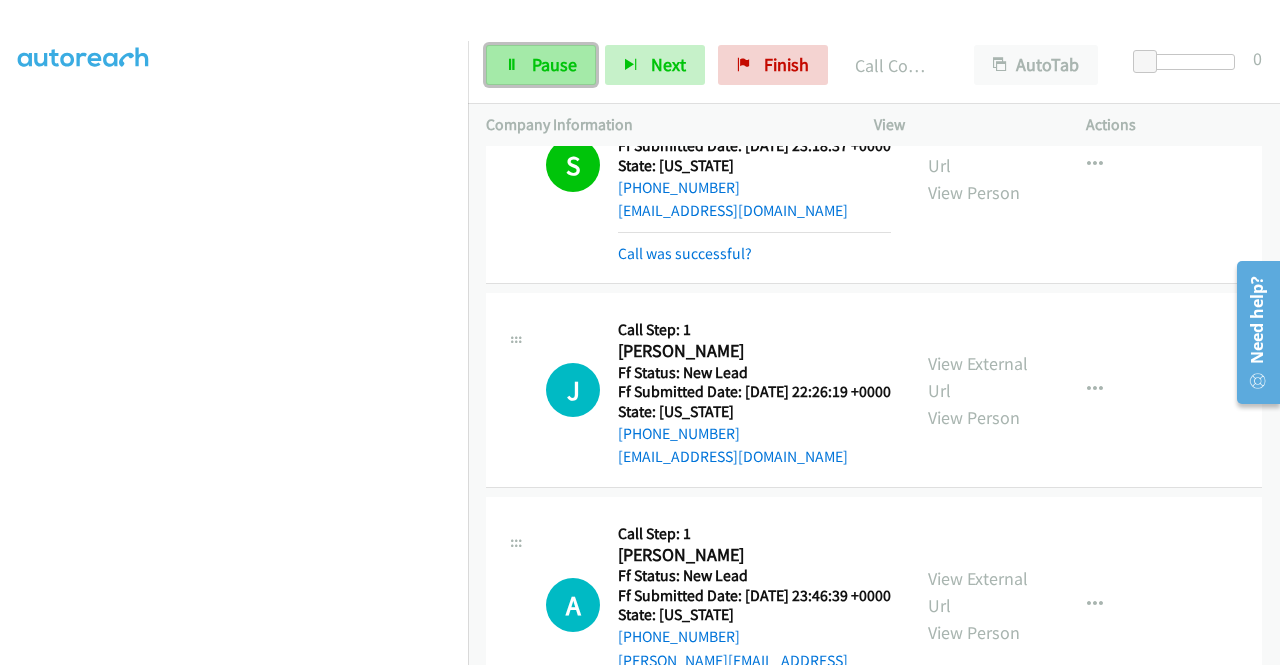 click on "Pause" at bounding box center [541, 65] 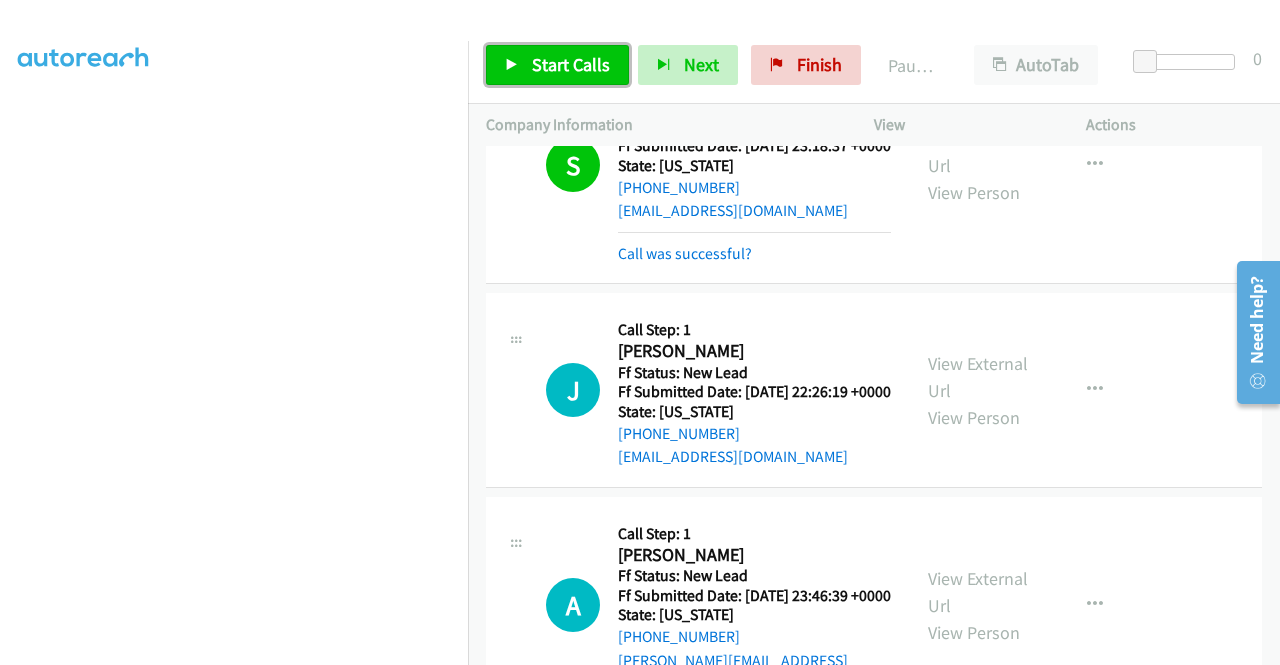 click on "Start Calls" at bounding box center (557, 65) 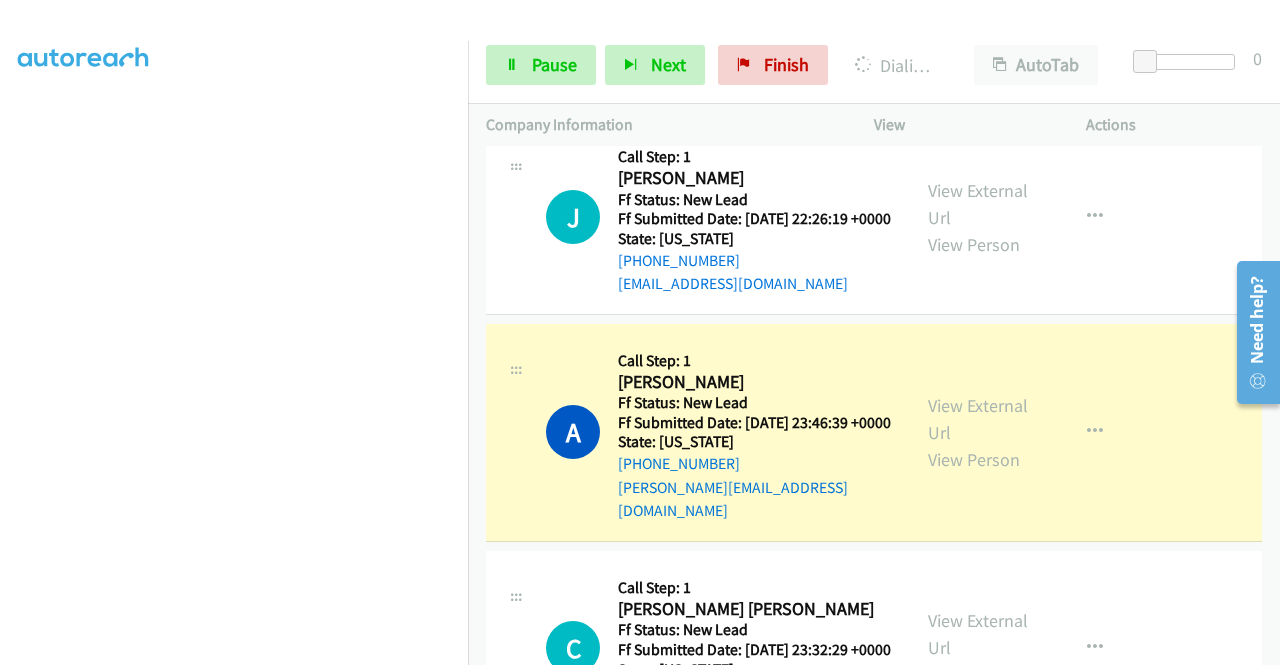 scroll, scrollTop: 1079, scrollLeft: 0, axis: vertical 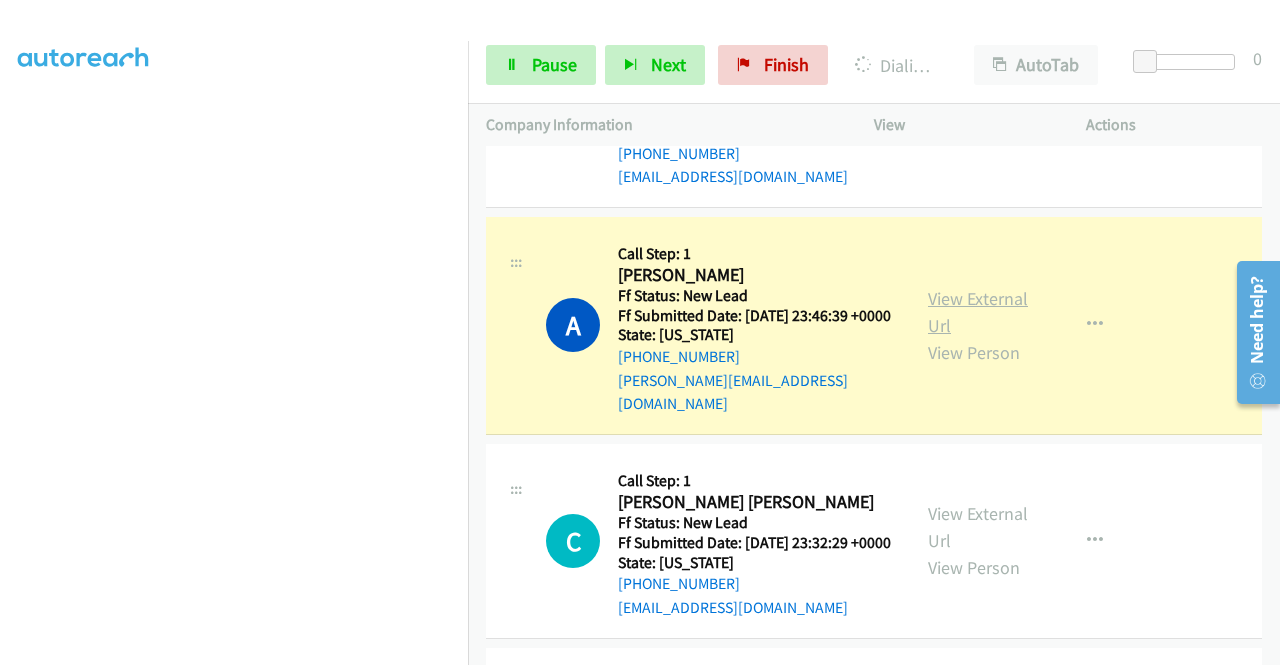 click on "View External Url" at bounding box center [978, 312] 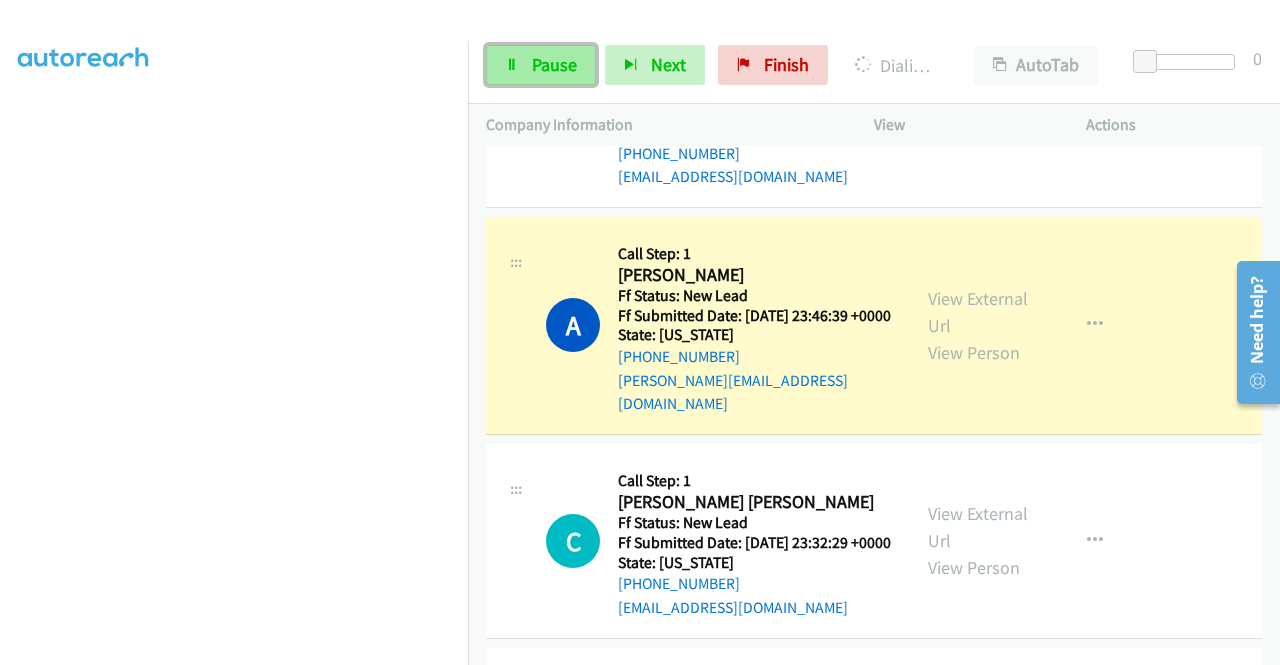click on "Pause" at bounding box center (541, 65) 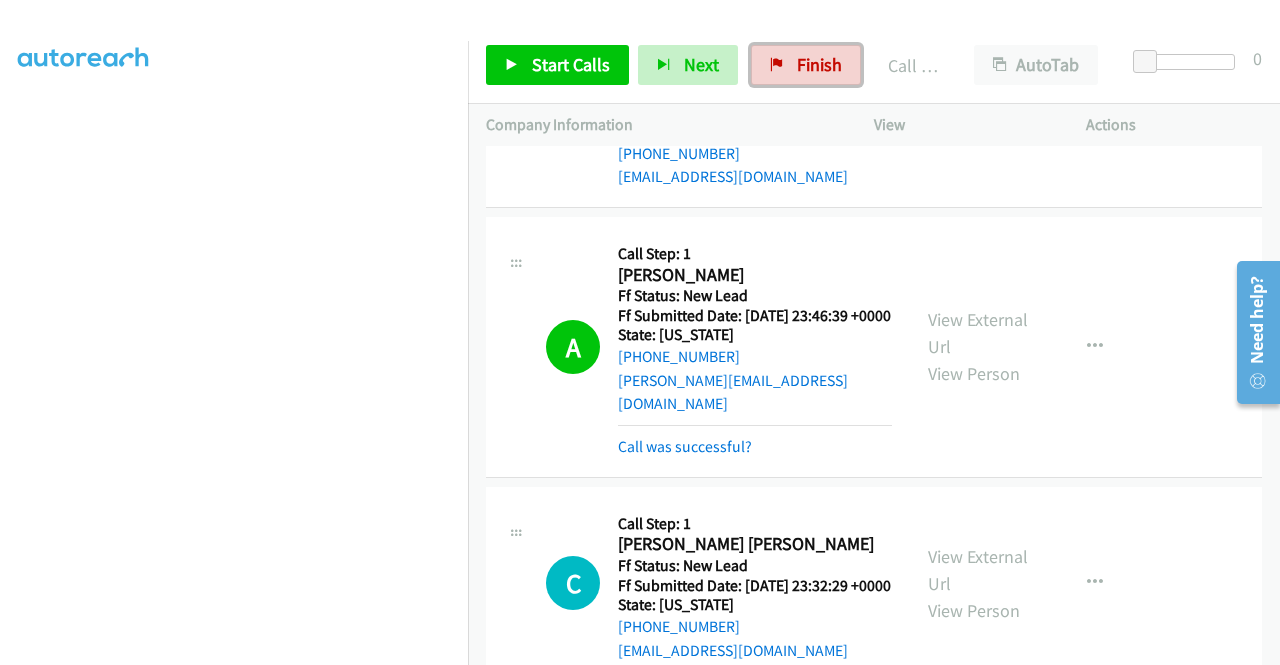 click on "Finish" at bounding box center [806, 65] 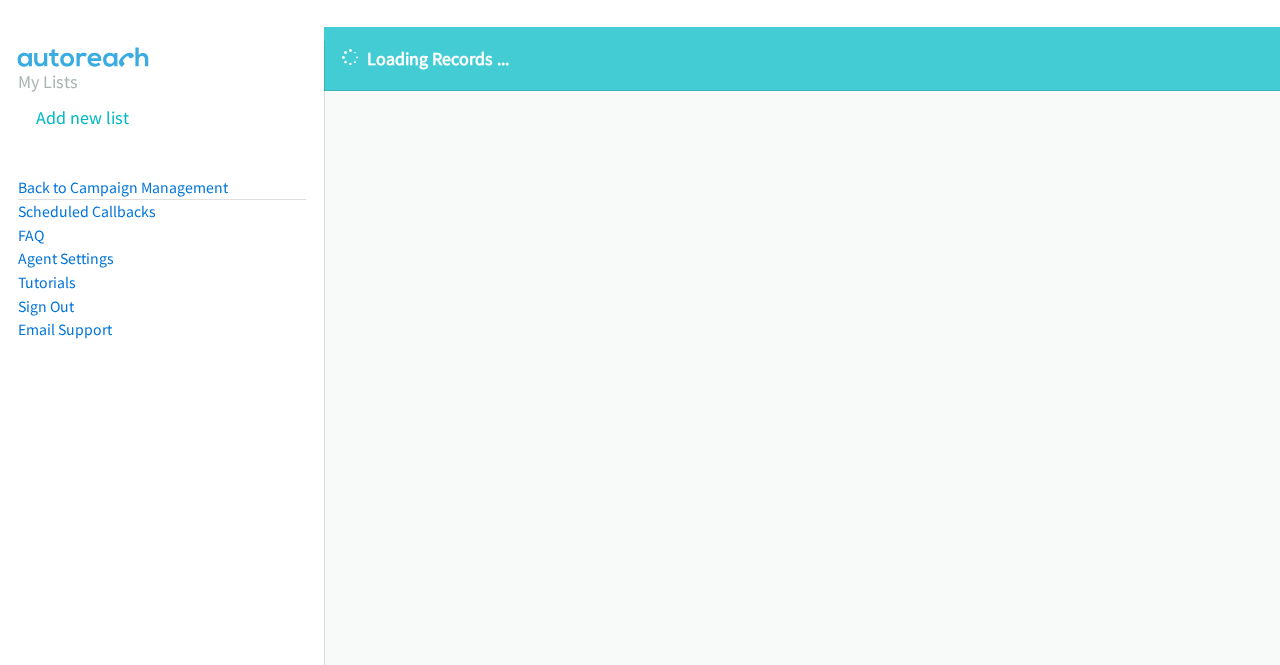scroll, scrollTop: 0, scrollLeft: 0, axis: both 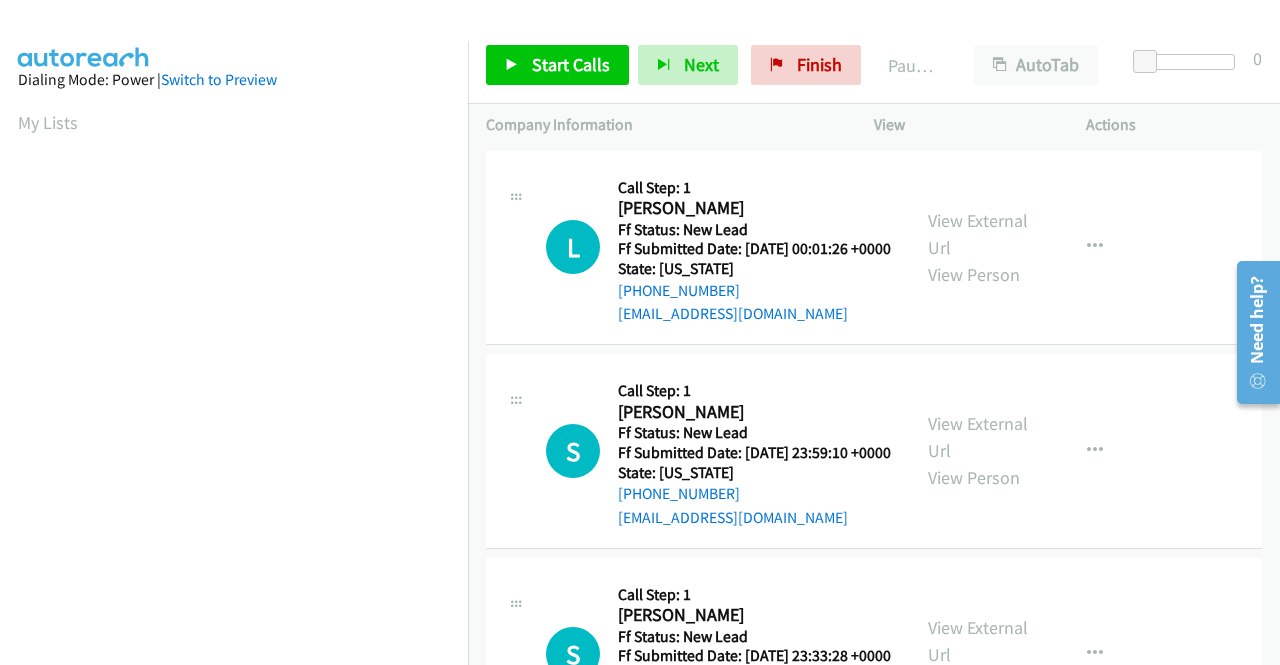 click on "L
Callback Scheduled
Call Step: 1
[PERSON_NAME]
America/Los_Angeles
Ff Status: New Lead
Ff Submitted Date: [DATE] 00:01:26 +0000
State: [US_STATE]
[PHONE_NUMBER]
[EMAIL_ADDRESS][DOMAIN_NAME]
Call was successful?" at bounding box center (719, 248) 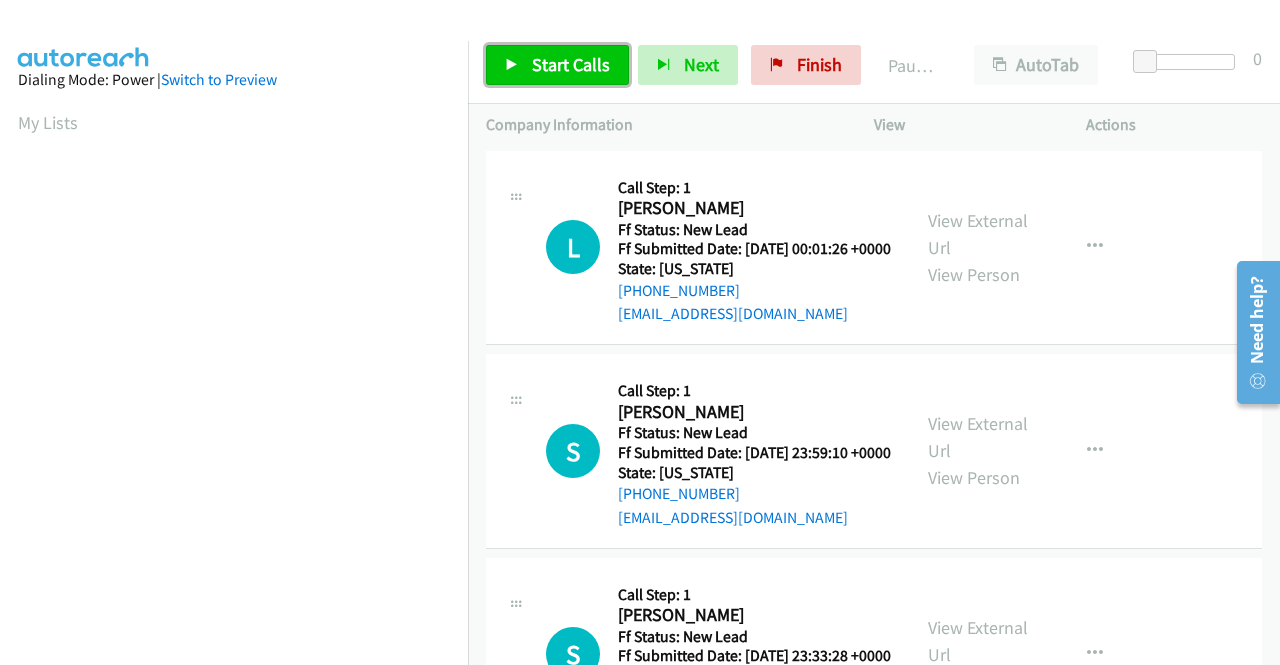 click on "Start Calls" at bounding box center [557, 65] 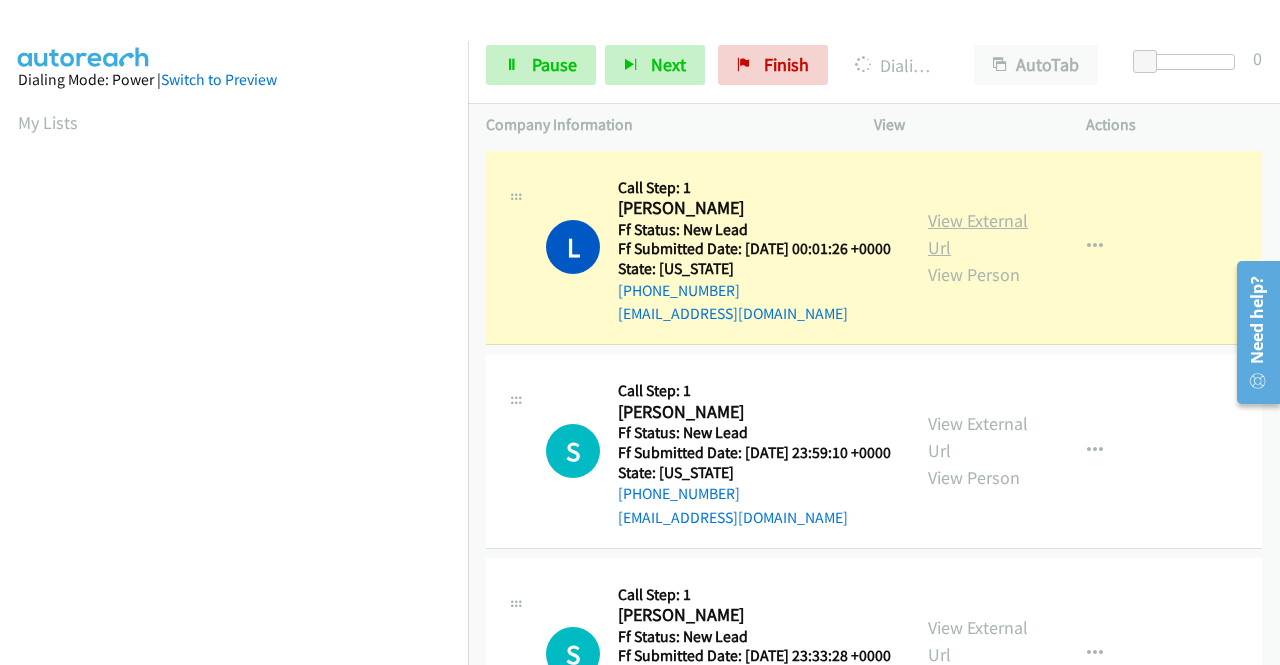 click on "View External Url" at bounding box center [978, 234] 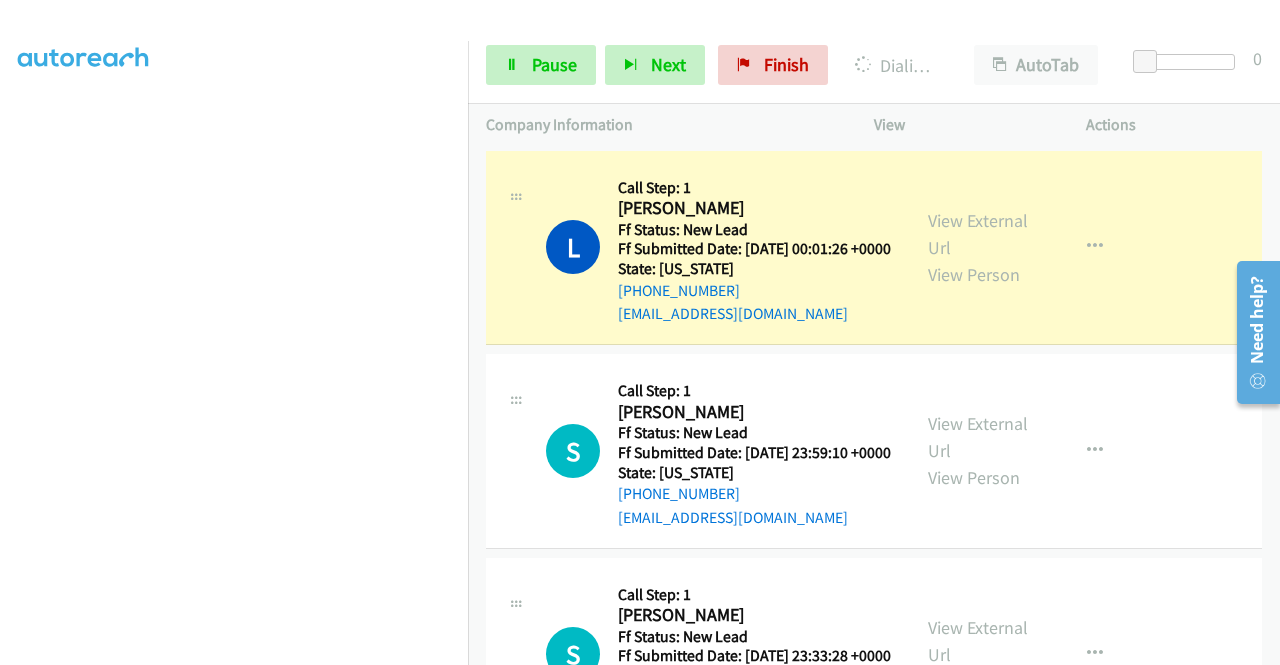 scroll, scrollTop: 384, scrollLeft: 0, axis: vertical 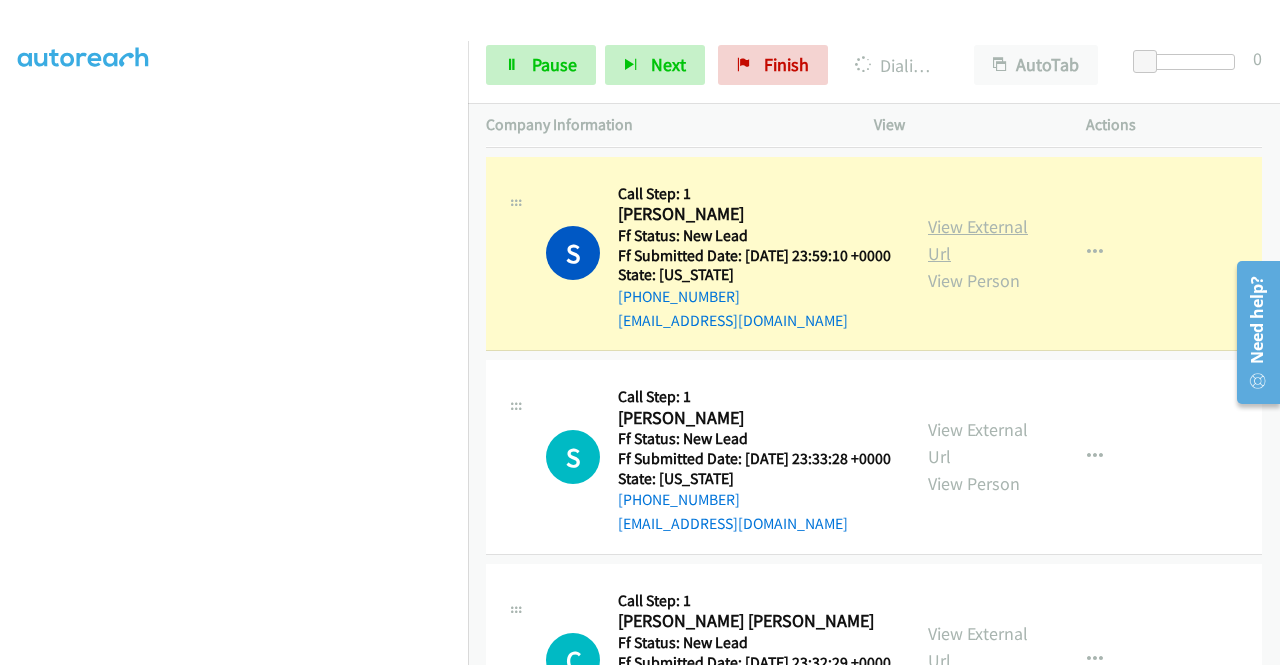 click on "View External Url" at bounding box center [978, 240] 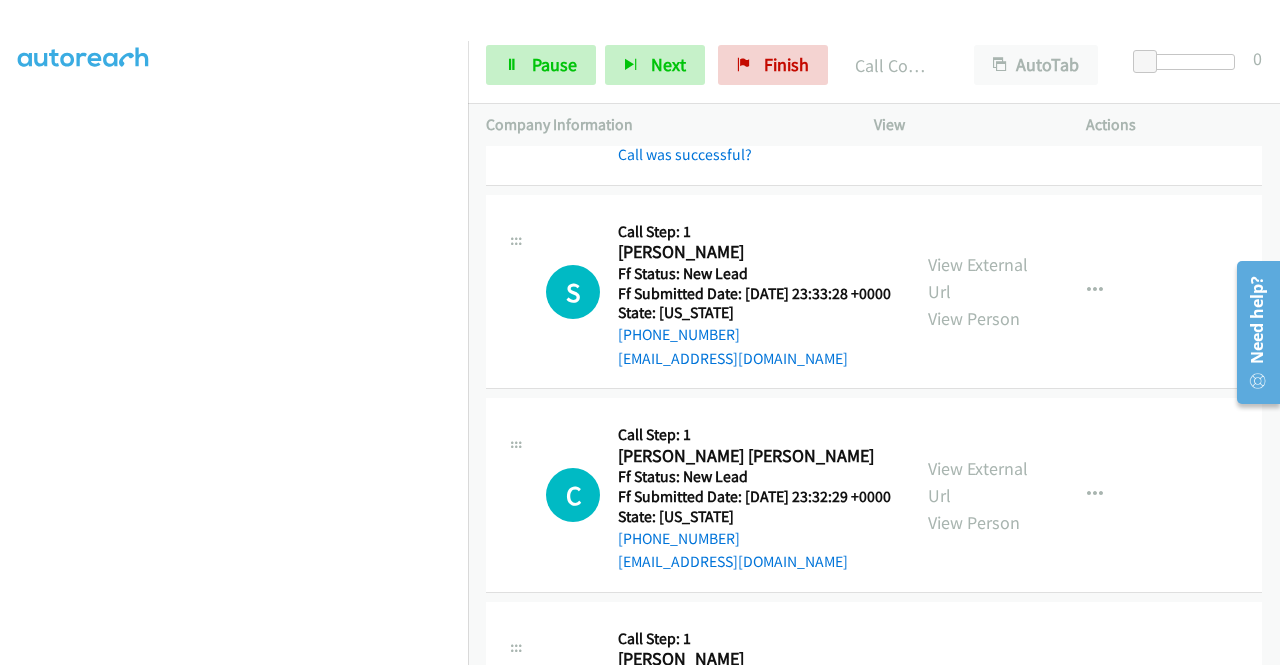scroll, scrollTop: 457, scrollLeft: 0, axis: vertical 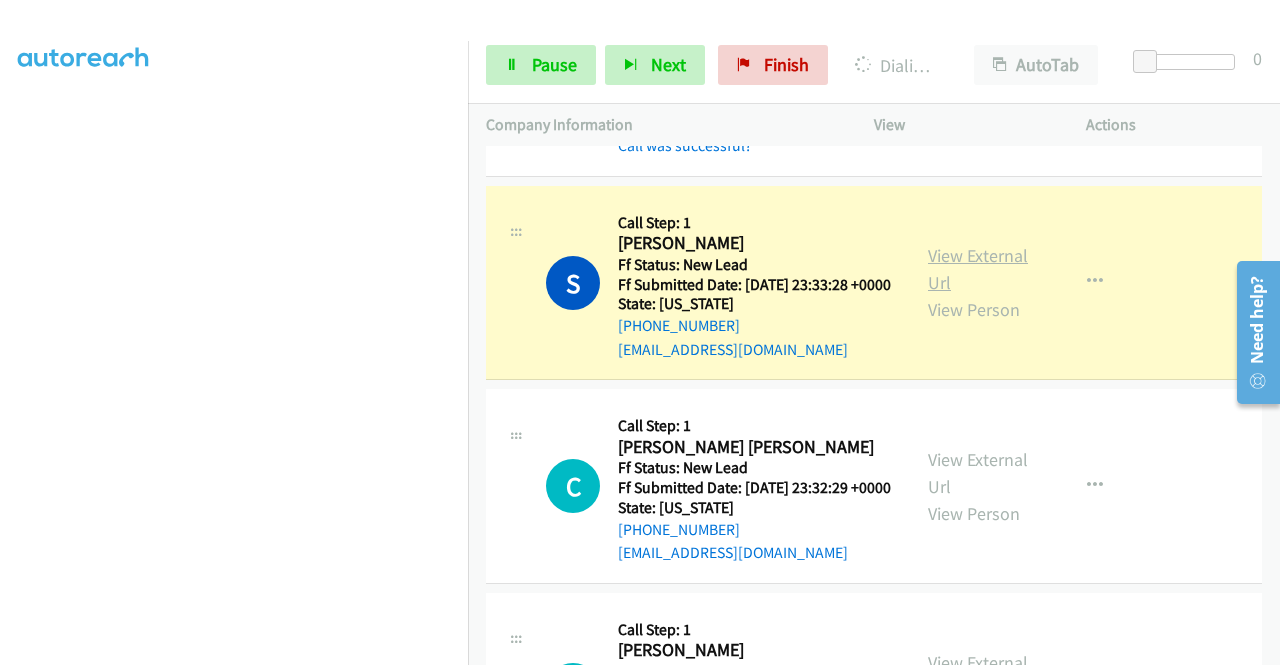 click on "View External Url" at bounding box center (978, 269) 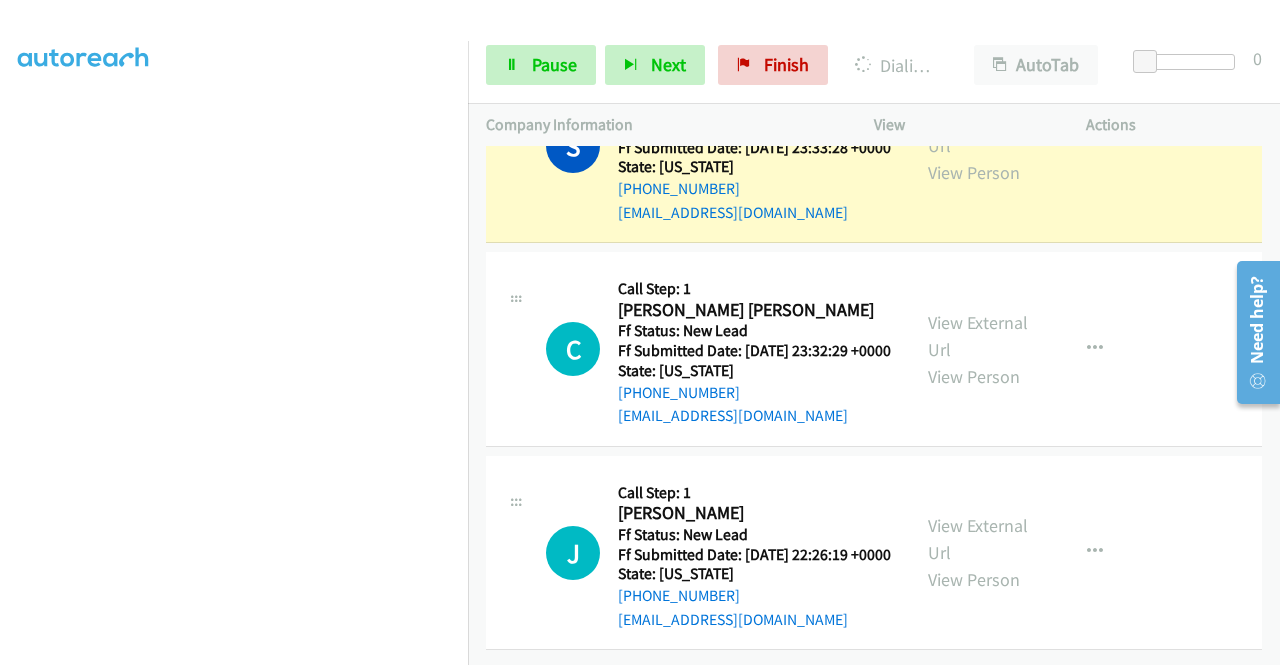 scroll, scrollTop: 704, scrollLeft: 0, axis: vertical 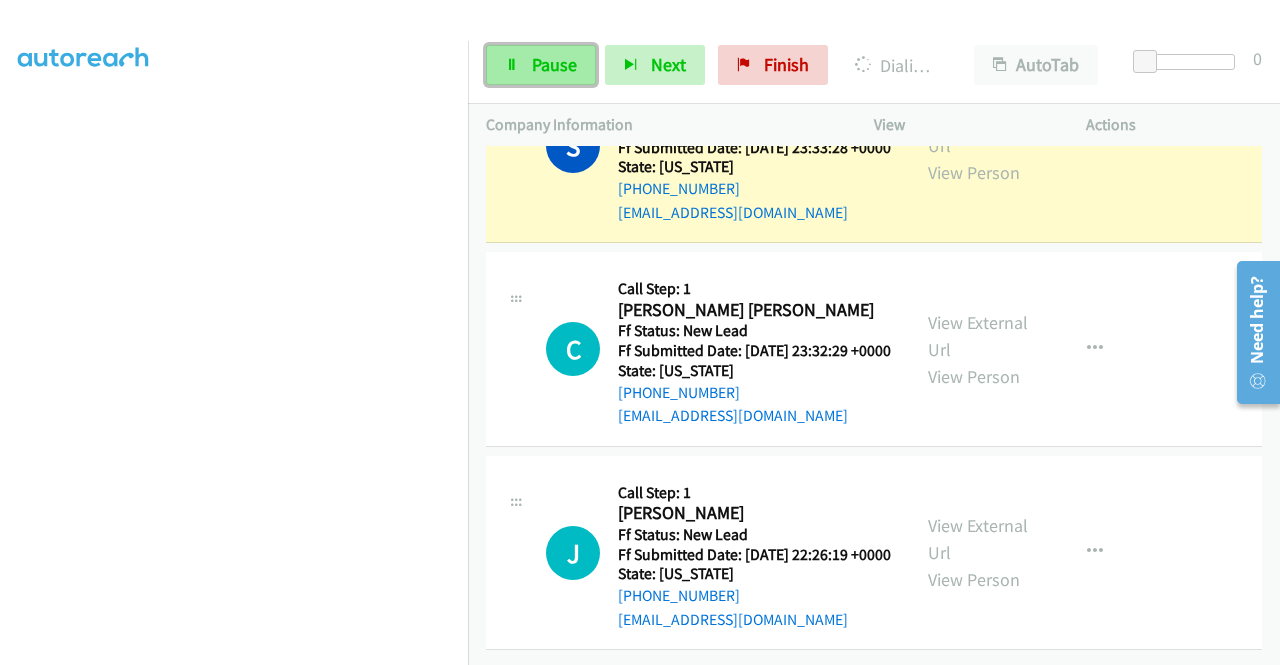 click on "Pause" at bounding box center (554, 64) 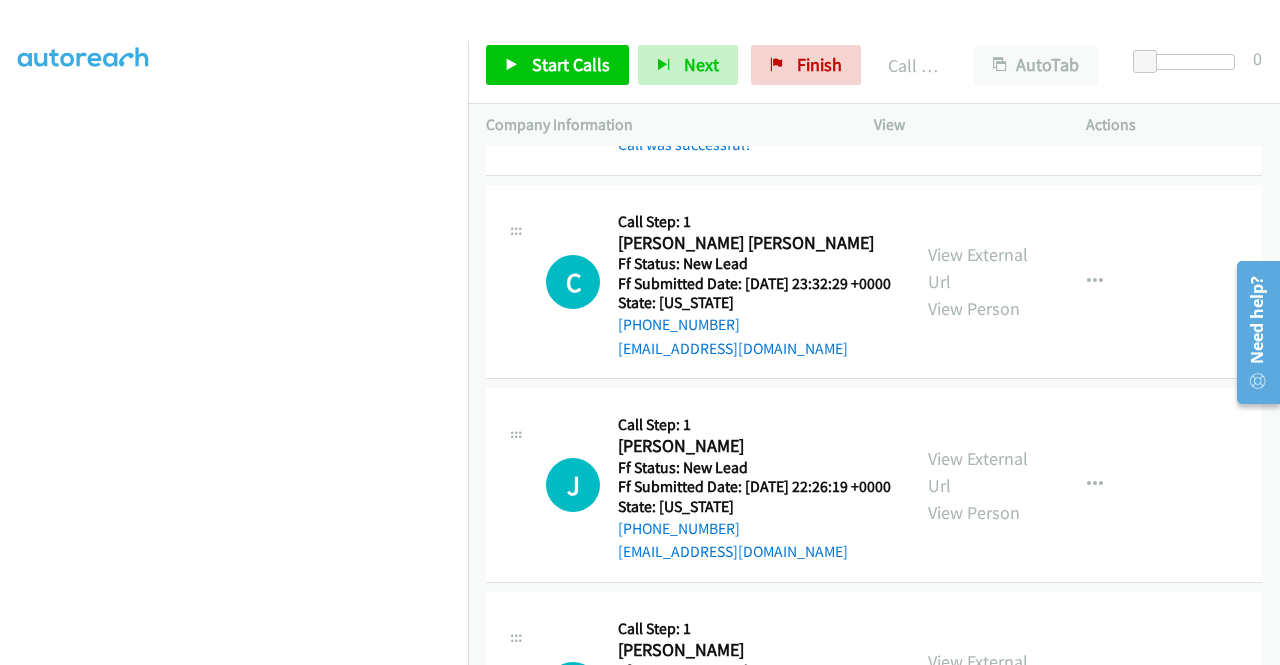 click on "View External Url
View Person
View External Url
Email
Schedule/Manage Callback
Skip Call
Add to do not call list" at bounding box center [1025, 282] 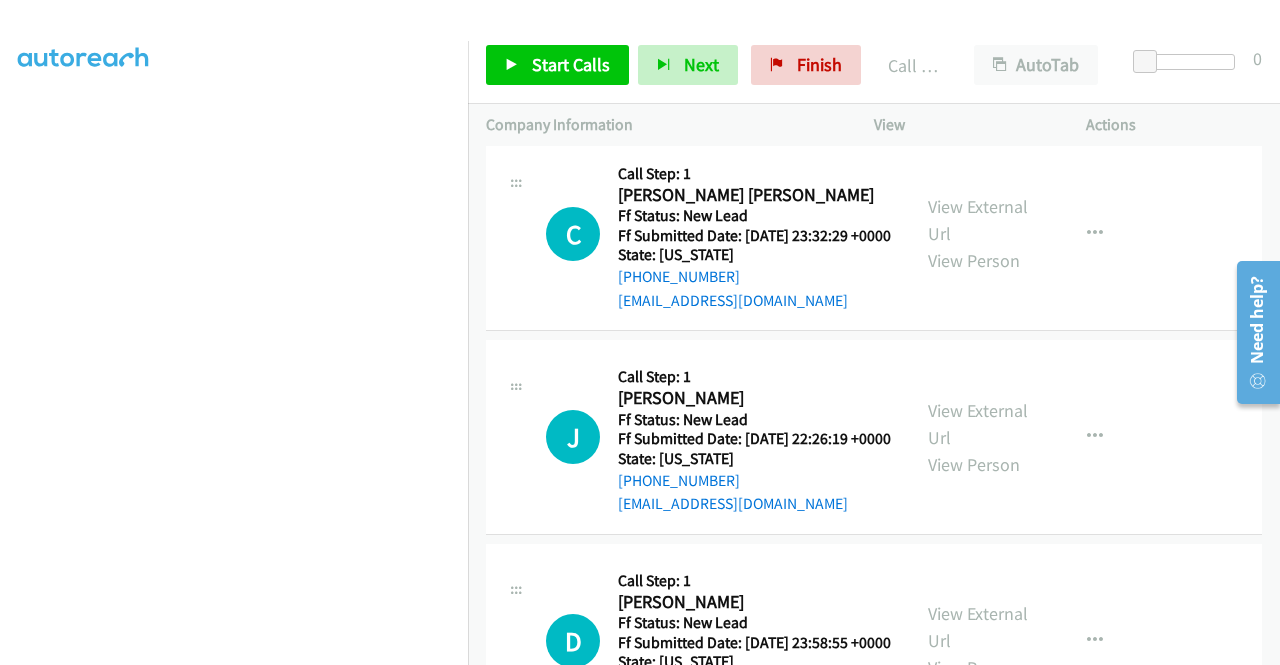 scroll, scrollTop: 760, scrollLeft: 0, axis: vertical 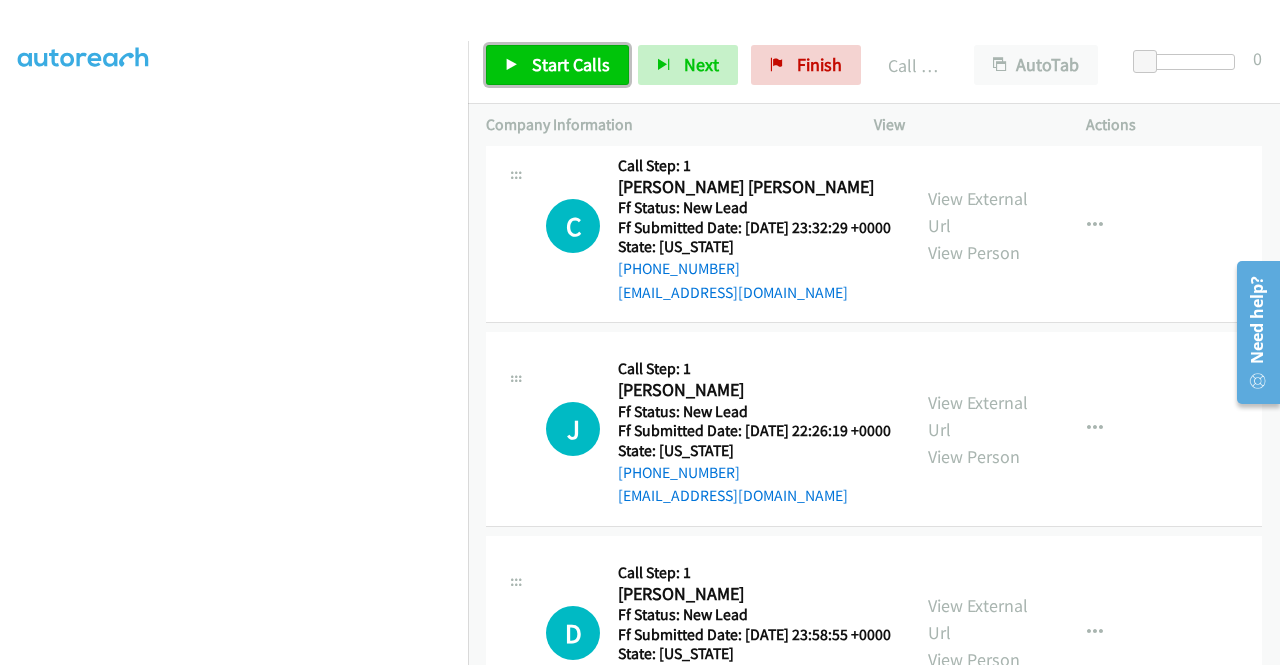 click on "Start Calls" at bounding box center [571, 64] 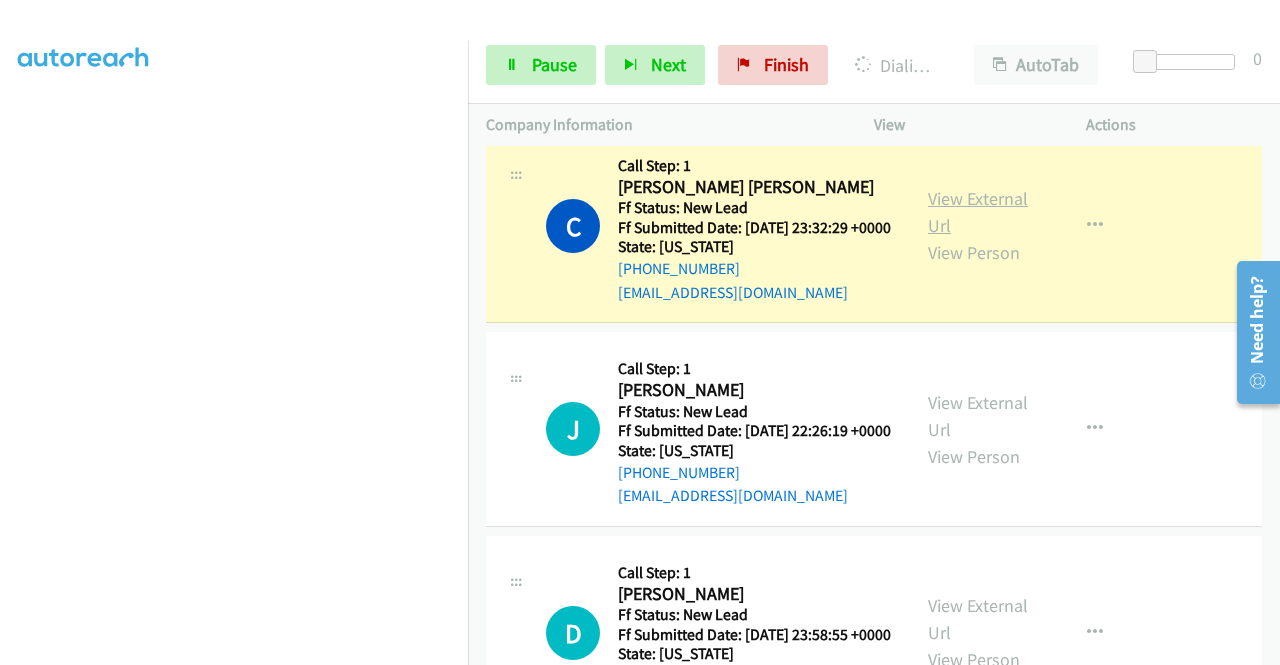 click on "View External Url" at bounding box center (978, 212) 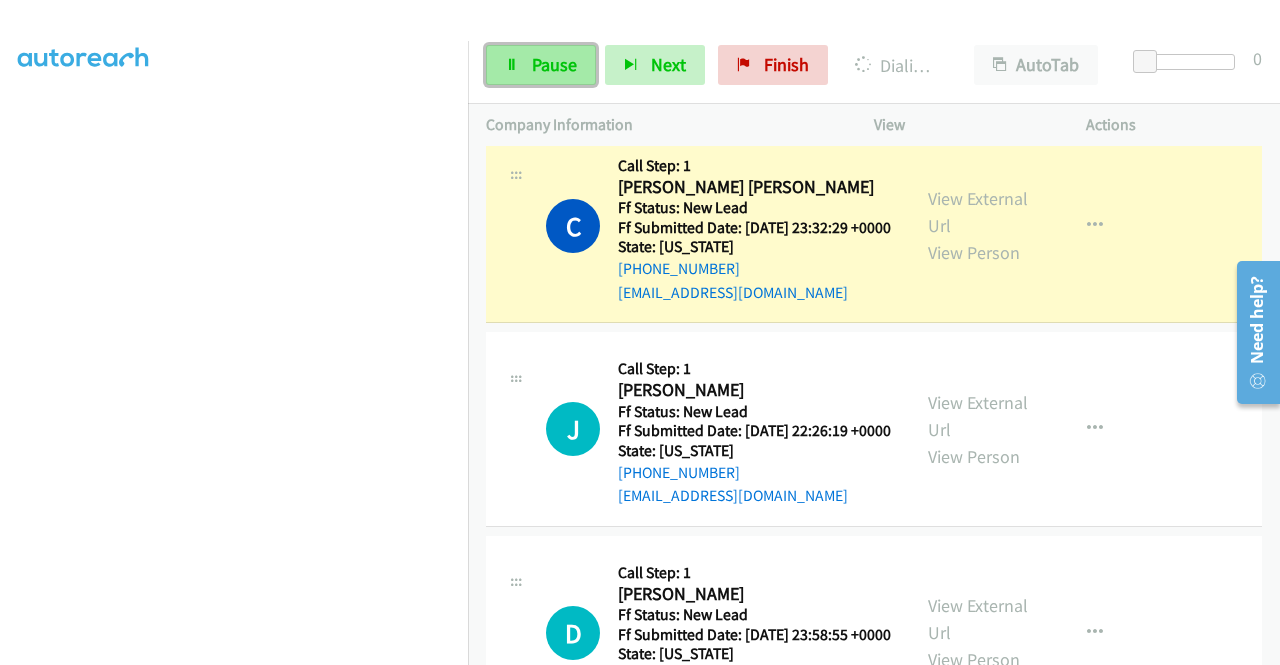 click on "Pause" at bounding box center [541, 65] 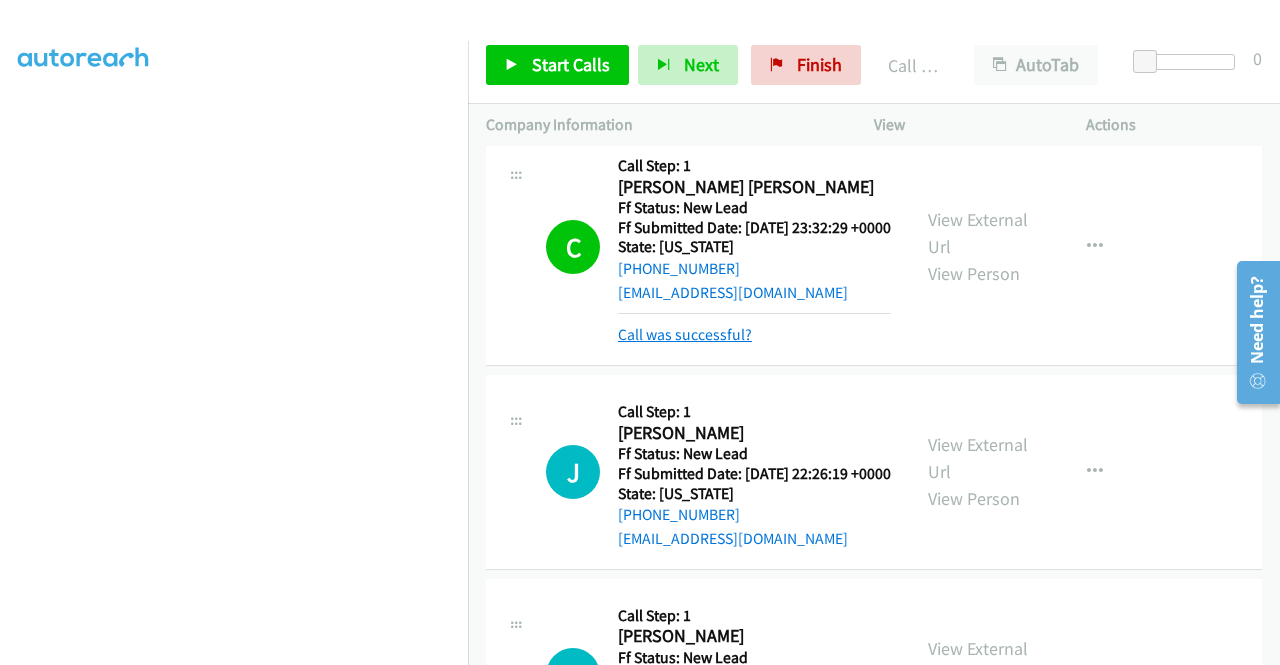 click on "Call was successful?" at bounding box center (685, 334) 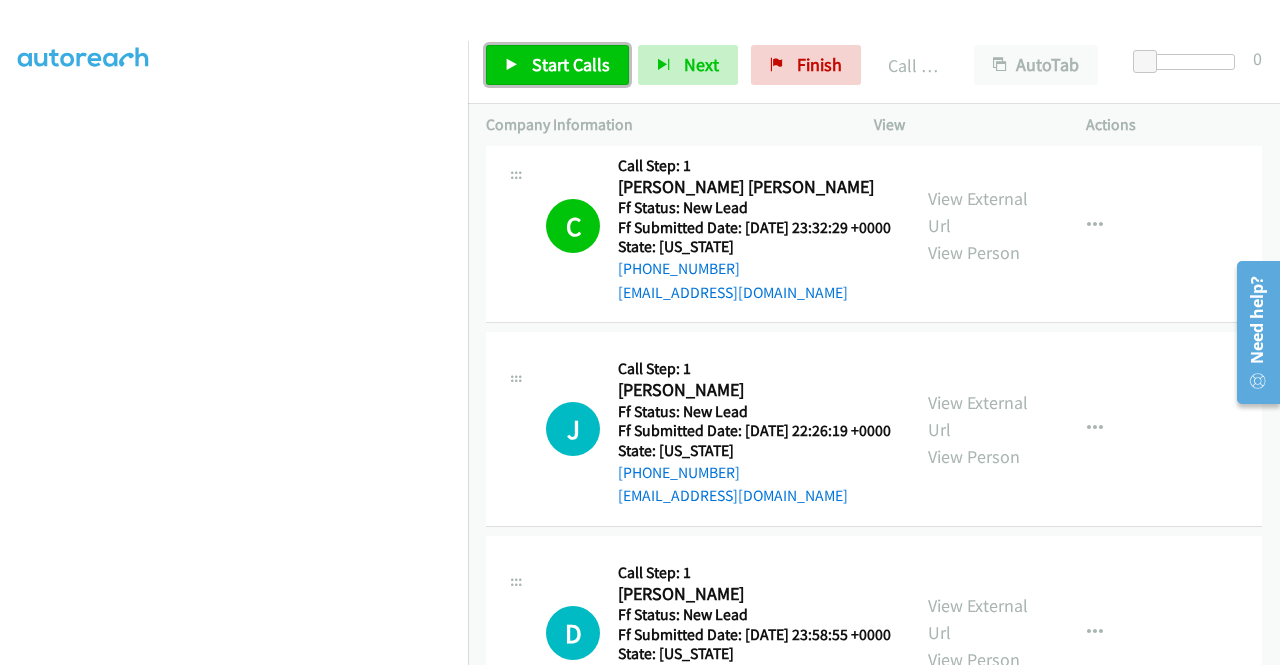 click on "Start Calls" at bounding box center (557, 65) 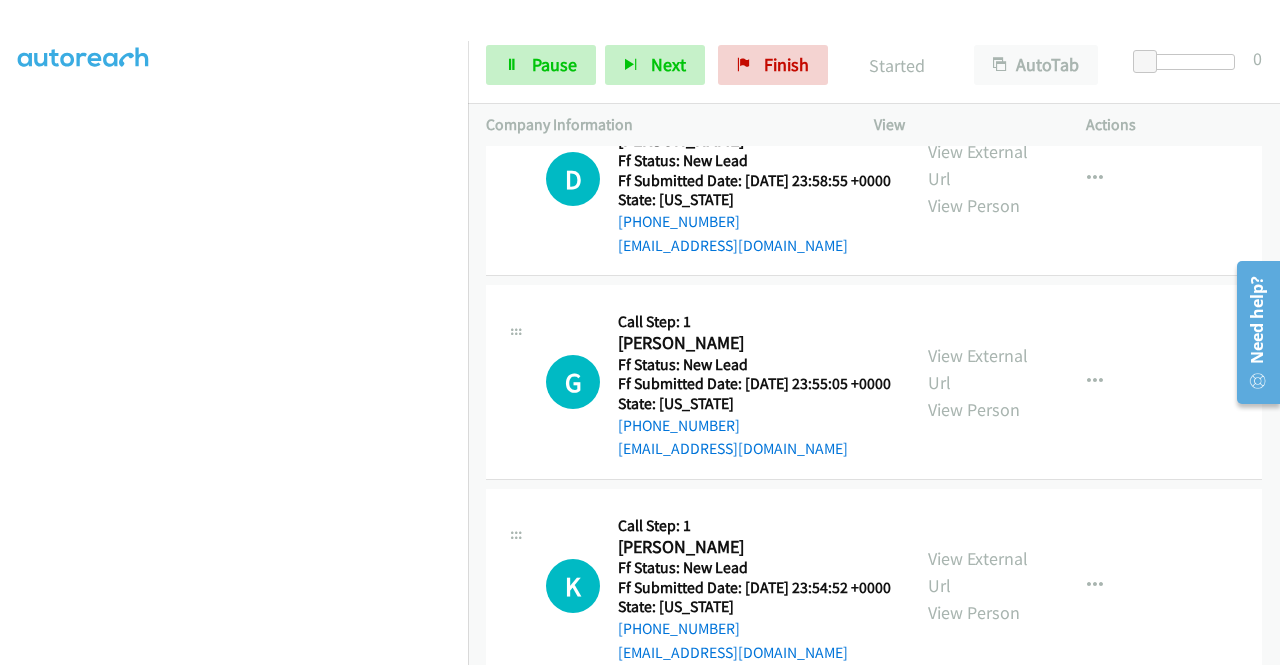 scroll, scrollTop: 1254, scrollLeft: 0, axis: vertical 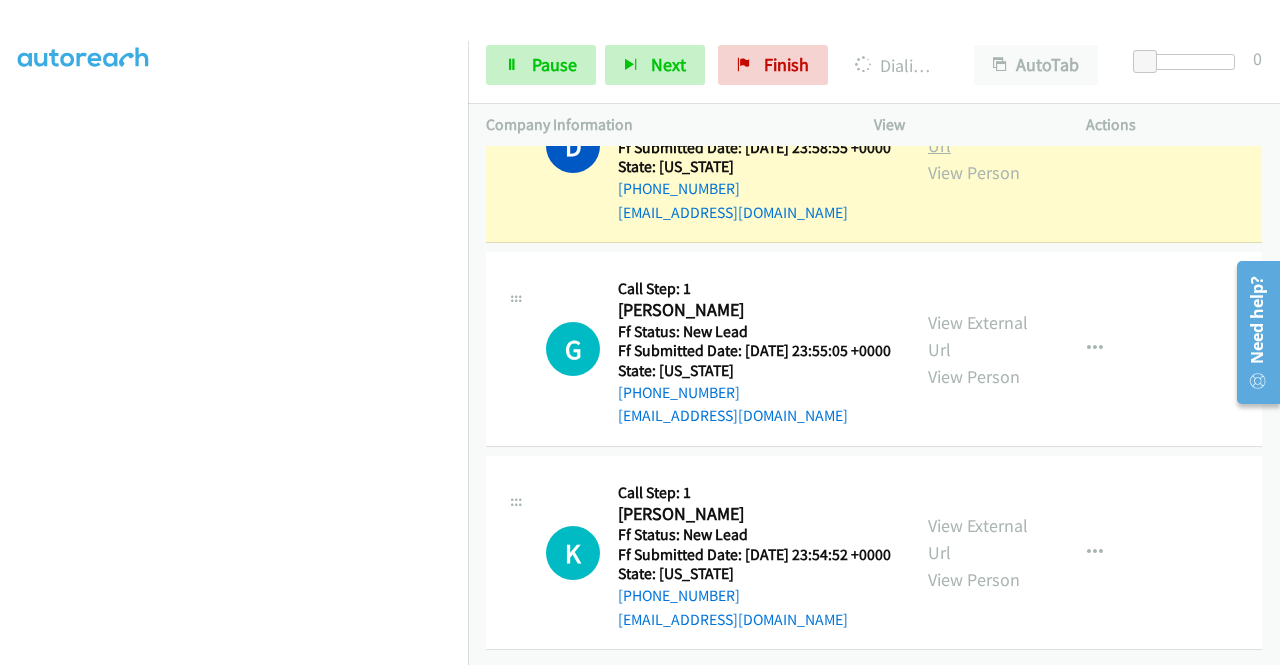 click on "View External Url" at bounding box center (978, 132) 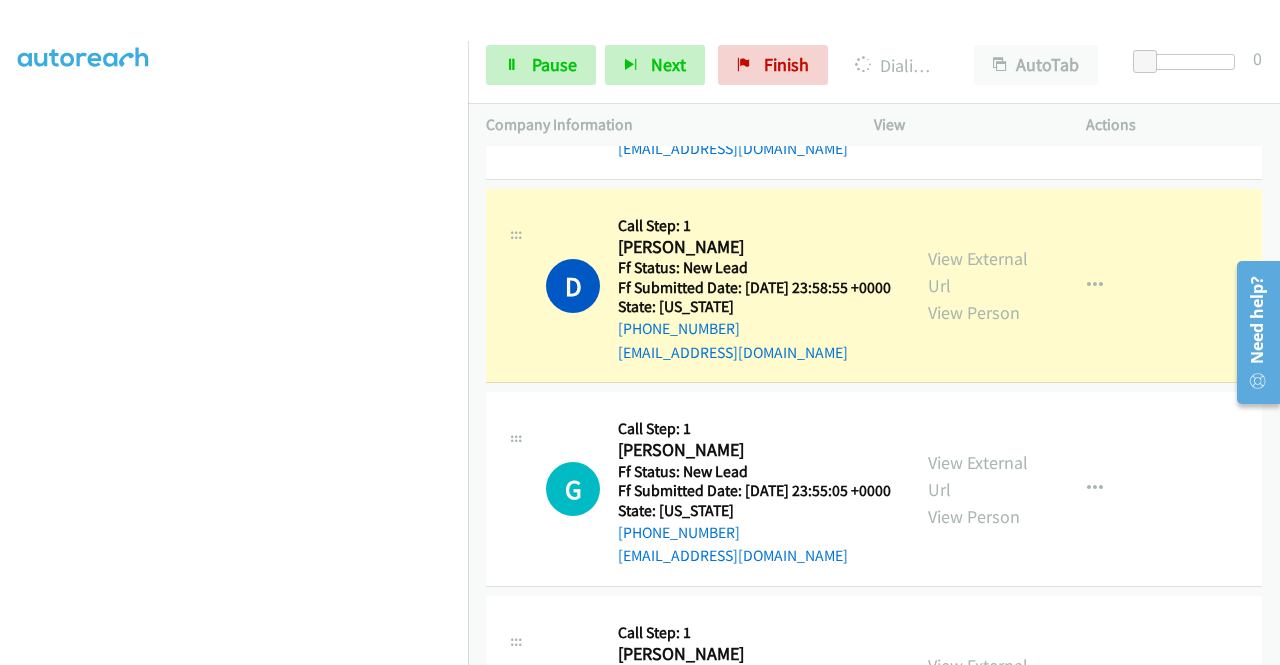 scroll, scrollTop: 987, scrollLeft: 0, axis: vertical 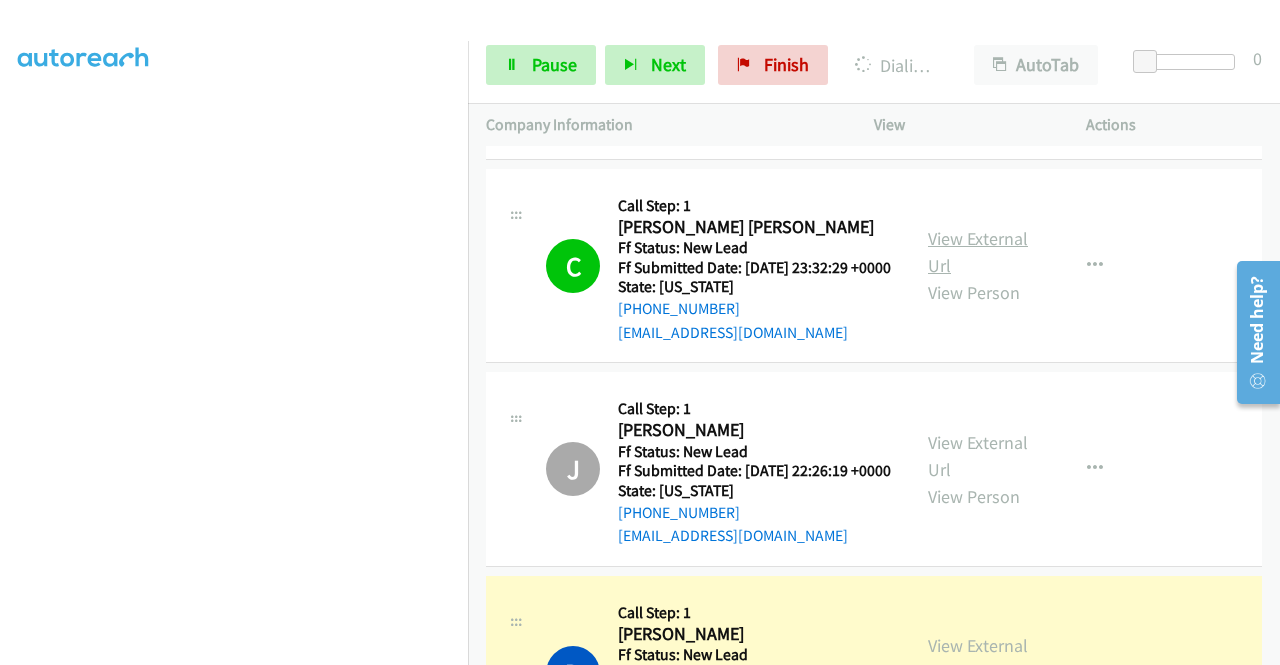 click on "View External Url" at bounding box center (978, 252) 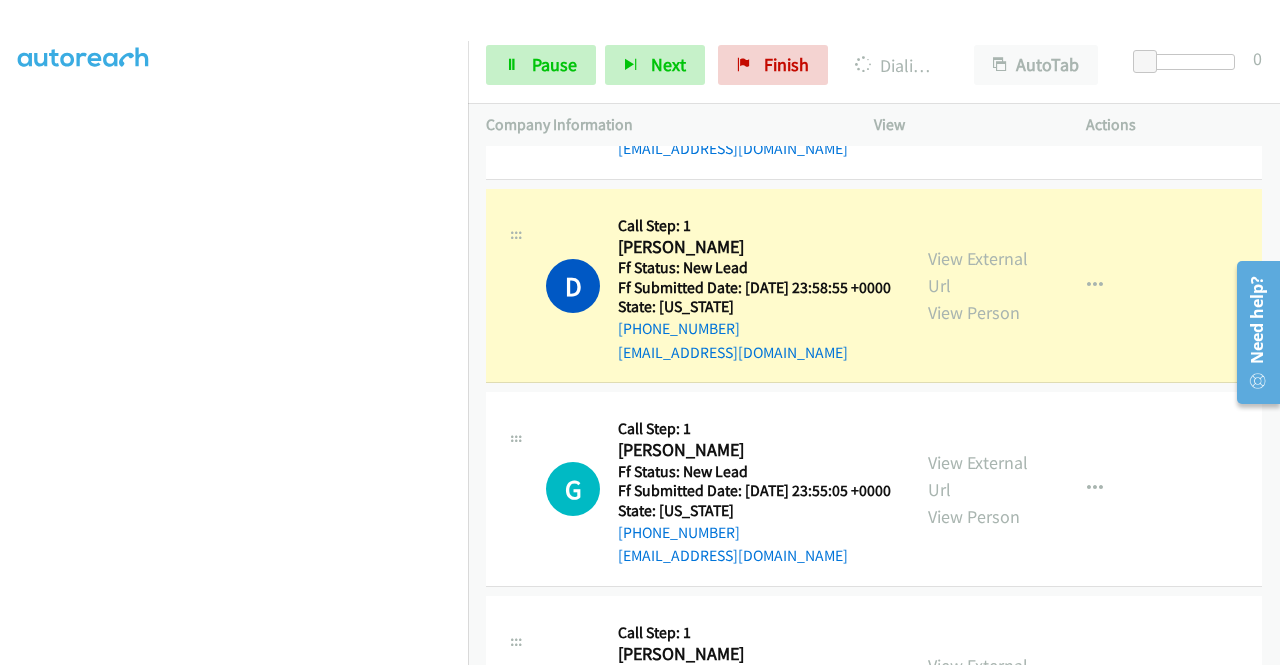 scroll, scrollTop: 1240, scrollLeft: 0, axis: vertical 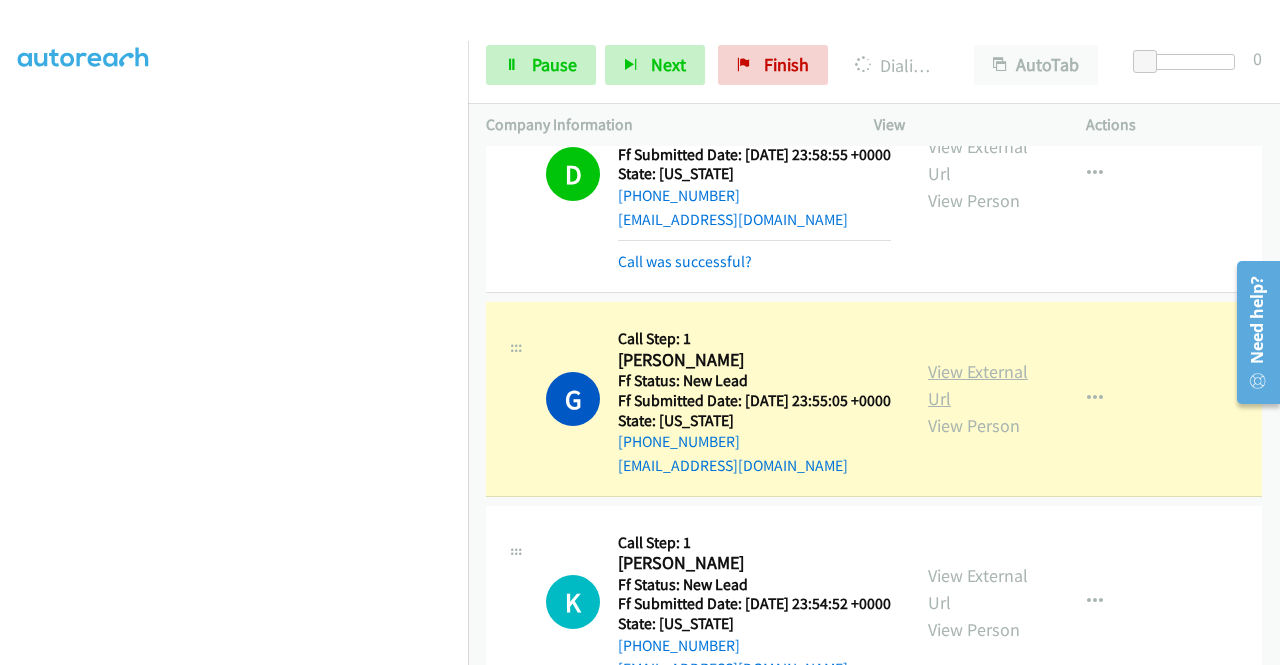 click on "View External Url" at bounding box center (978, 385) 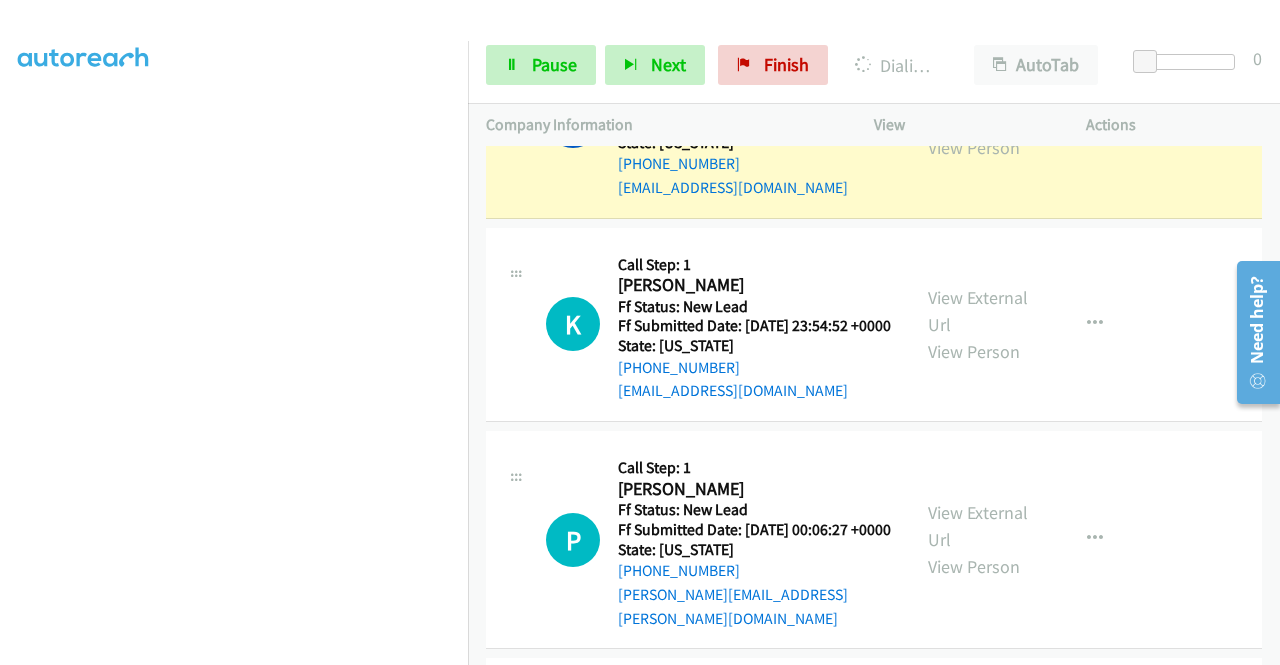 scroll, scrollTop: 1522, scrollLeft: 0, axis: vertical 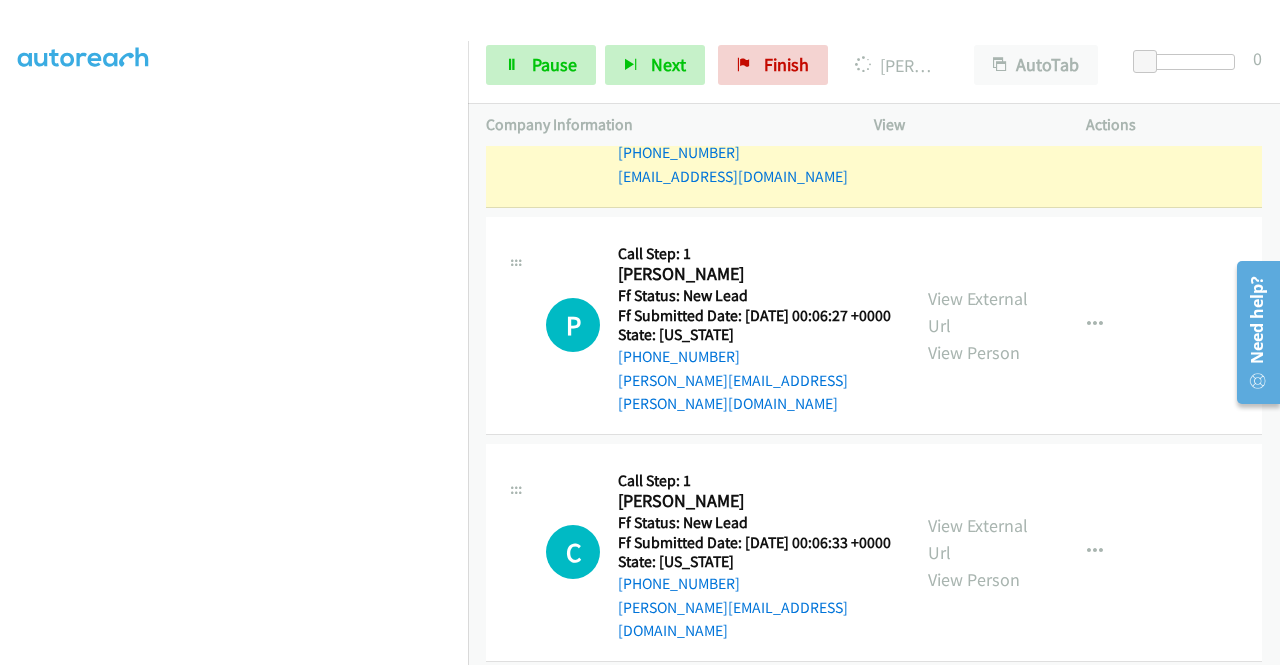 click on "View External Url" at bounding box center [978, 96] 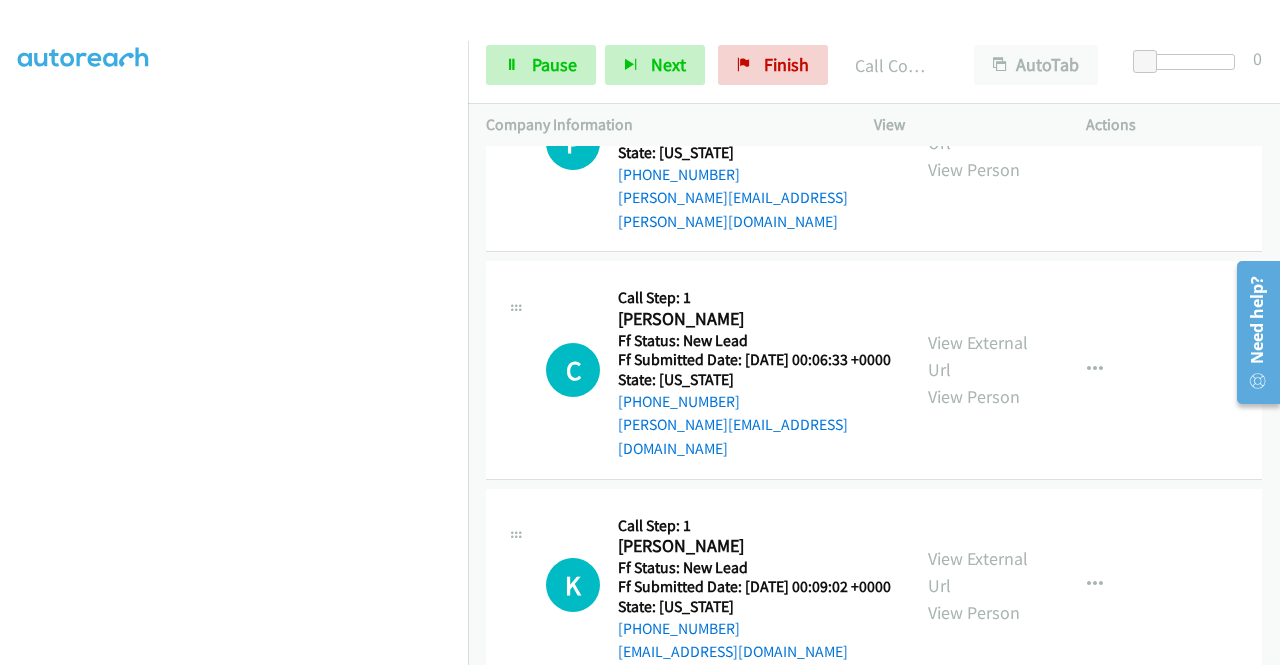 scroll, scrollTop: 2002, scrollLeft: 0, axis: vertical 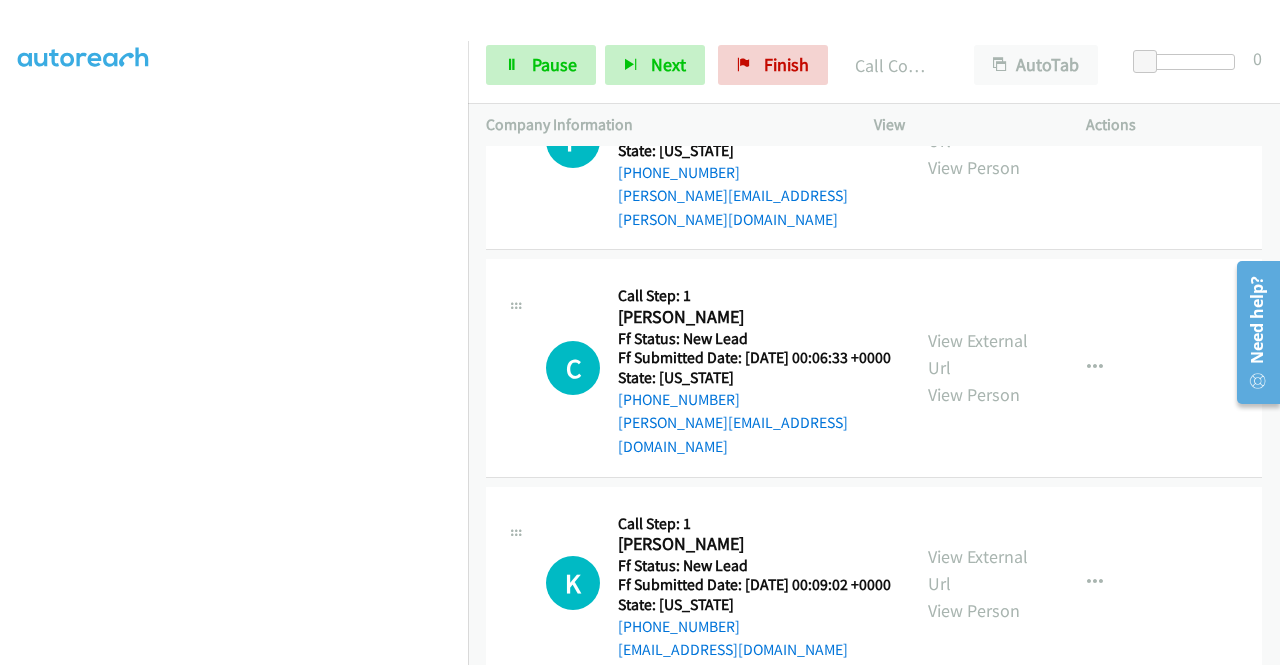 click on "View External Url
View Person" at bounding box center [980, 140] 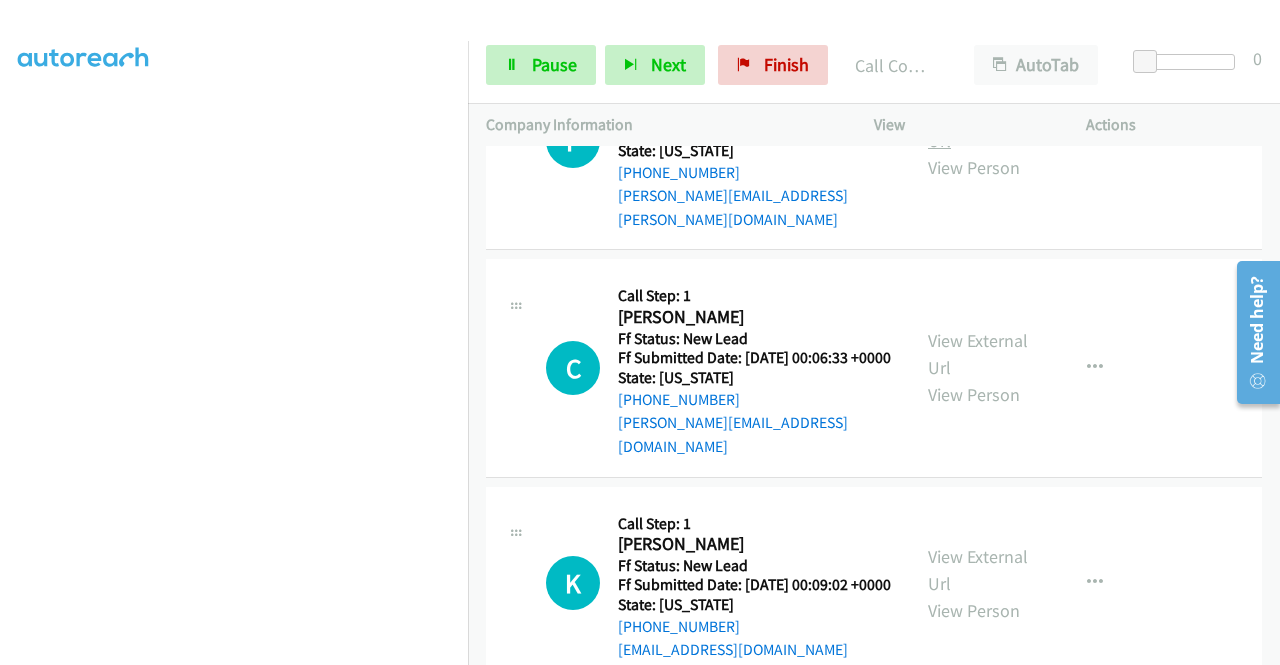 click on "View External Url" at bounding box center [978, 127] 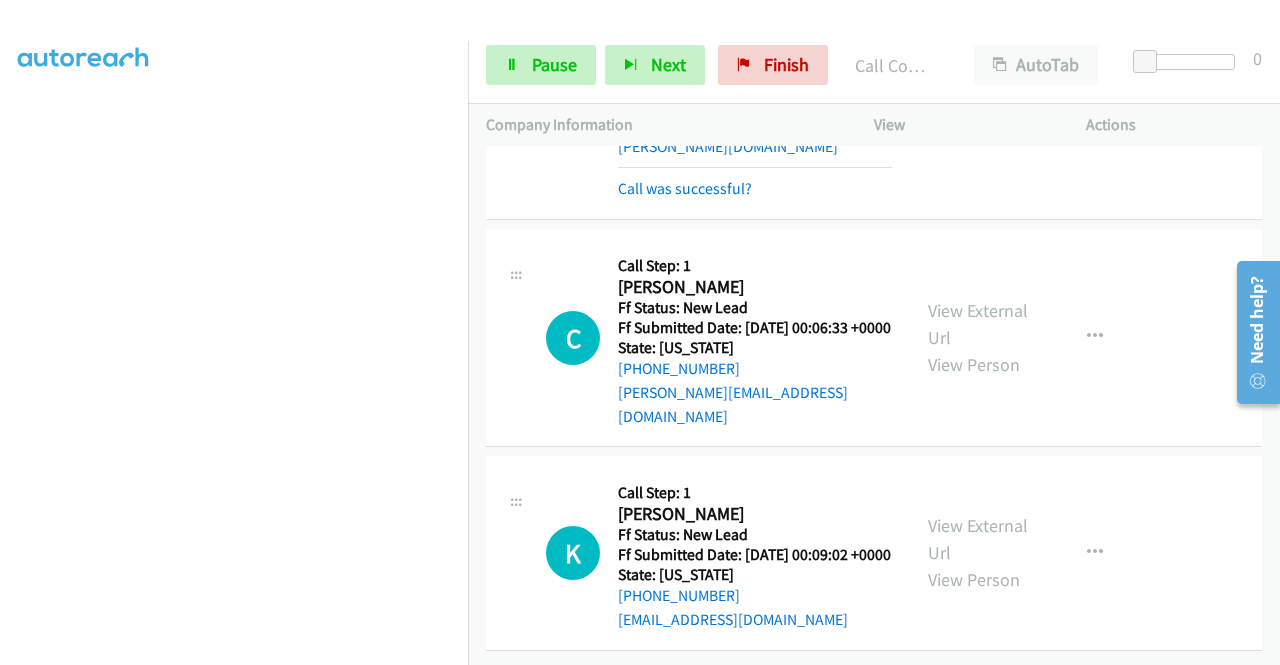 scroll, scrollTop: 2253, scrollLeft: 0, axis: vertical 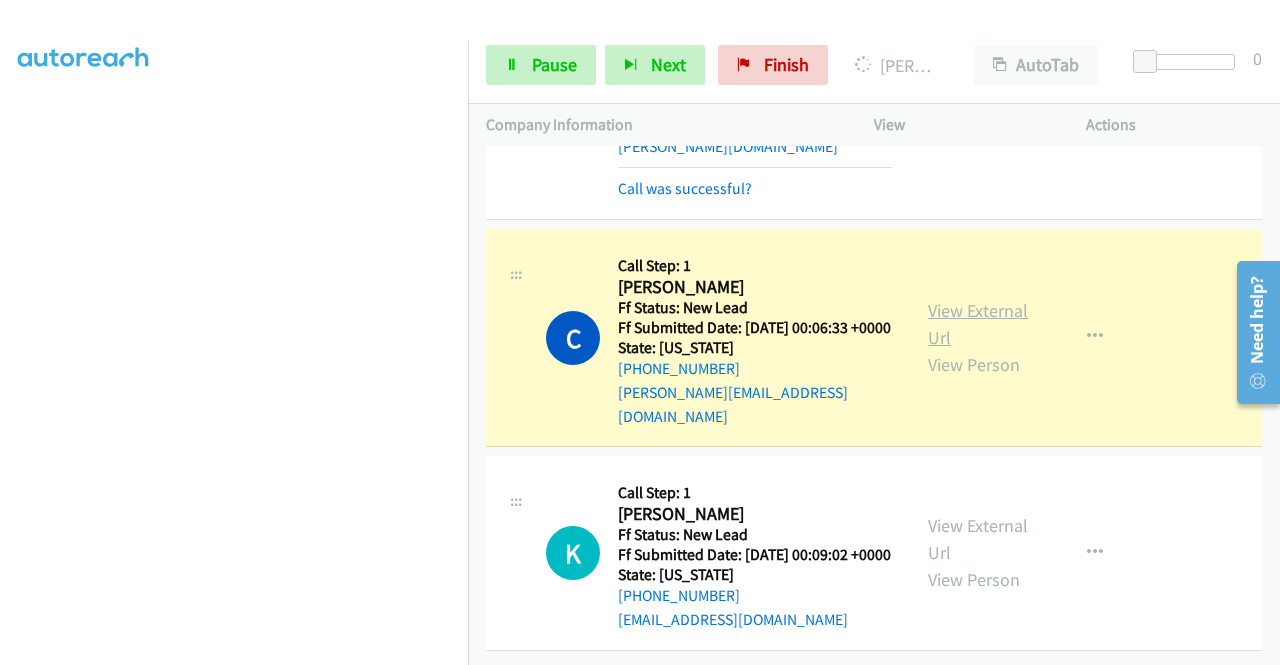 click on "View External Url" at bounding box center (978, 324) 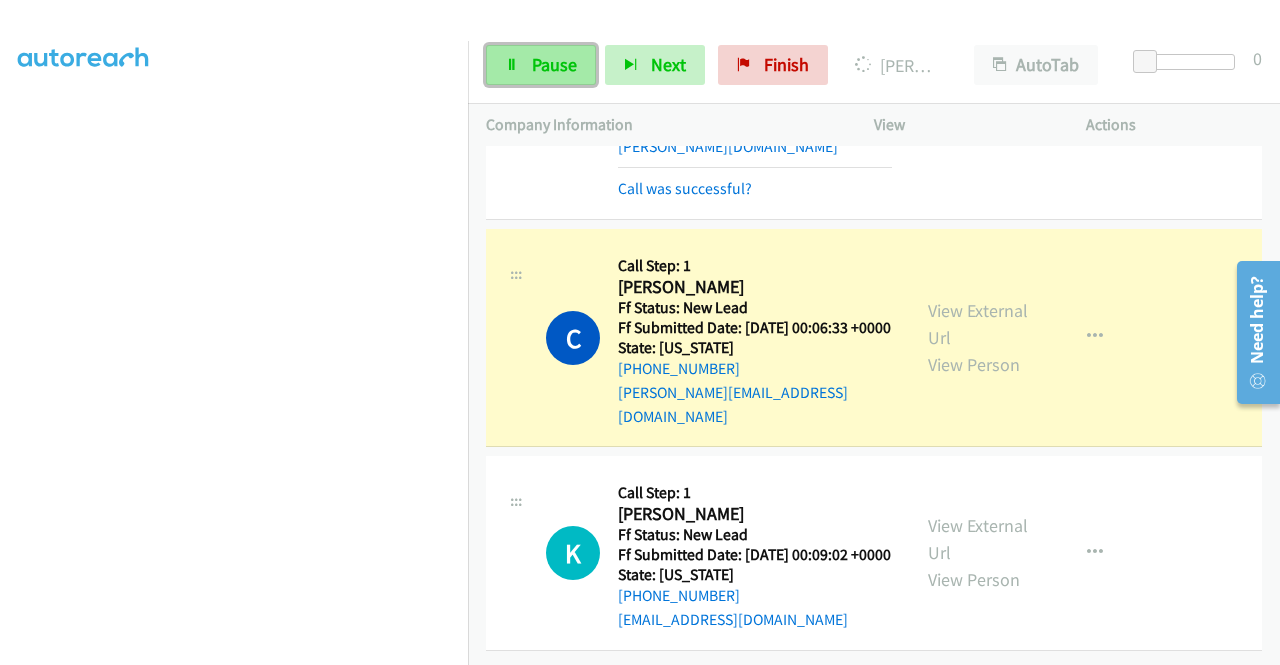 click on "Pause" at bounding box center (541, 65) 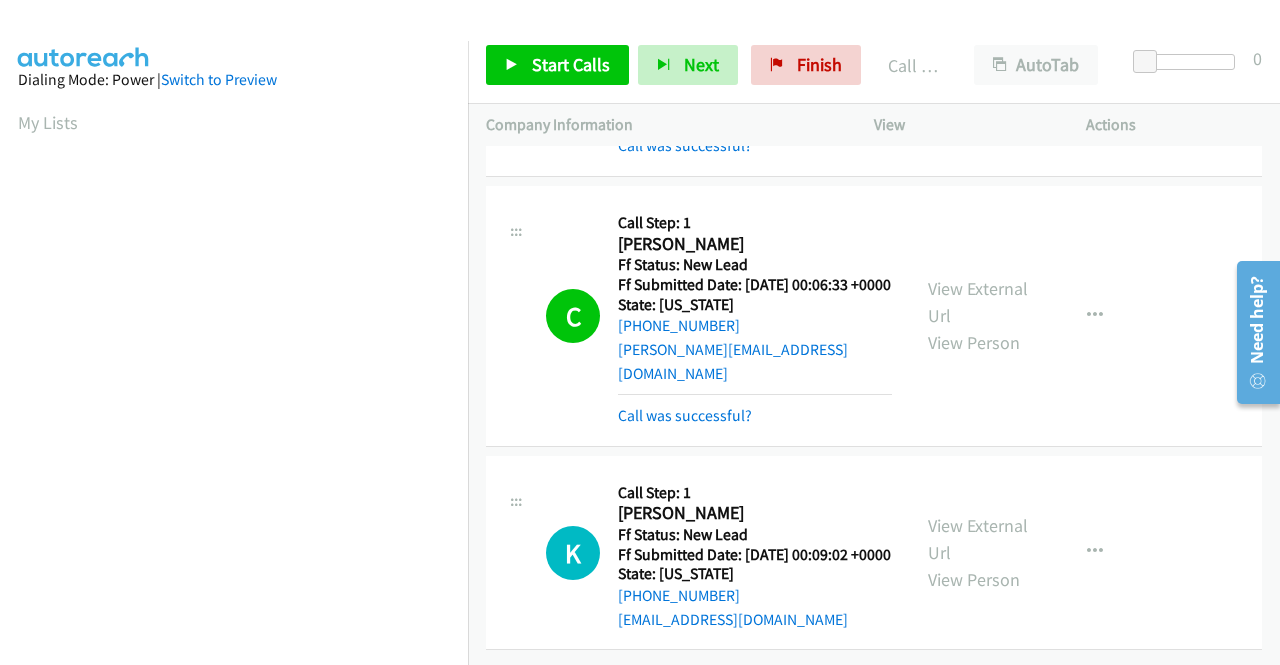 scroll, scrollTop: 456, scrollLeft: 0, axis: vertical 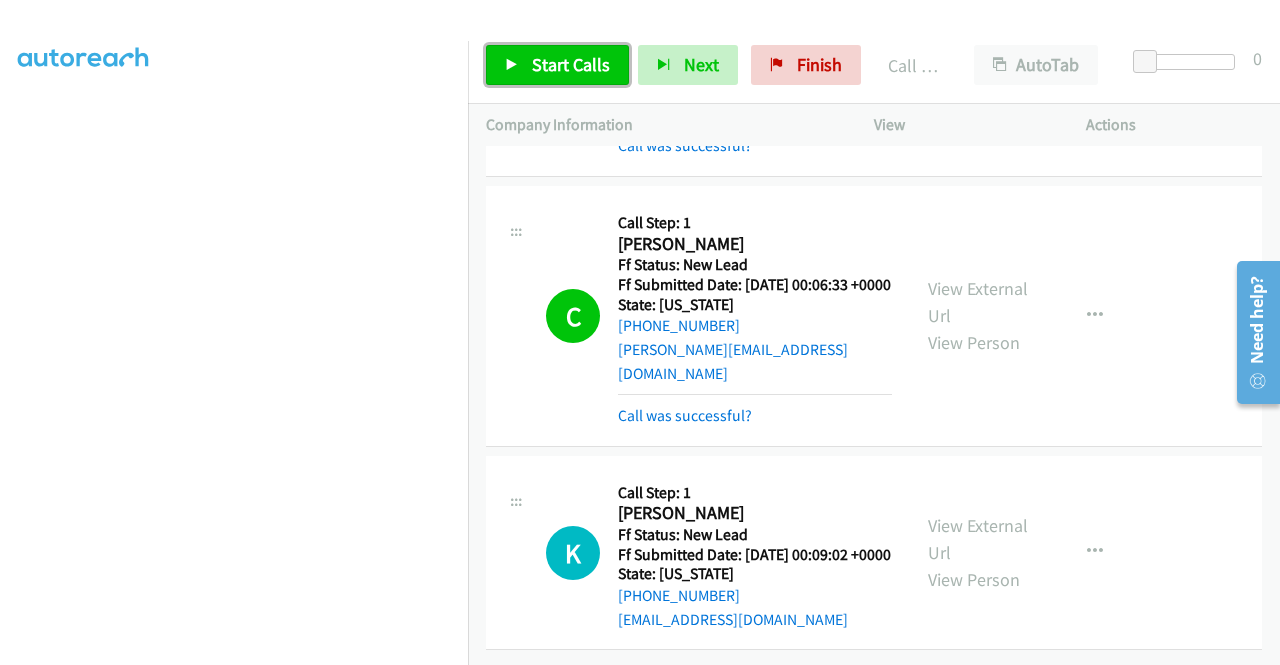 click on "Start Calls" at bounding box center [557, 65] 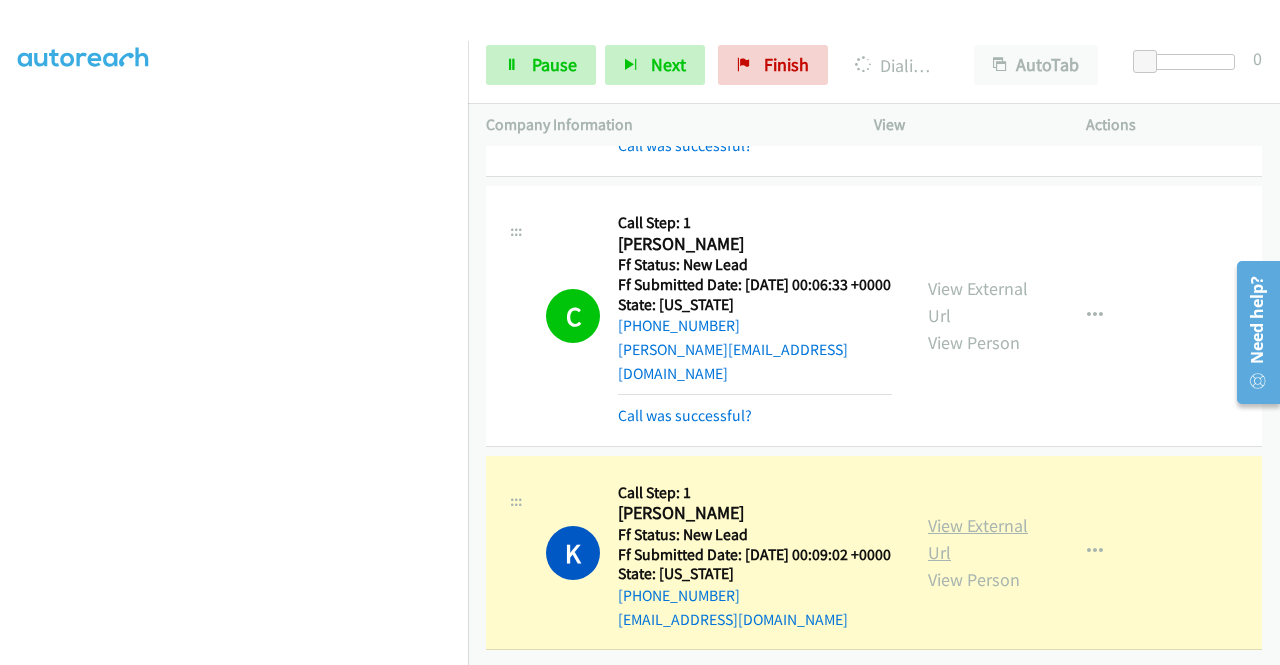 click on "View External Url" at bounding box center [978, 539] 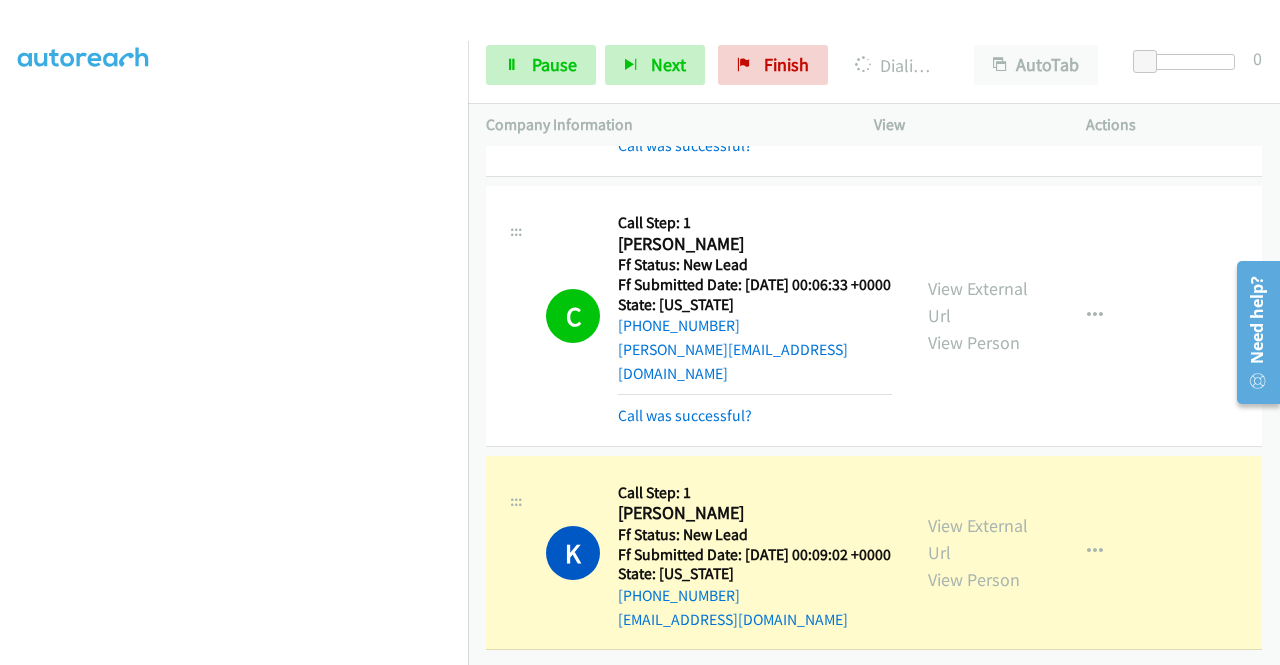scroll, scrollTop: 2296, scrollLeft: 0, axis: vertical 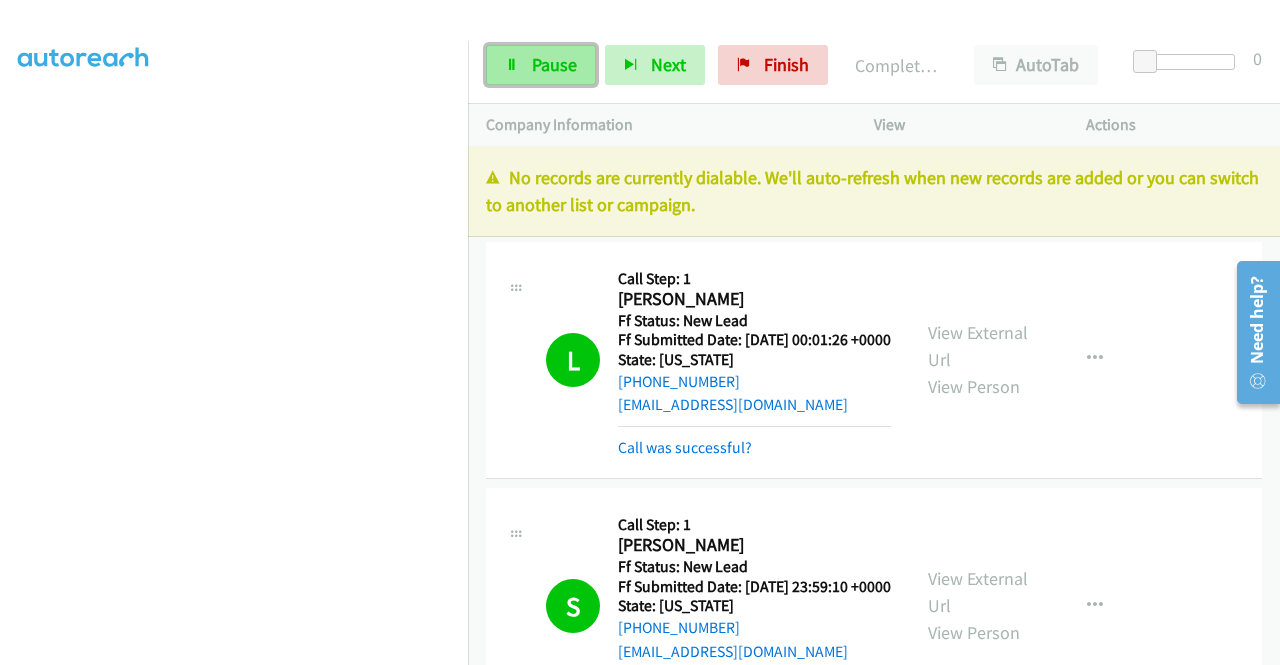 click on "Pause" at bounding box center [541, 65] 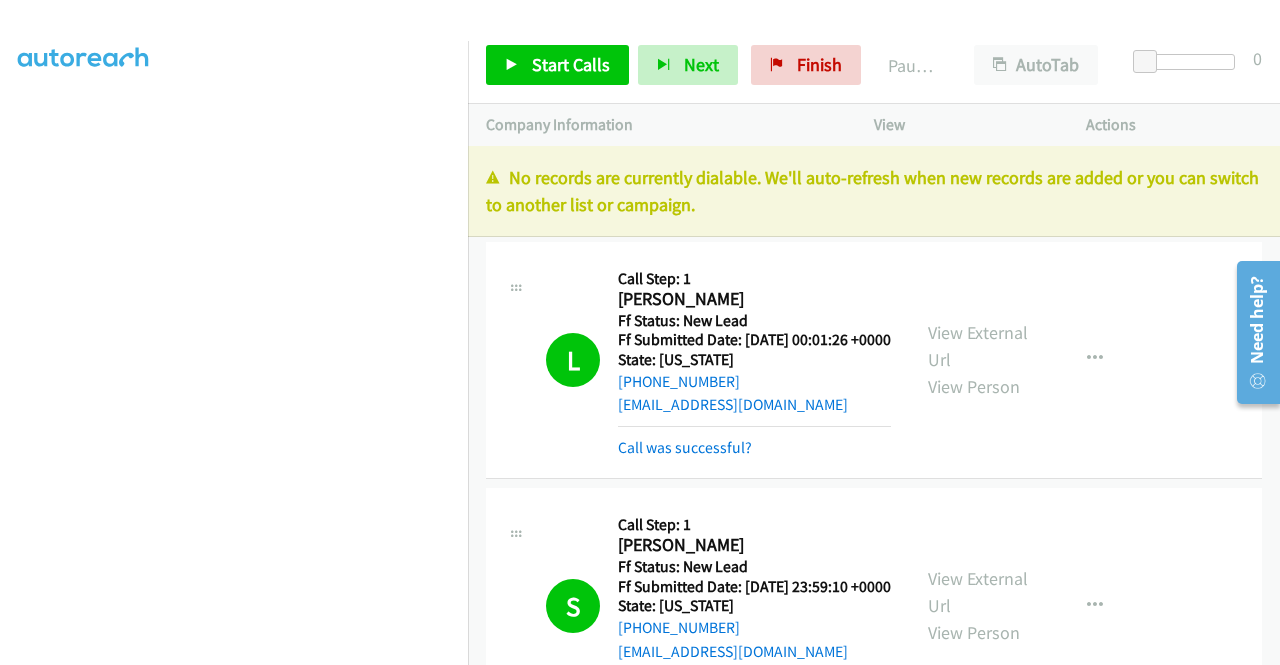 click on "View" at bounding box center (962, 125) 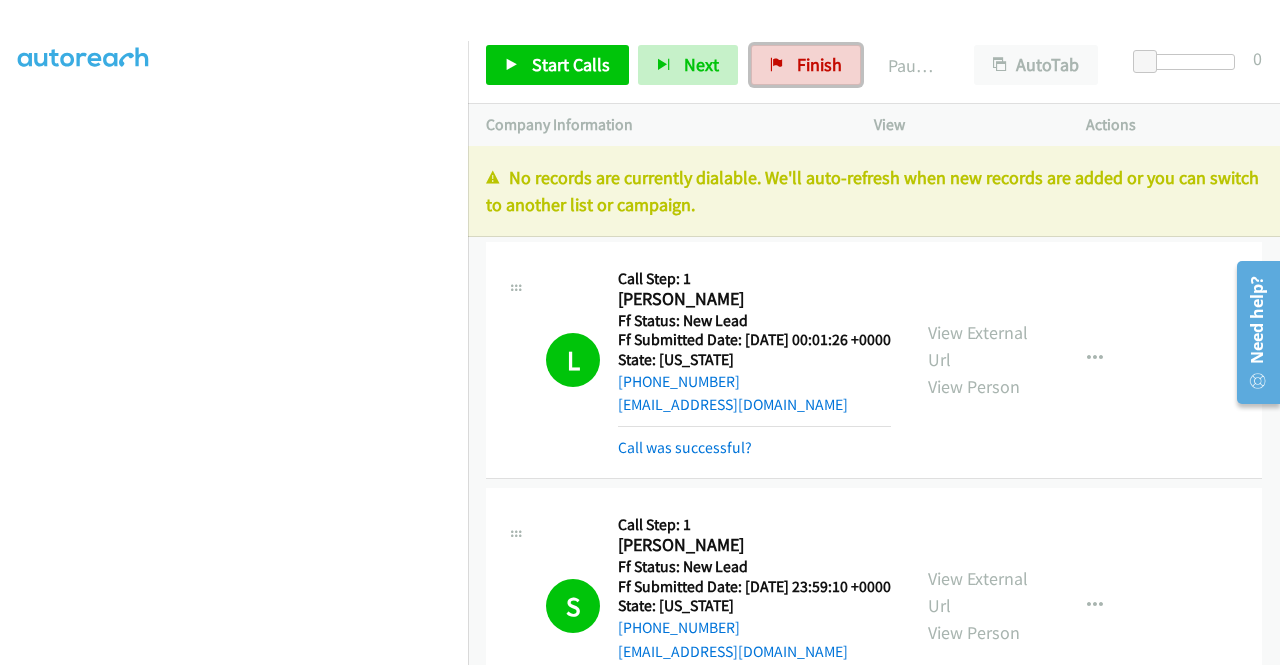 click on "Finish" at bounding box center [819, 64] 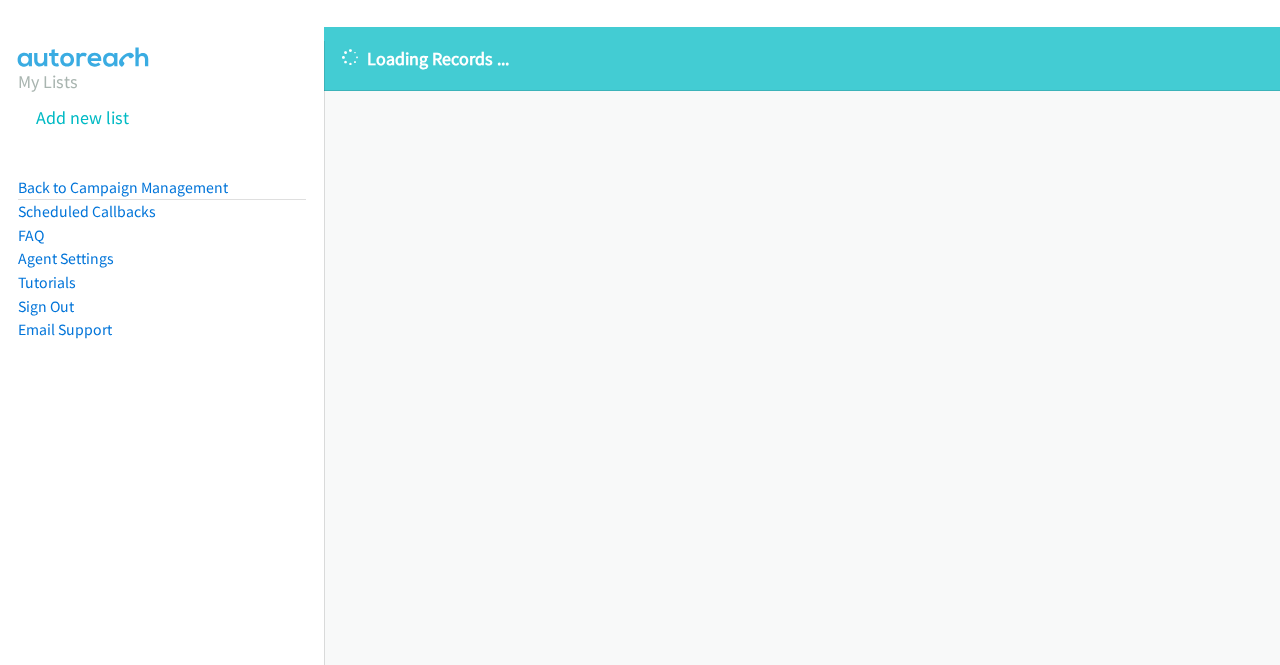 scroll, scrollTop: 0, scrollLeft: 0, axis: both 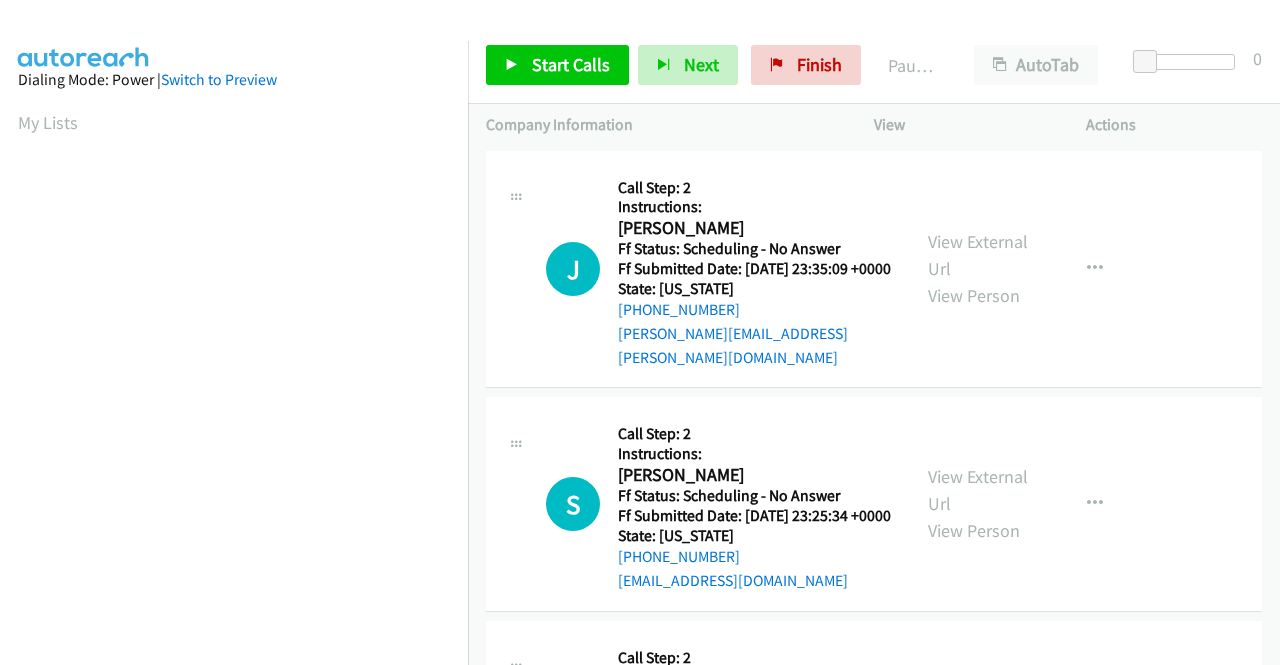 click on "Start Calls
Pause
Next
Finish
Paused
AutoTab
AutoTab
0" at bounding box center [874, 65] 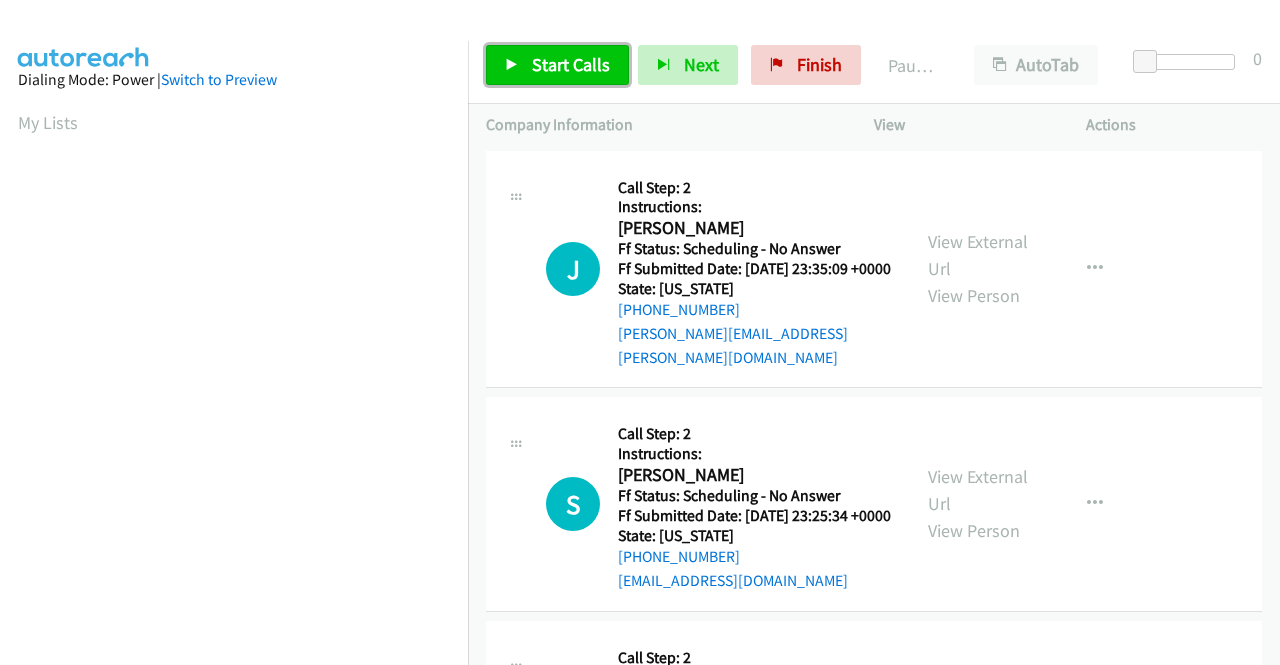 click on "Start Calls" at bounding box center (557, 65) 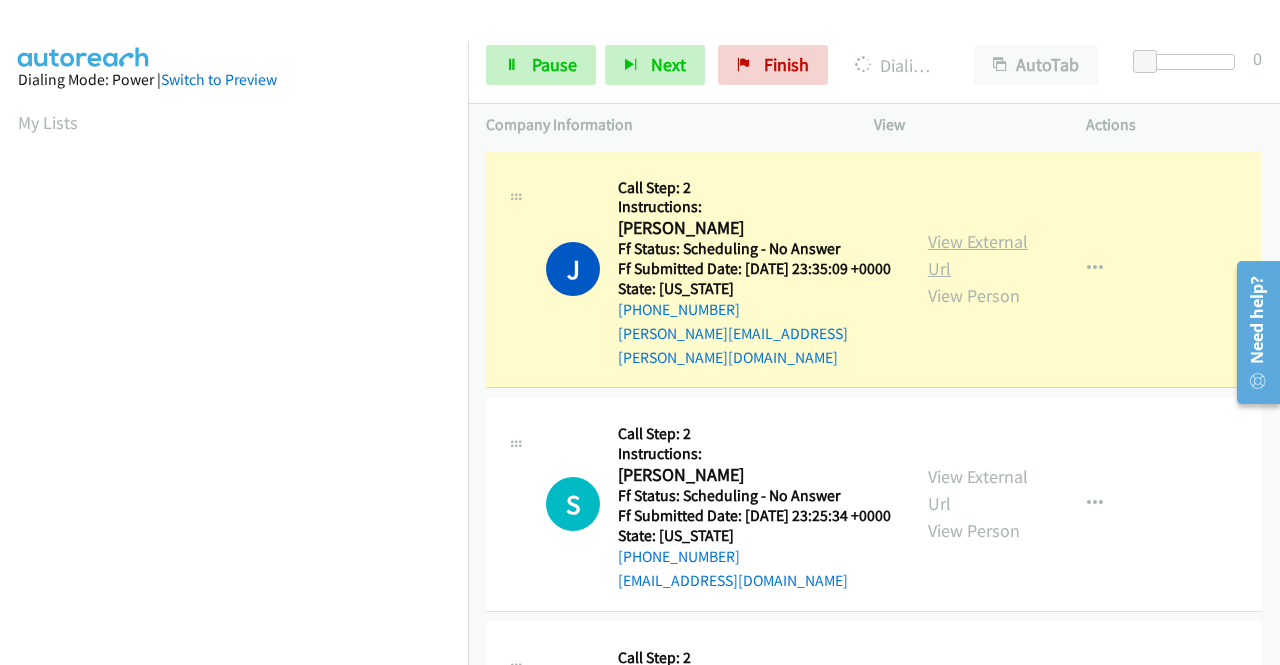 click on "View External Url" at bounding box center [978, 255] 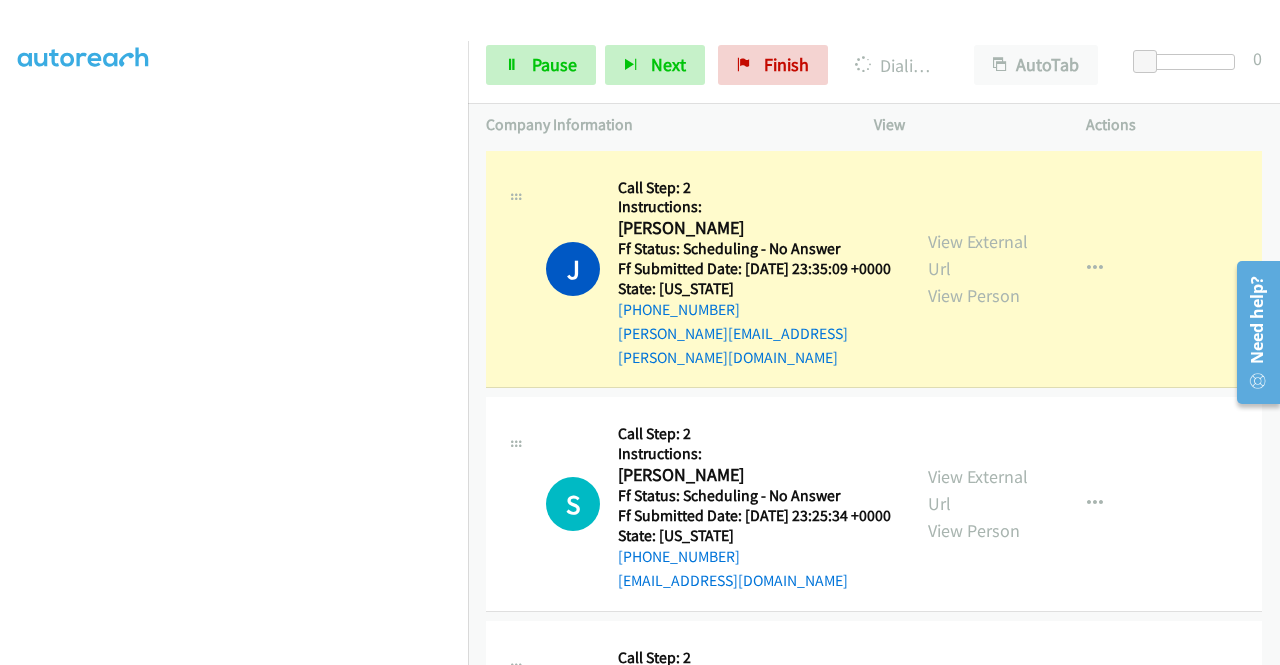 scroll, scrollTop: 423, scrollLeft: 0, axis: vertical 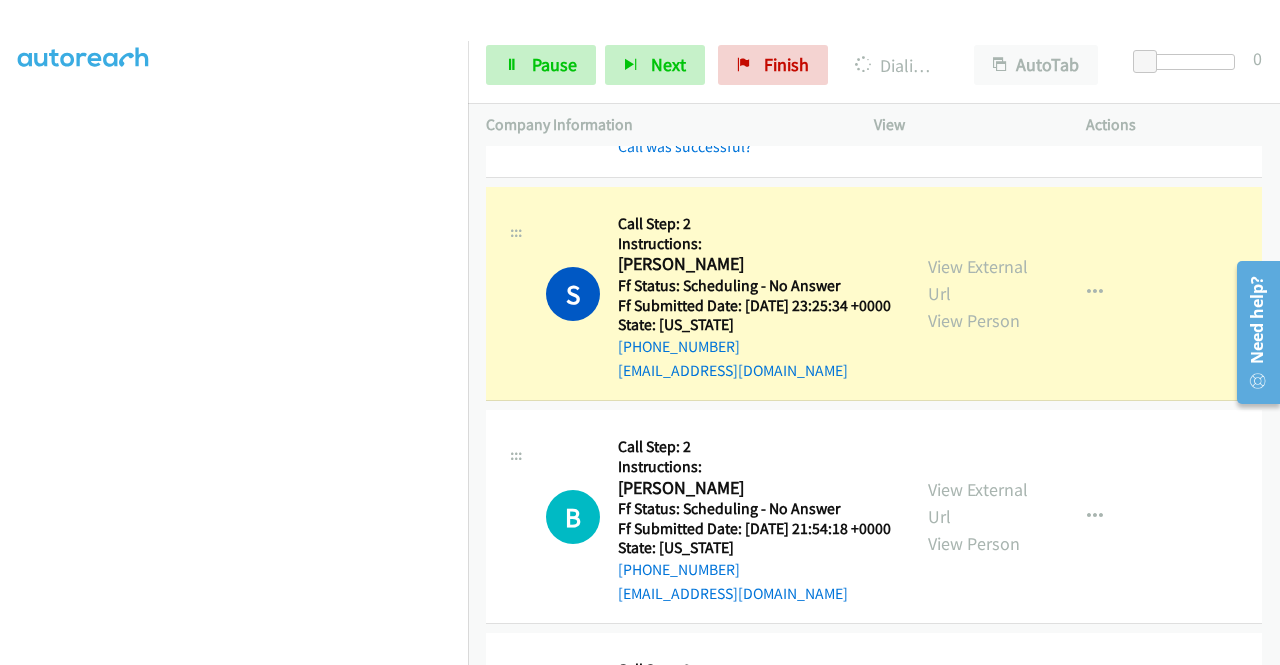 click on "View External Url
View Person" at bounding box center [980, 293] 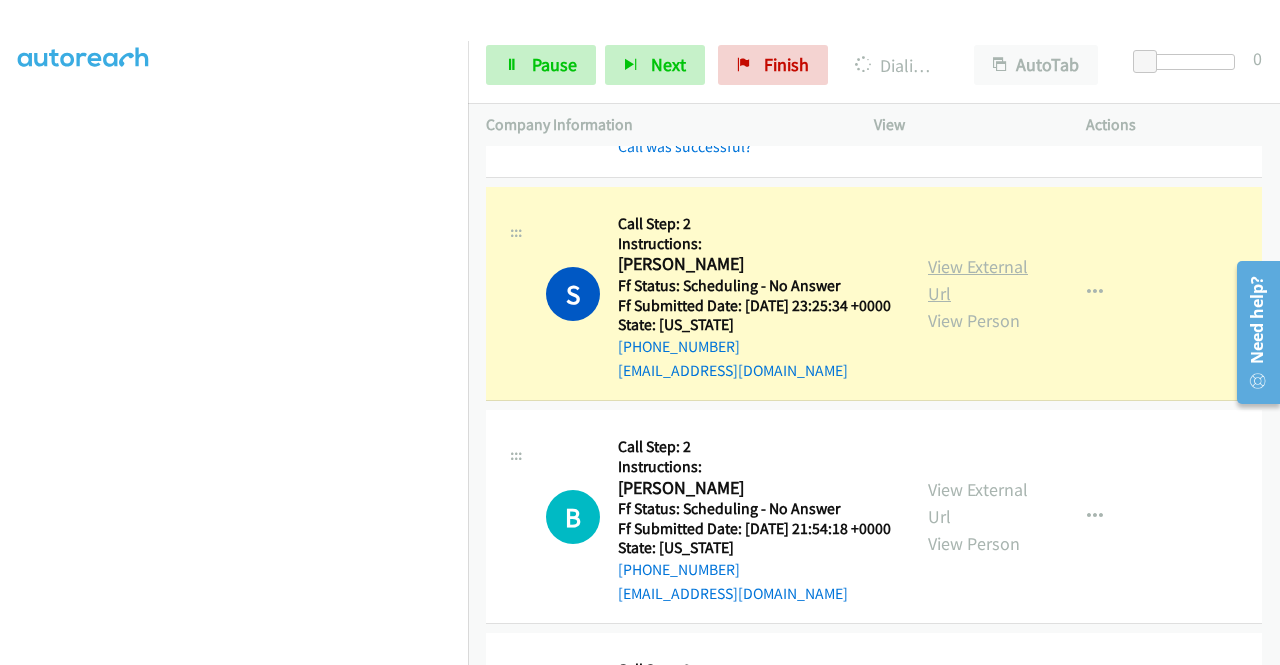 click on "View External Url" at bounding box center (978, 280) 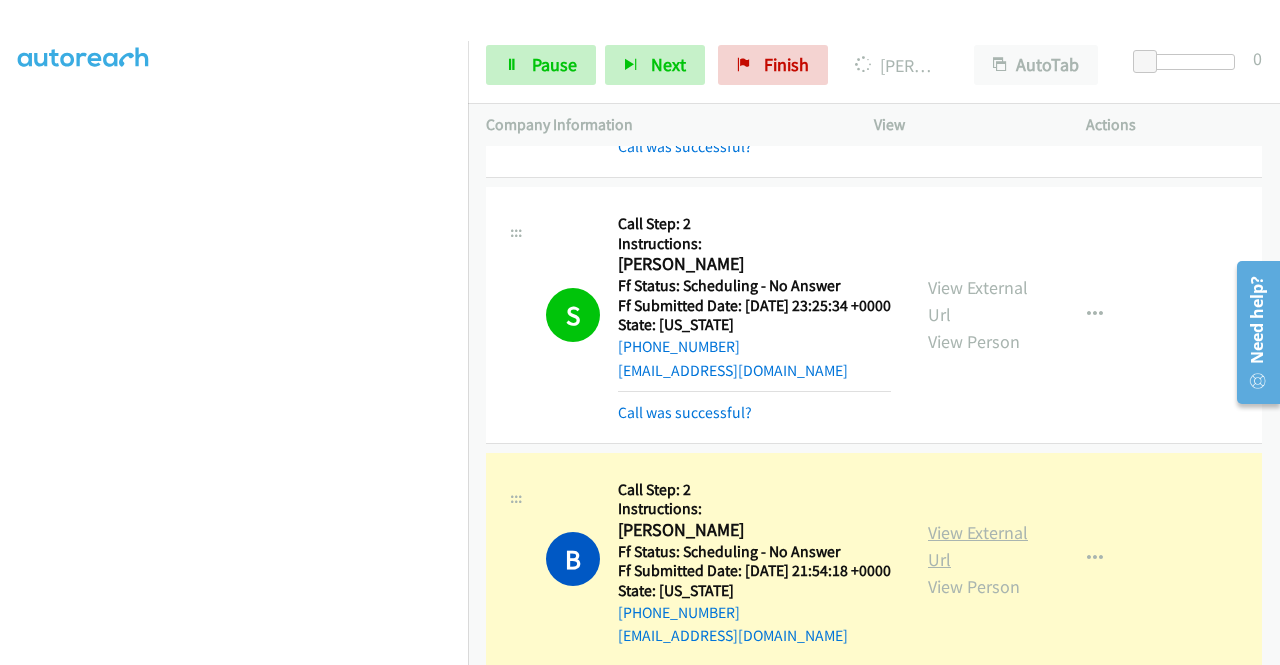 click on "View External Url" at bounding box center [978, 546] 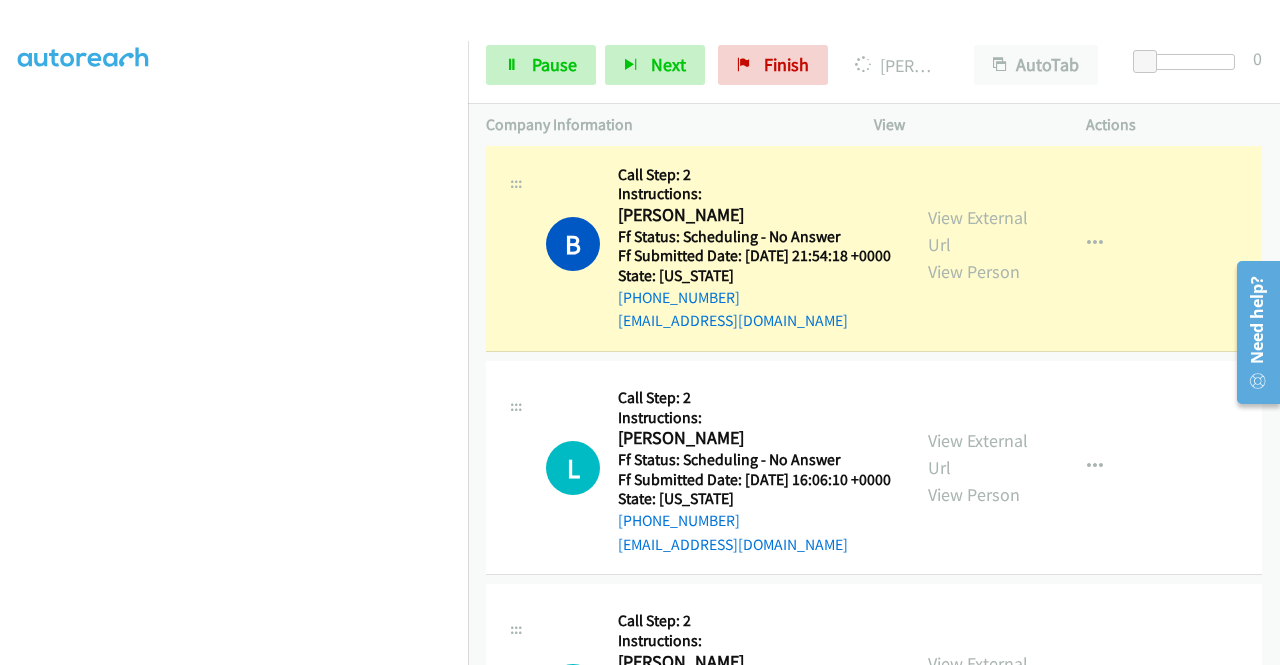 scroll, scrollTop: 573, scrollLeft: 0, axis: vertical 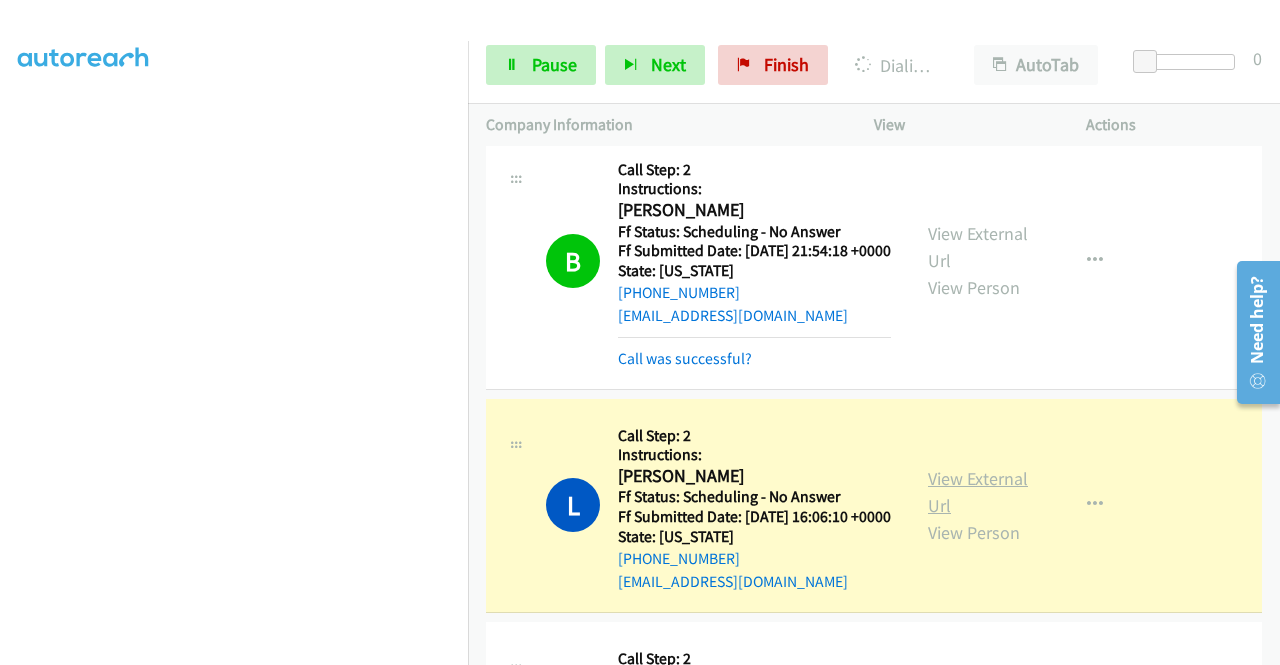 click on "View External Url" at bounding box center [978, 492] 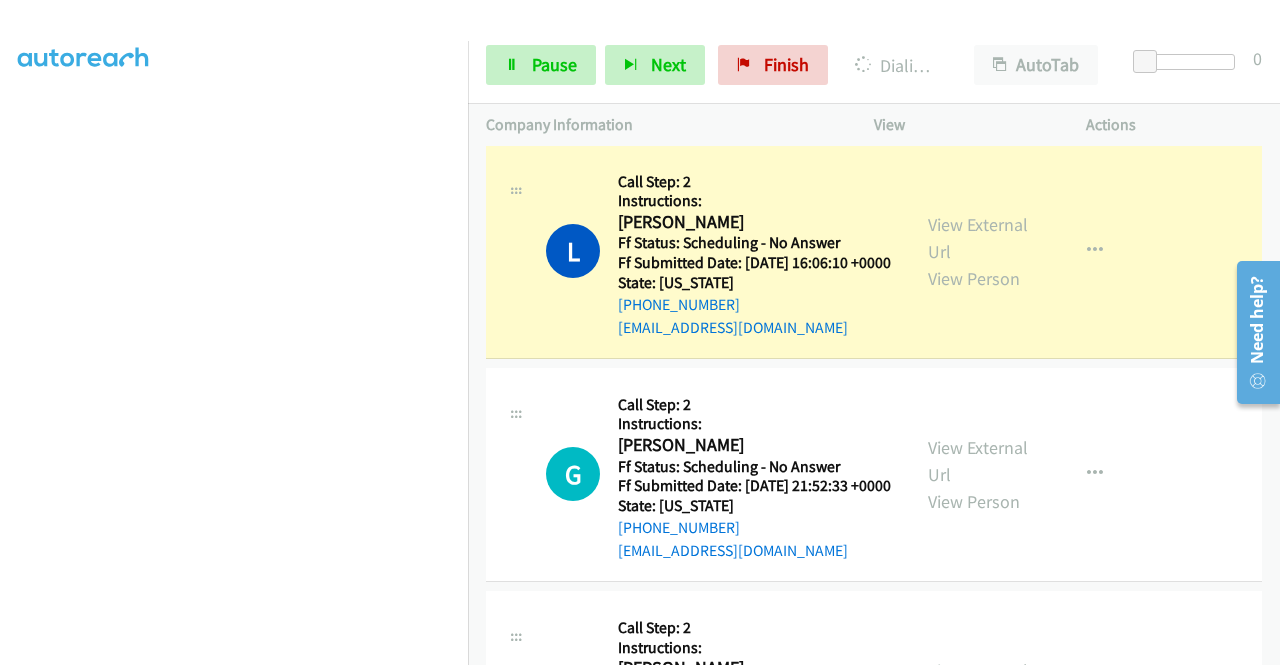 scroll, scrollTop: 906, scrollLeft: 0, axis: vertical 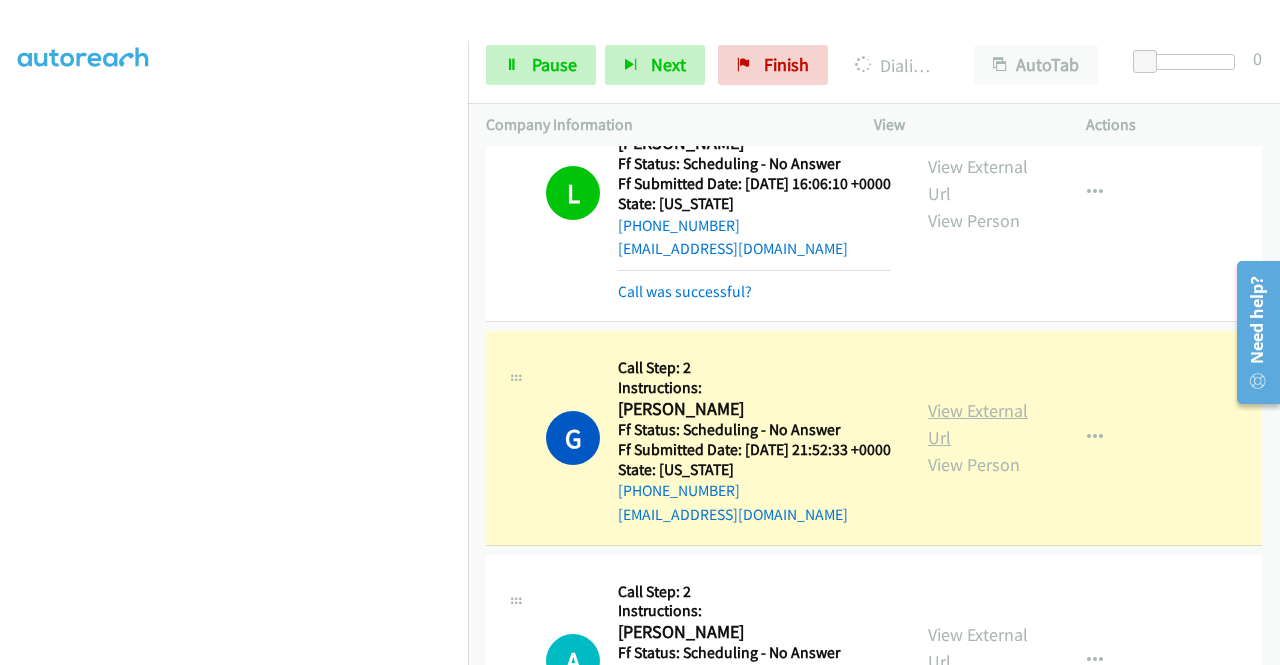 click on "View External Url" at bounding box center [978, 424] 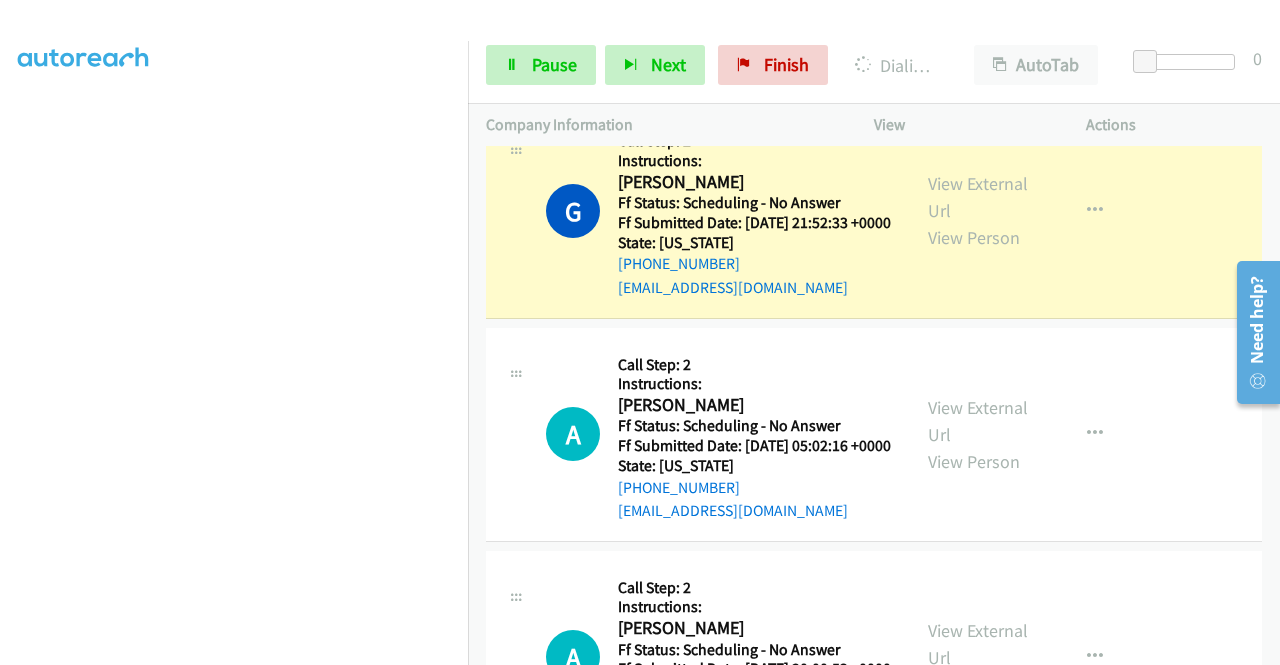 scroll, scrollTop: 1173, scrollLeft: 0, axis: vertical 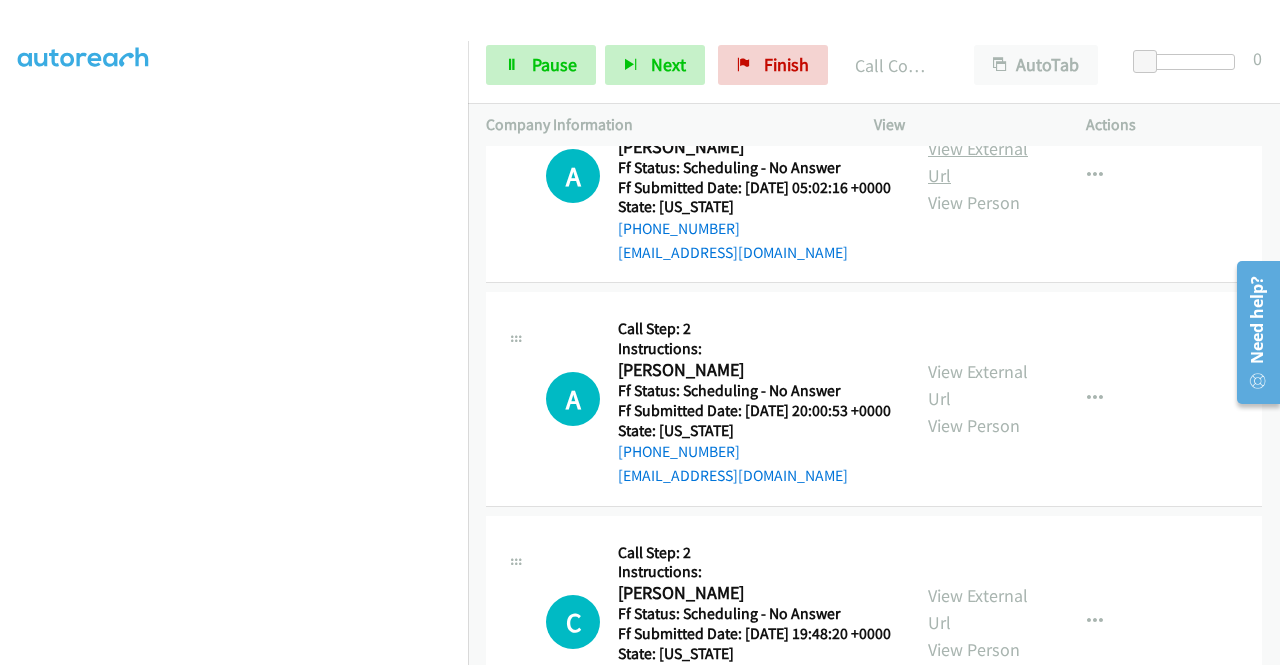 click on "View External Url" at bounding box center [978, 162] 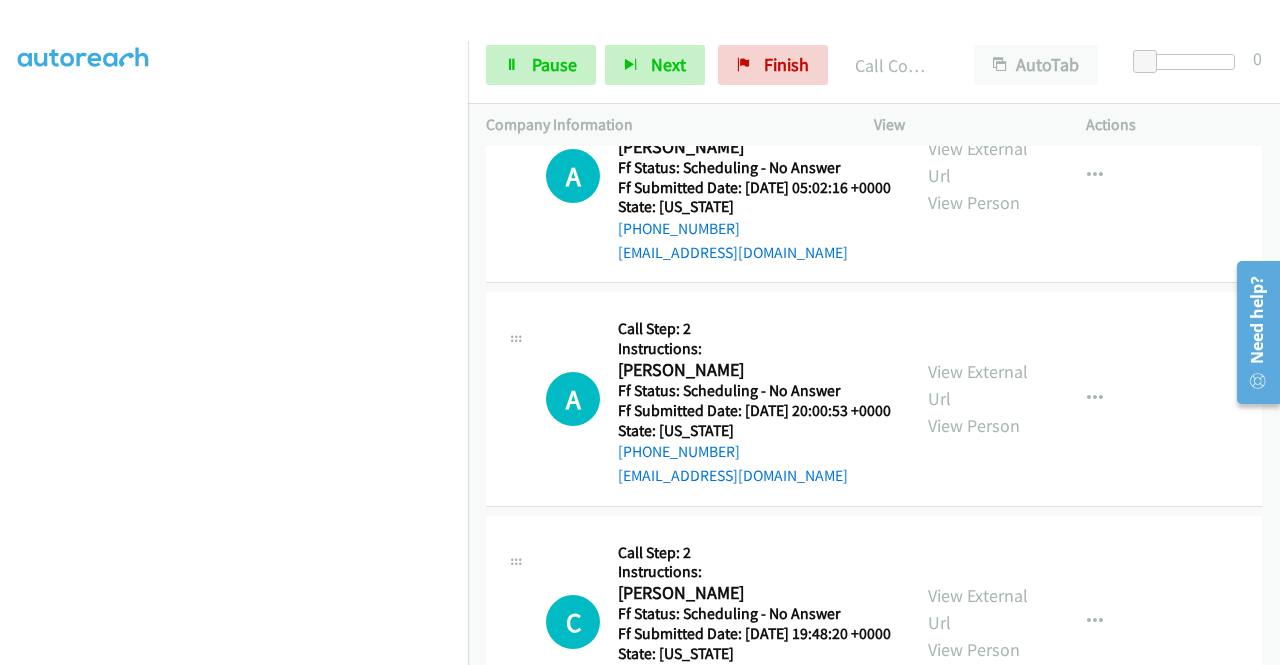 click on "Start Calls
Pause
Next
Finish
Call Completed
AutoTab
AutoTab
0" at bounding box center [874, 65] 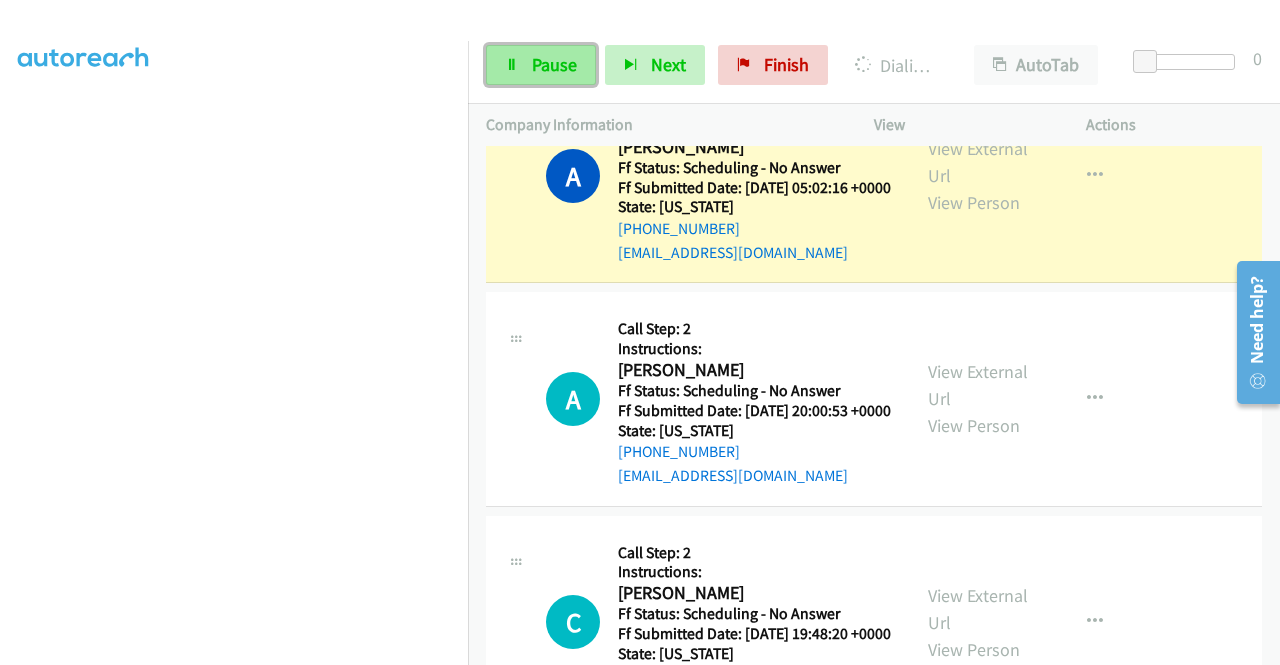 click on "Pause" at bounding box center [541, 65] 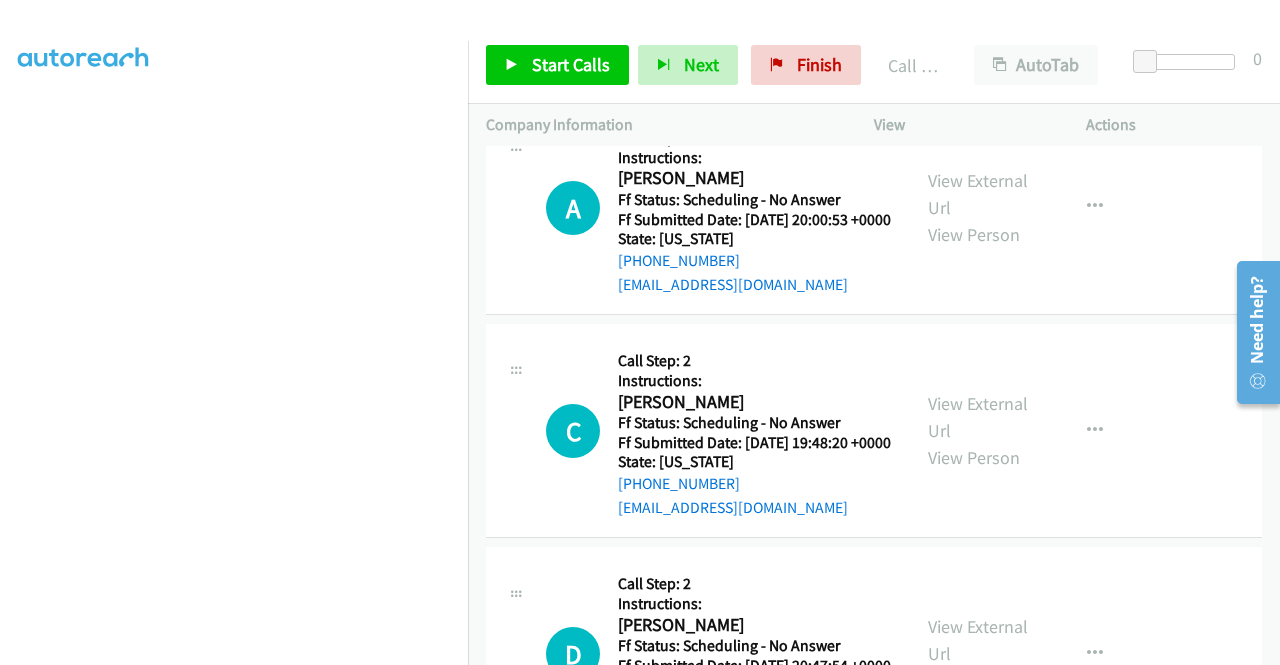 scroll, scrollTop: 1674, scrollLeft: 0, axis: vertical 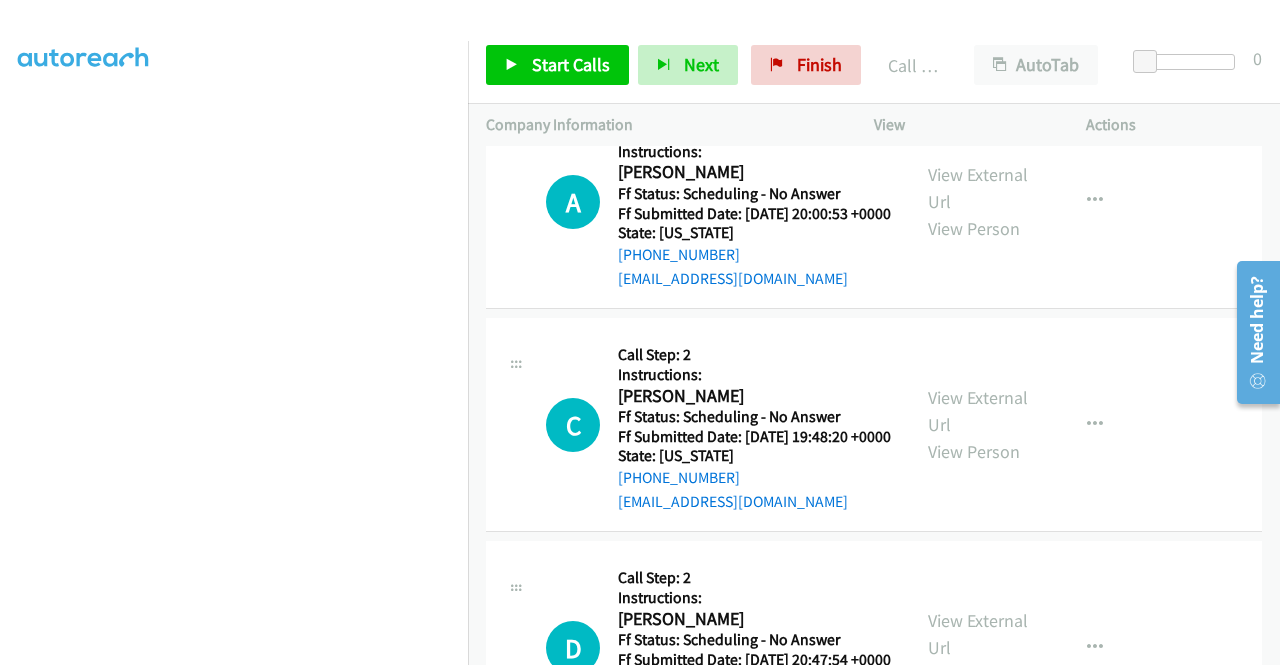 click on "[PHONE_NUMBER]" at bounding box center [754, 255] 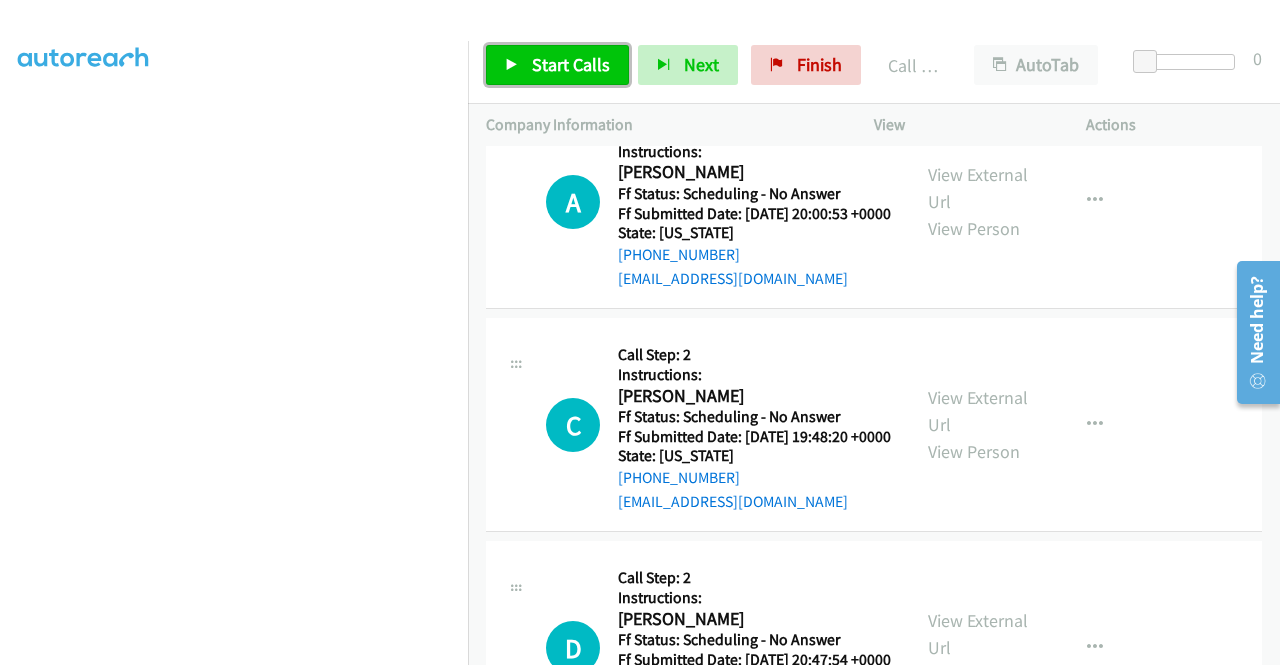 click on "Start Calls" at bounding box center (571, 64) 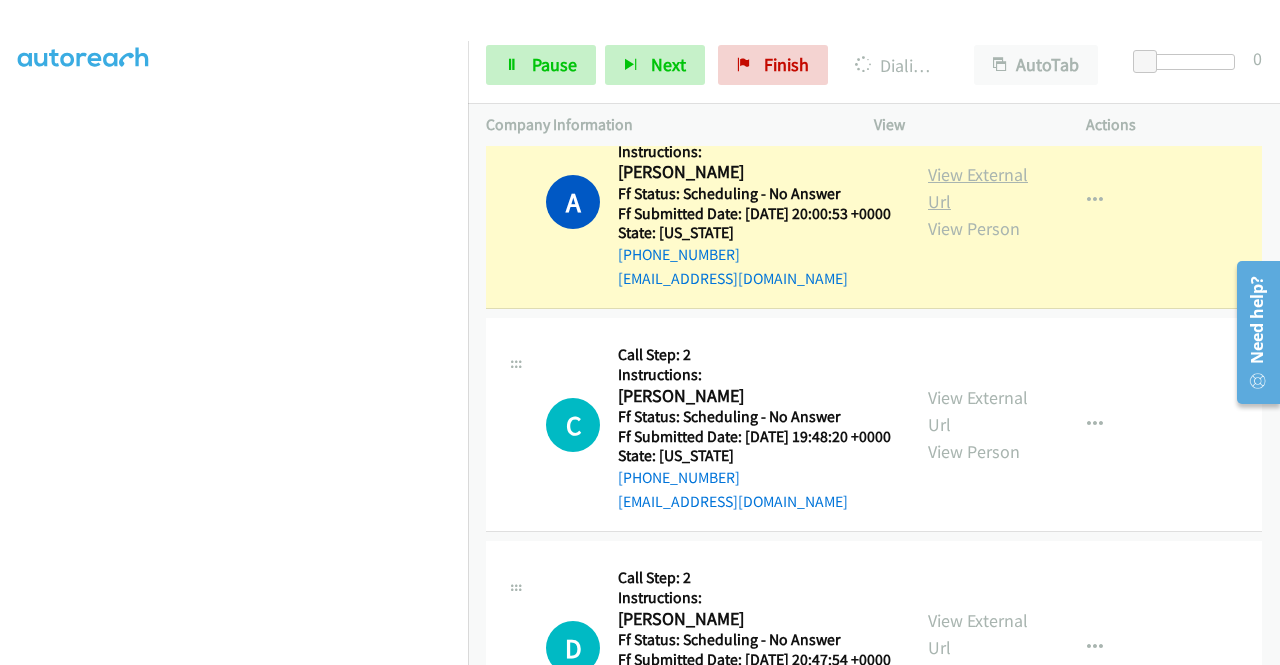 click on "View External Url" at bounding box center [978, 188] 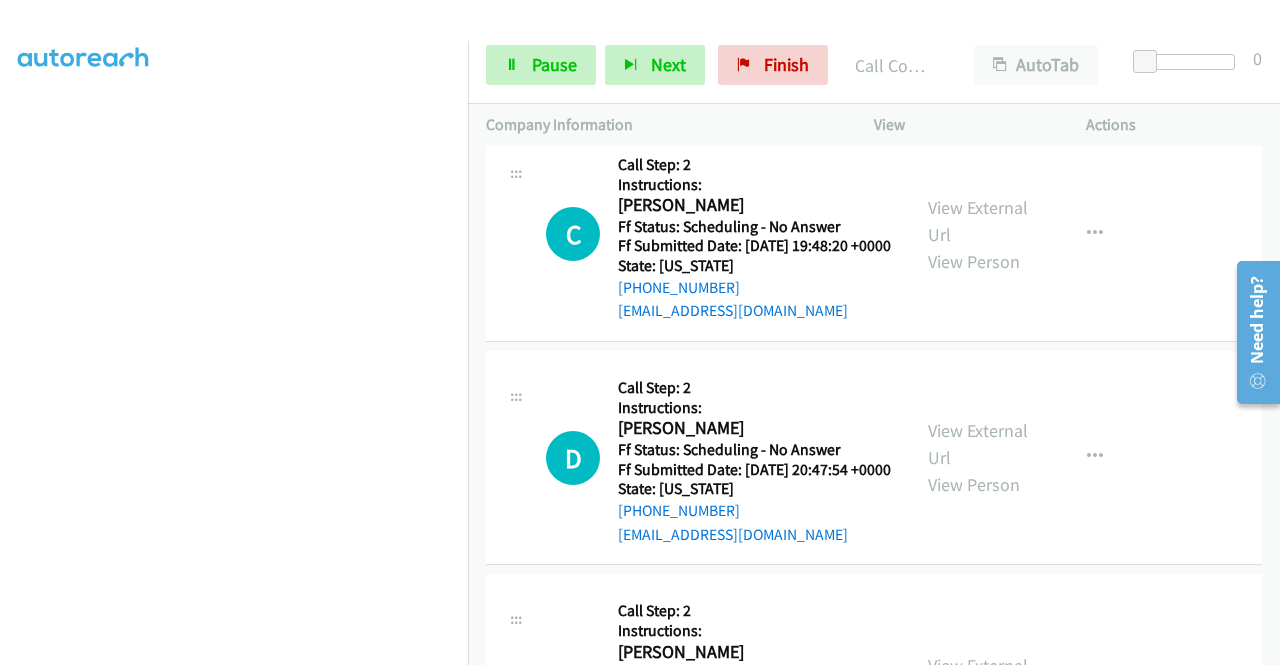 scroll, scrollTop: 1914, scrollLeft: 0, axis: vertical 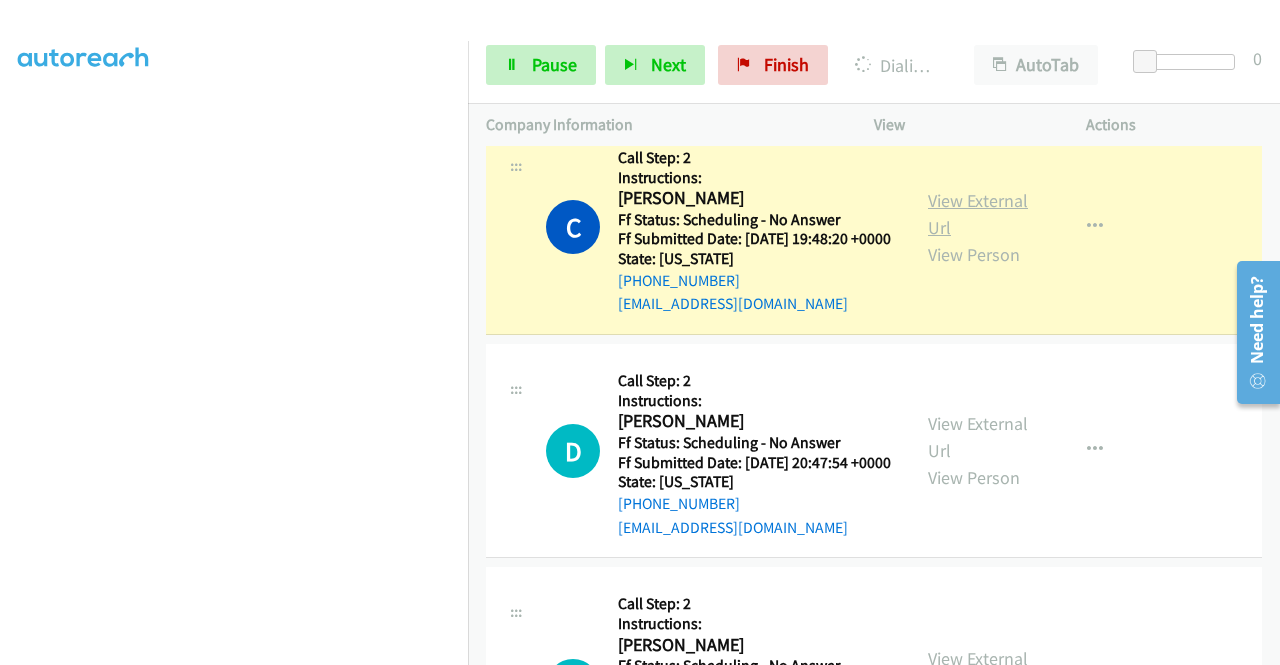click on "View External Url" at bounding box center (978, 214) 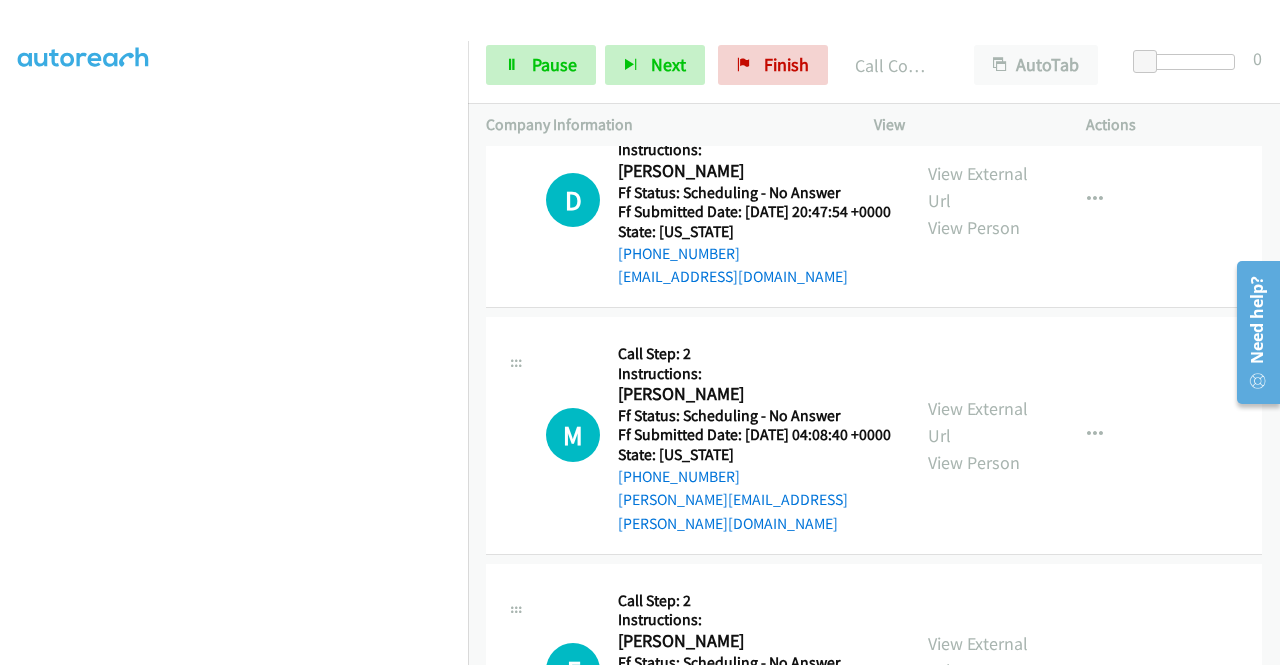 scroll, scrollTop: 2208, scrollLeft: 0, axis: vertical 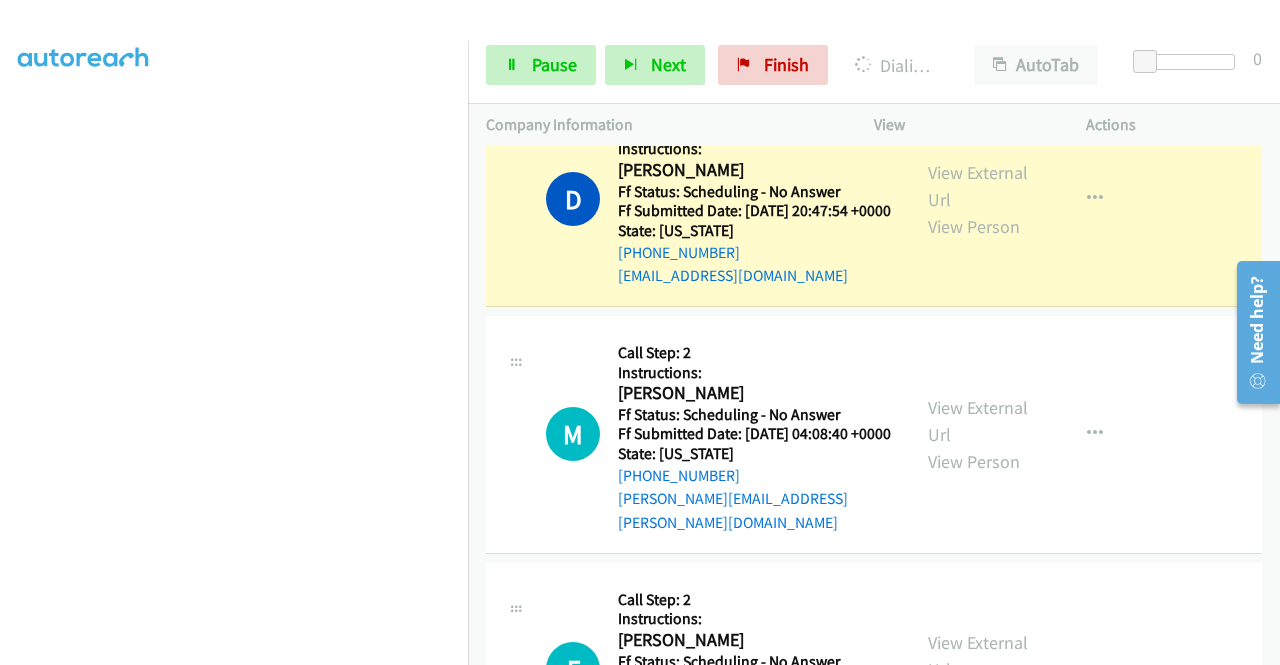 click on "View External Url
View Person" at bounding box center (980, 199) 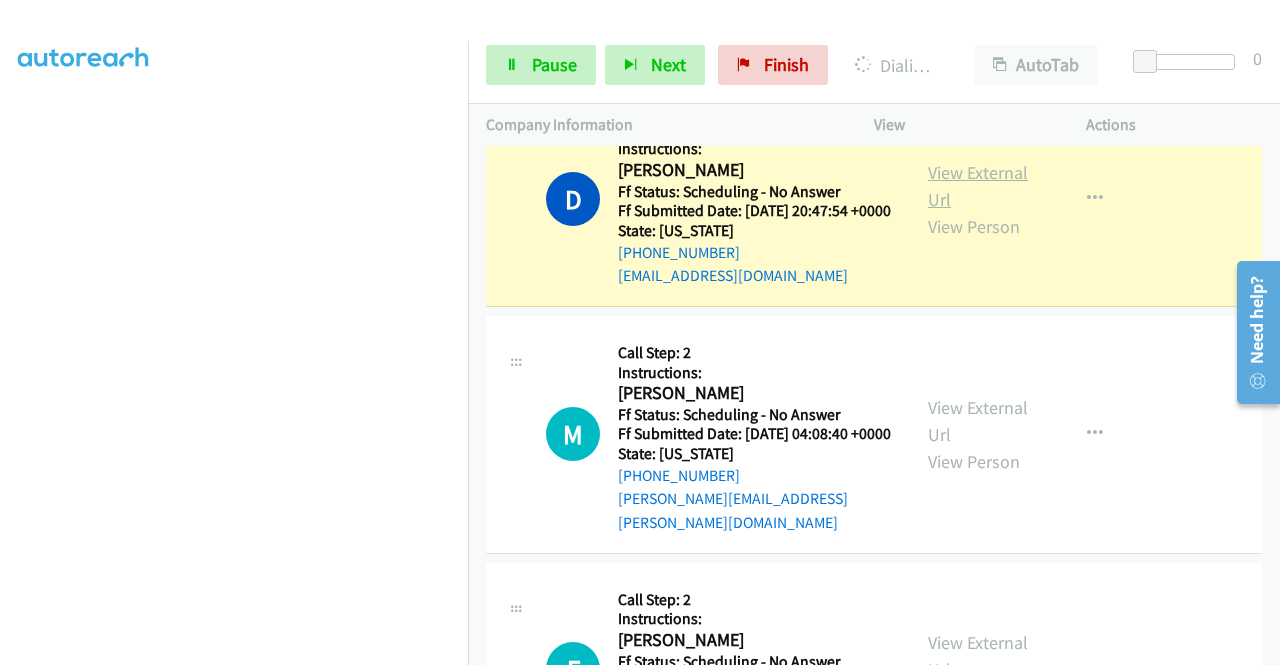 click on "View External Url" at bounding box center [978, 186] 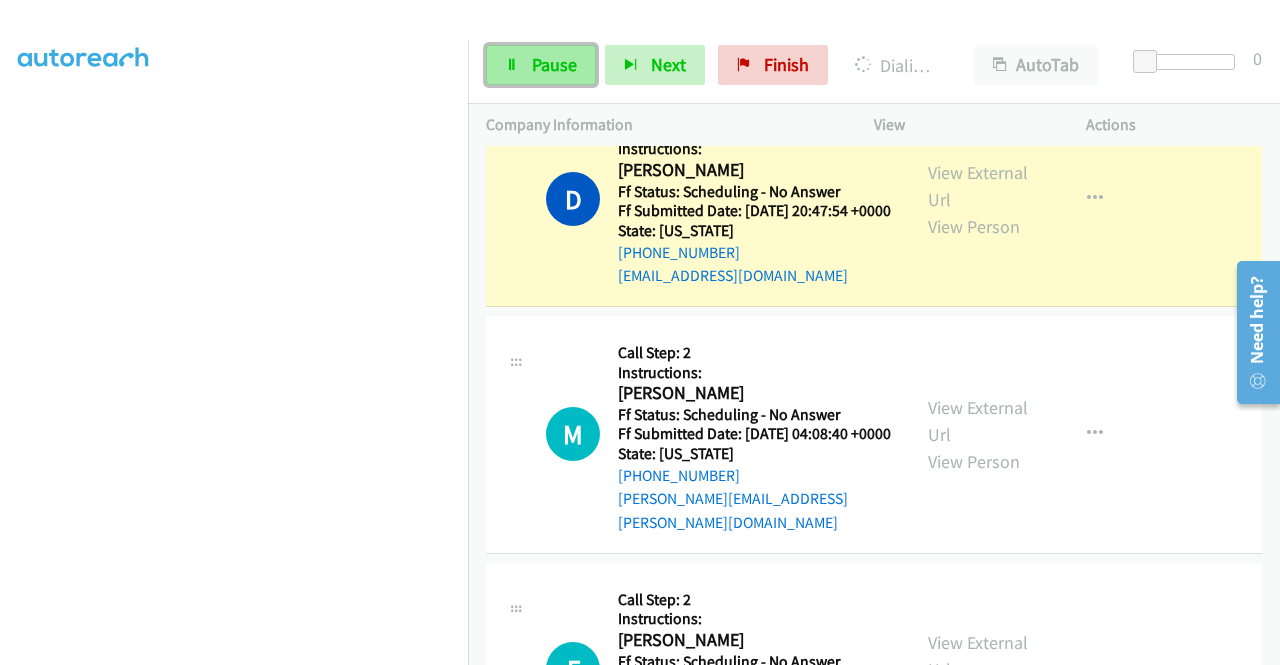 click at bounding box center (512, 66) 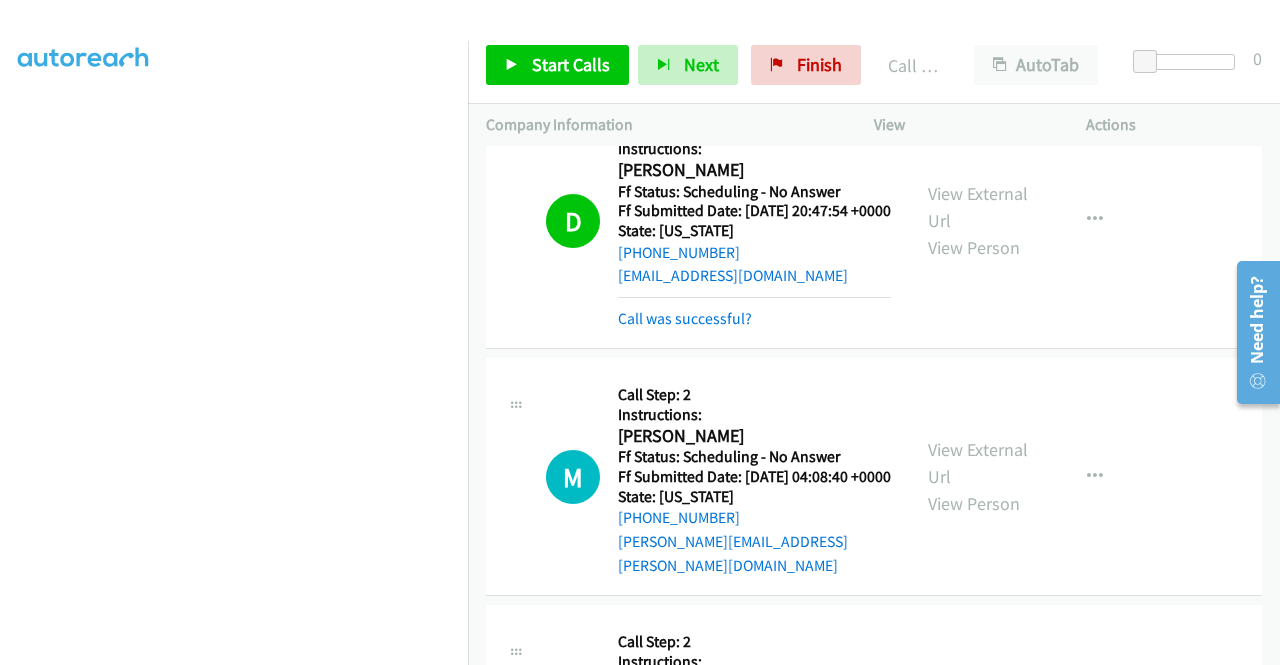 click on "[PHONE_NUMBER]
Call failed - Please reload the list and try again
The Callbar Failed to Load Please Open it and Reload the Page
Hmm something isn't quite right.. Please refresh the page
Hmm something isn't quite right.. Please refresh the page
No records are currently dialable. We'll auto-refresh when new records are added or you can switch to another list or campaign.
Loading New Records ...
J
Callback Scheduled
Call Step: 2
Instructions:
[PERSON_NAME]
America/Los_Angeles
Ff Status: Scheduling - No Answer
Ff Submitted Date: [DATE] 23:35:09 +0000
State: [US_STATE]
[PHONE_NUMBER]
[PERSON_NAME][EMAIL_ADDRESS][PERSON_NAME][DOMAIN_NAME]
Call was successful?
View External Url
View Person
View External Url
Email
Schedule/Manage Callback
Skip Call
Add to do not call list
S" at bounding box center (874, 405) 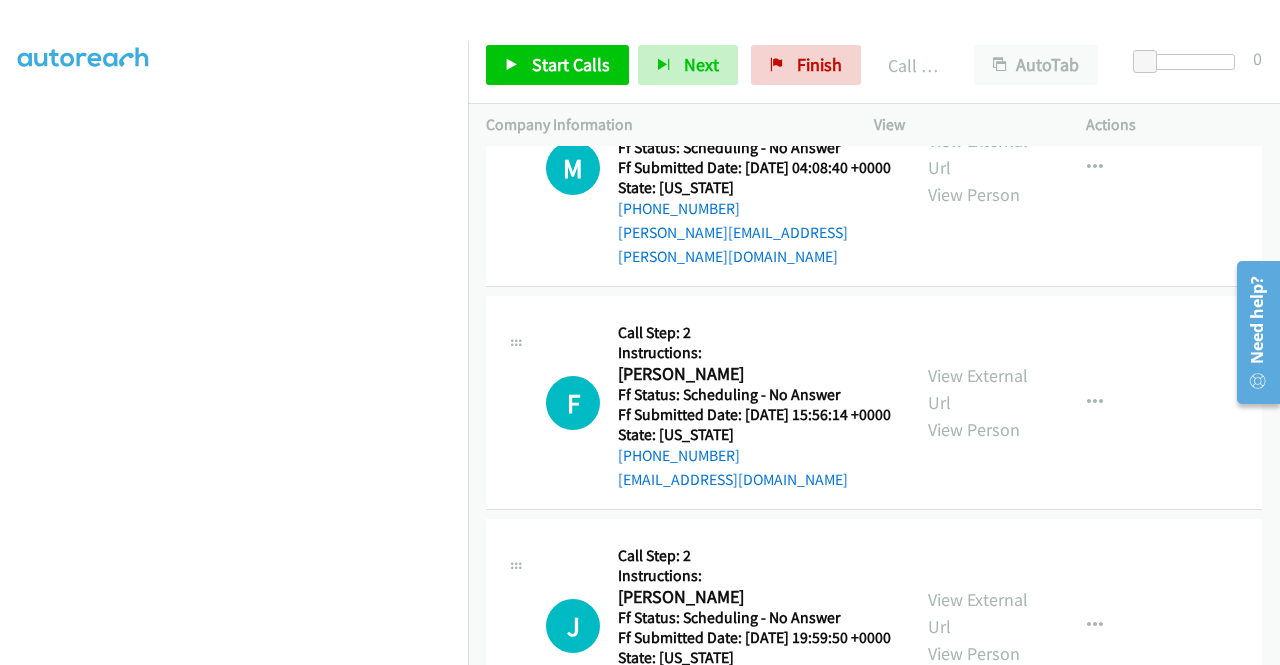 scroll, scrollTop: 2554, scrollLeft: 0, axis: vertical 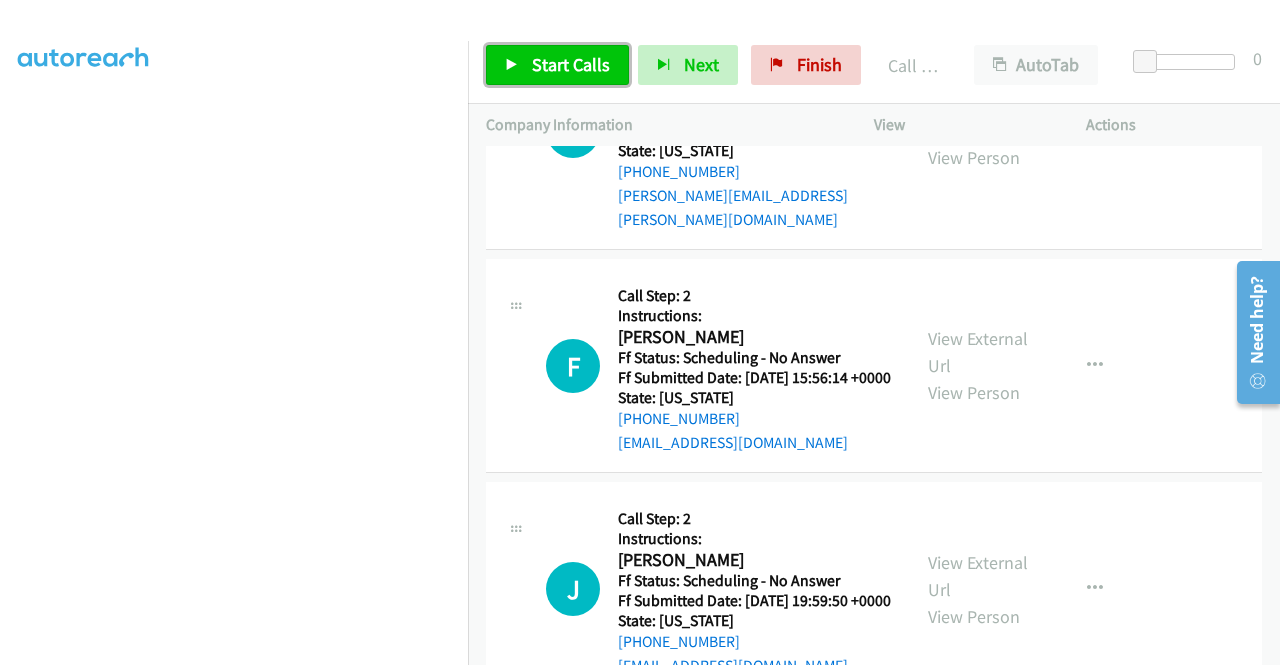click on "Start Calls" at bounding box center [571, 64] 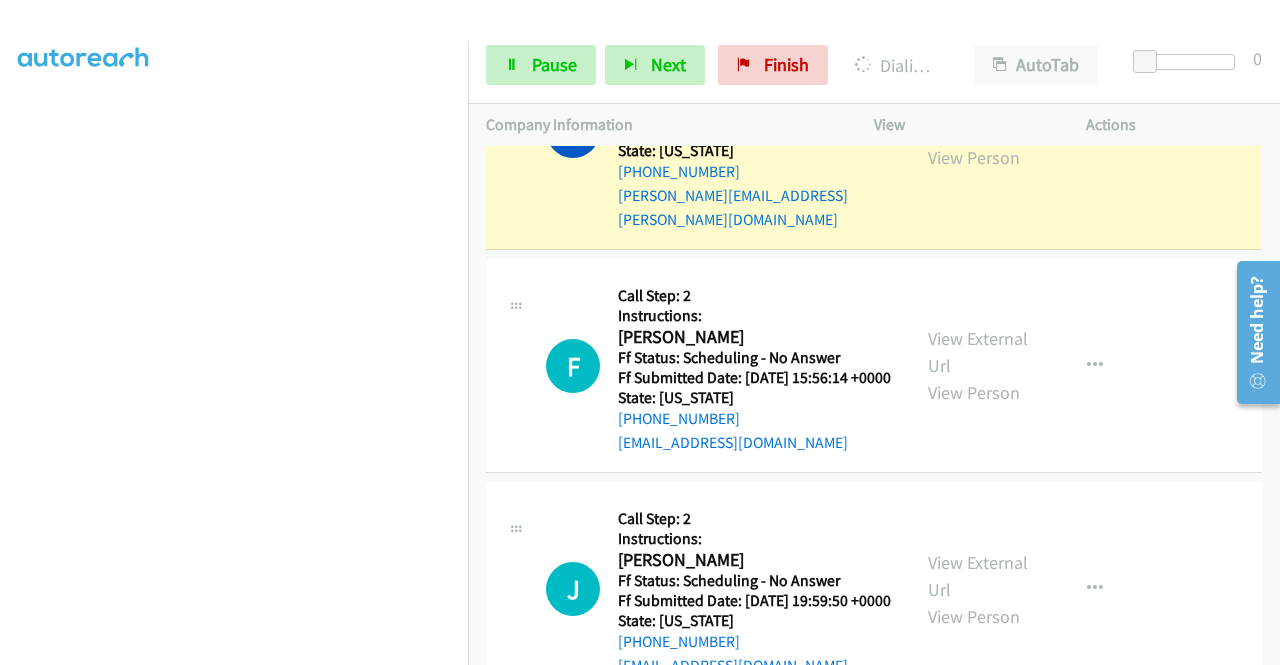 click on "View External Url" at bounding box center (978, 117) 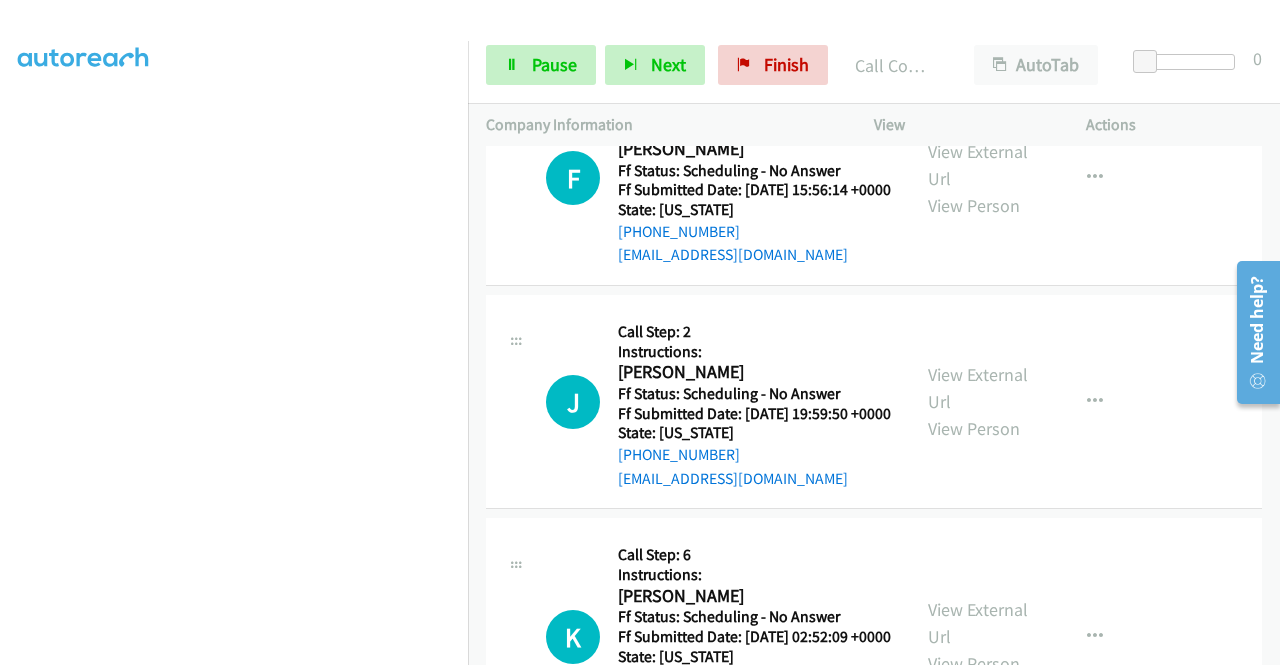 scroll, scrollTop: 2820, scrollLeft: 0, axis: vertical 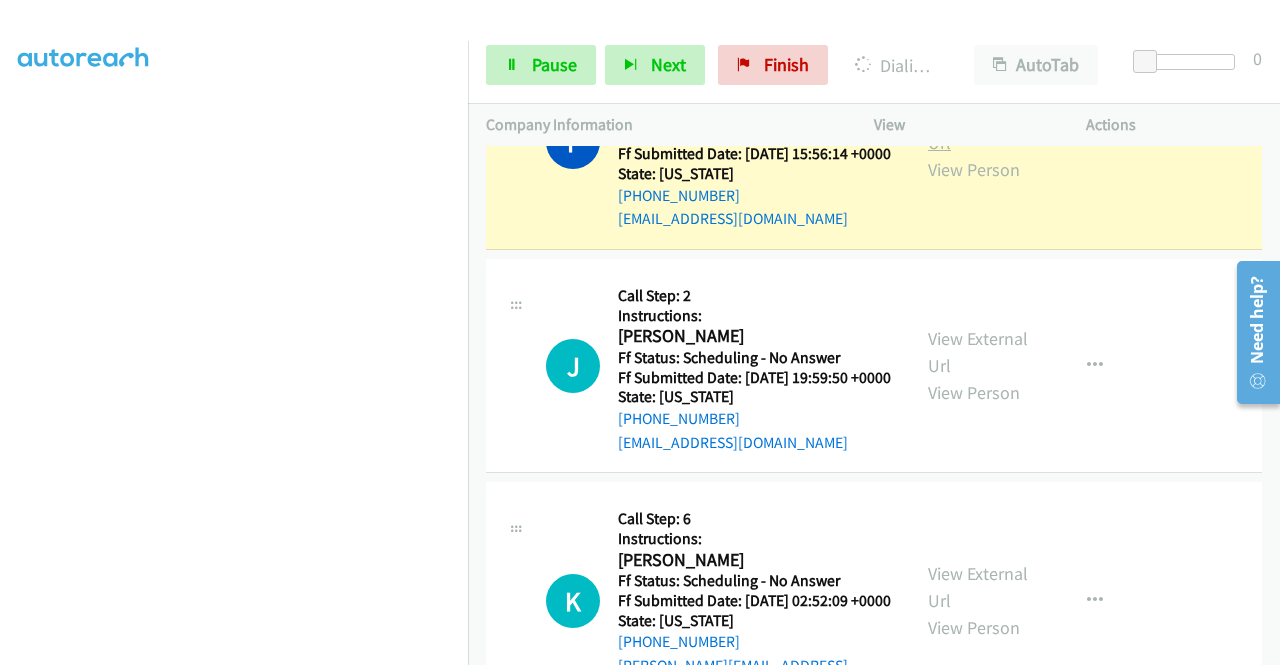 click on "View External Url" at bounding box center (978, 129) 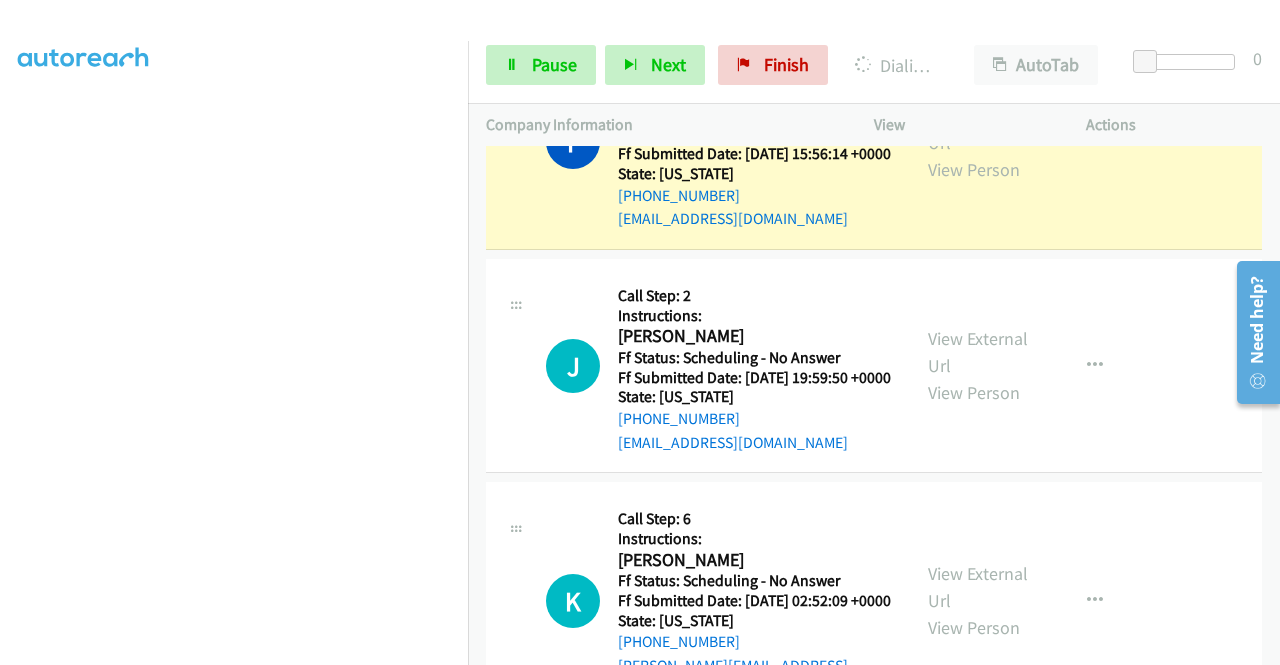 click on "Start Calls
Pause
Next
Finish
Dialing [PERSON_NAME]
AutoTab
AutoTab
0" at bounding box center (874, 65) 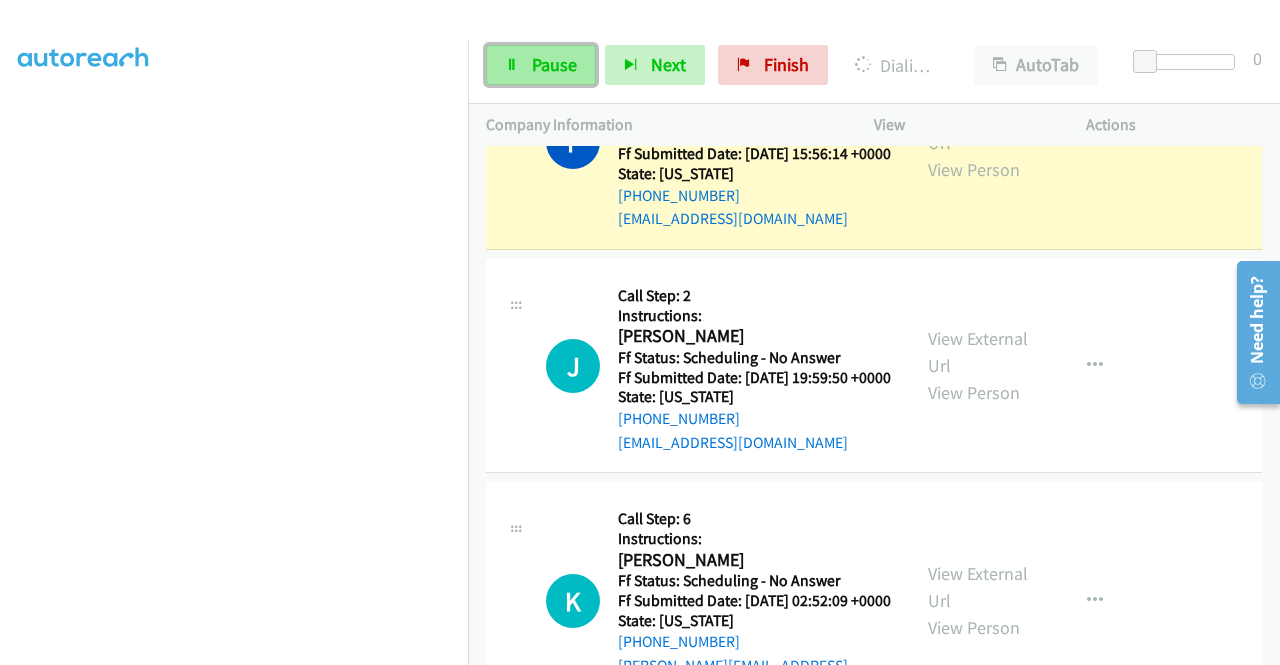 click on "Pause" at bounding box center [541, 65] 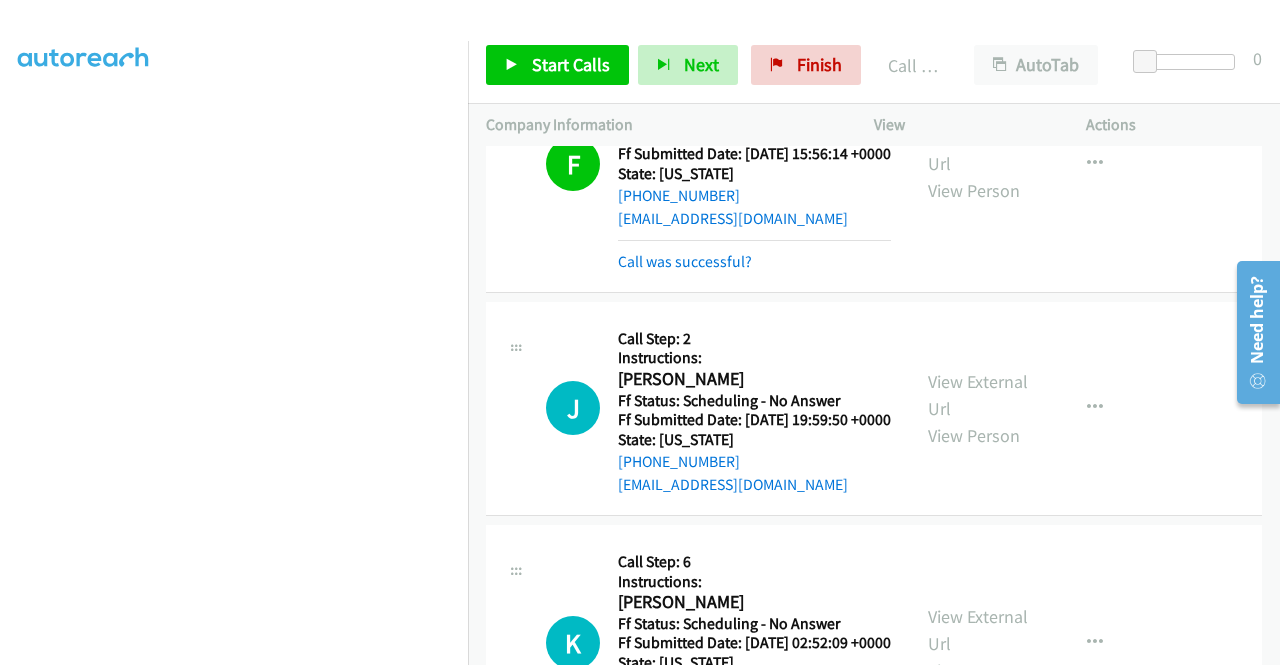 click on "Start Calls
Pause
Next
Finish" at bounding box center [678, 65] 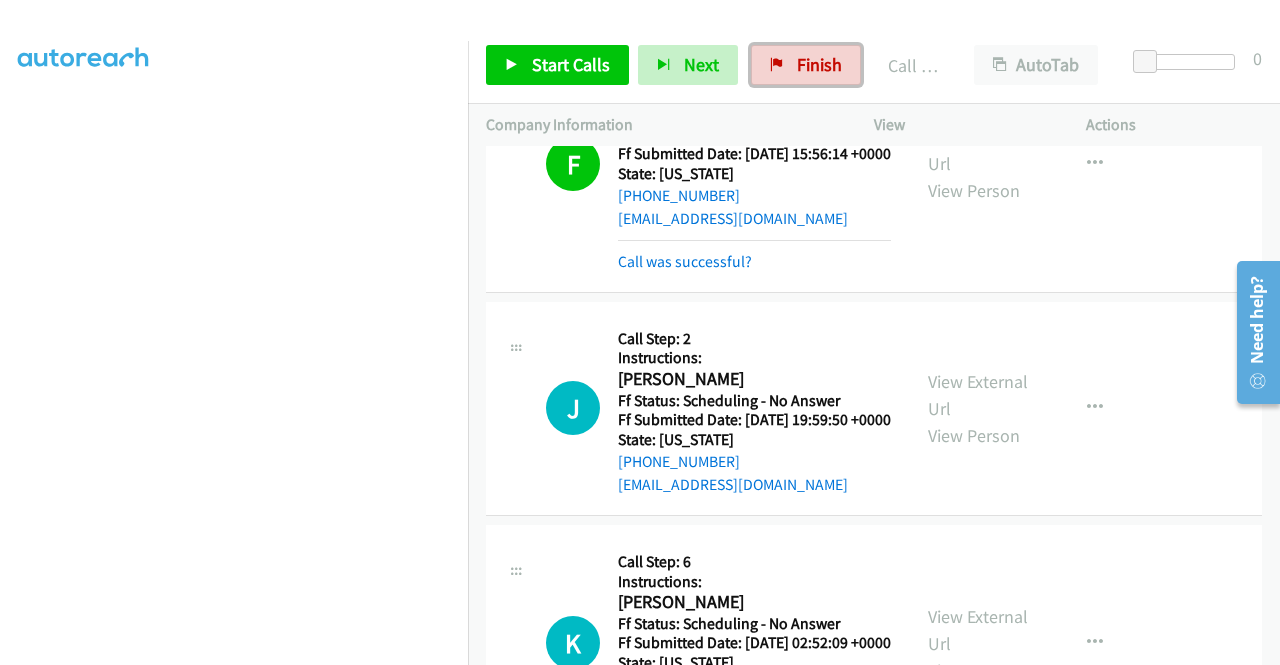 click on "Finish" at bounding box center [806, 65] 